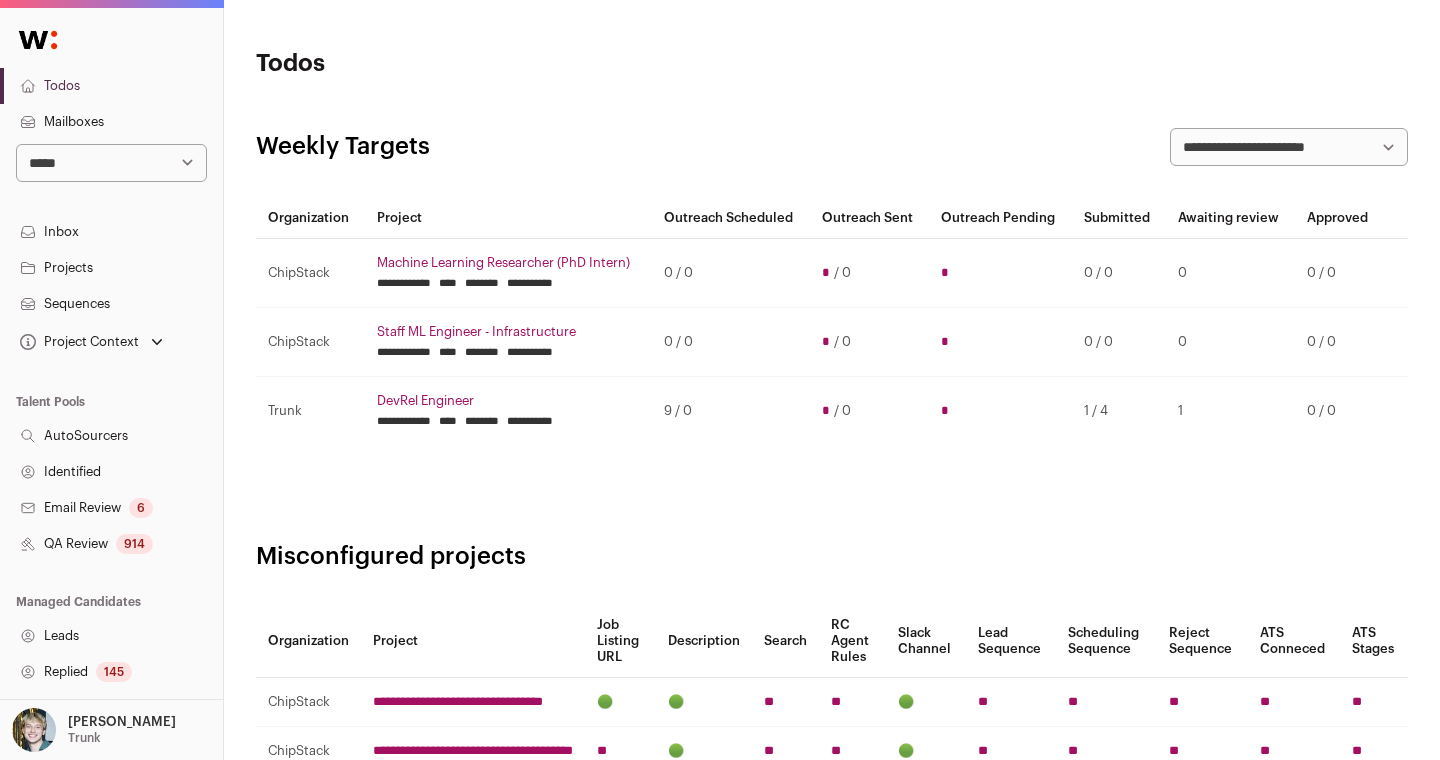 scroll, scrollTop: 0, scrollLeft: 0, axis: both 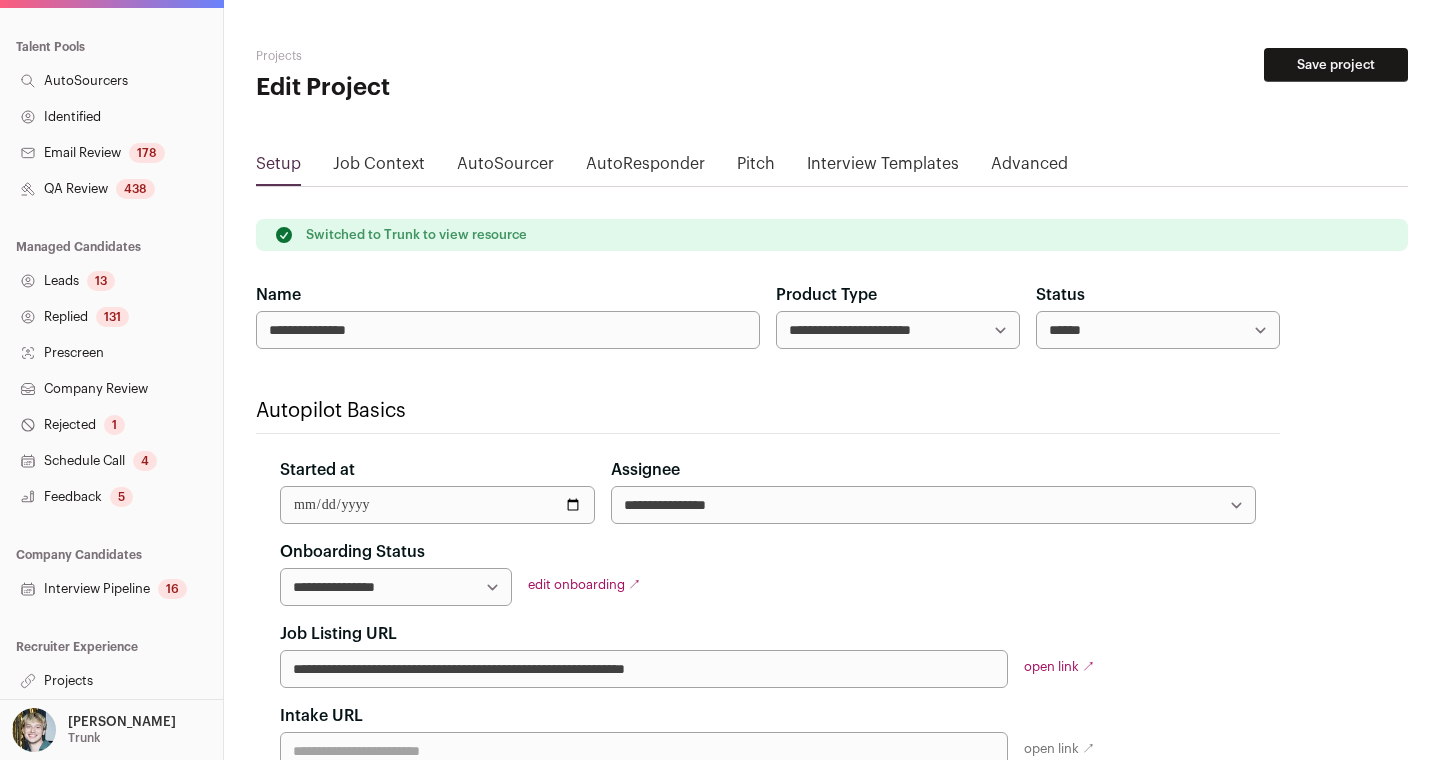 click on "Projects" at bounding box center (111, 681) 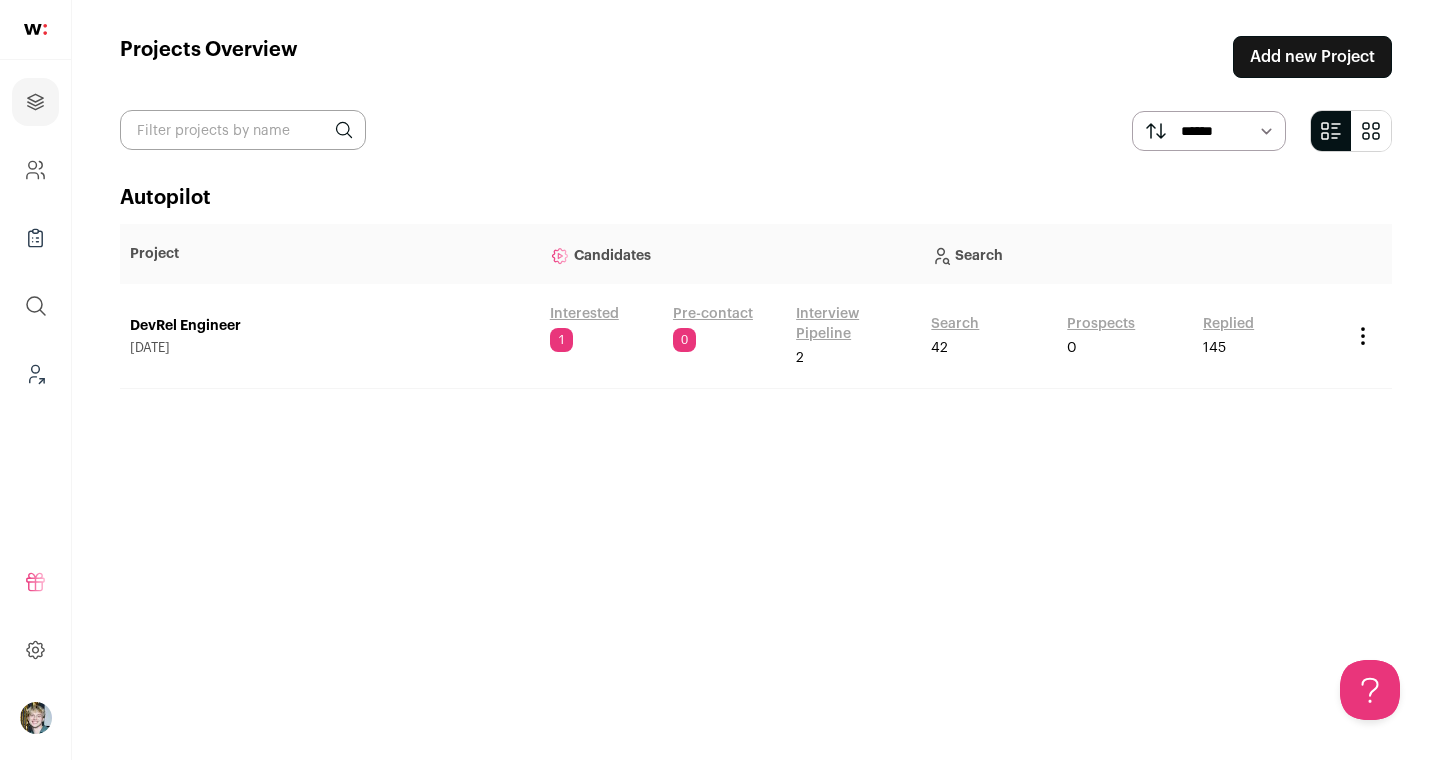 scroll, scrollTop: 0, scrollLeft: 0, axis: both 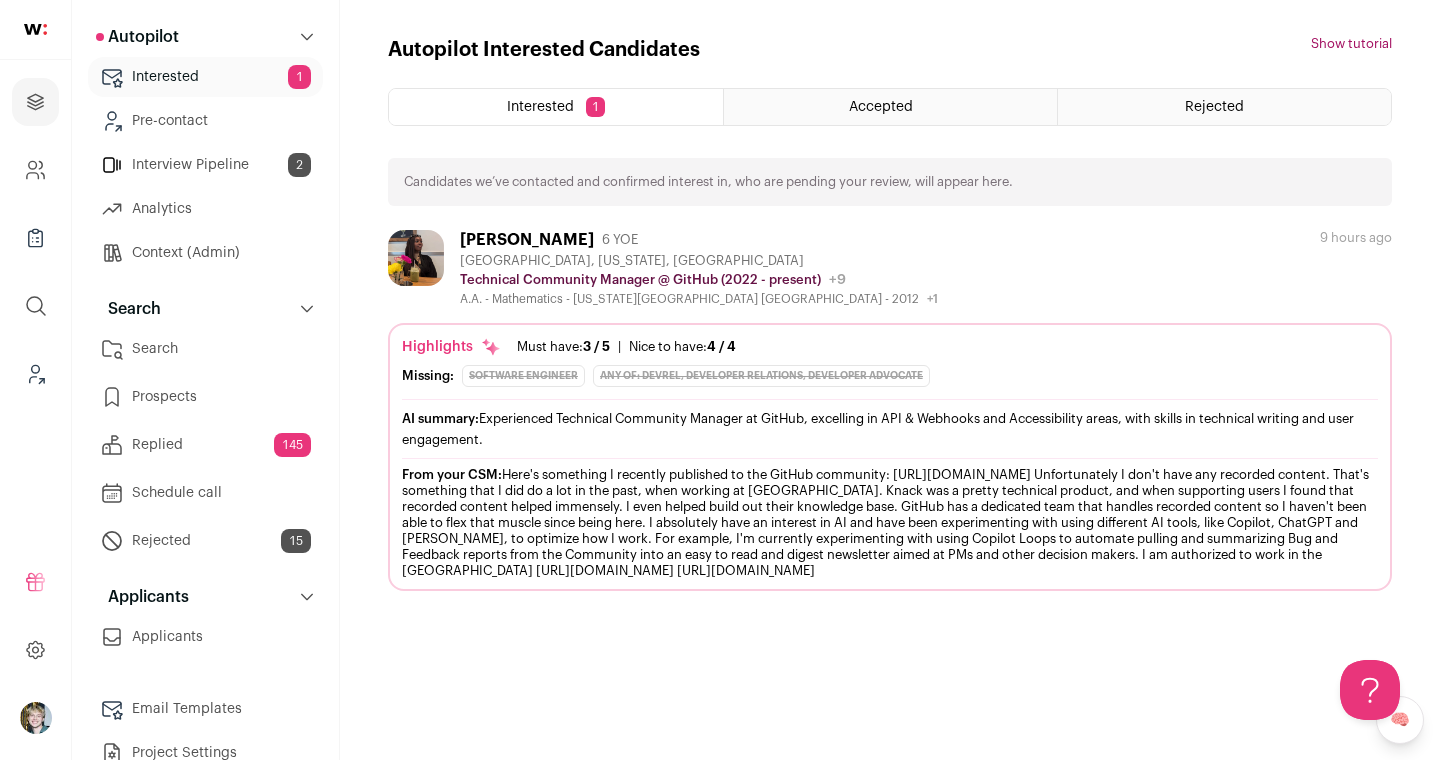 click on "Replied
145" at bounding box center [205, 445] 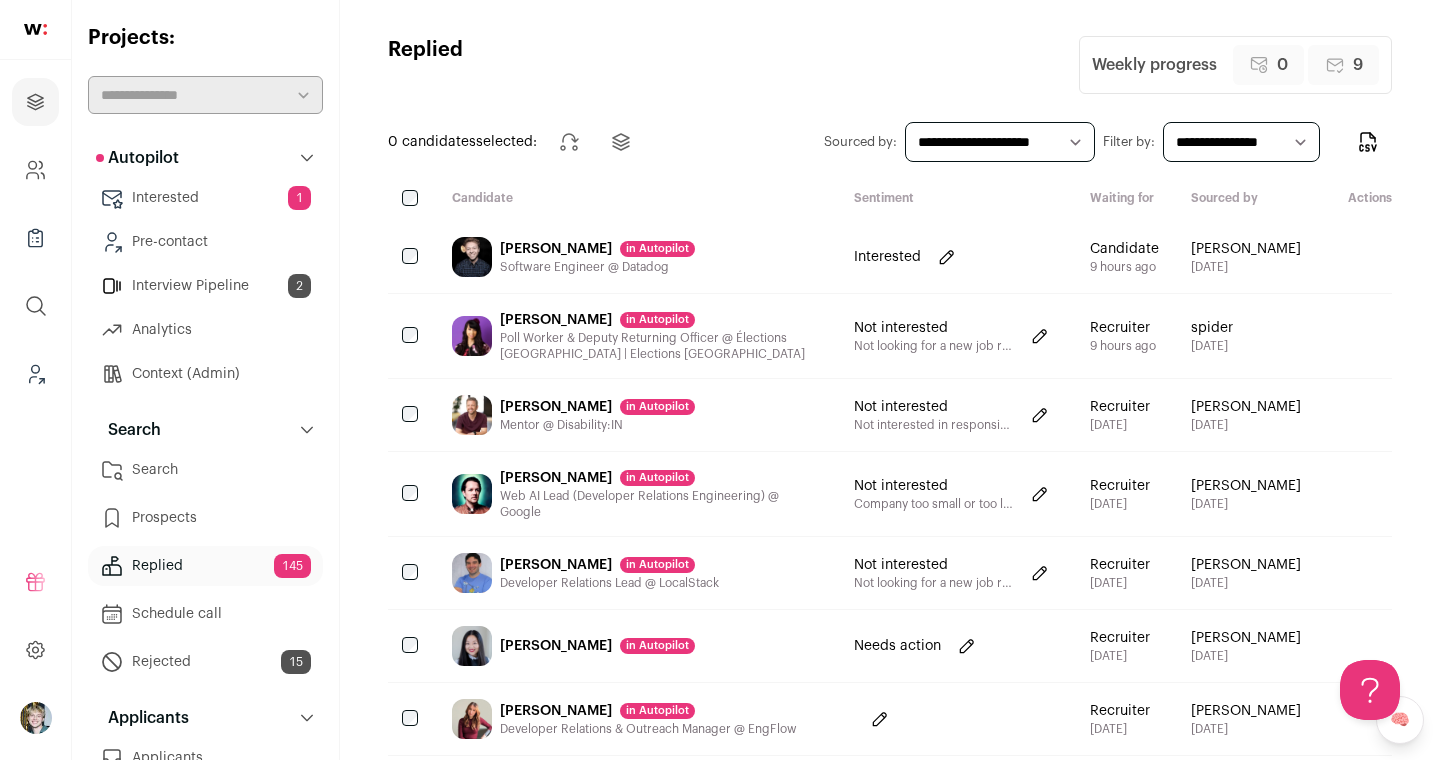 scroll, scrollTop: 0, scrollLeft: 0, axis: both 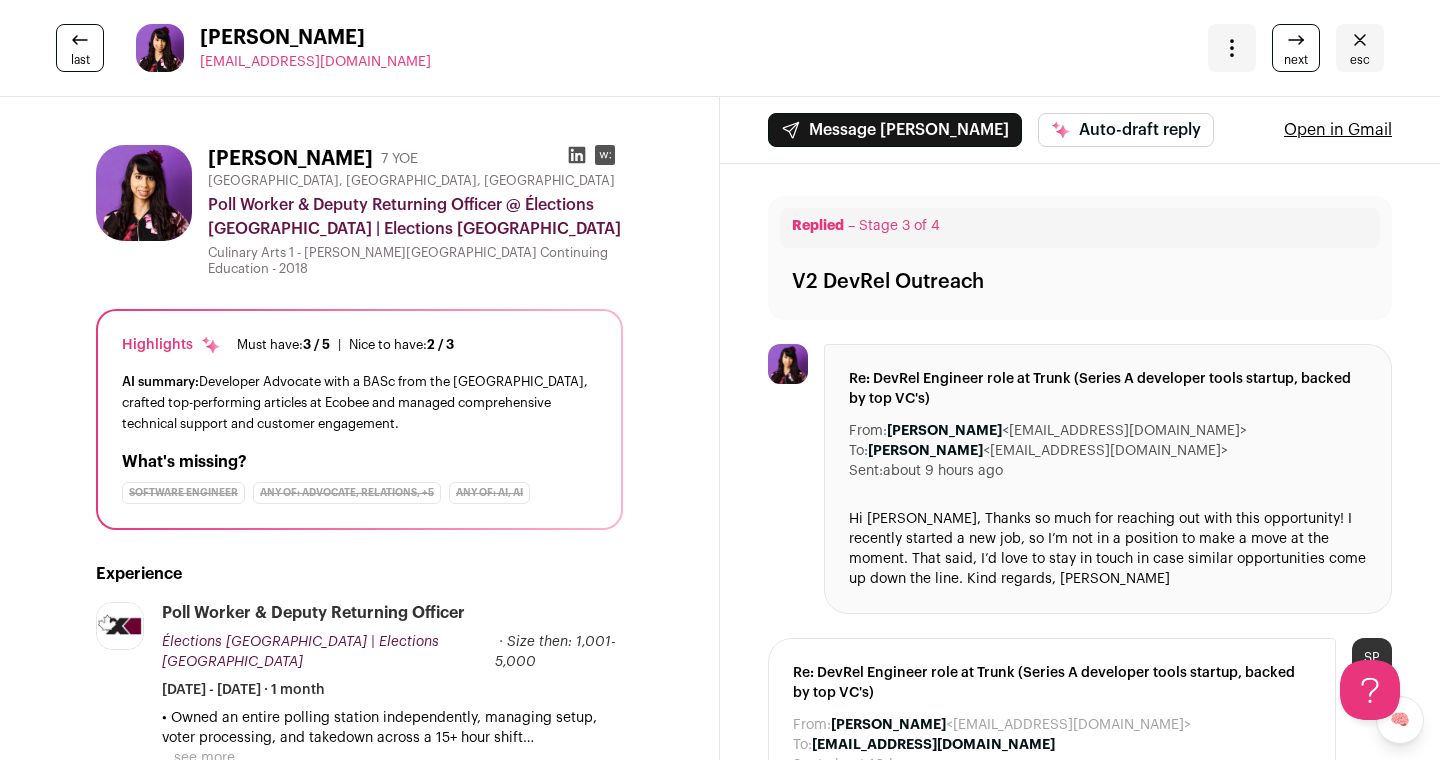 click on "Auto-draft reply" at bounding box center (1126, 130) 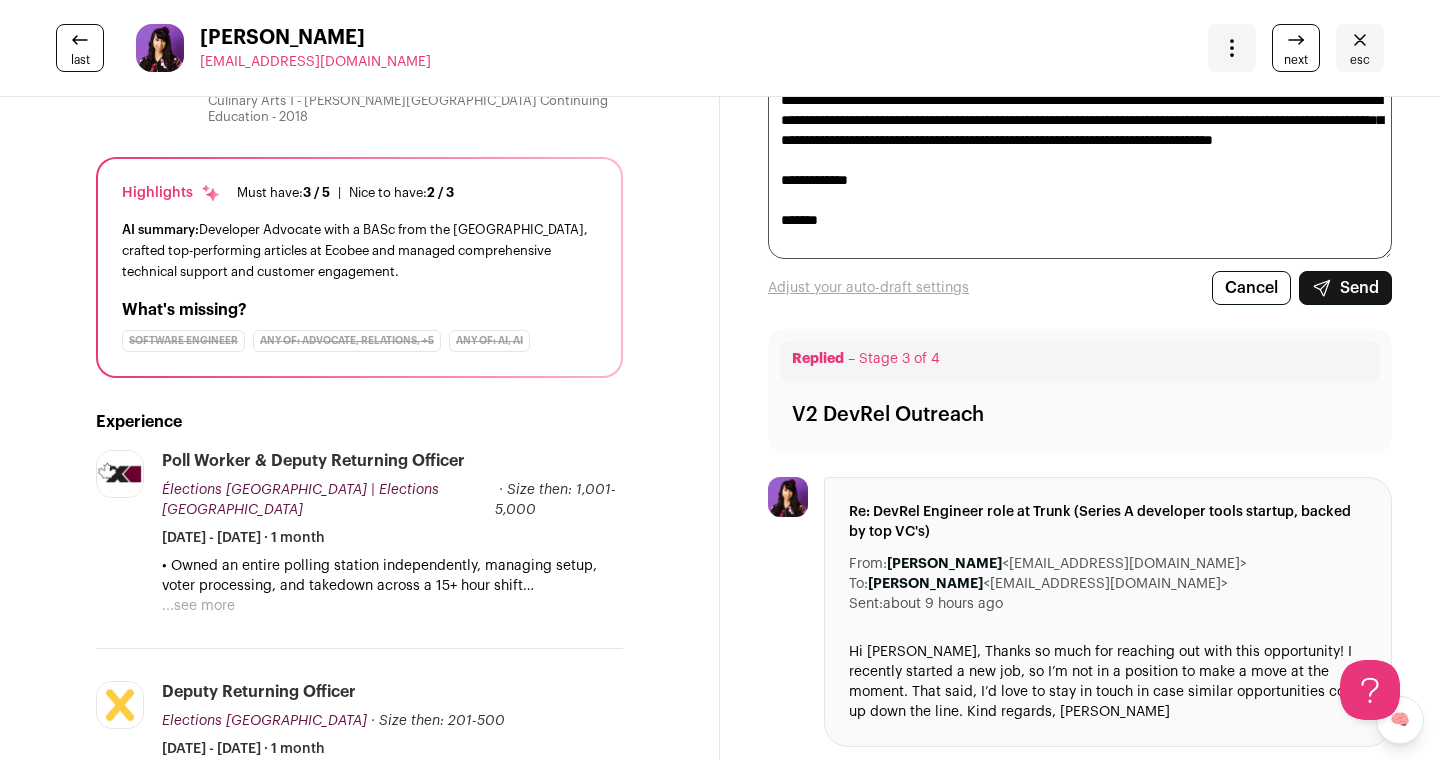scroll, scrollTop: 0, scrollLeft: 0, axis: both 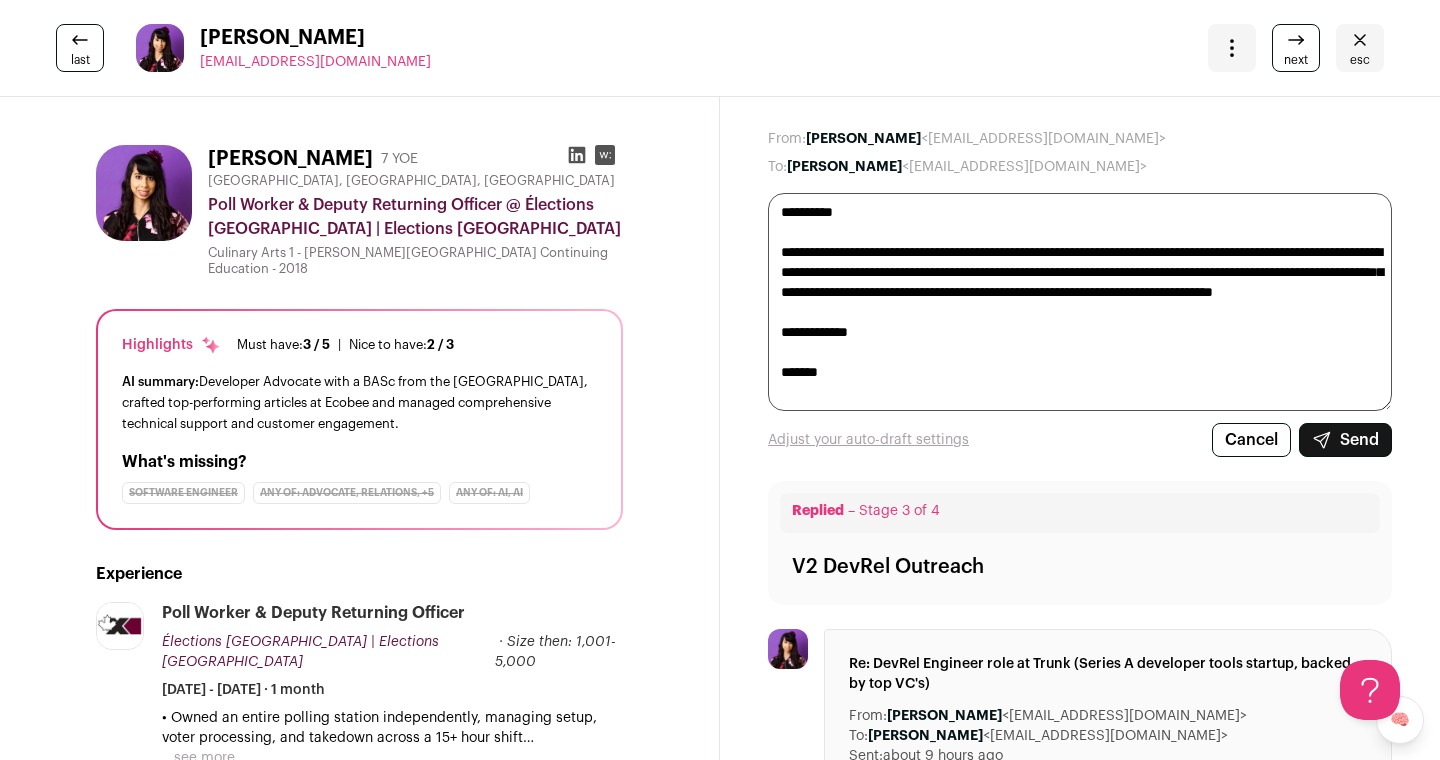 click on "Send" at bounding box center [1345, 440] 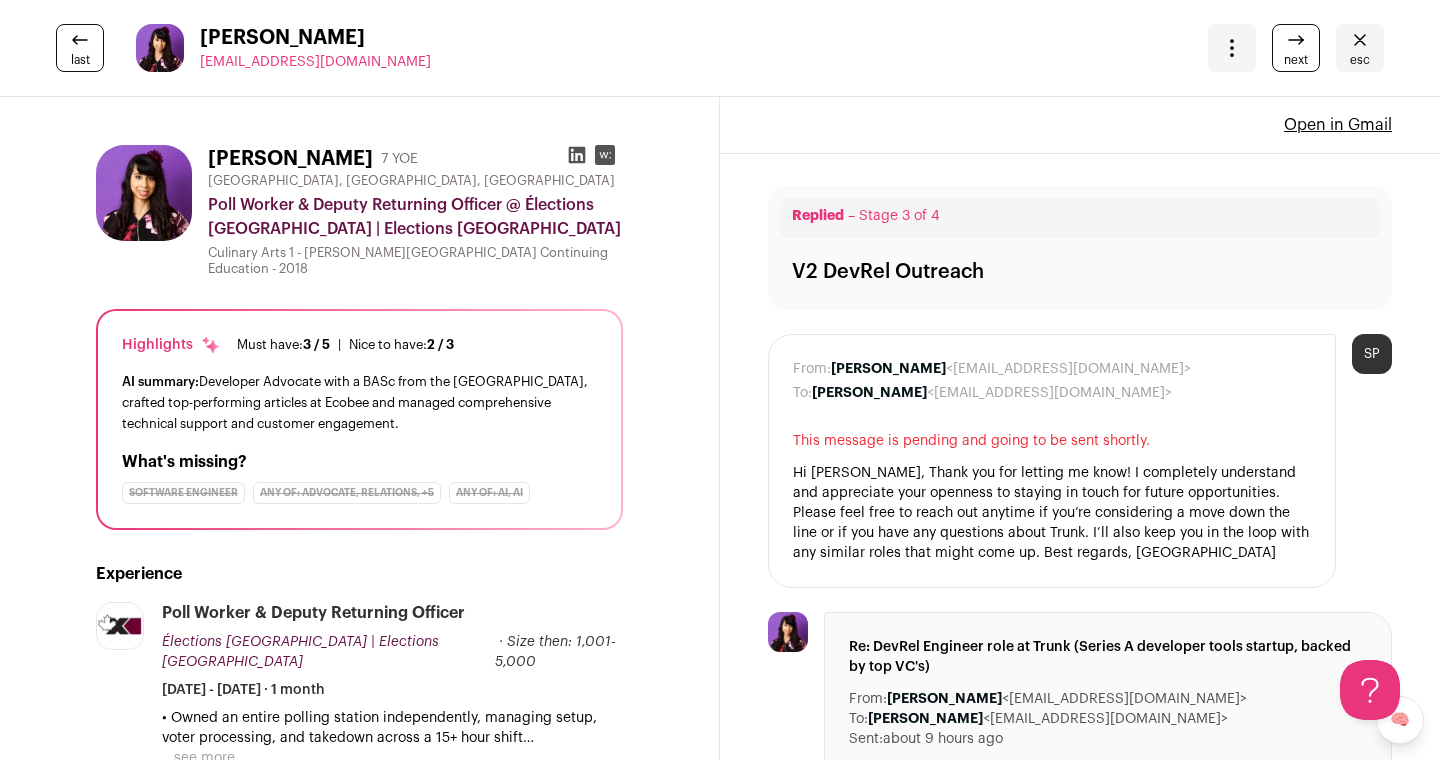 scroll, scrollTop: 0, scrollLeft: 0, axis: both 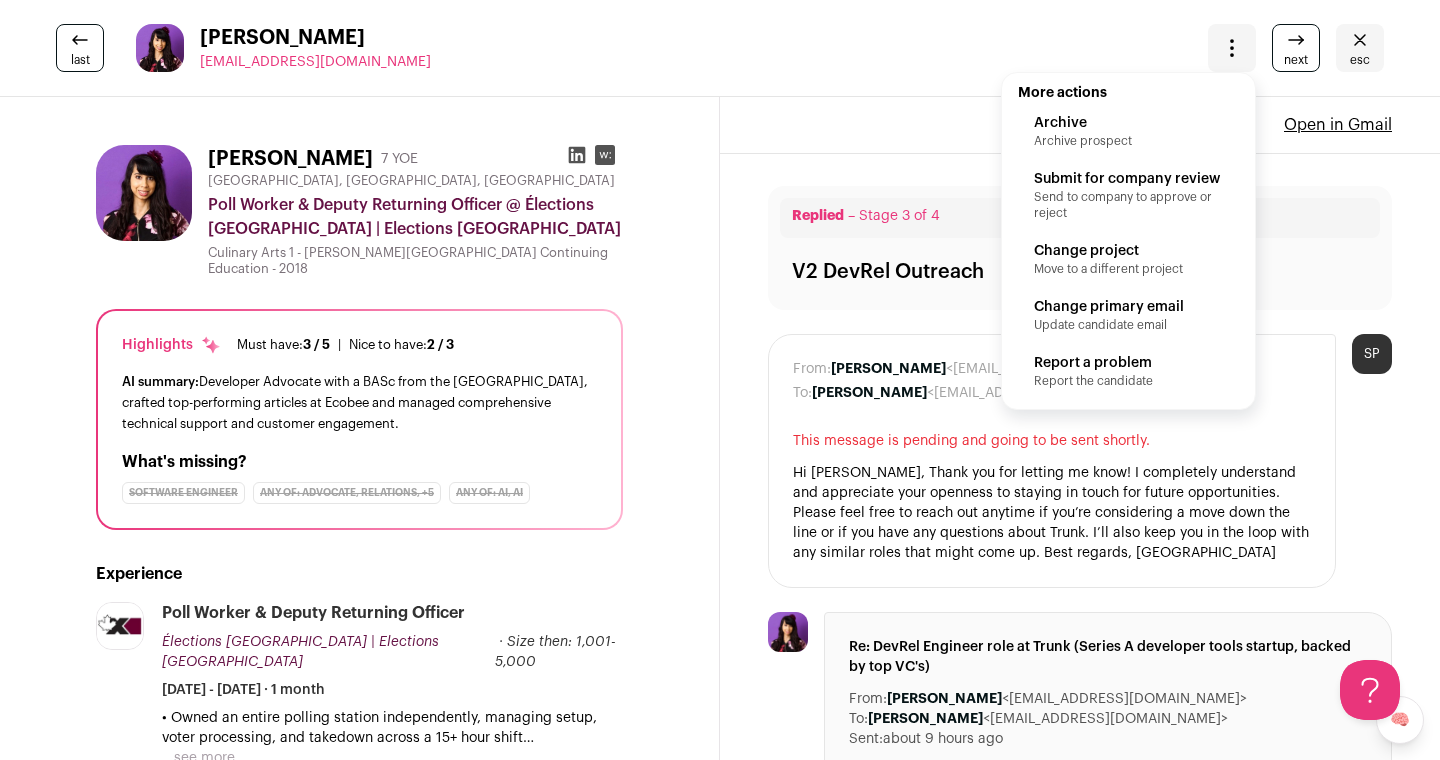 click on "Archive" at bounding box center [1128, 123] 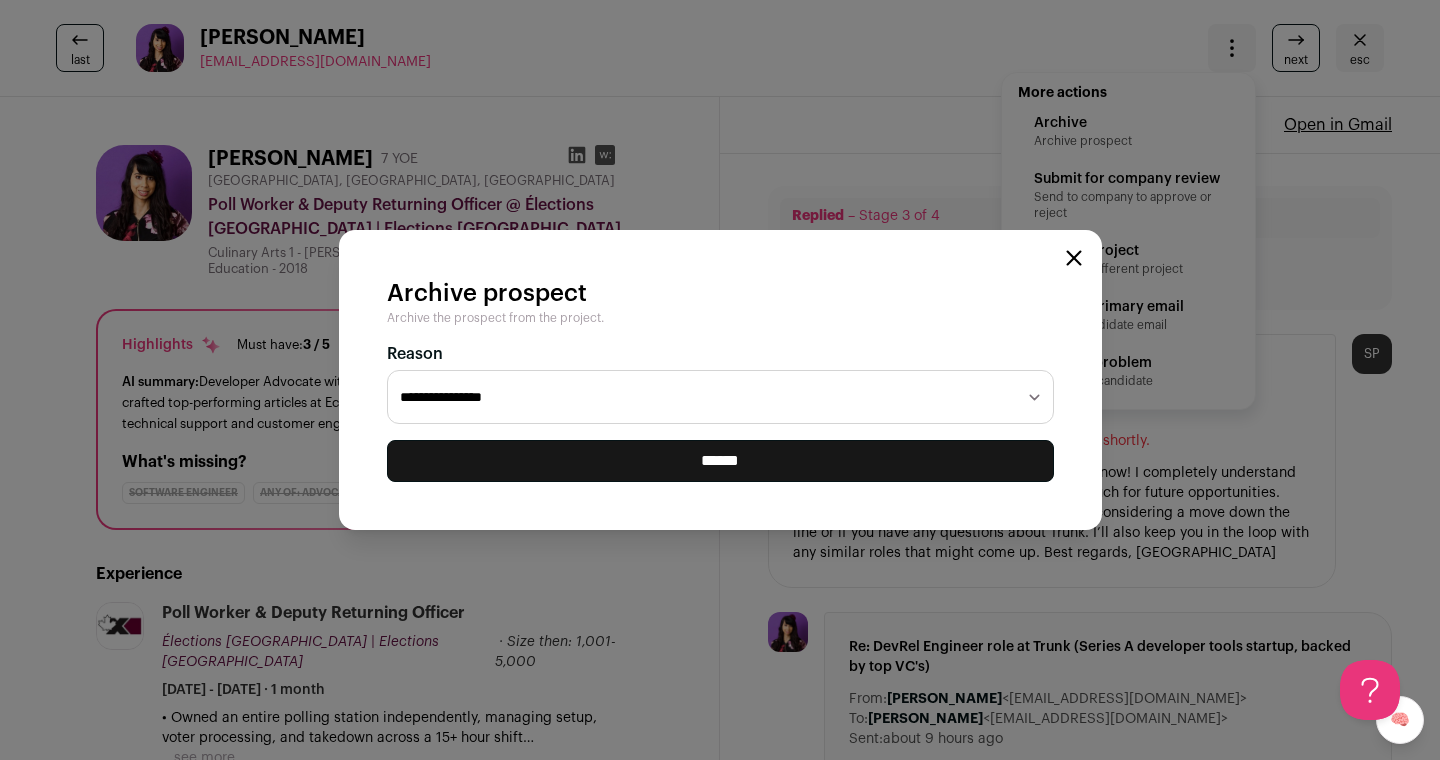 select on "**********" 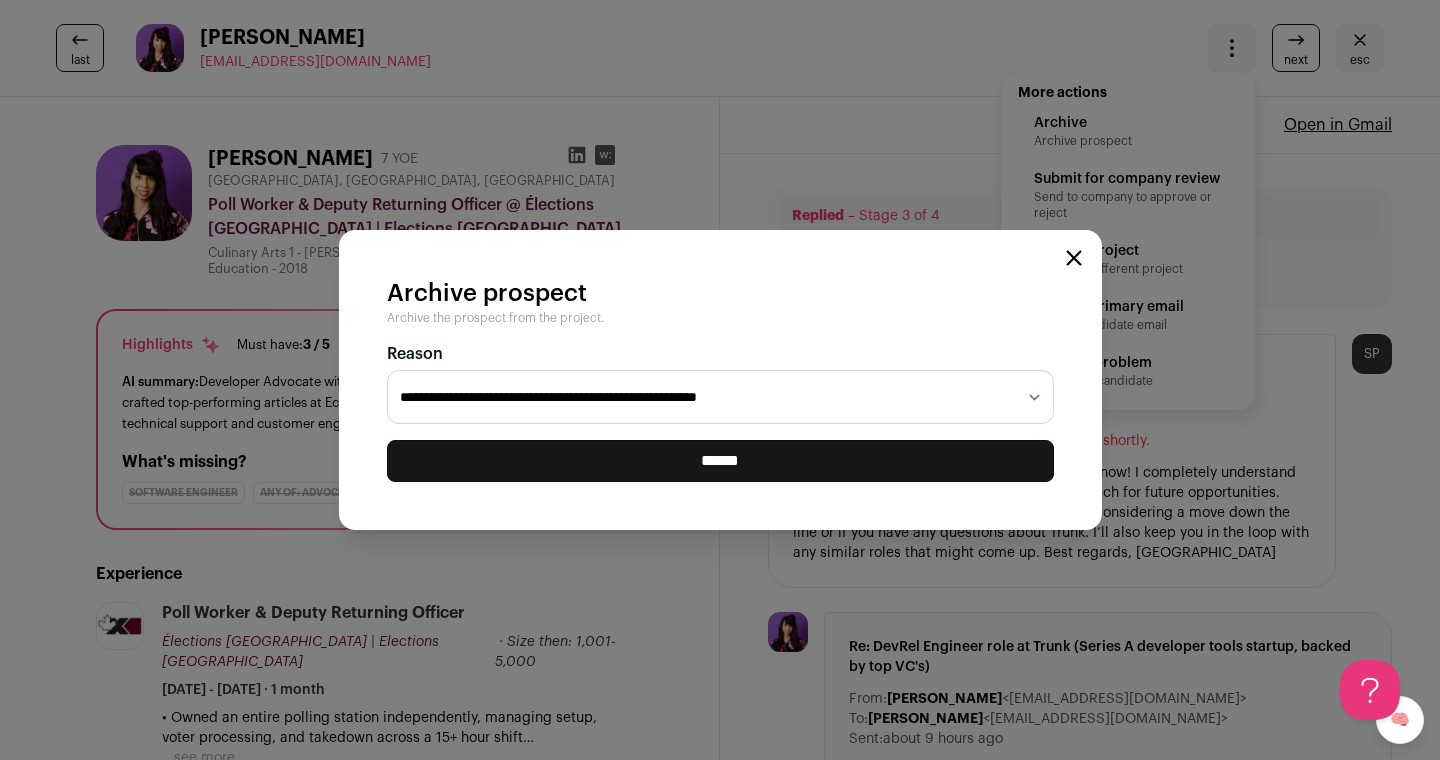 click on "******" at bounding box center [720, 461] 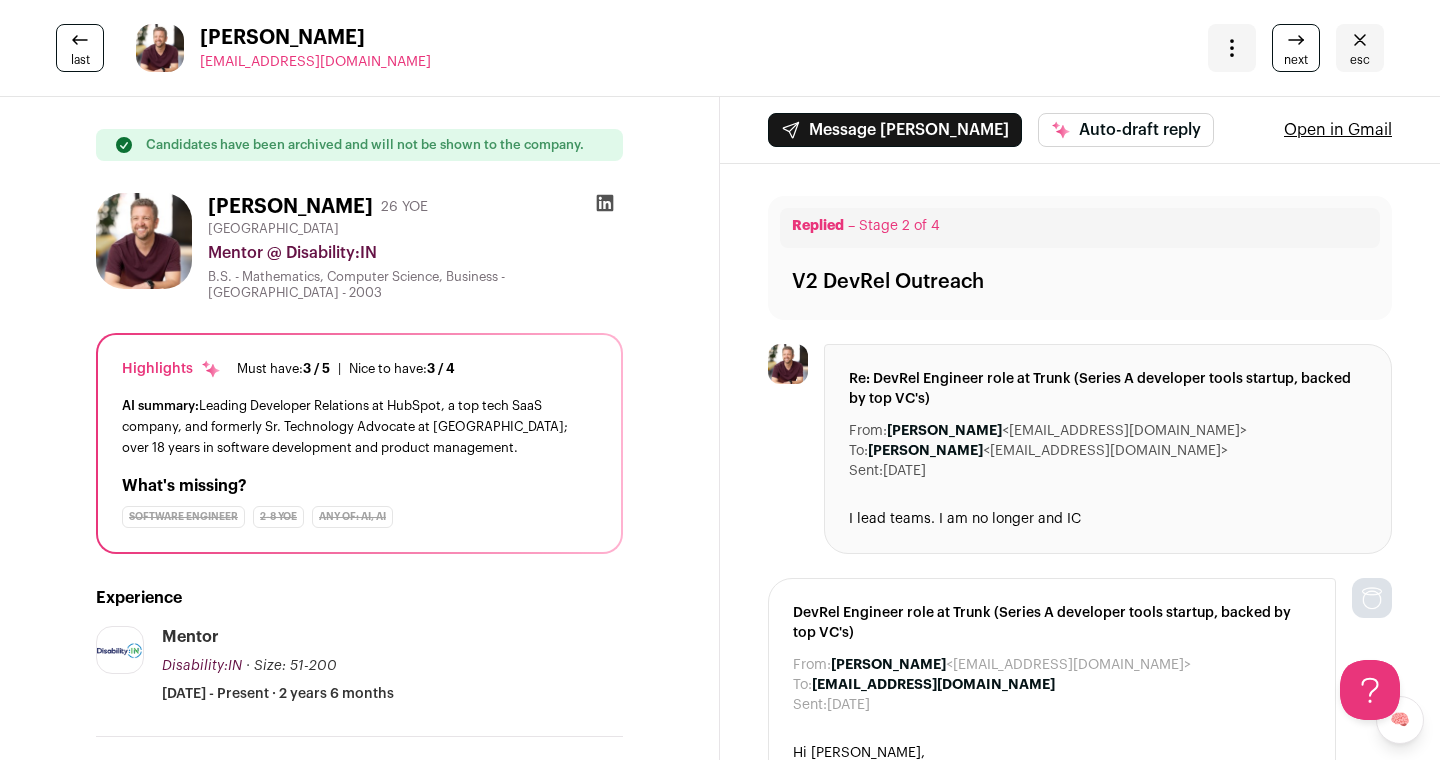 scroll, scrollTop: 0, scrollLeft: 0, axis: both 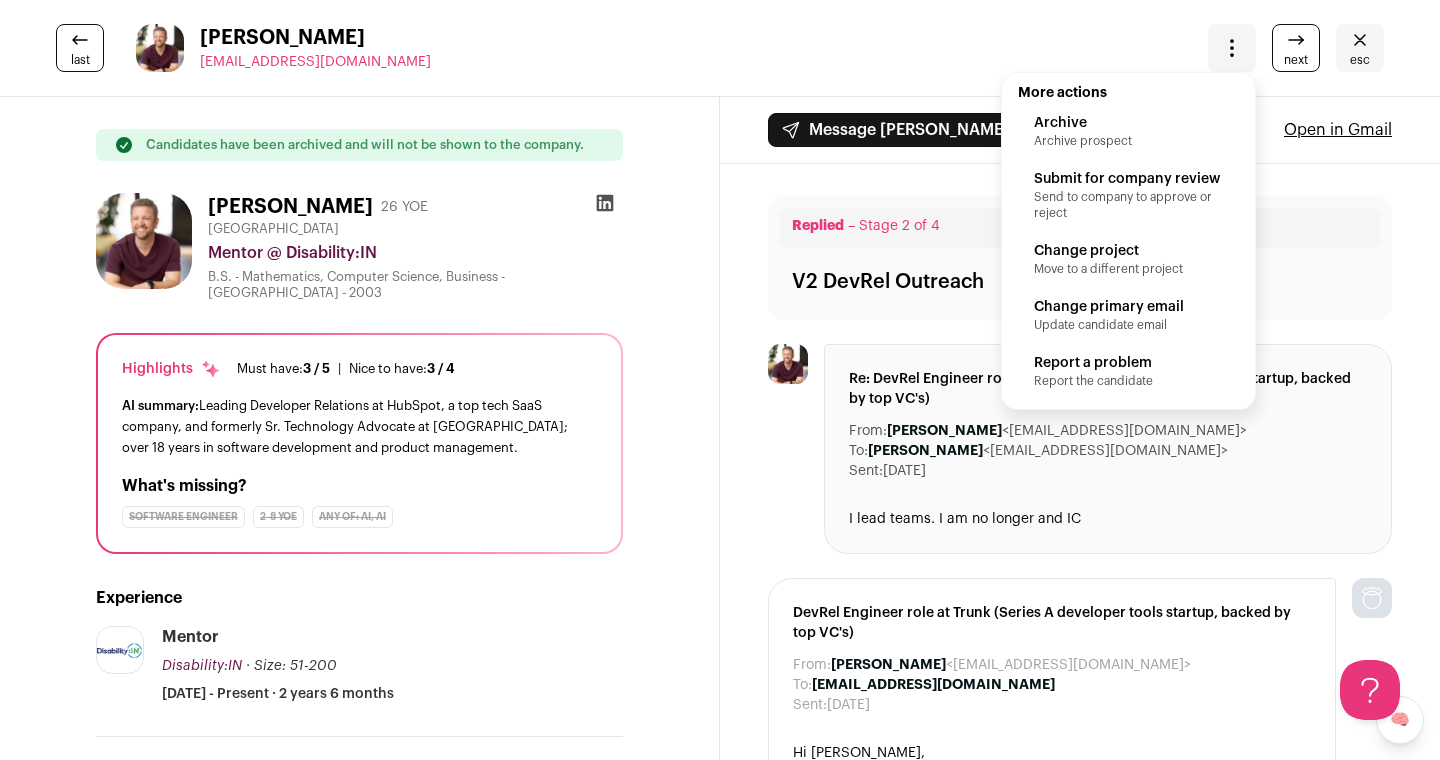 click on "Archive" at bounding box center (1128, 123) 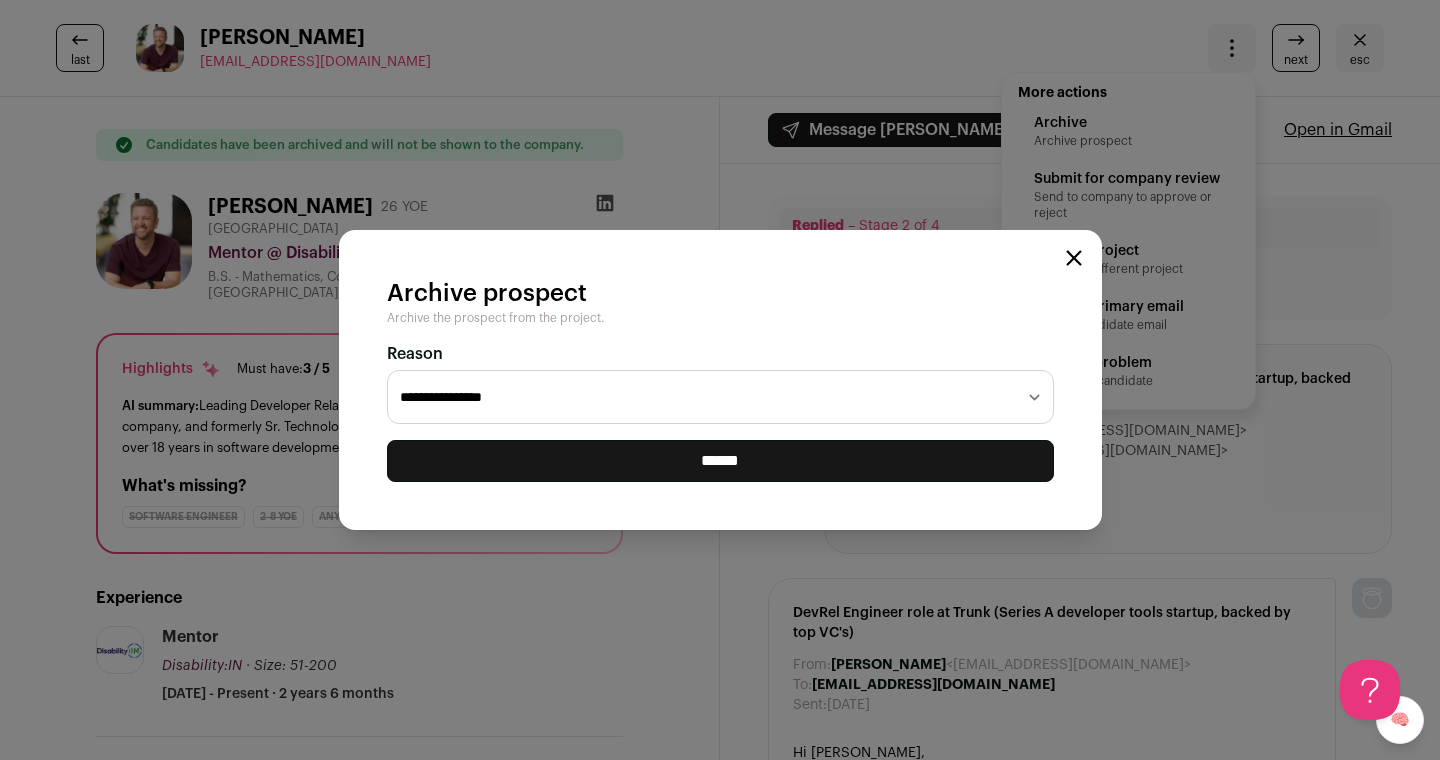 select on "**********" 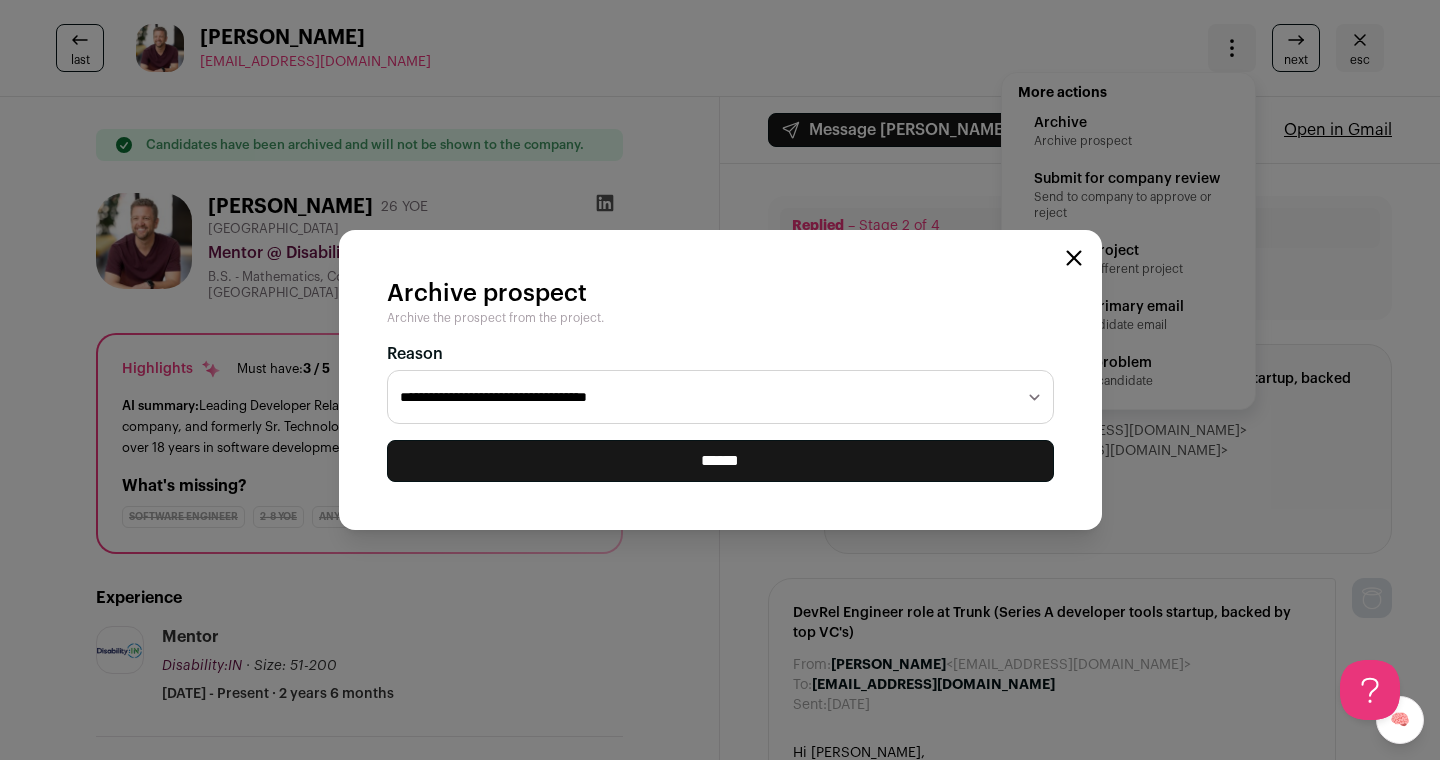 click on "******" at bounding box center (720, 461) 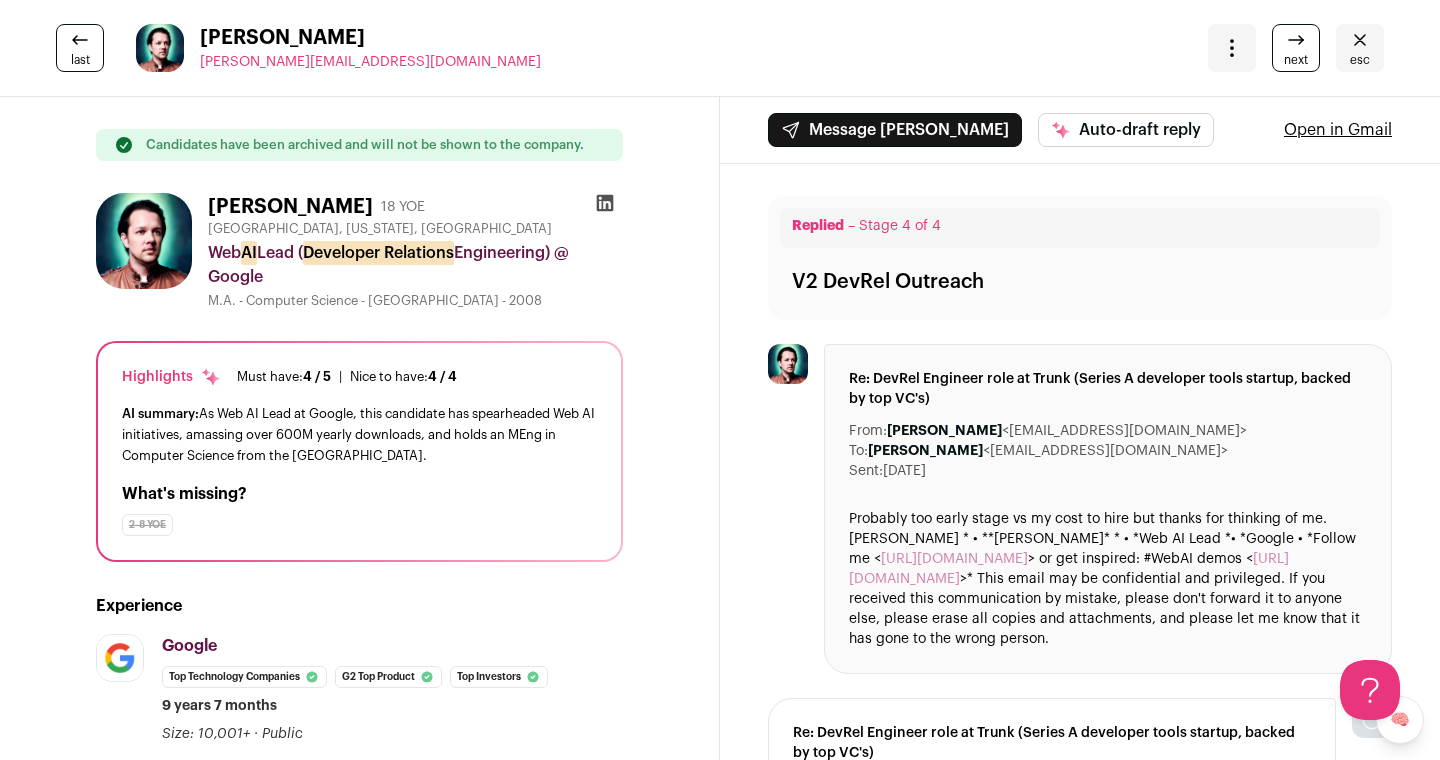 scroll, scrollTop: 0, scrollLeft: 0, axis: both 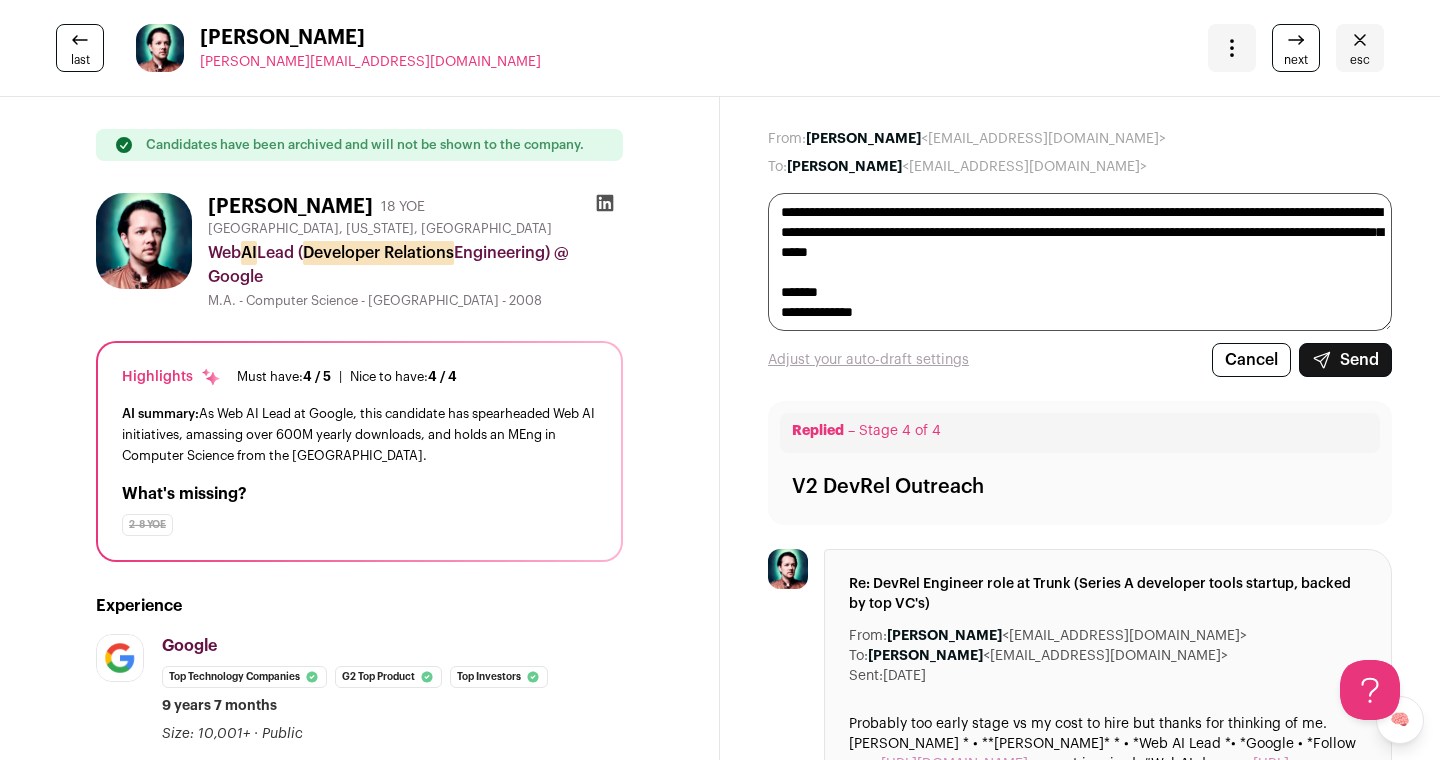 click on "Send" at bounding box center [1345, 360] 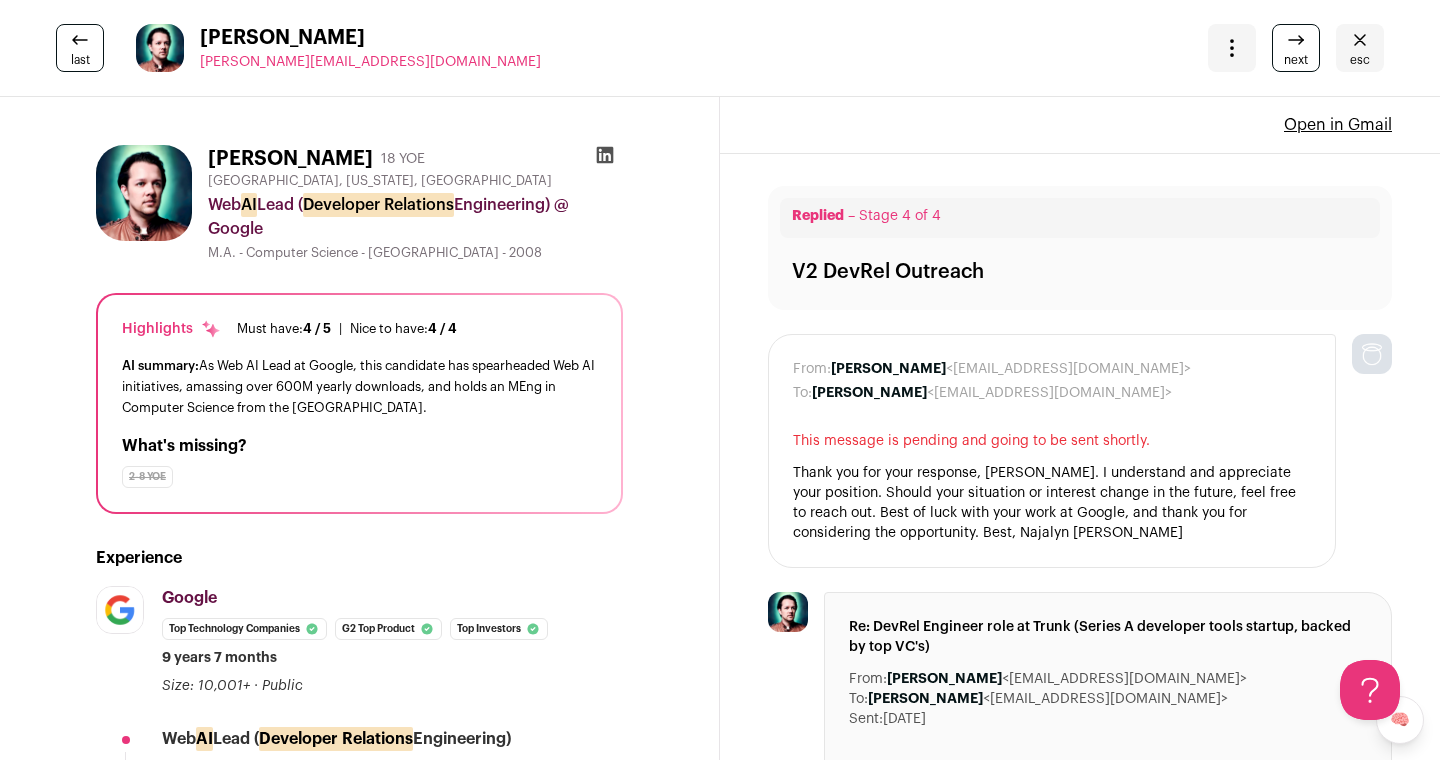 scroll, scrollTop: 0, scrollLeft: 0, axis: both 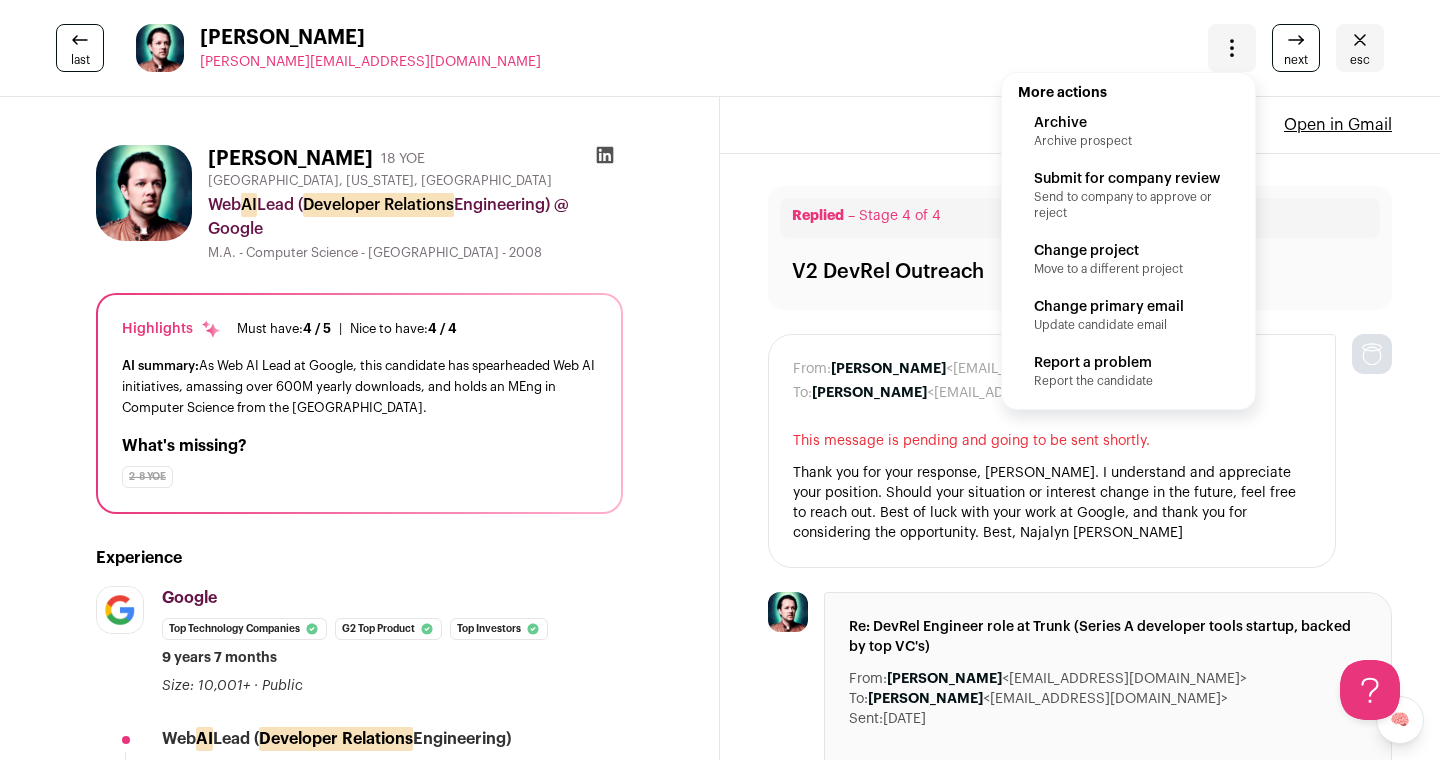 click on "Archive" at bounding box center (1128, 123) 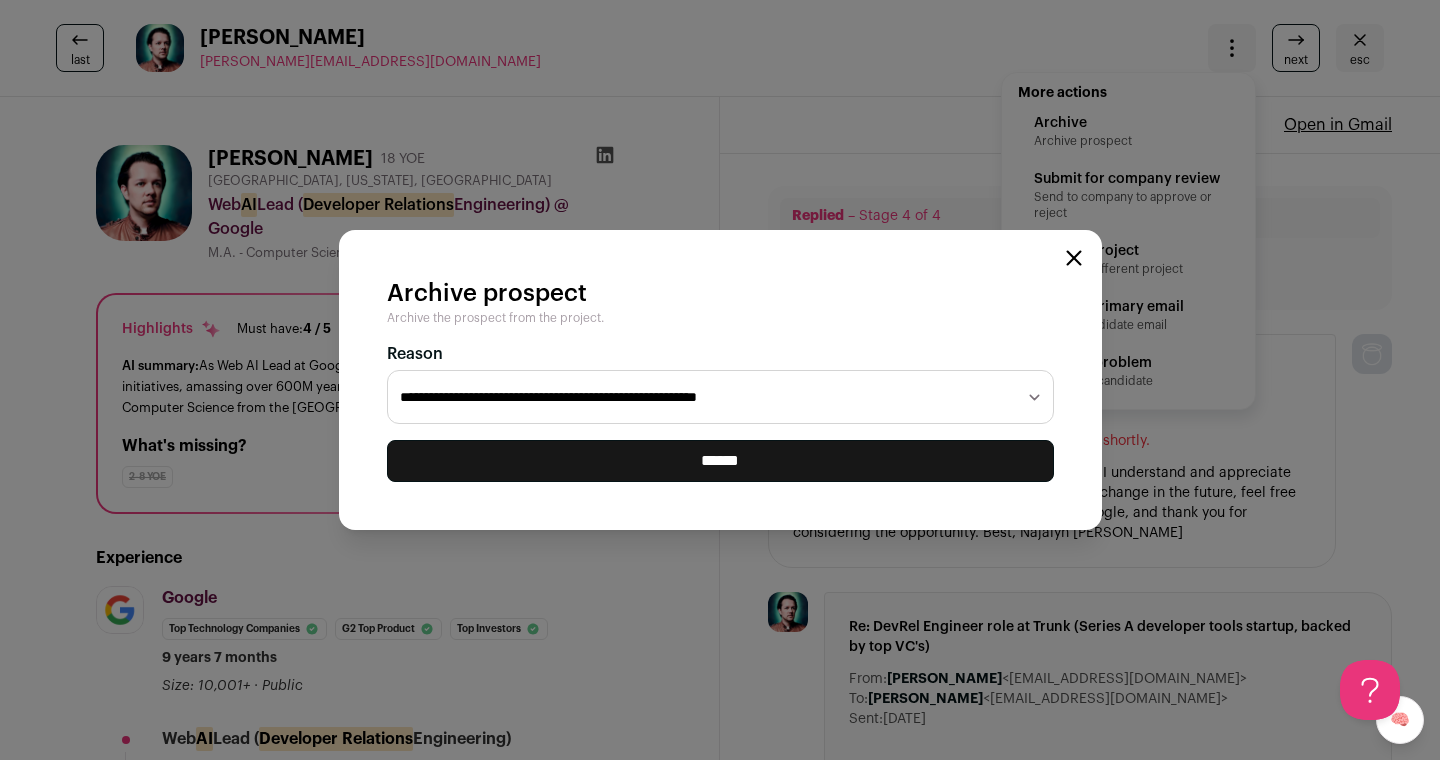 click on "**********" at bounding box center (720, 397) 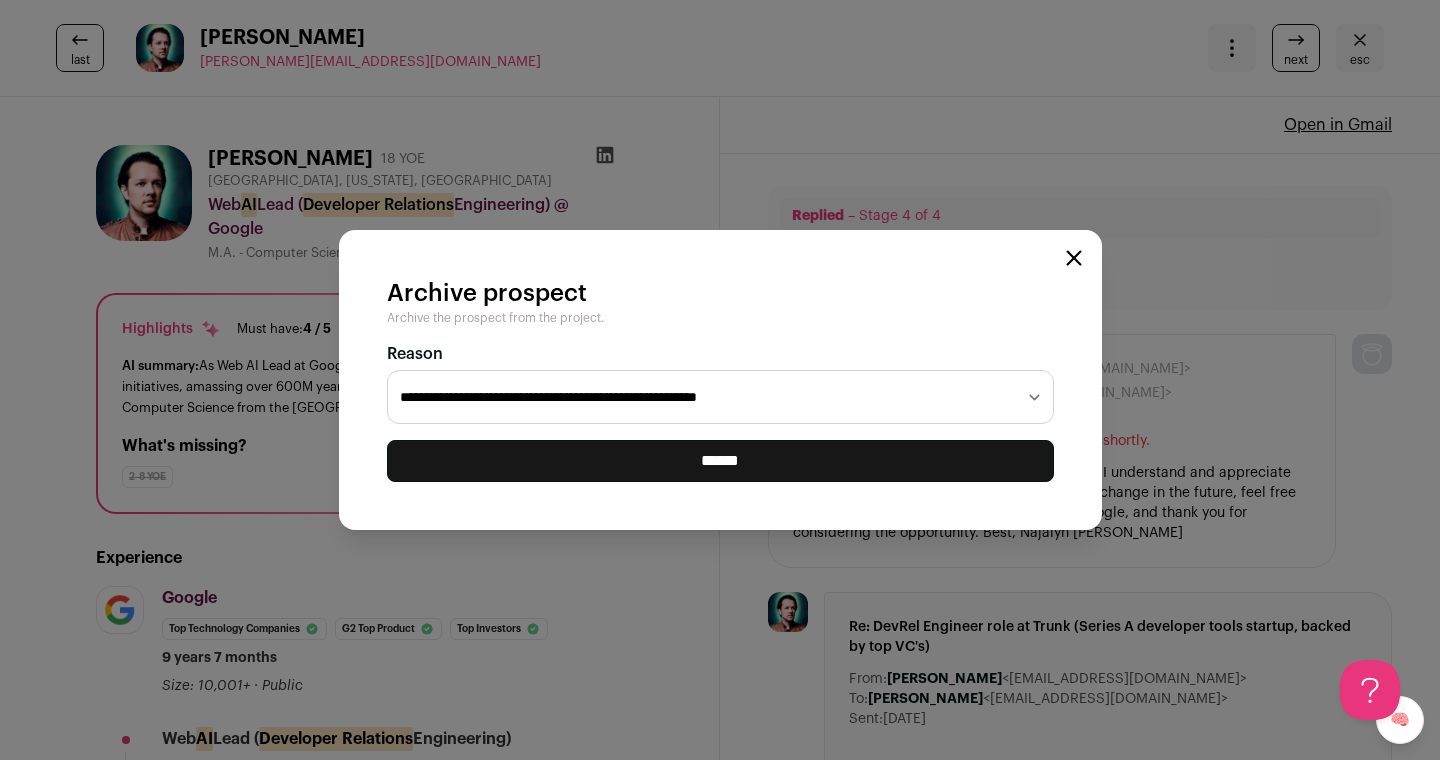 select on "**********" 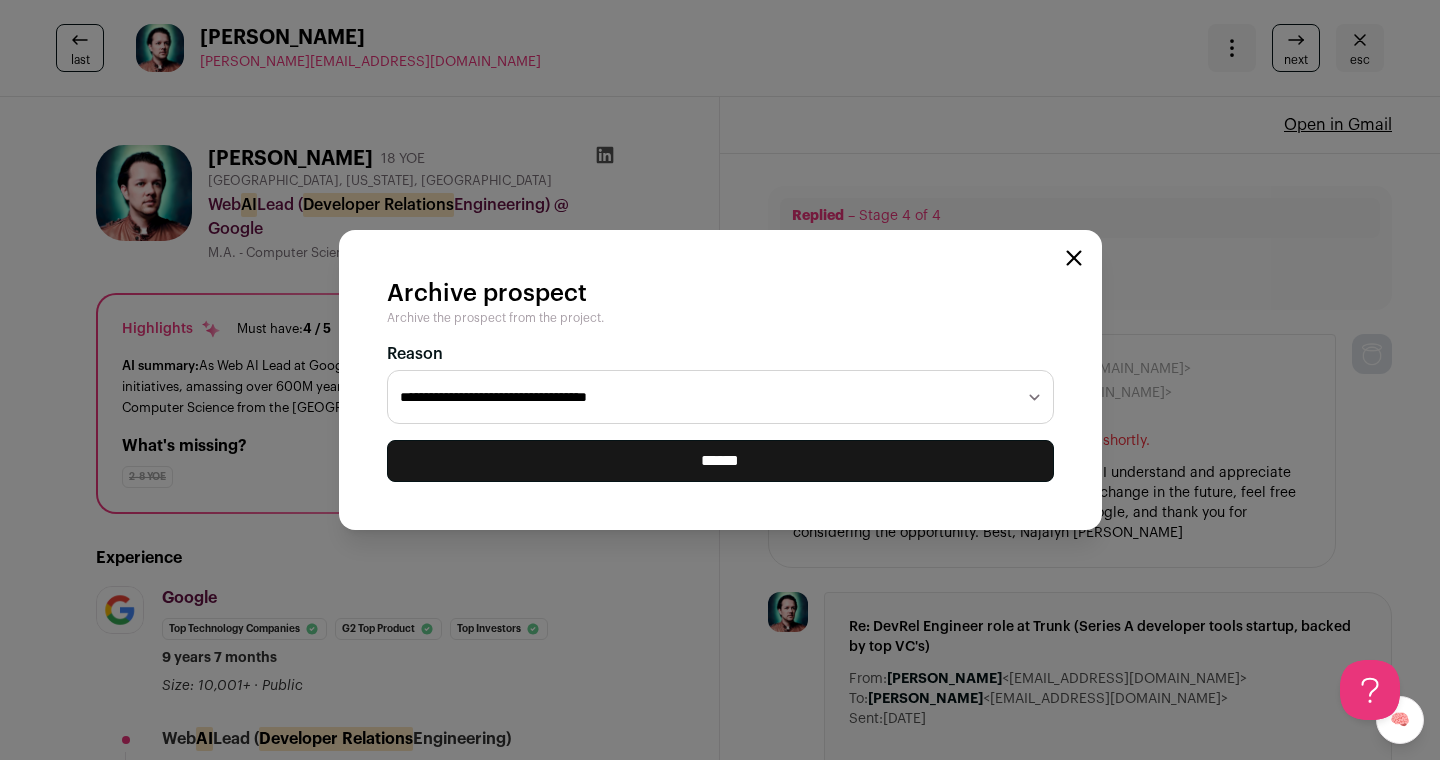 click on "******" at bounding box center [720, 461] 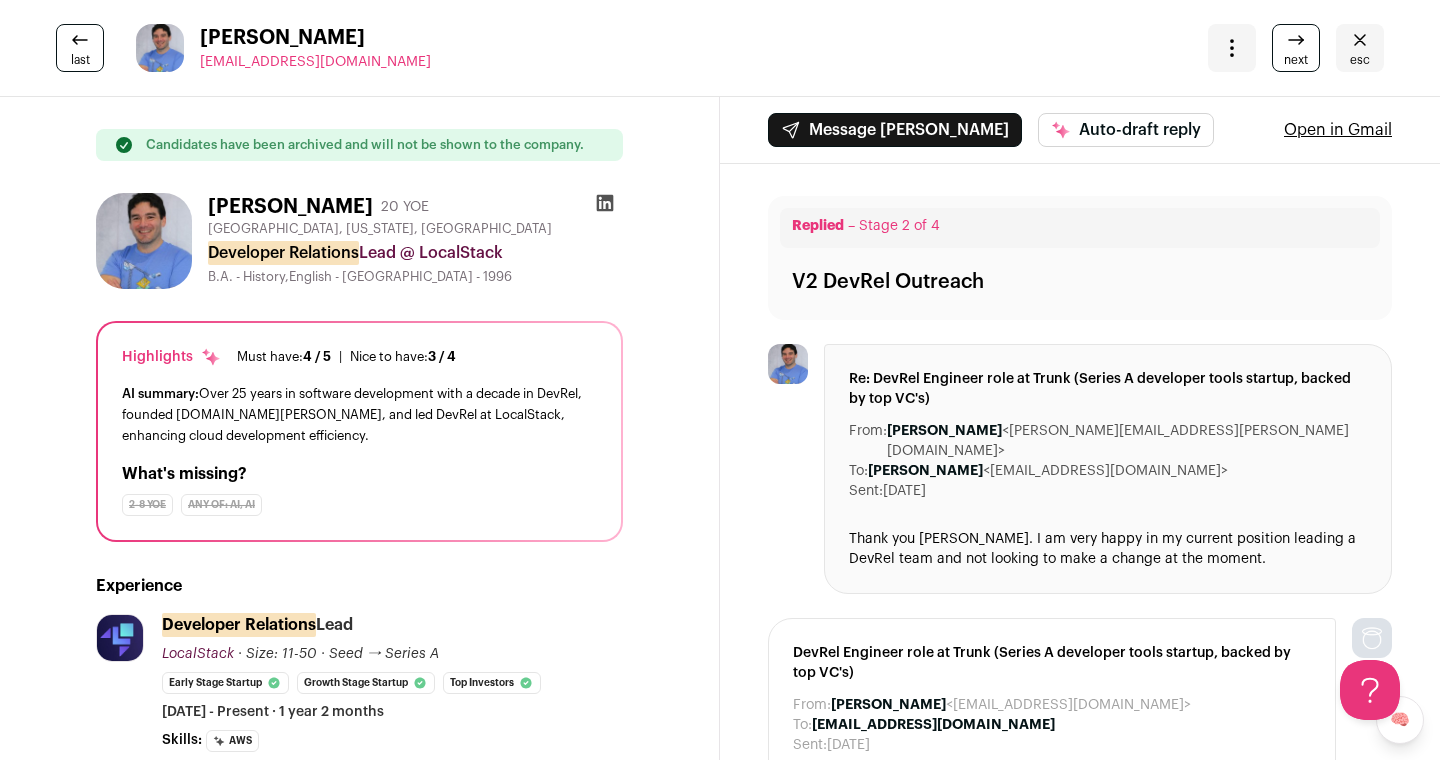 scroll, scrollTop: 0, scrollLeft: 0, axis: both 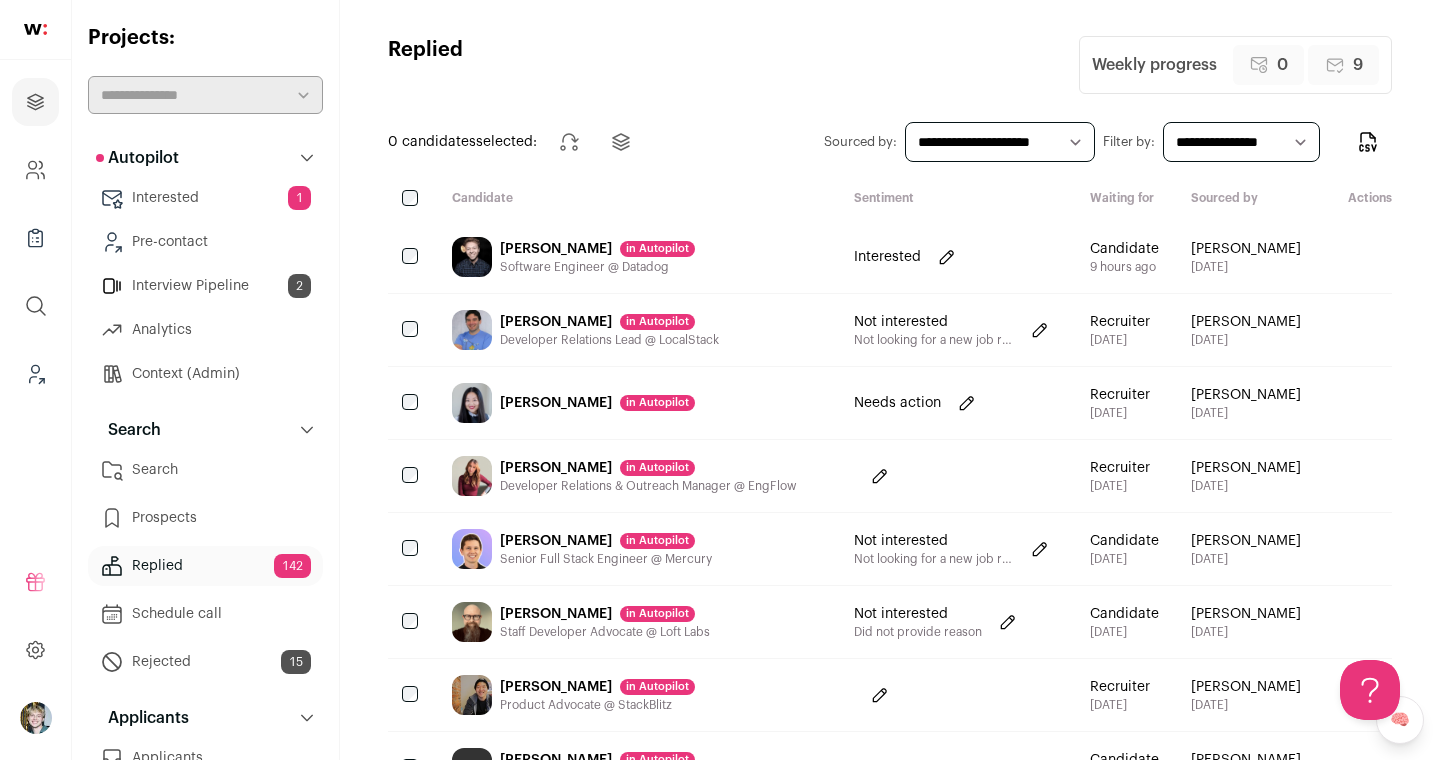 click on "[PERSON_NAME]
in [GEOGRAPHIC_DATA]" at bounding box center [637, 403] 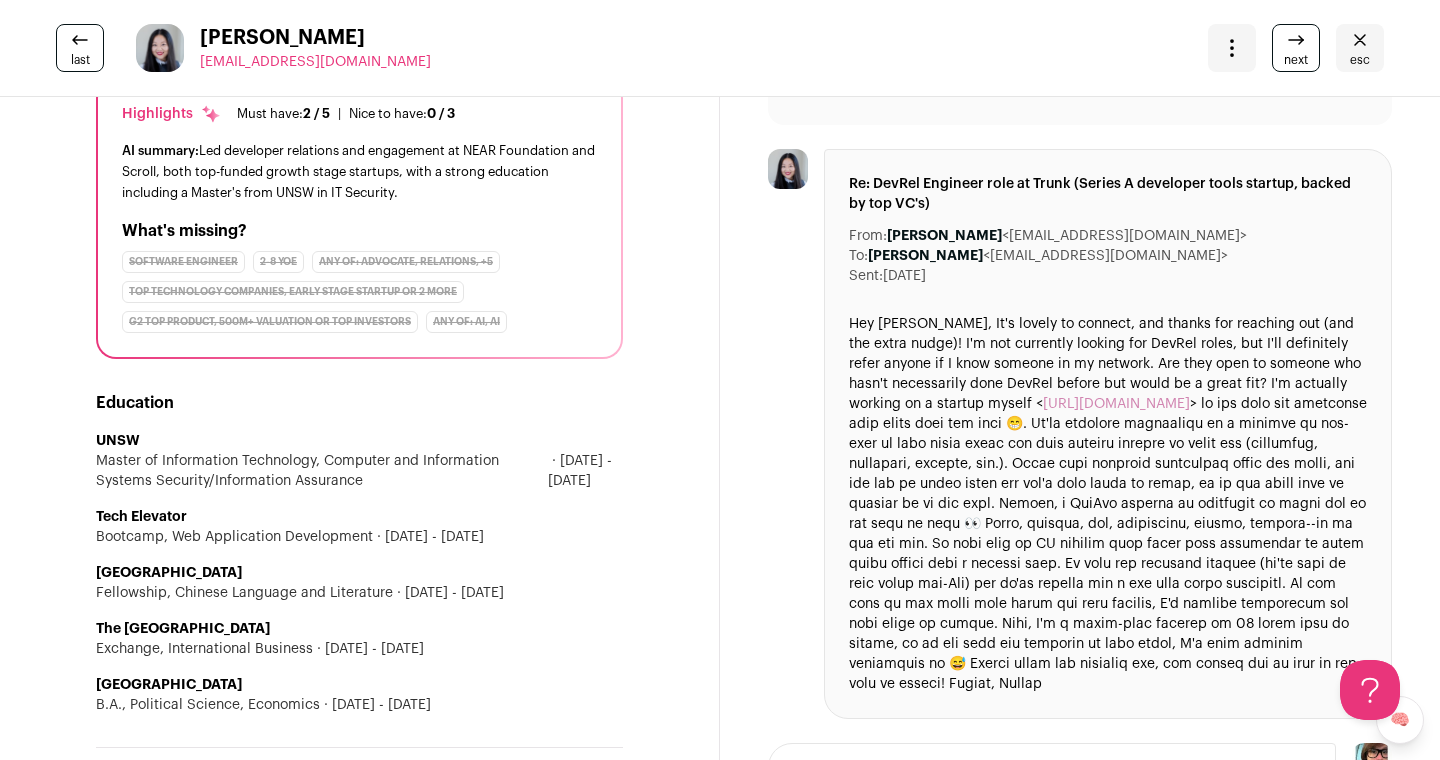 scroll, scrollTop: 0, scrollLeft: 0, axis: both 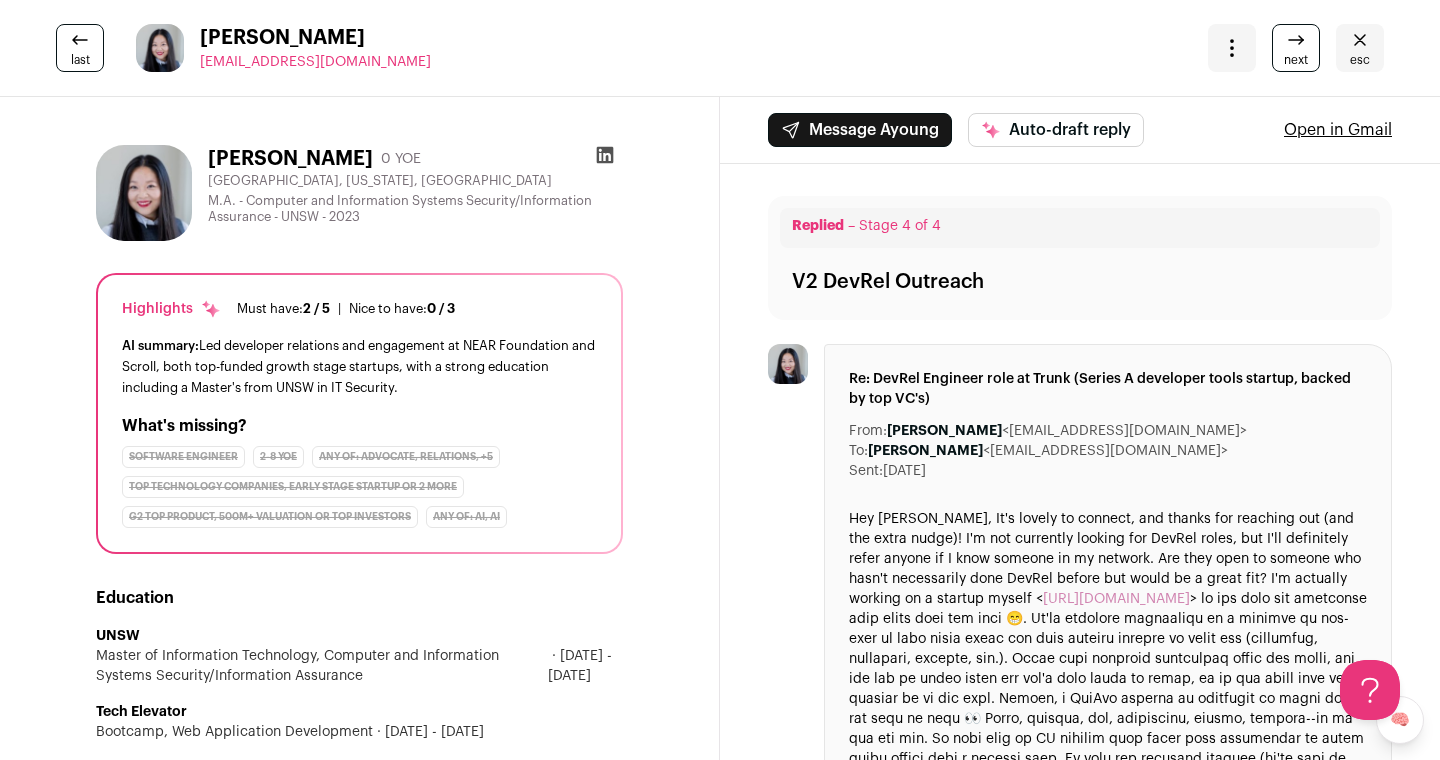 click 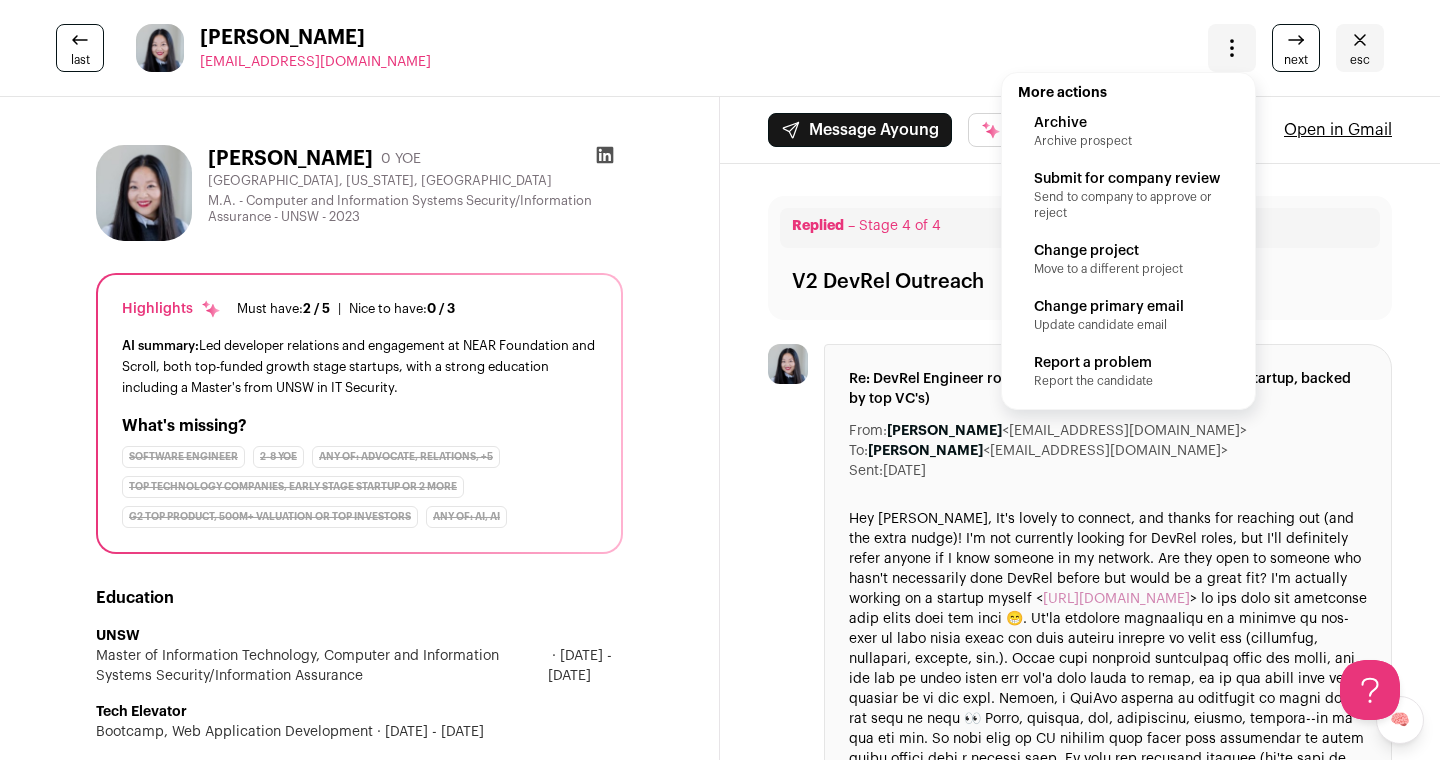 click on "Archive" at bounding box center [1128, 123] 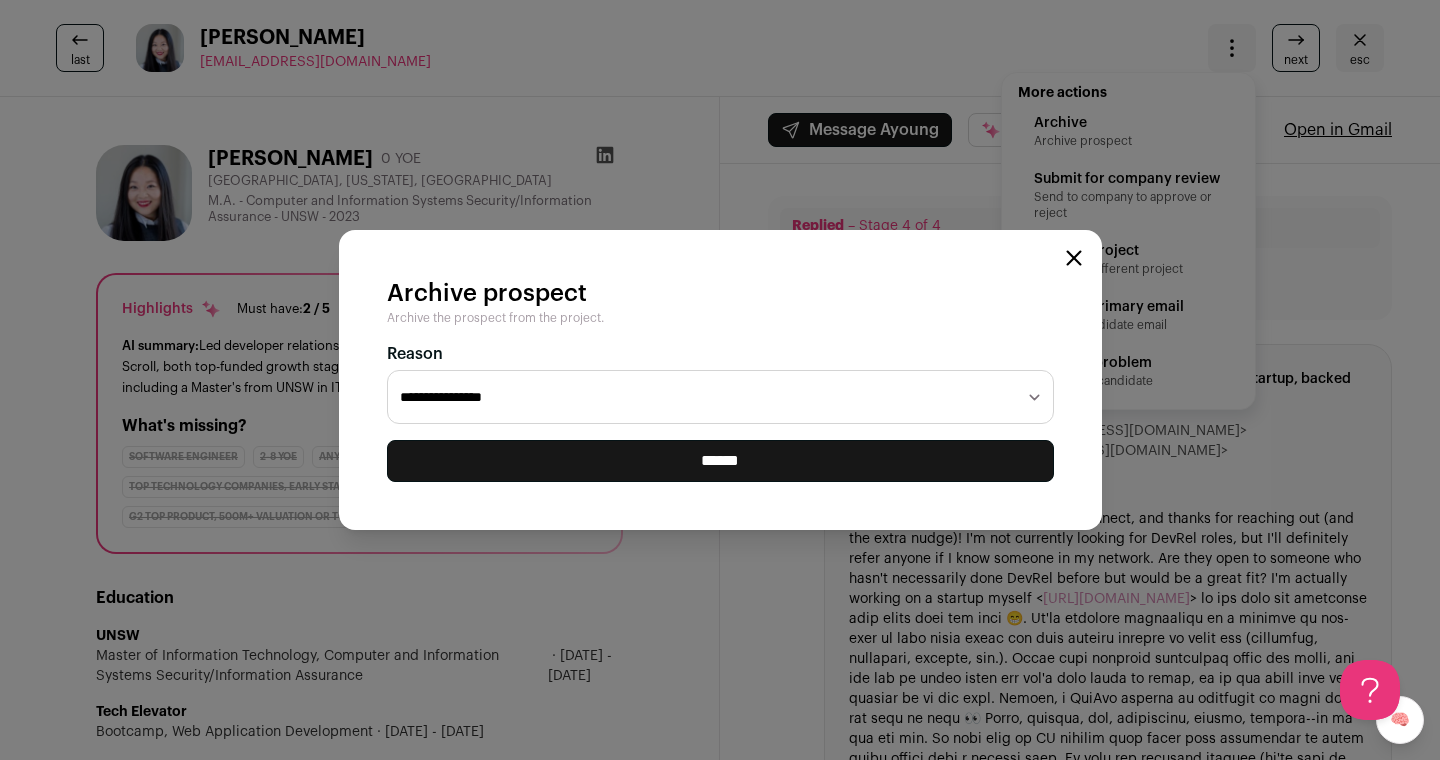 select on "**********" 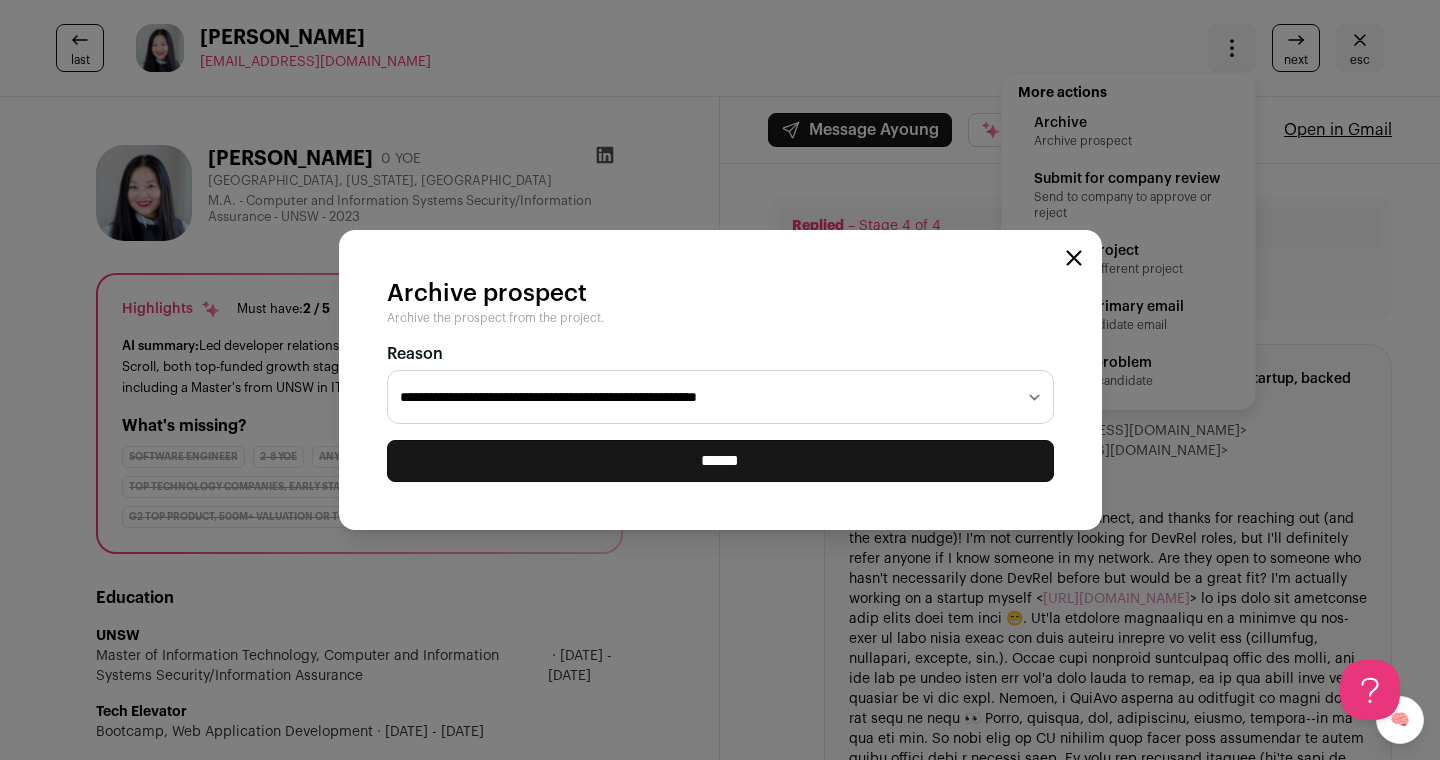 click on "******" at bounding box center [720, 461] 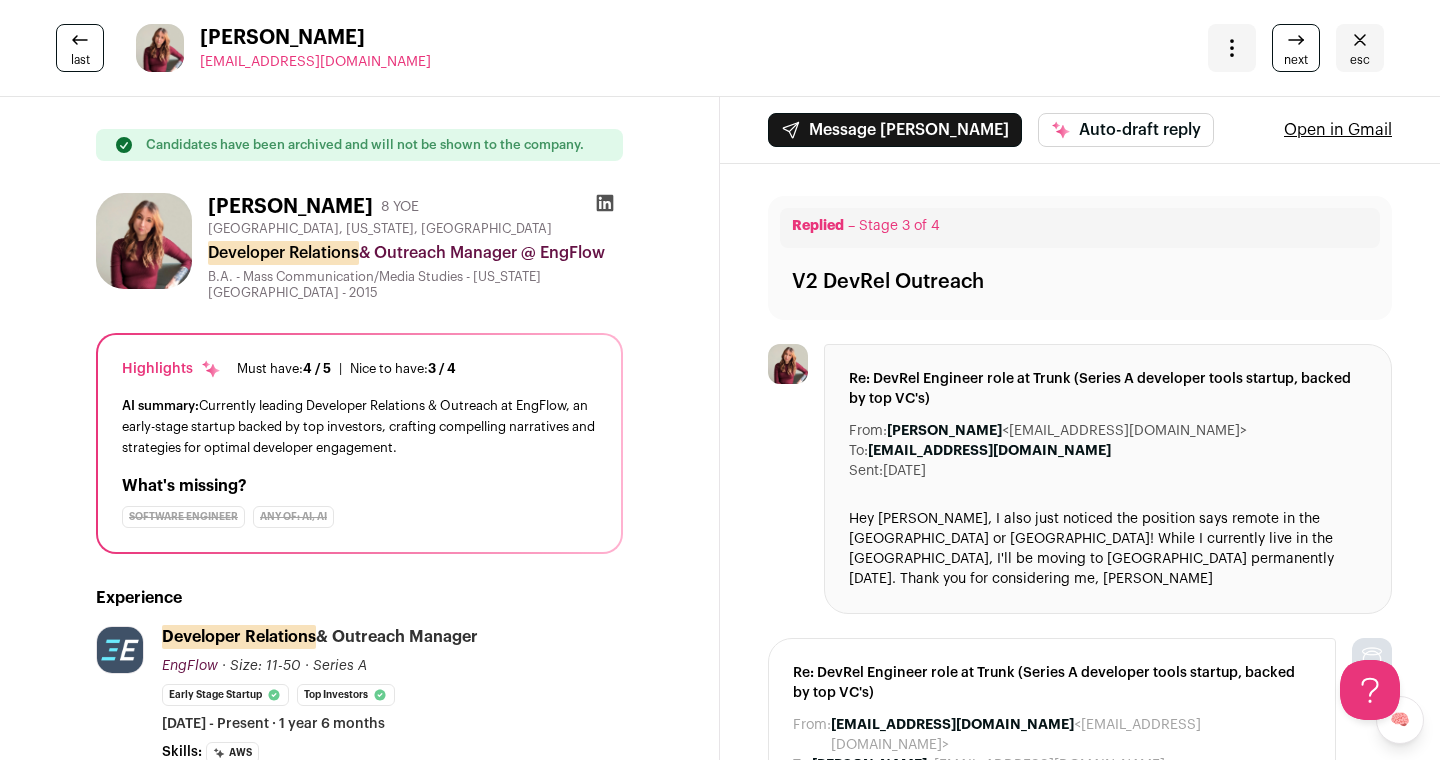 scroll, scrollTop: 0, scrollLeft: 0, axis: both 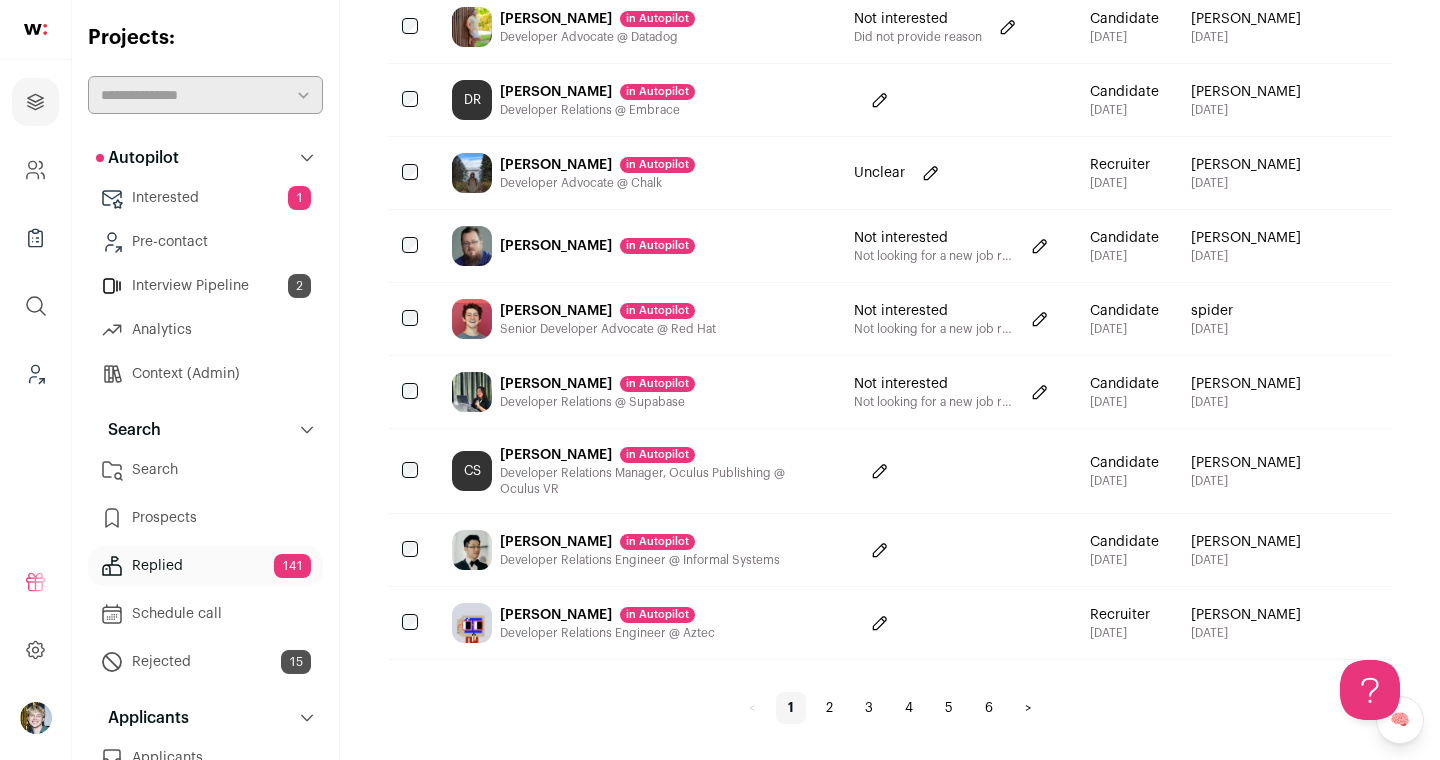 click on "Developer Relations Manager, Oculus Publishing @ Oculus VR" at bounding box center (661, 481) 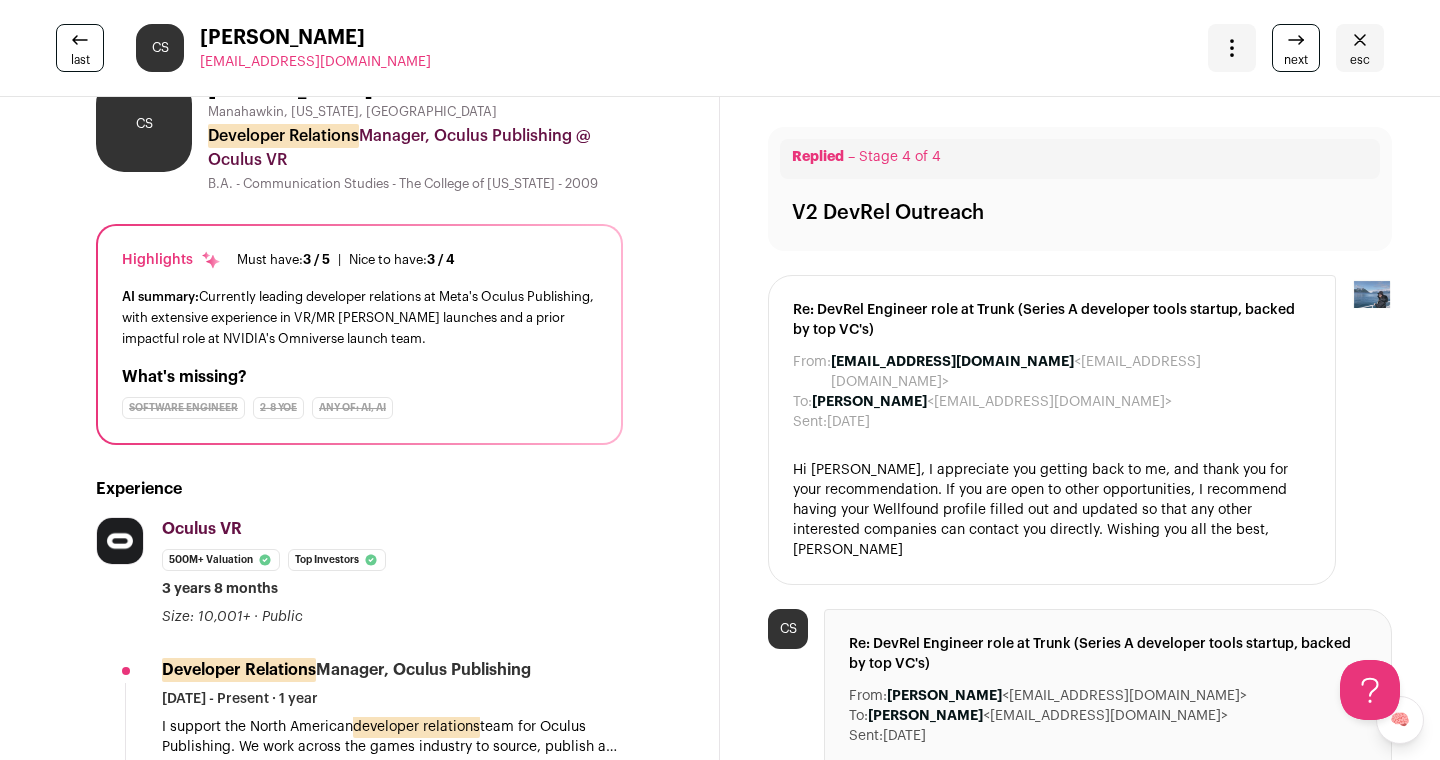scroll, scrollTop: 0, scrollLeft: 0, axis: both 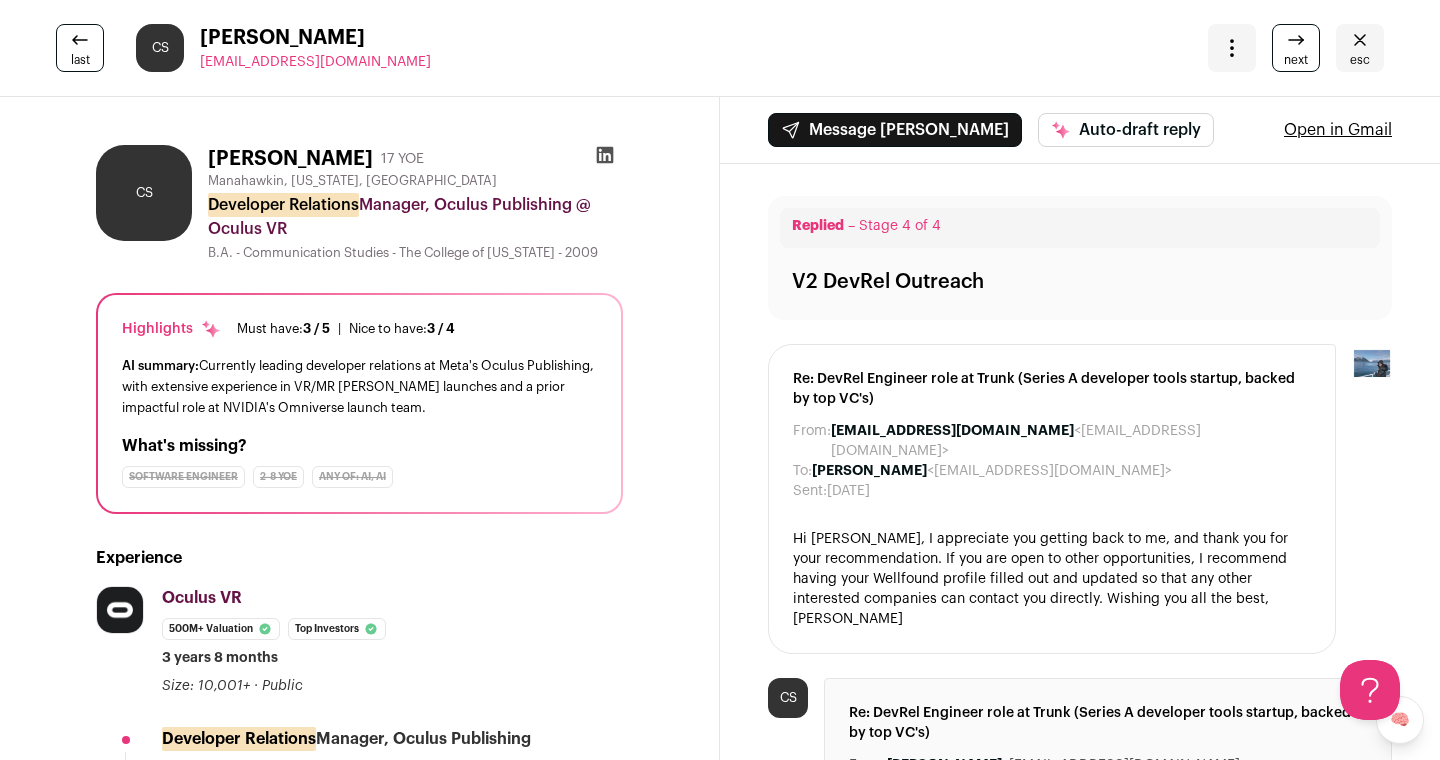 click 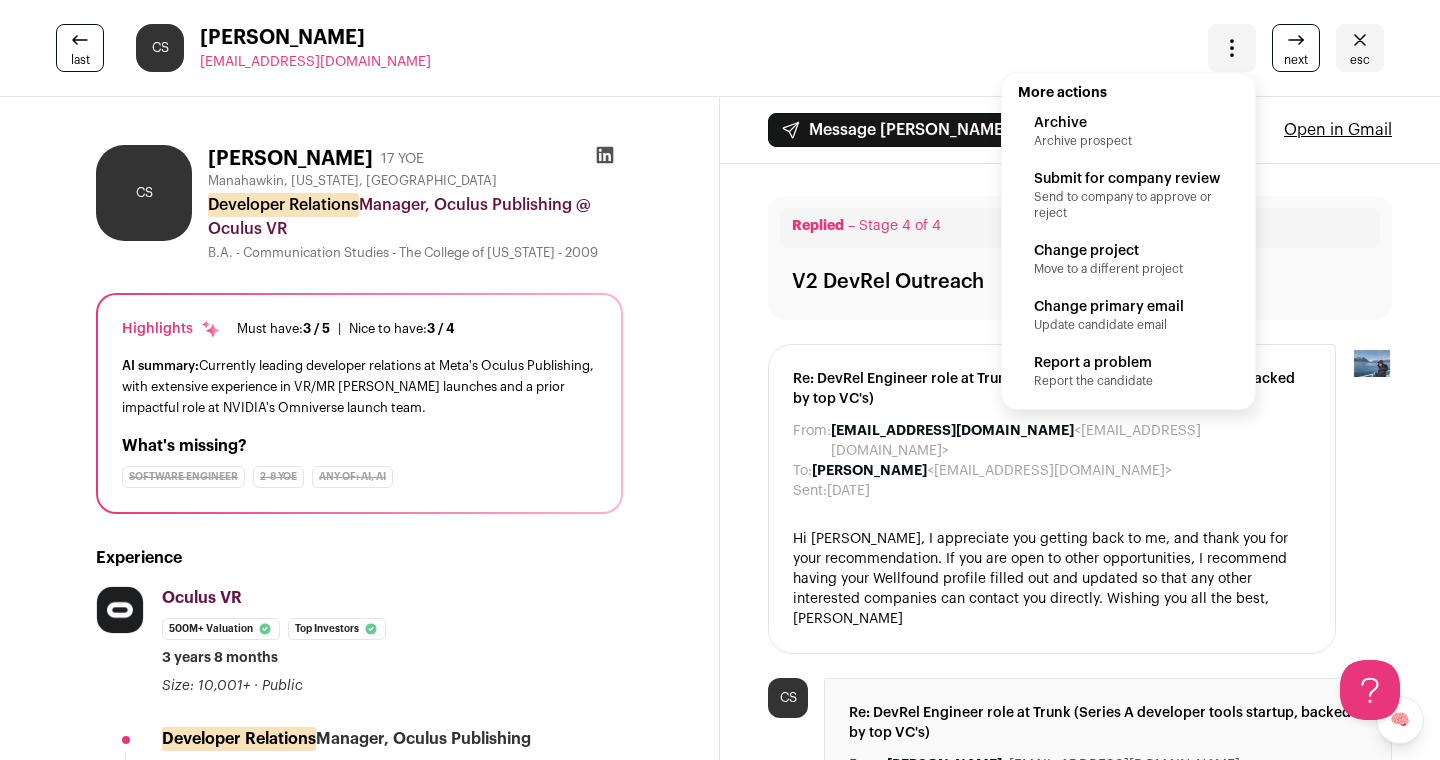 click on "Archive" at bounding box center [1128, 123] 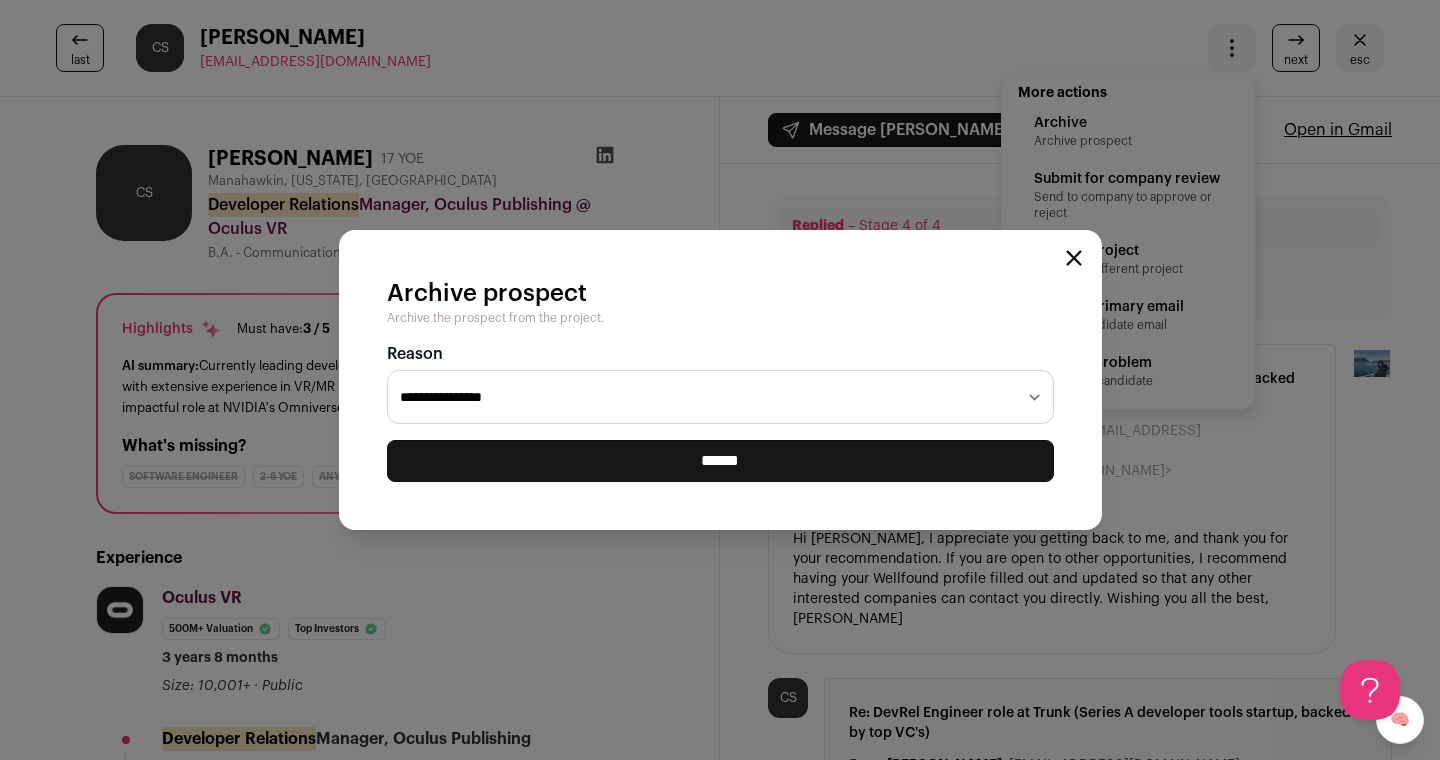 select on "**********" 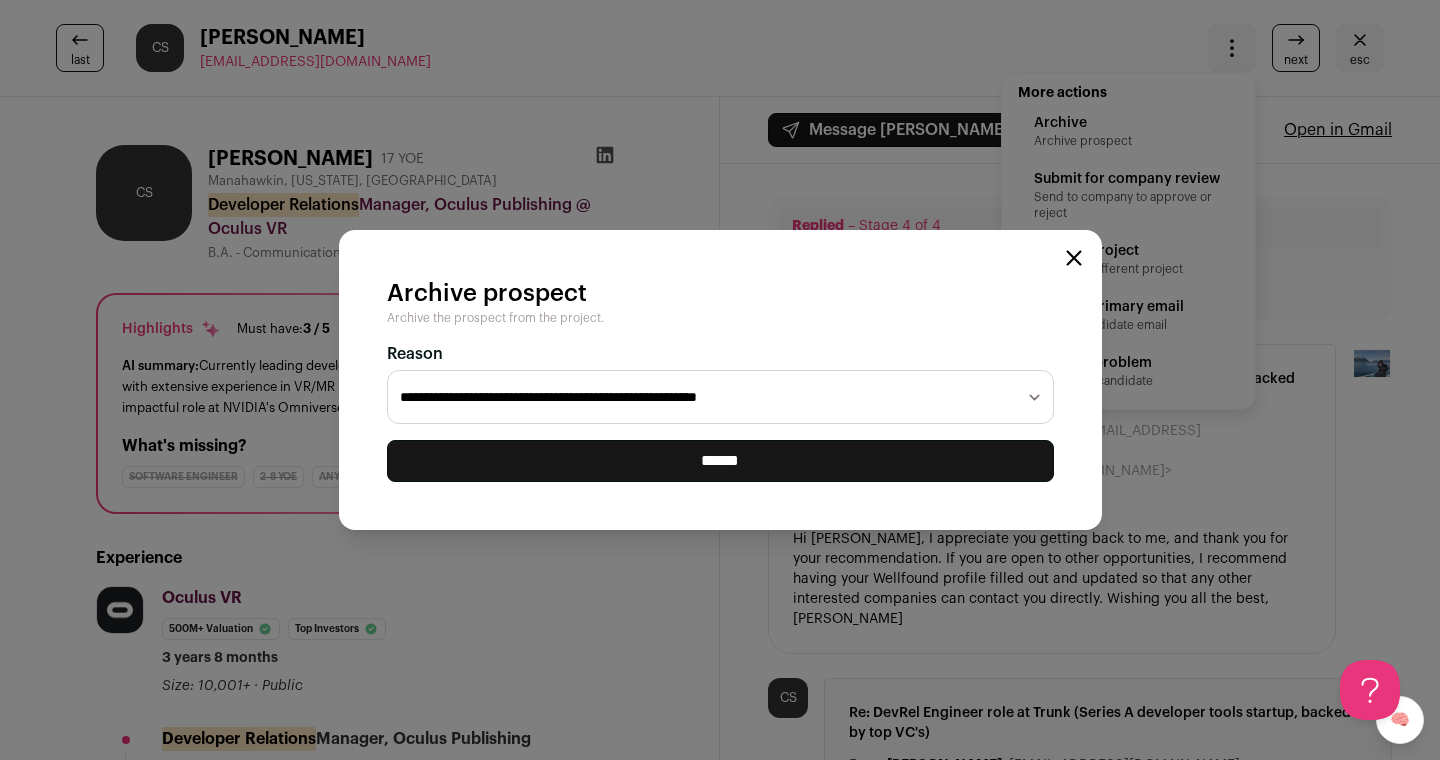 click on "******" at bounding box center (720, 461) 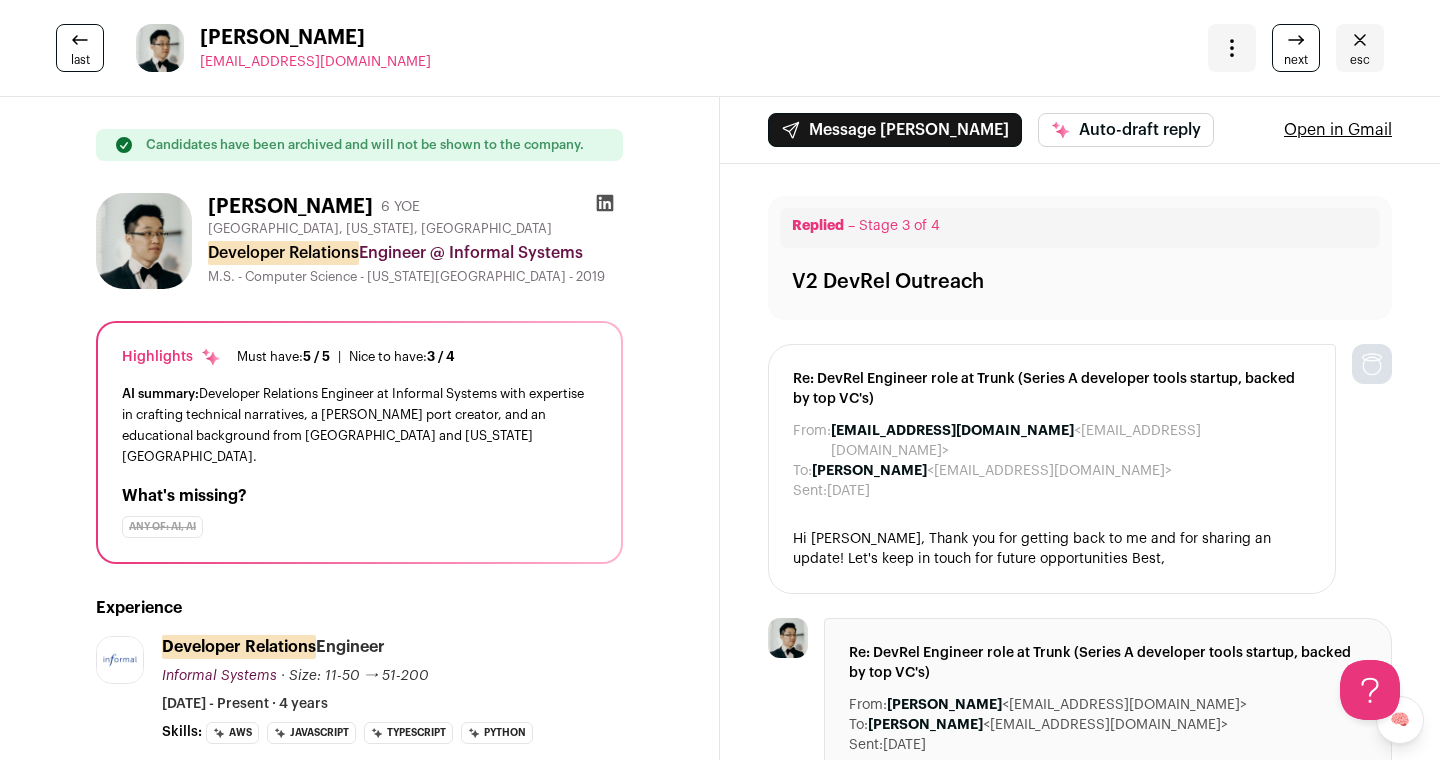 scroll, scrollTop: 0, scrollLeft: 0, axis: both 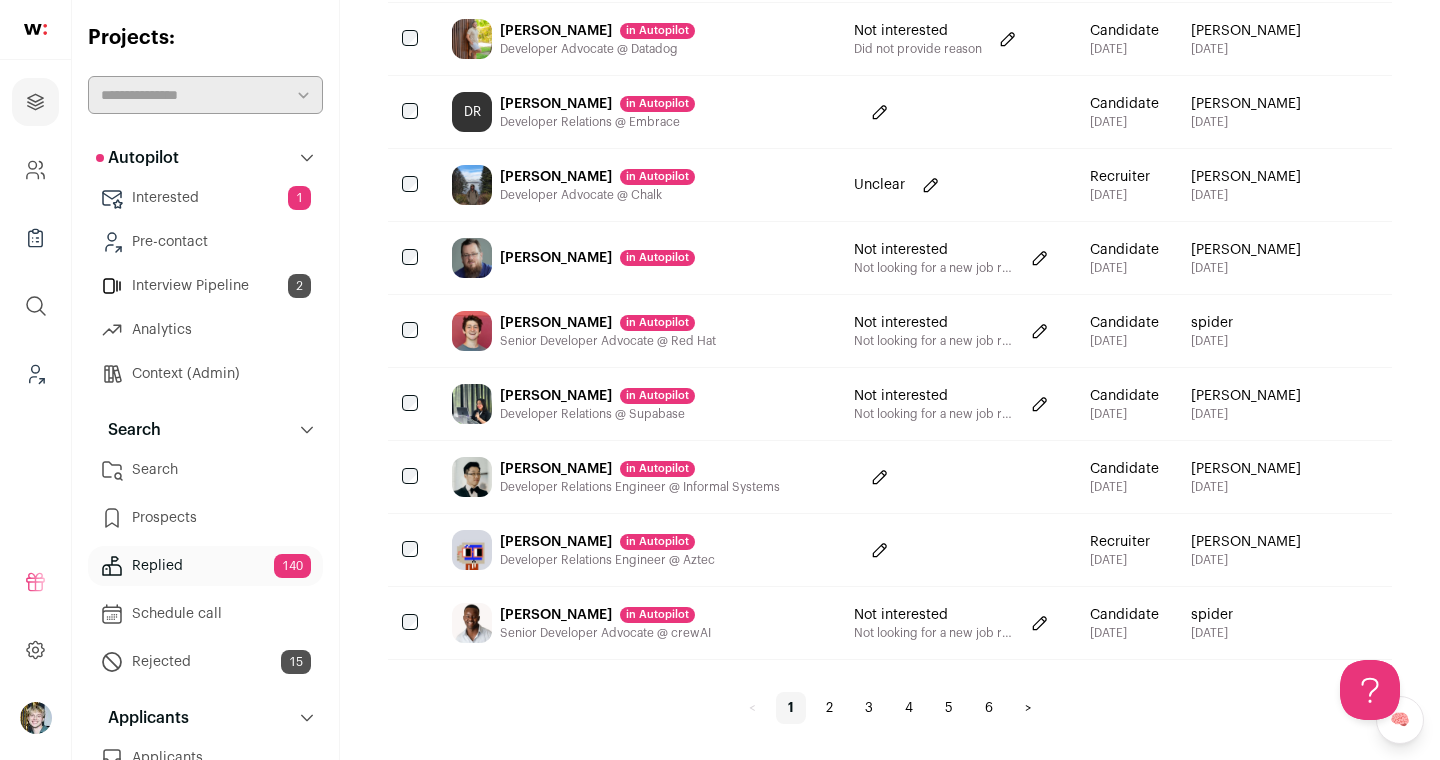 click on "4" at bounding box center [909, 708] 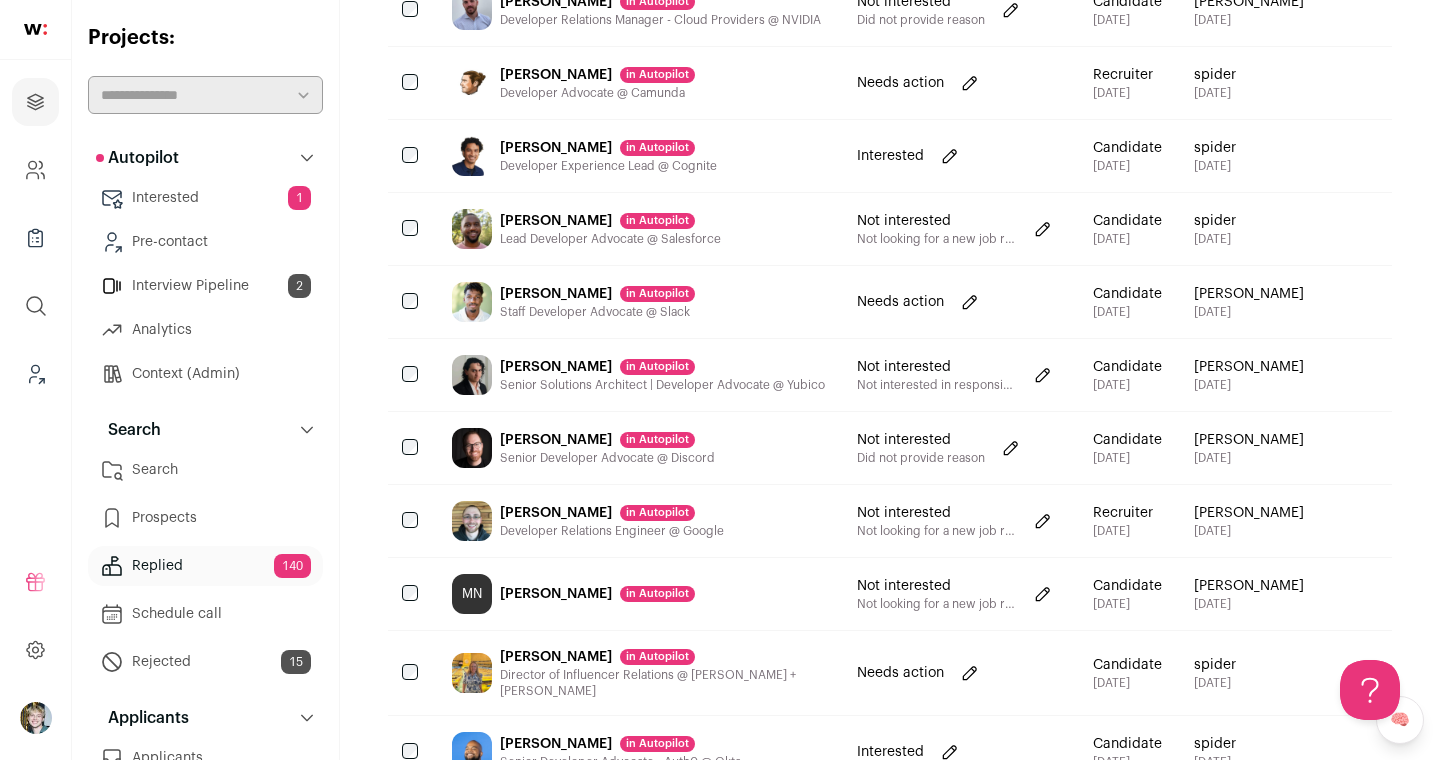scroll, scrollTop: 1422, scrollLeft: 0, axis: vertical 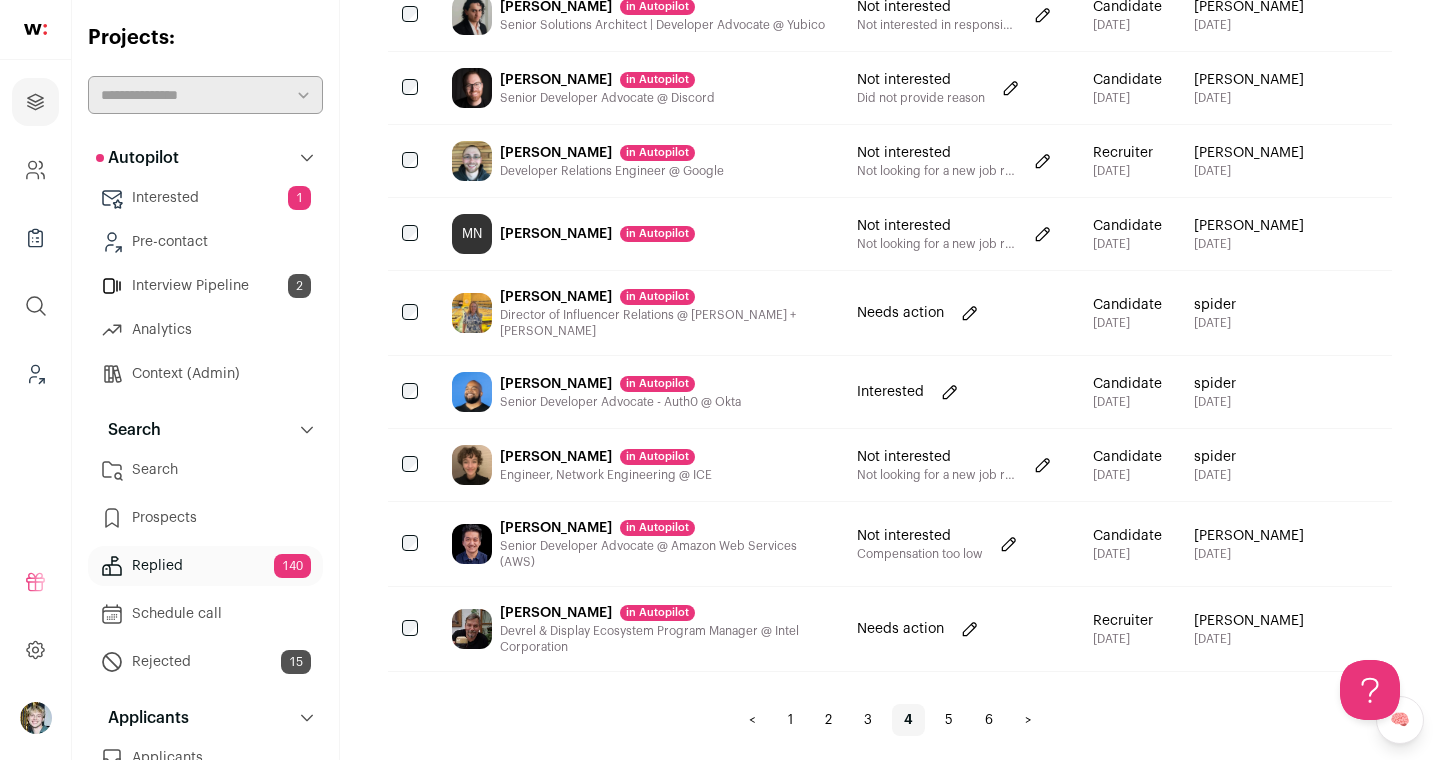 click on "1" at bounding box center (790, 720) 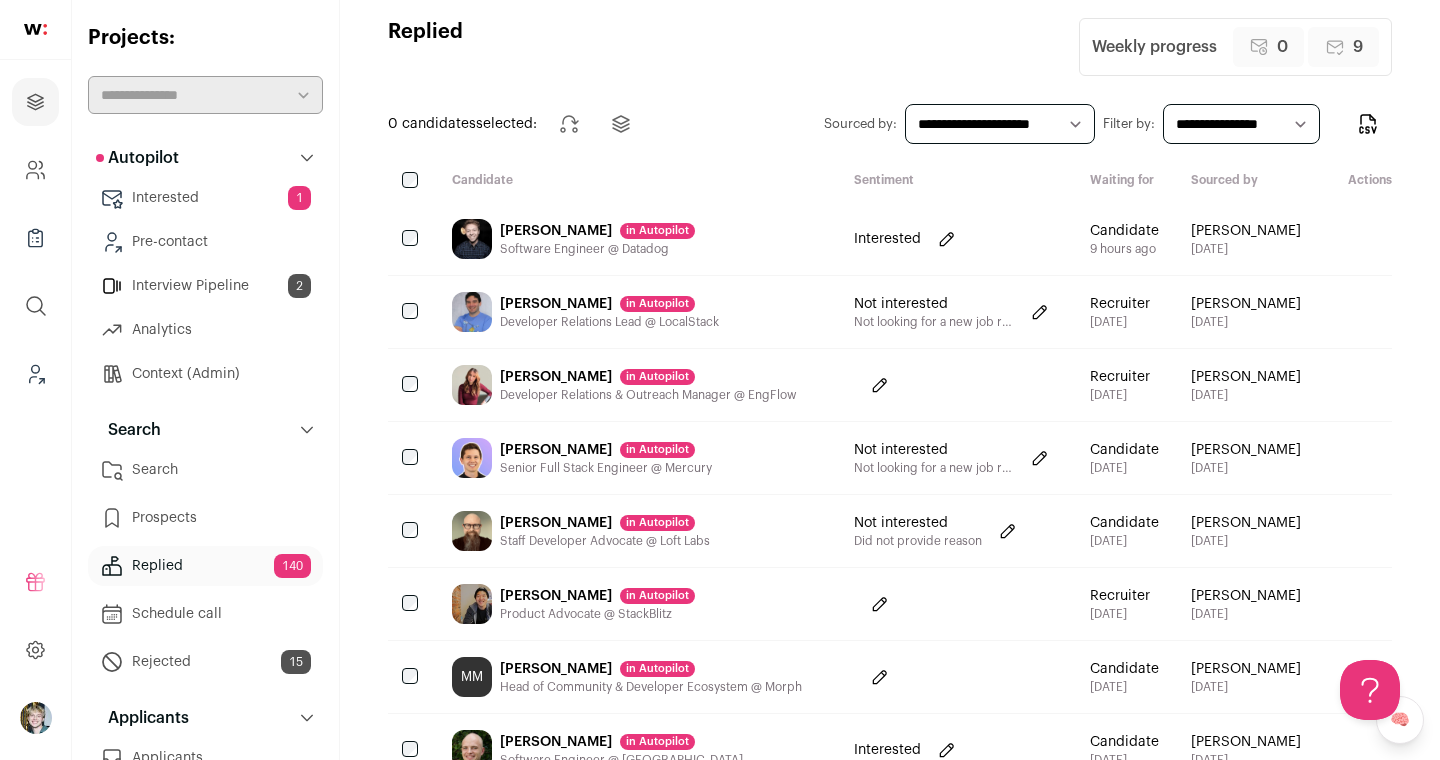 scroll, scrollTop: 20, scrollLeft: 0, axis: vertical 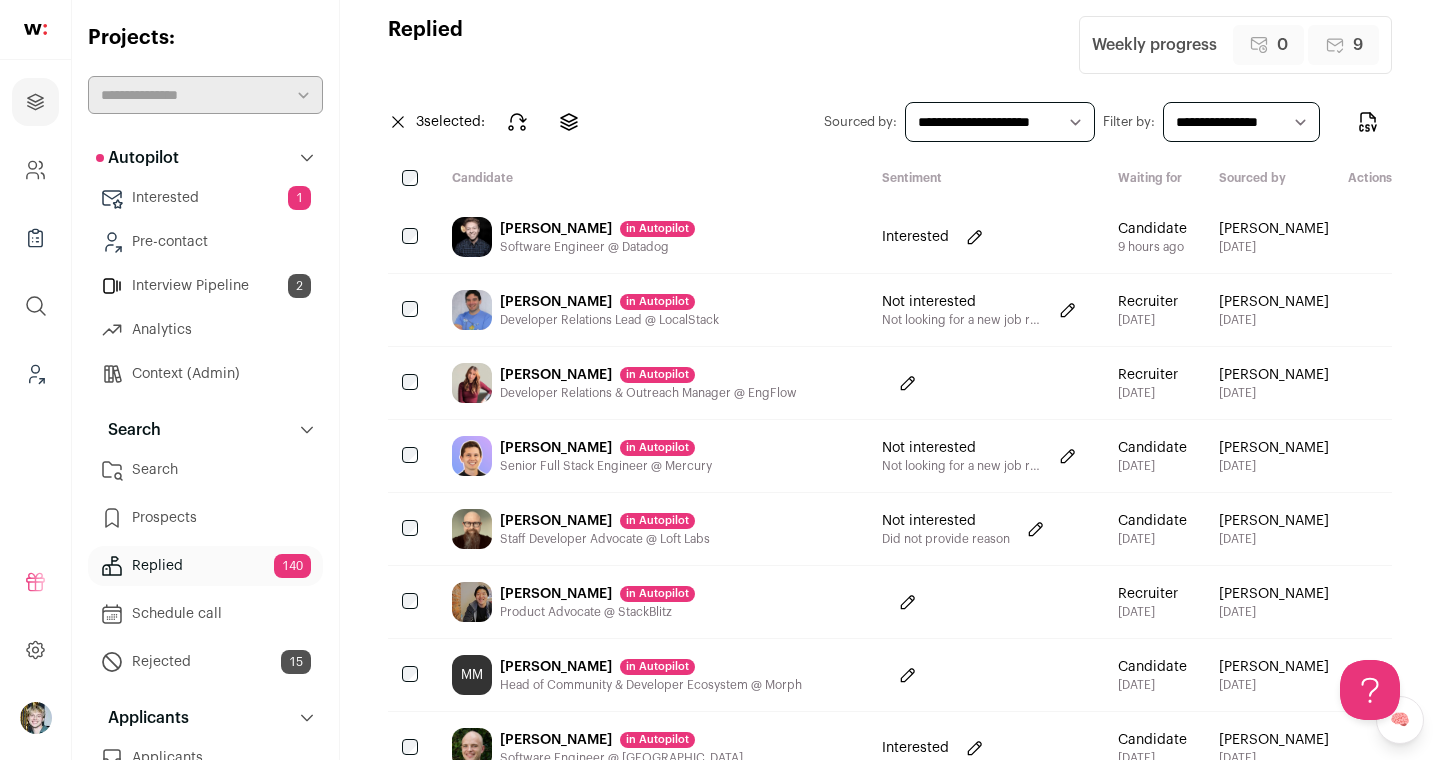 click 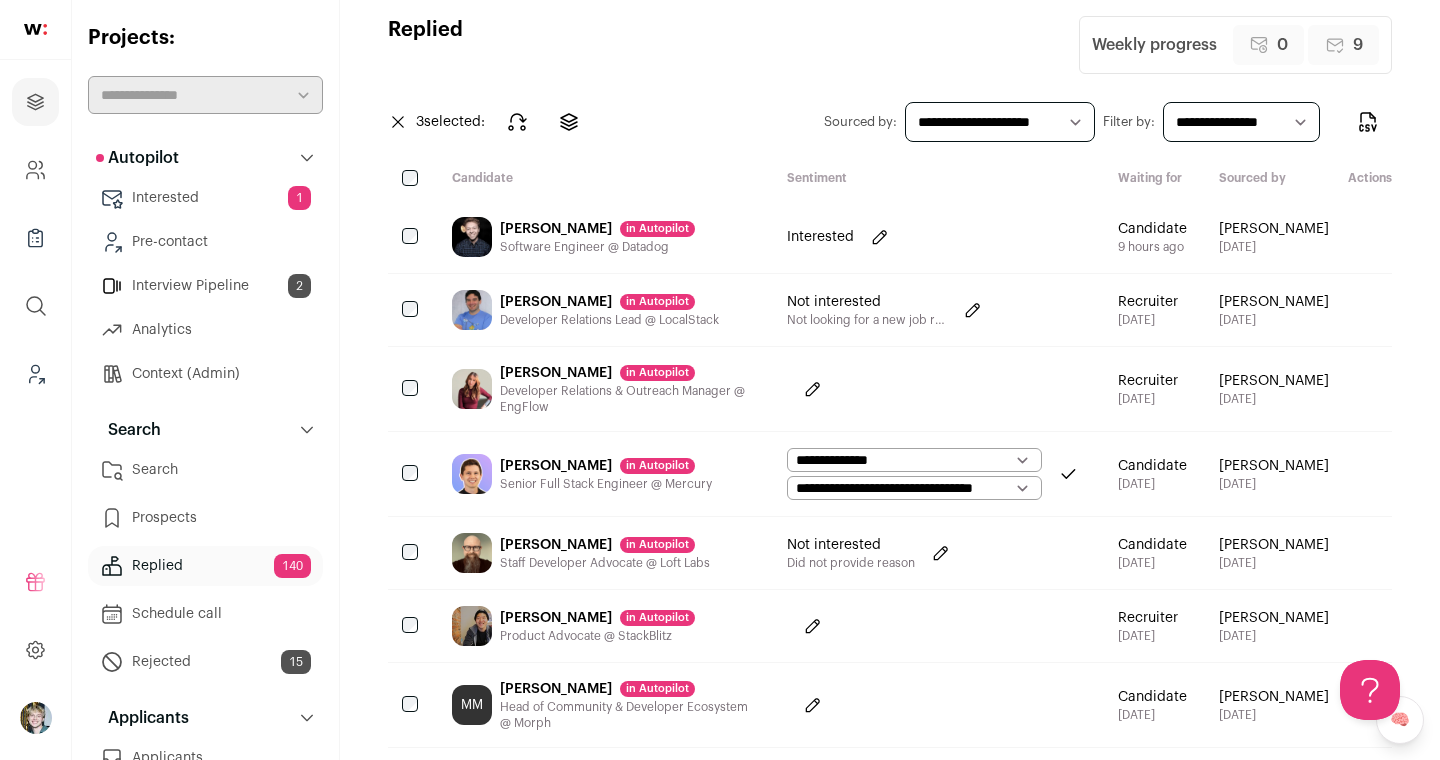 click 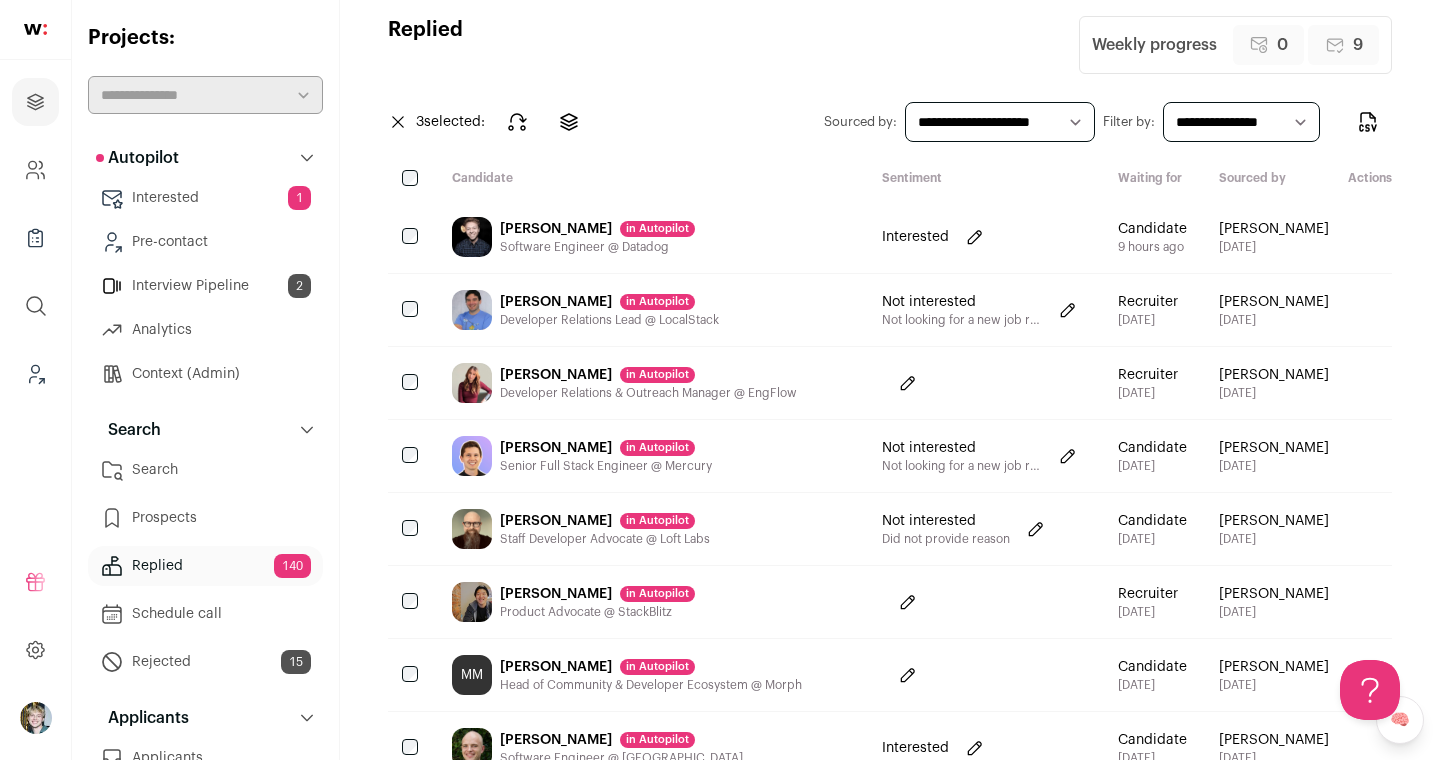 click on "3
selected:
Change stage
Change project" at bounding box center [490, 122] 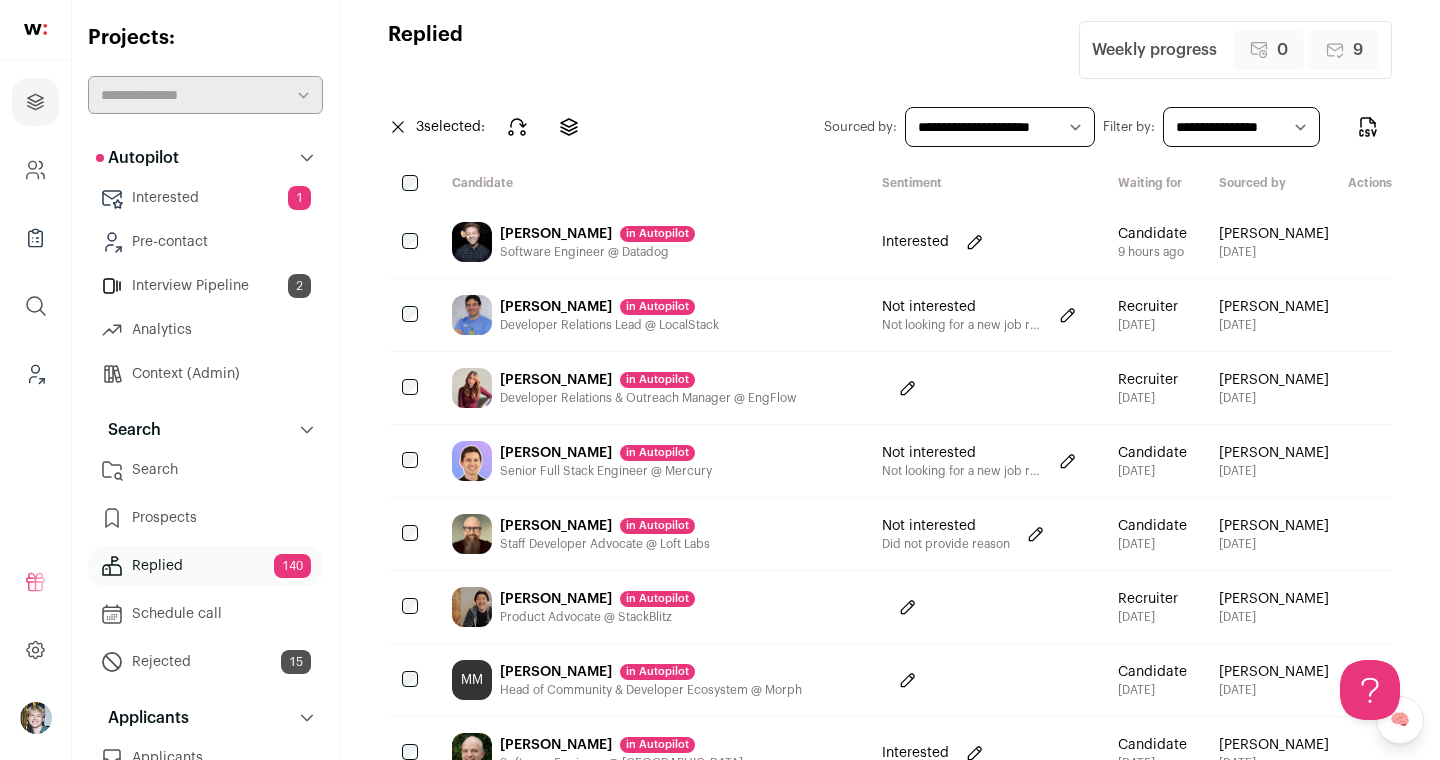 scroll, scrollTop: 0, scrollLeft: 0, axis: both 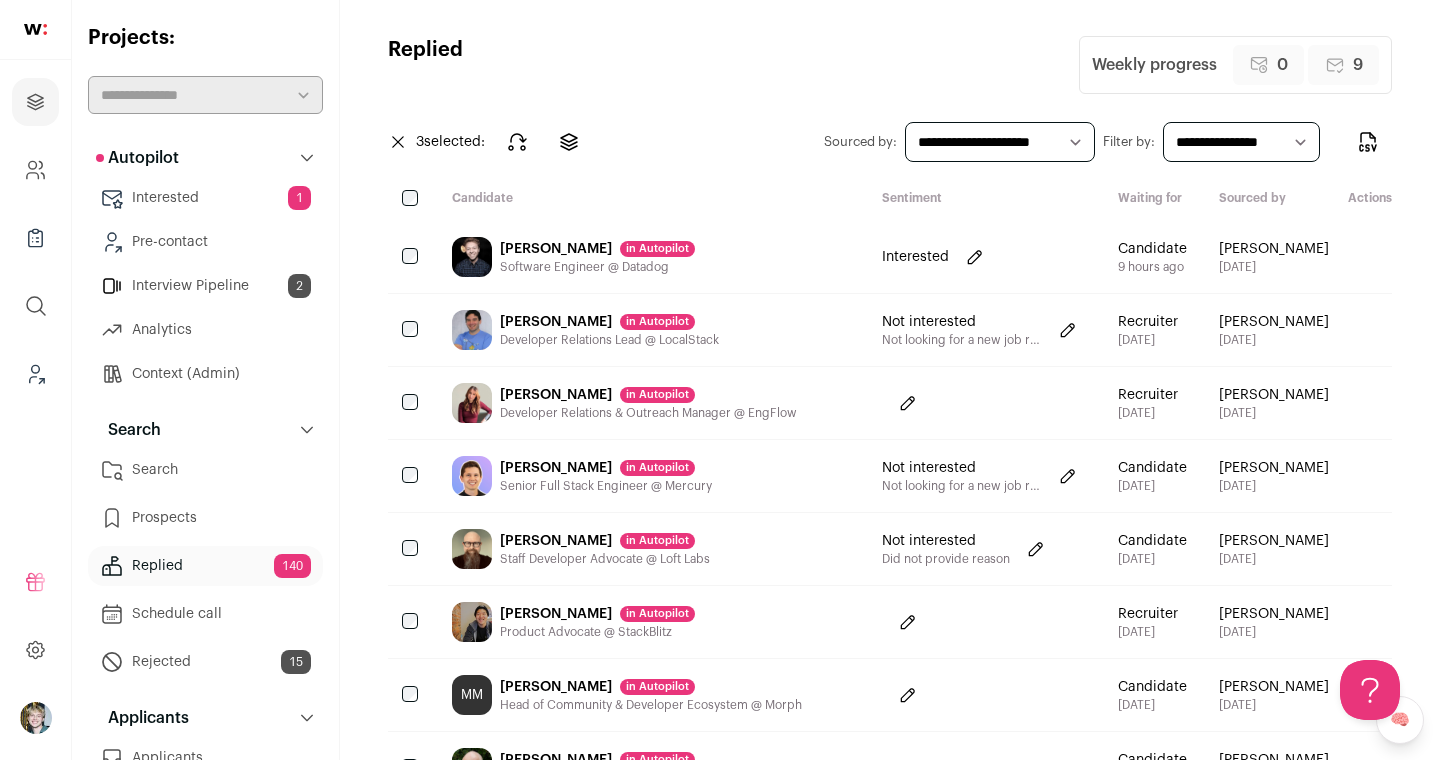 click on "**********" at bounding box center (1241, 142) 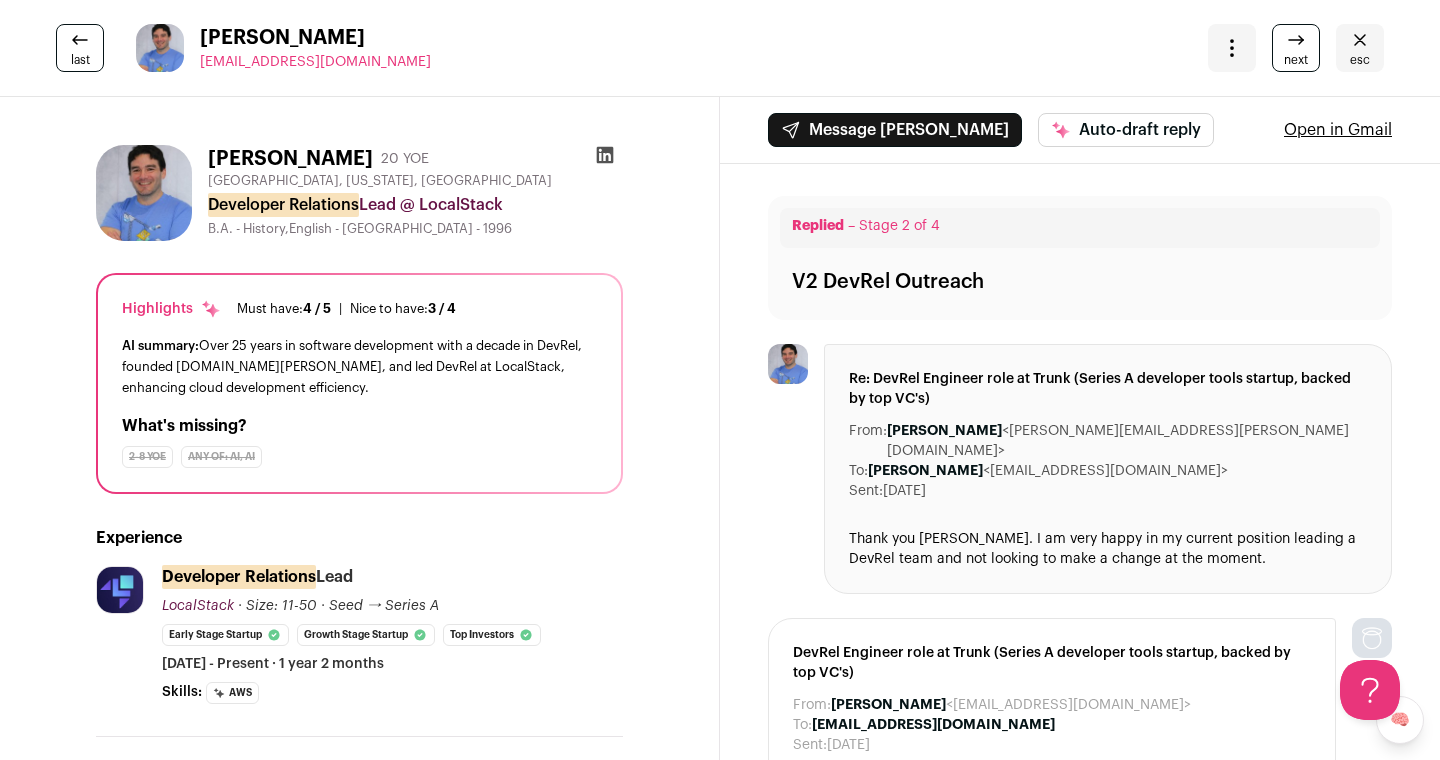 click at bounding box center (1232, 48) 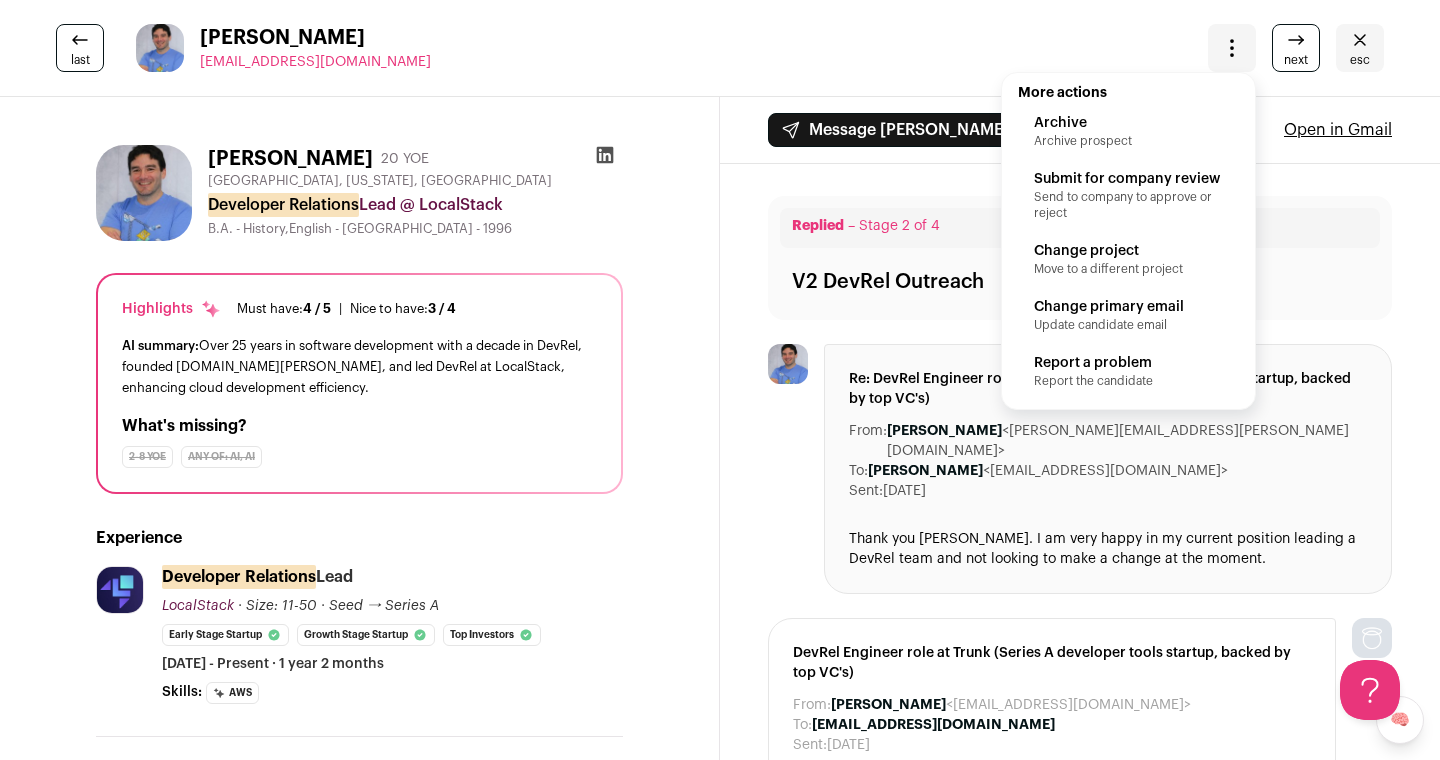 click 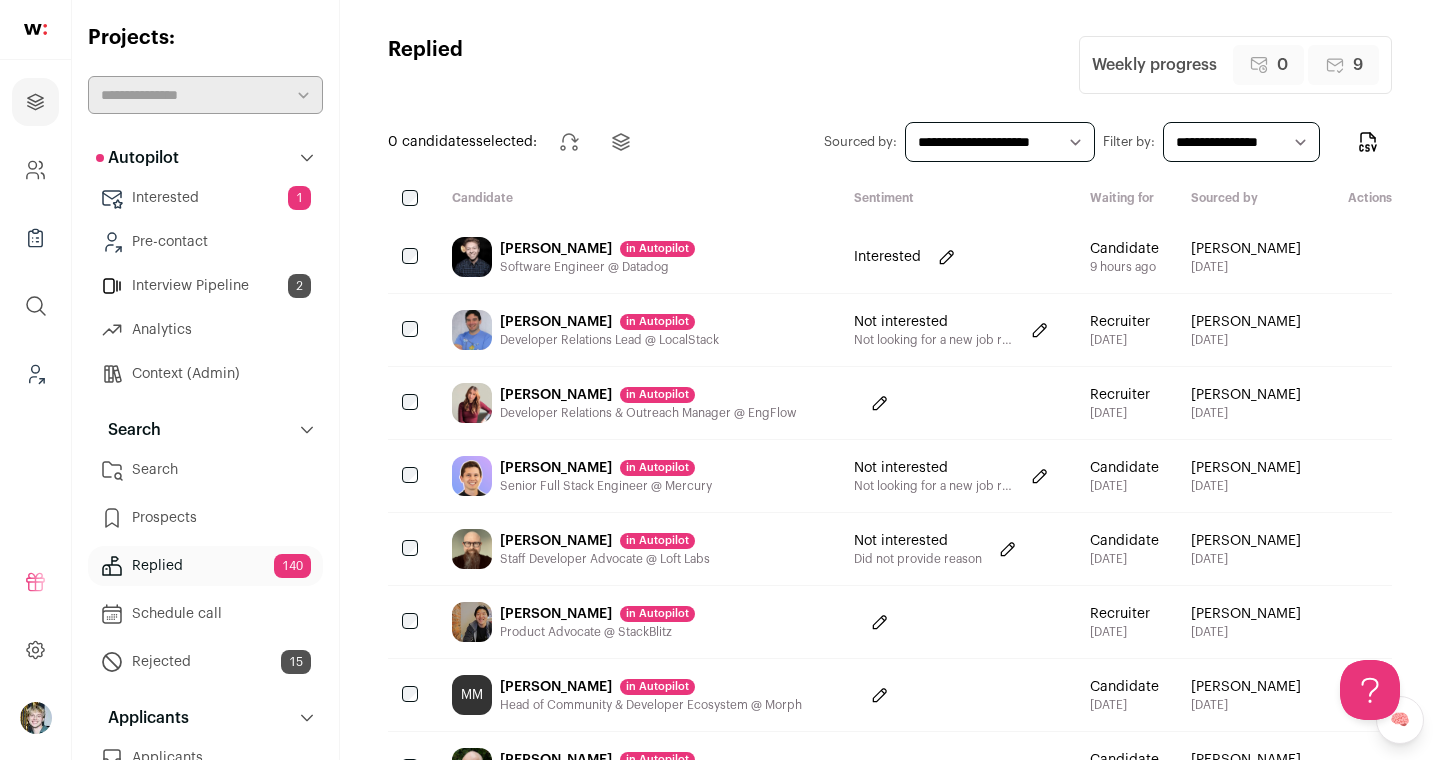 scroll, scrollTop: 0, scrollLeft: 0, axis: both 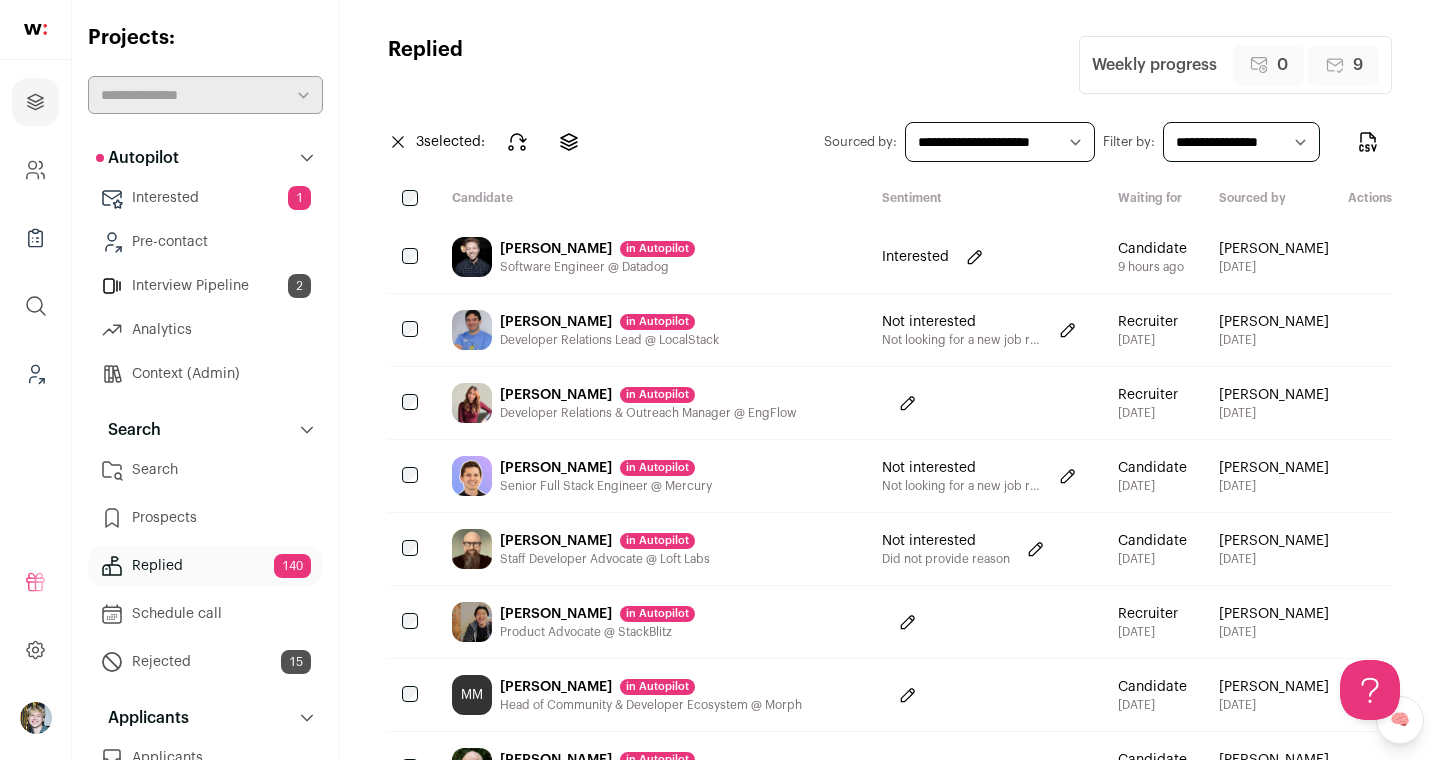 click on "3
selected:
Change stage
Change project" at bounding box center (490, 142) 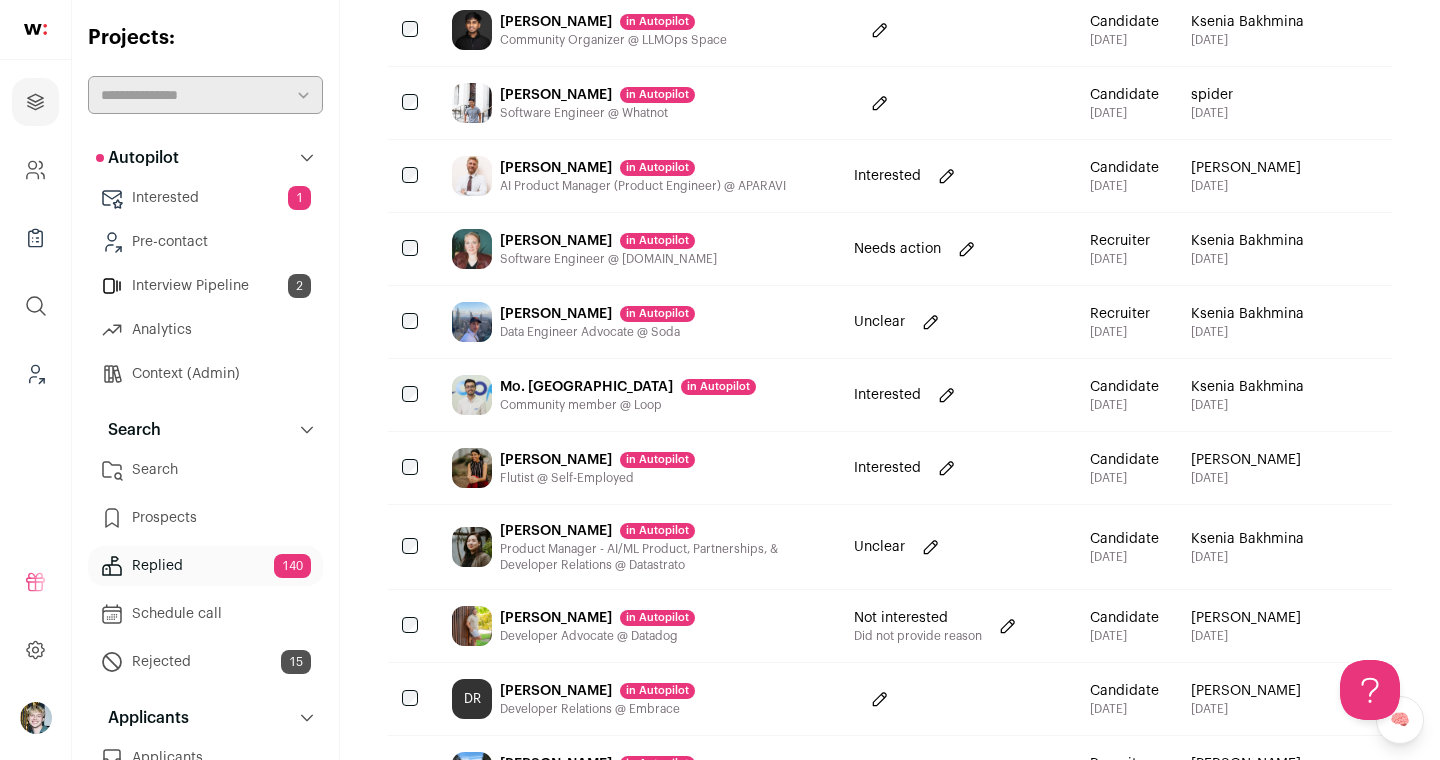 scroll, scrollTop: 0, scrollLeft: 0, axis: both 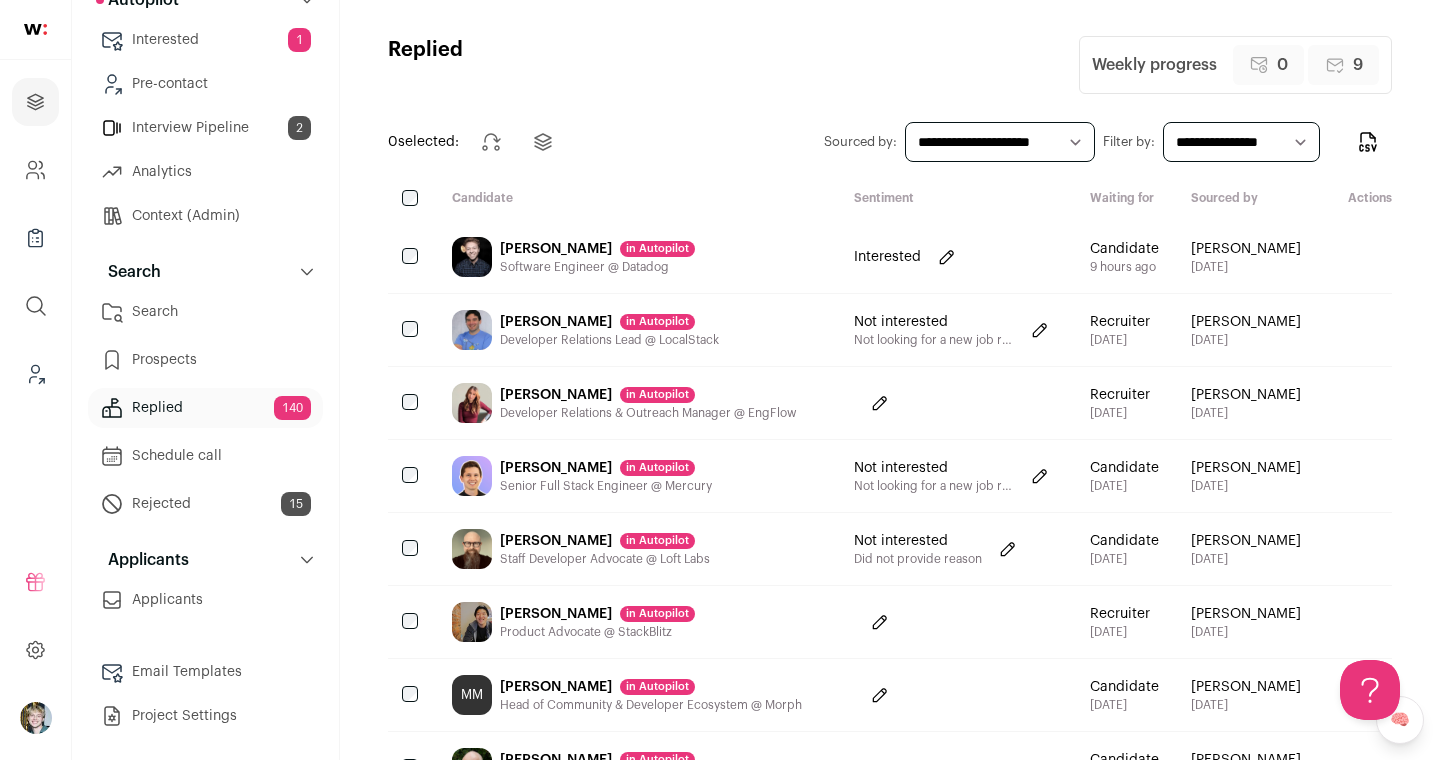 click on "Replied
140" at bounding box center (205, 408) 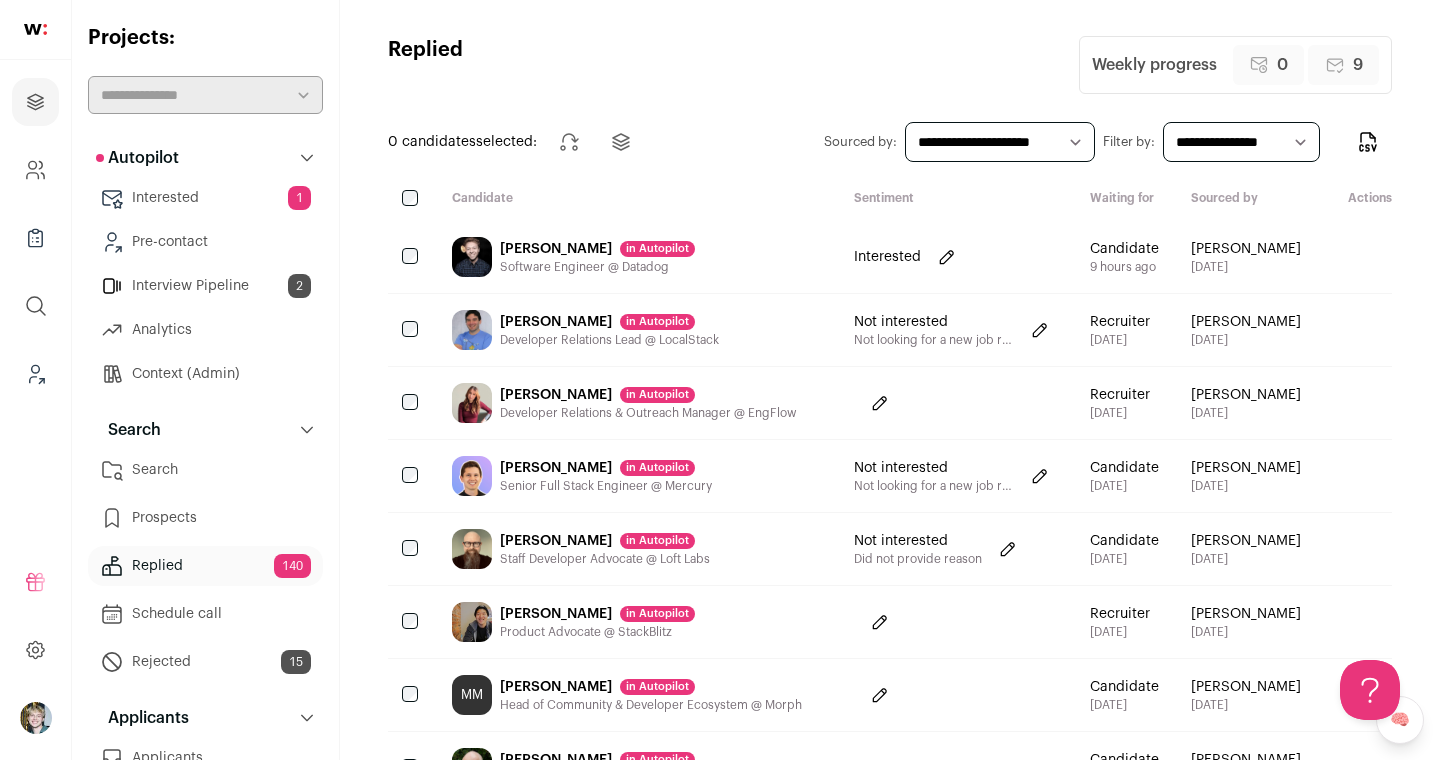 scroll, scrollTop: 0, scrollLeft: 0, axis: both 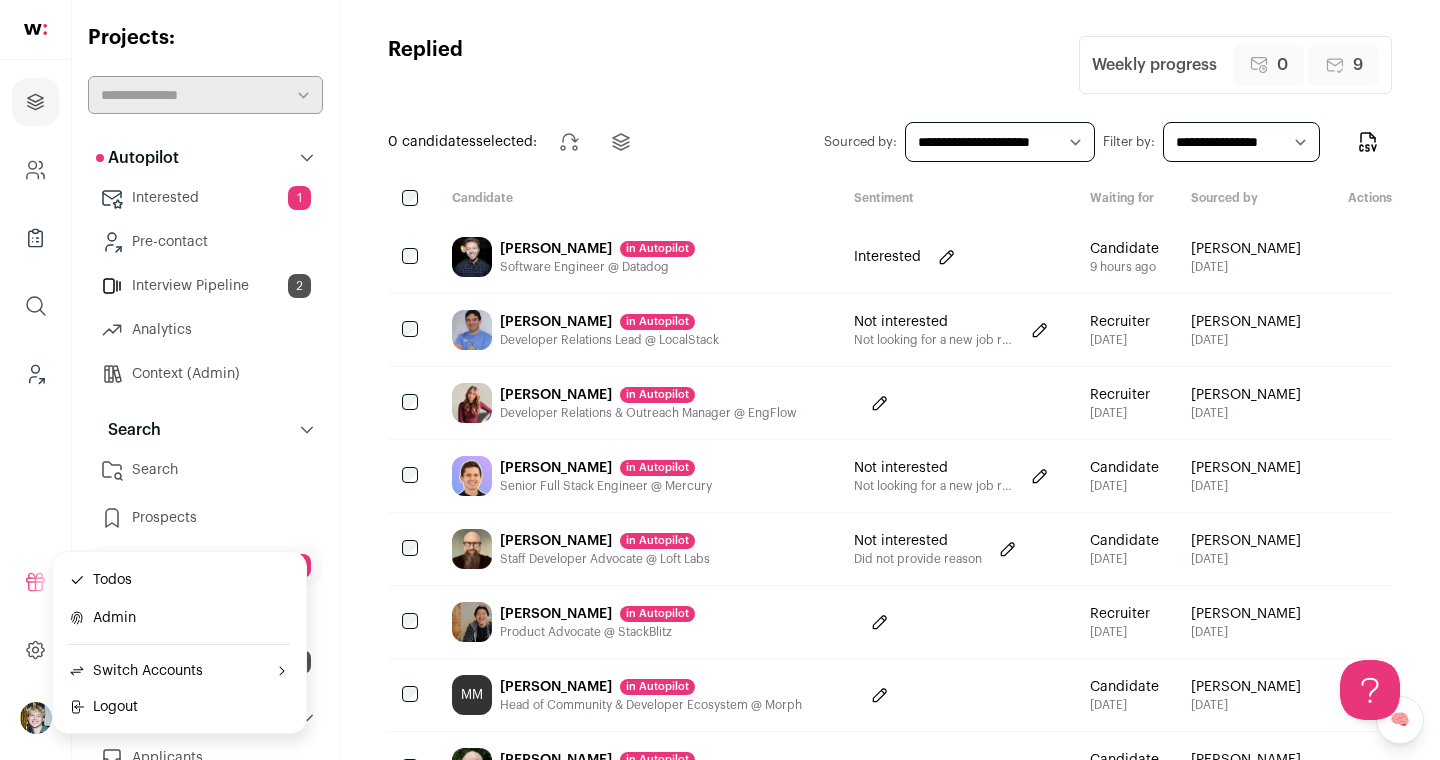 click on "Switch Accounts" at bounding box center [136, 671] 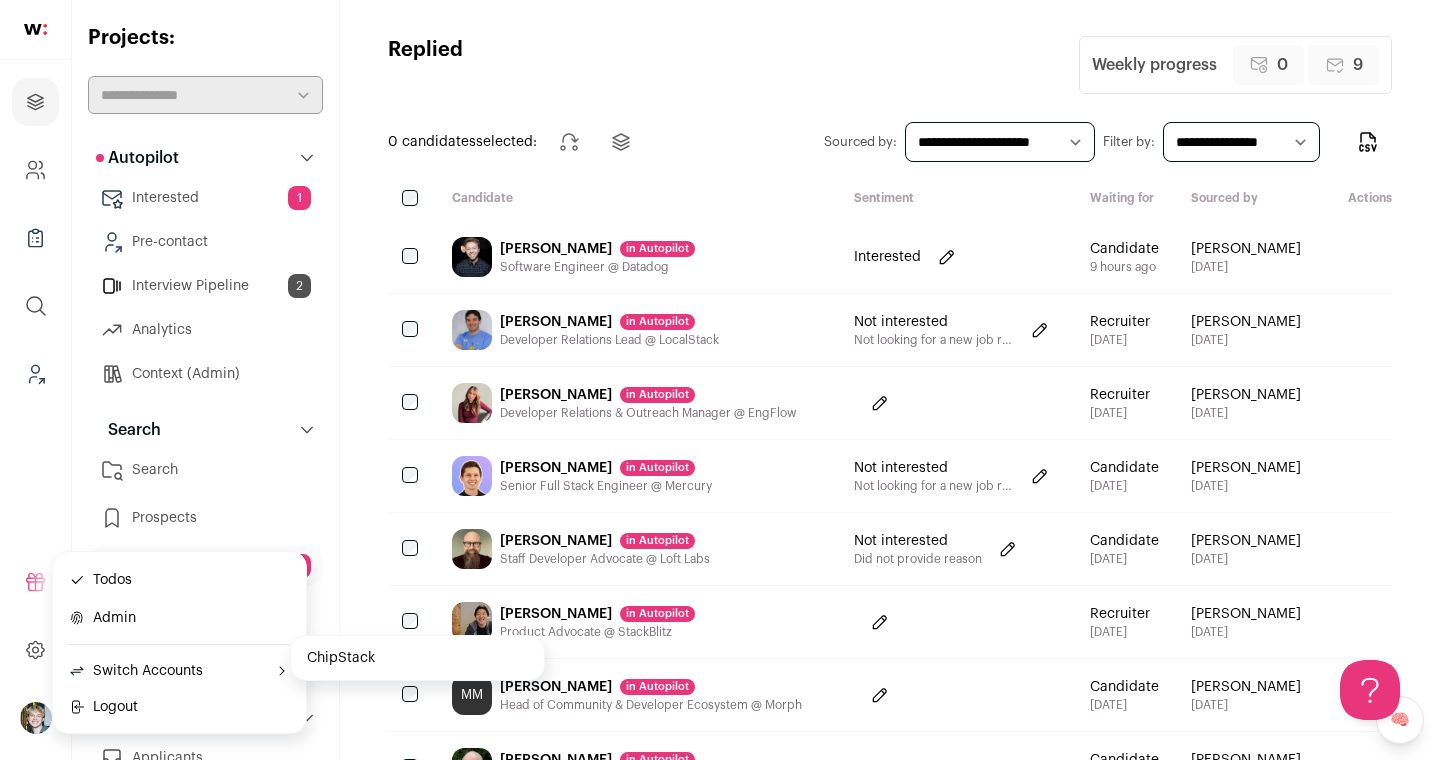 click on "ChipStack" at bounding box center [417, 658] 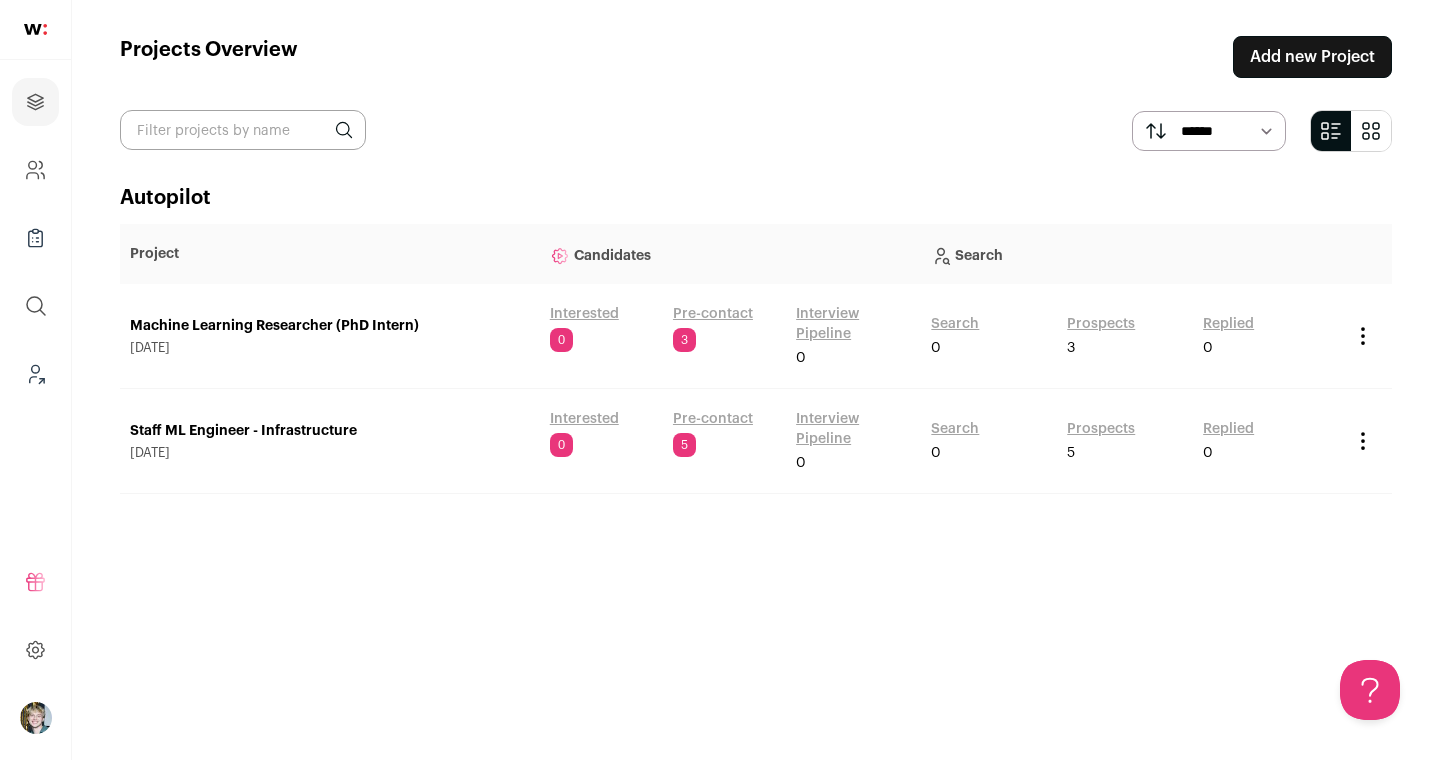 scroll, scrollTop: 0, scrollLeft: 0, axis: both 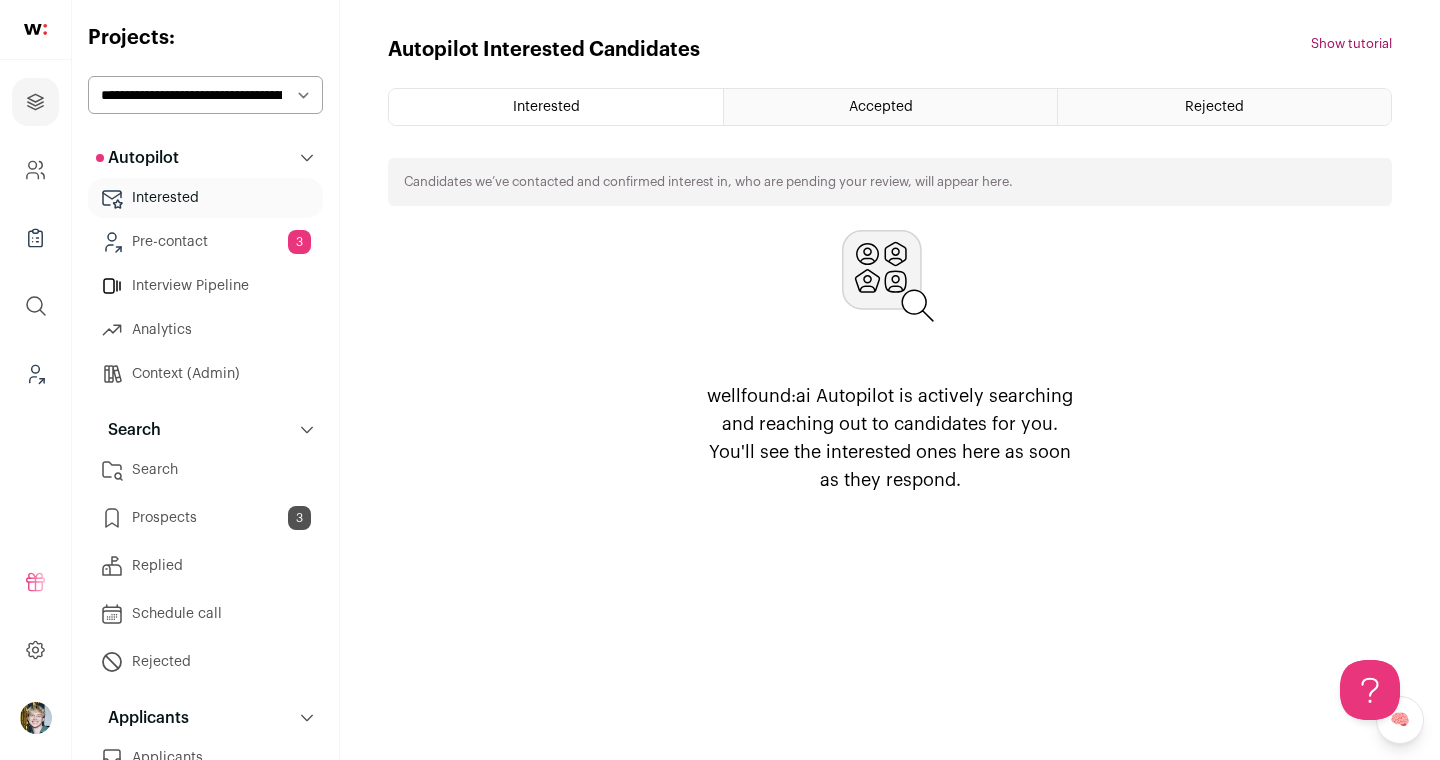 click on "Replied" at bounding box center (205, 566) 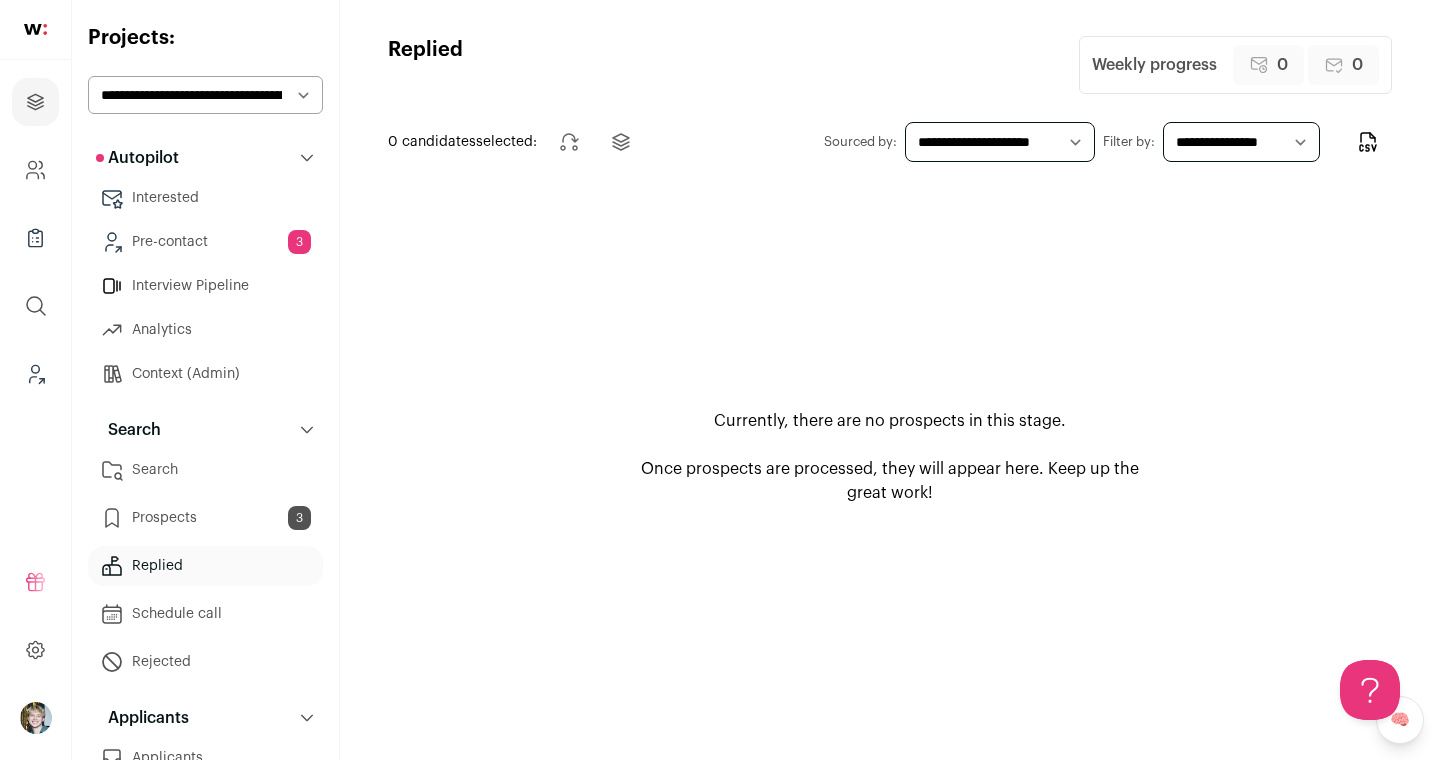 scroll, scrollTop: 0, scrollLeft: 0, axis: both 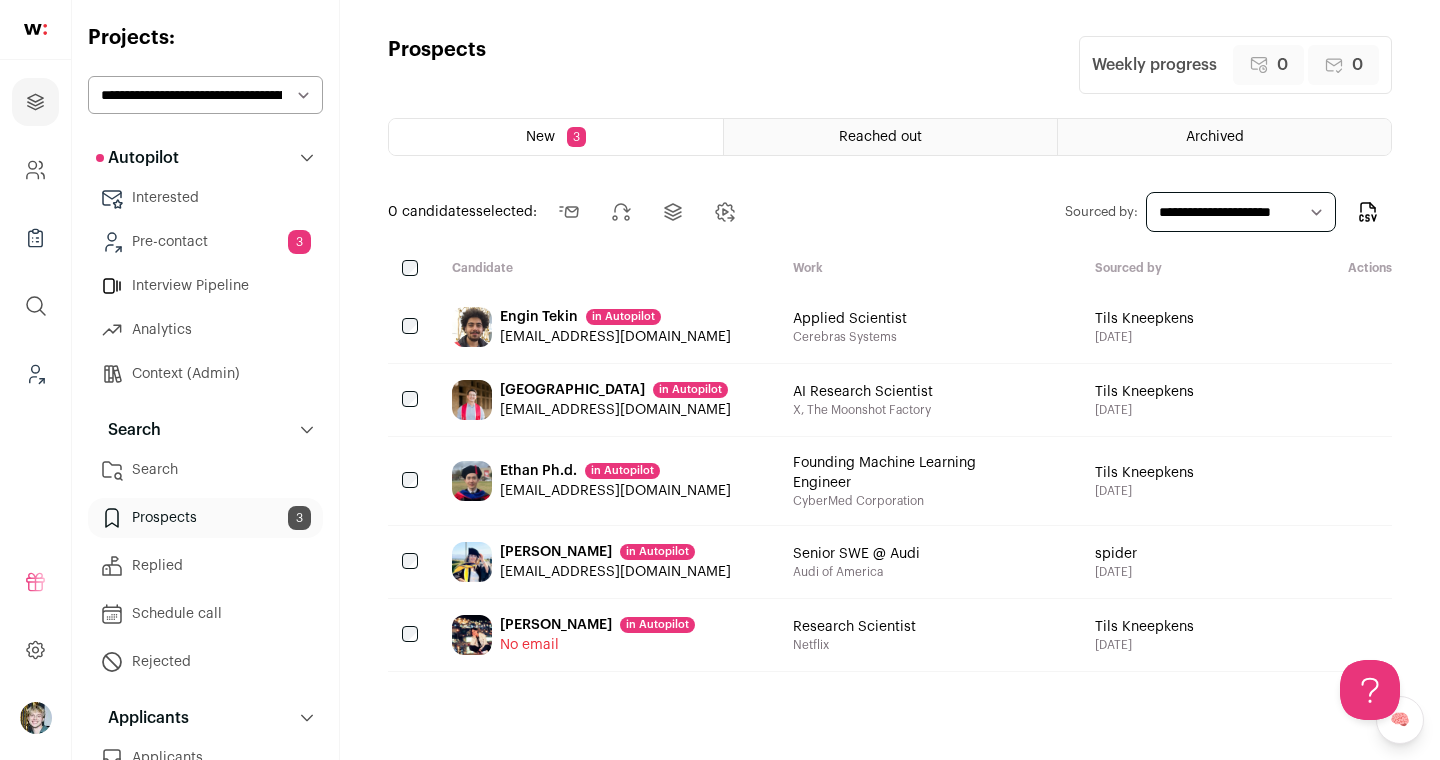 click on "Projects
Company and ATS Settings
Company Lists (Experimental)
Global Search
Leads (Backoffice)
Refer and earn $
User Settings" at bounding box center [720, 380] 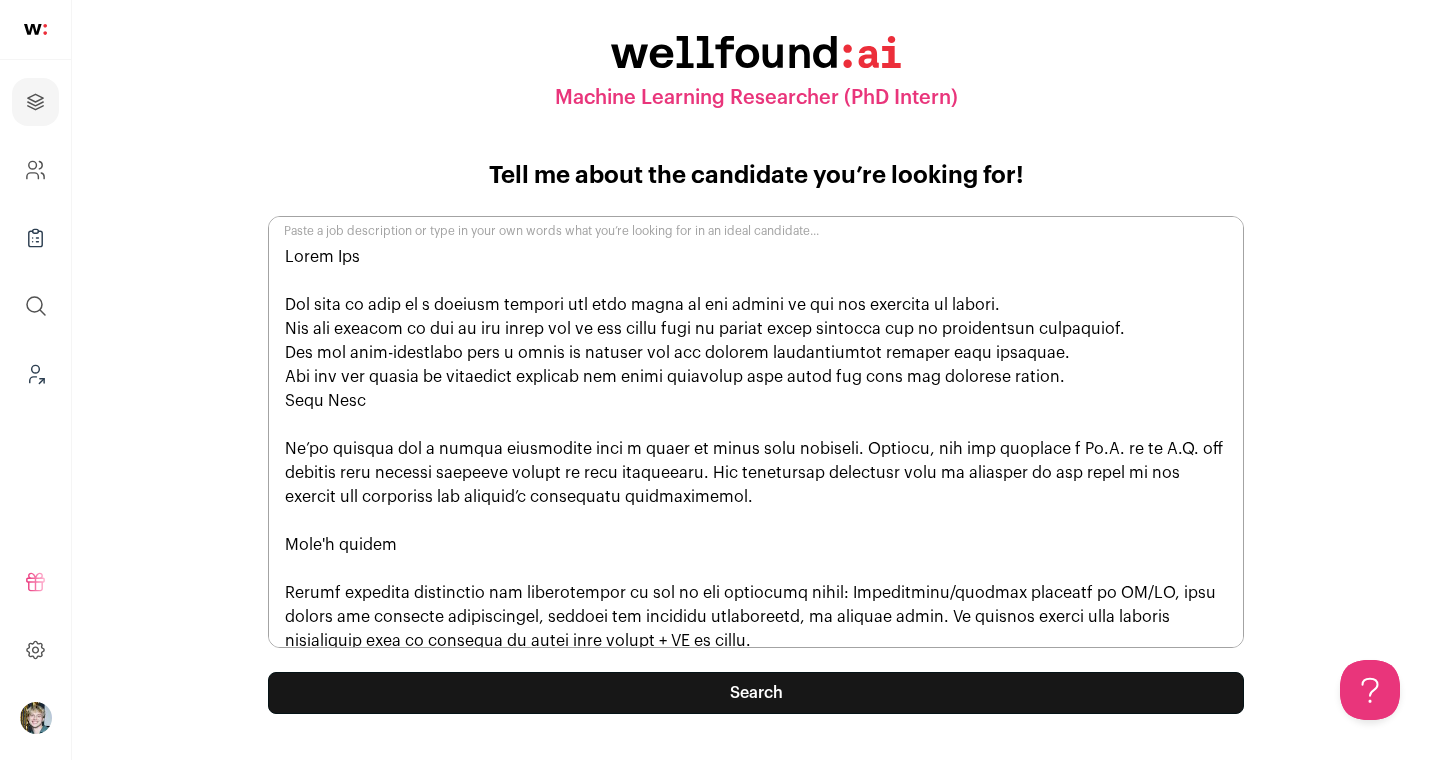 scroll, scrollTop: 0, scrollLeft: 0, axis: both 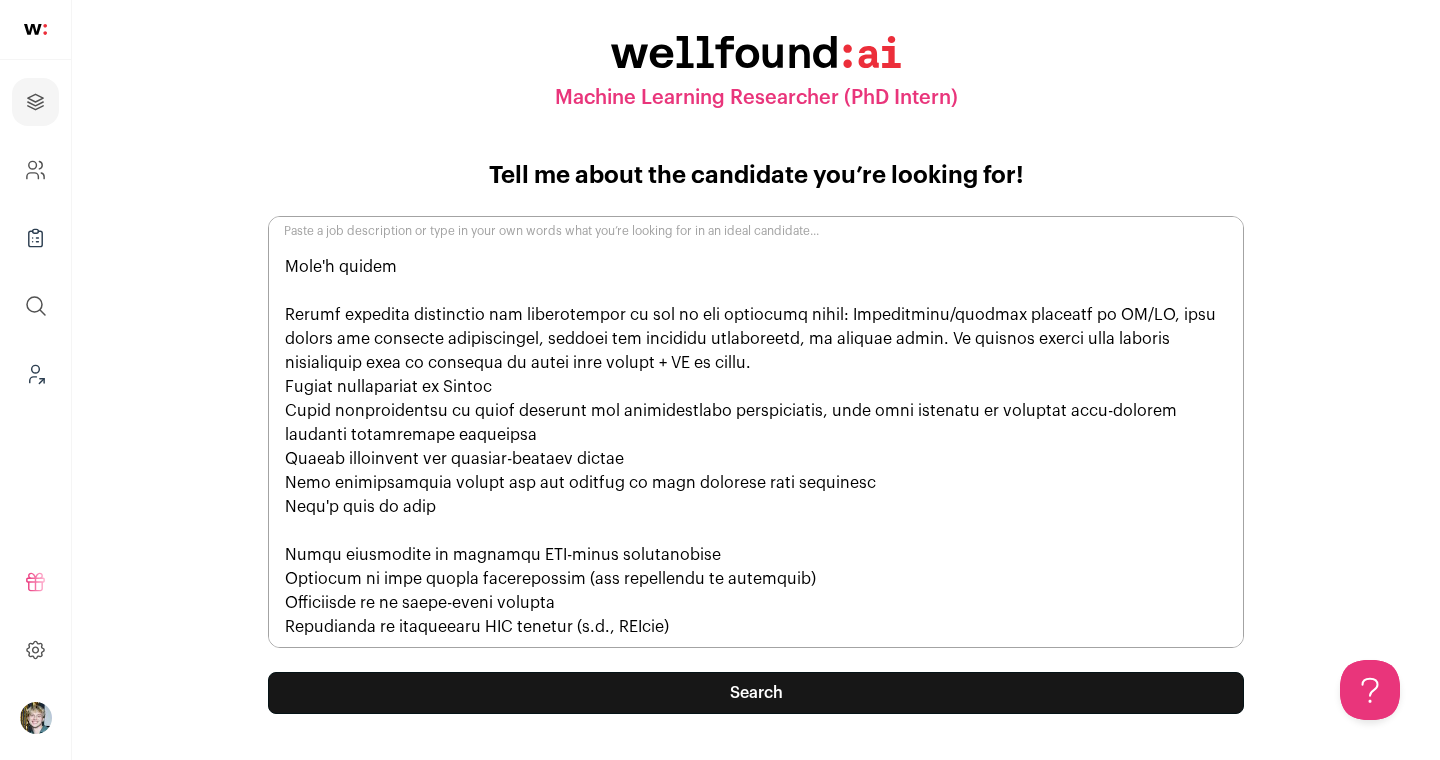 drag, startPoint x: 287, startPoint y: 253, endPoint x: 796, endPoint y: 638, distance: 638.2053 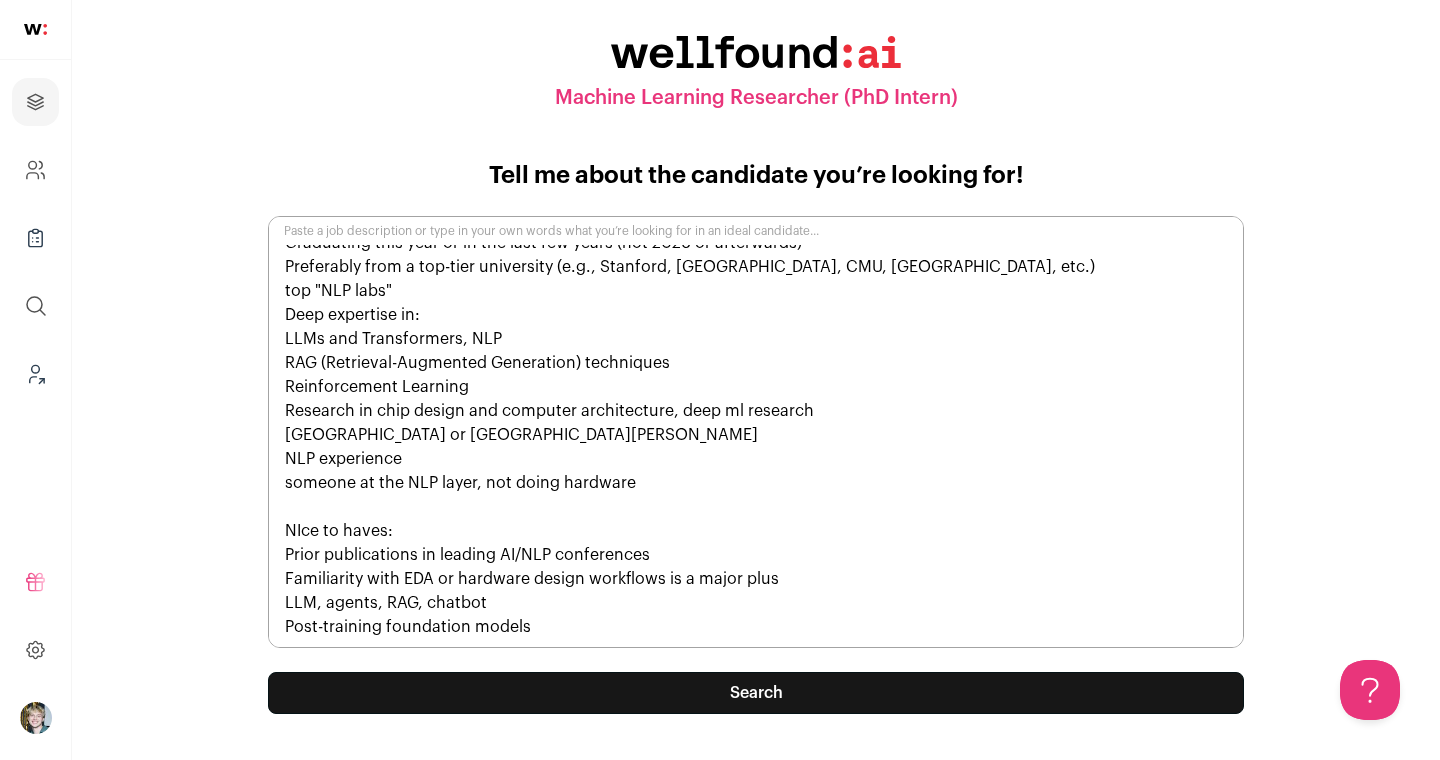 scroll, scrollTop: 146, scrollLeft: 0, axis: vertical 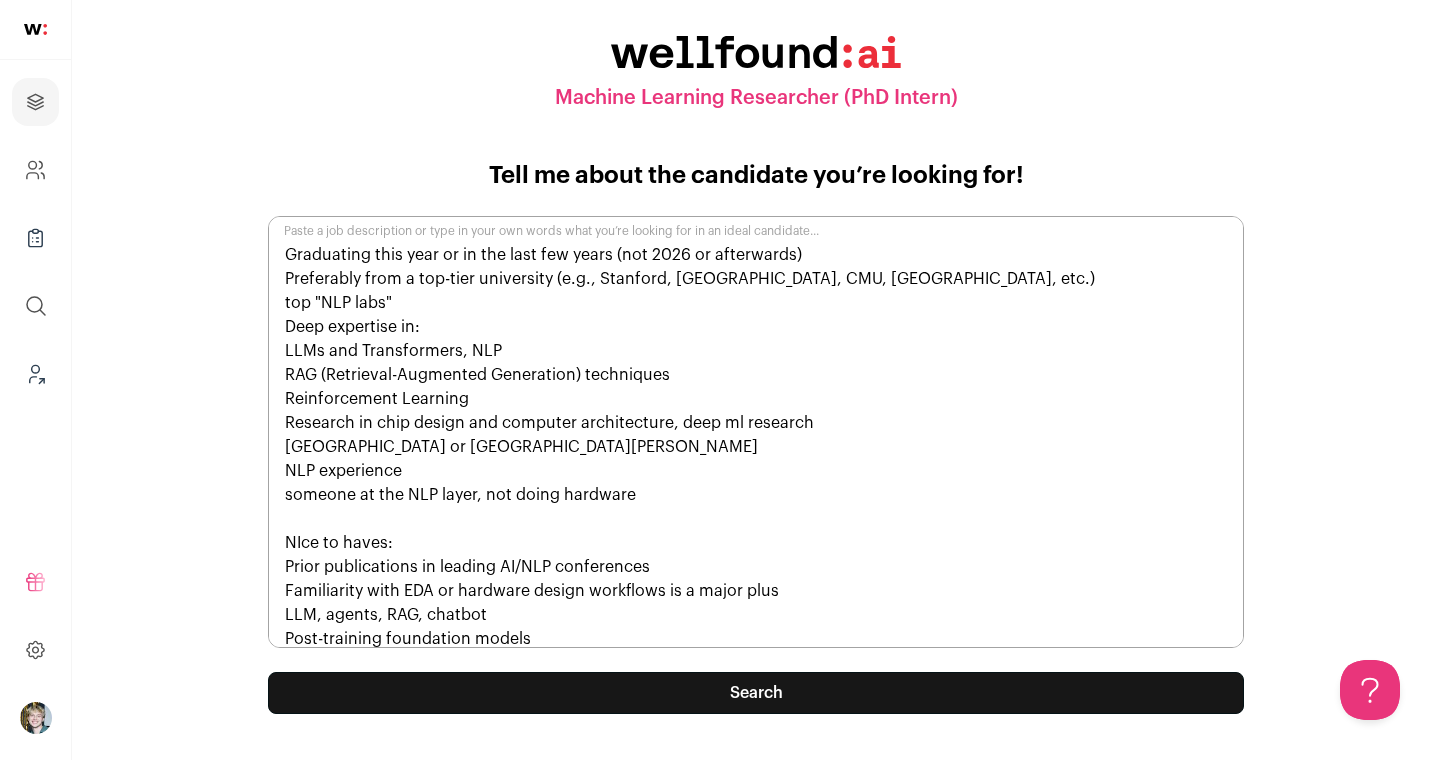 type on "We are looking to hire a strong ML researcher to join our ML team. Ideally, we're targeting PhD students from top 10 universities who are nearing graduation and have a solid background in machine learning. We're offering a highly competitive salary for the right candidate. Relocation support offered.
Core Technical Requirements:
PhD in Machine Learning / AI / CS
Graduating this year or in the last few years (not 2026 or afterwards)
Preferably from a top-tier university (e.g., Stanford, Berkeley, CMU, MIT, etc.)
top "NLP labs"
Deep expertise in:
LLMs and Transformers, NLP
RAG (Retrieval-Augmented Generation) techniques
Reinforcement Learning
Research in chip design and computer architecture, deep ml research
Seattle or San Jose
NLP experience
someone at the NLP layer, not doing hardware
NIce to haves:
Prior publications in leading AI/NLP conferences
Familiarity with EDA or hardware design workflows is a major plus
LLM, agents, RAG, chatbot
Post-training foundation models" 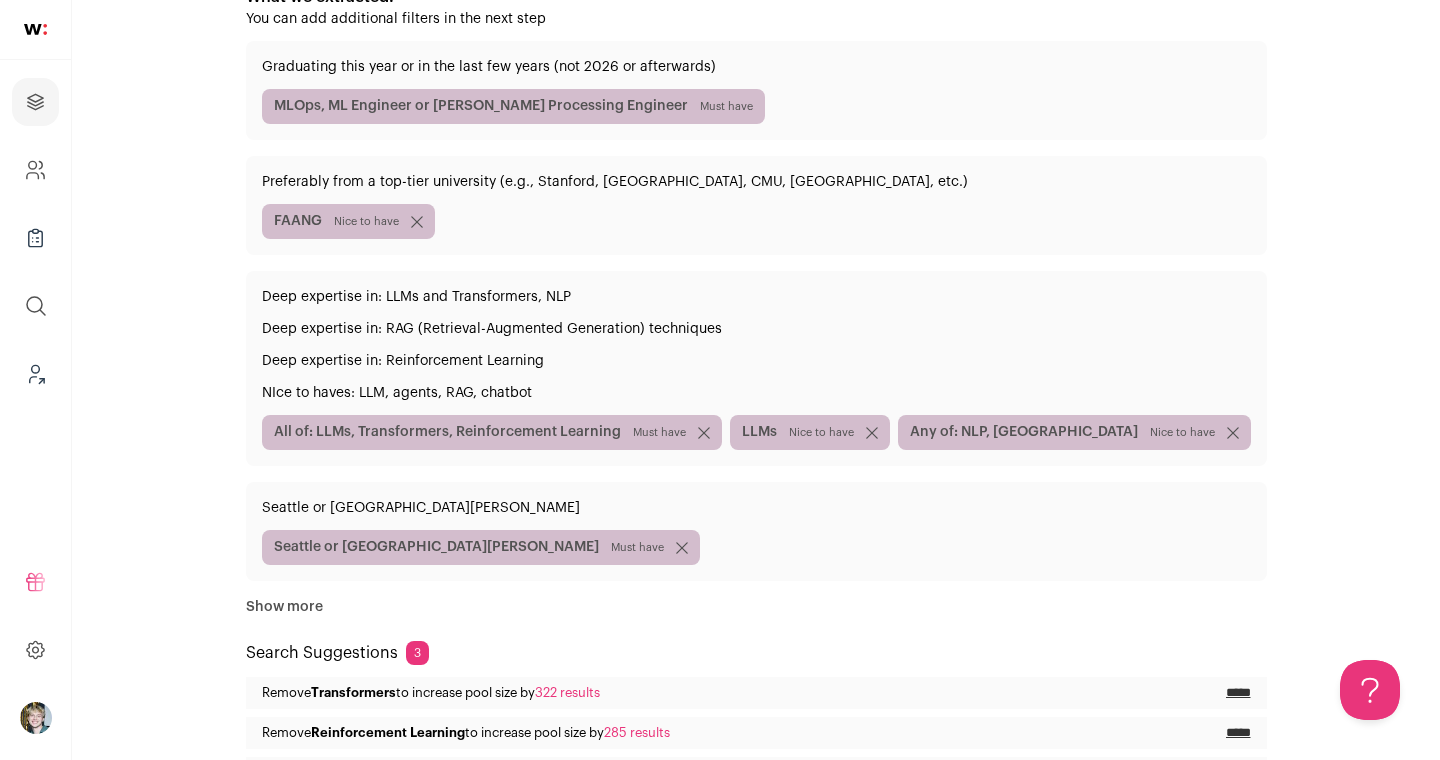 scroll, scrollTop: 432, scrollLeft: 0, axis: vertical 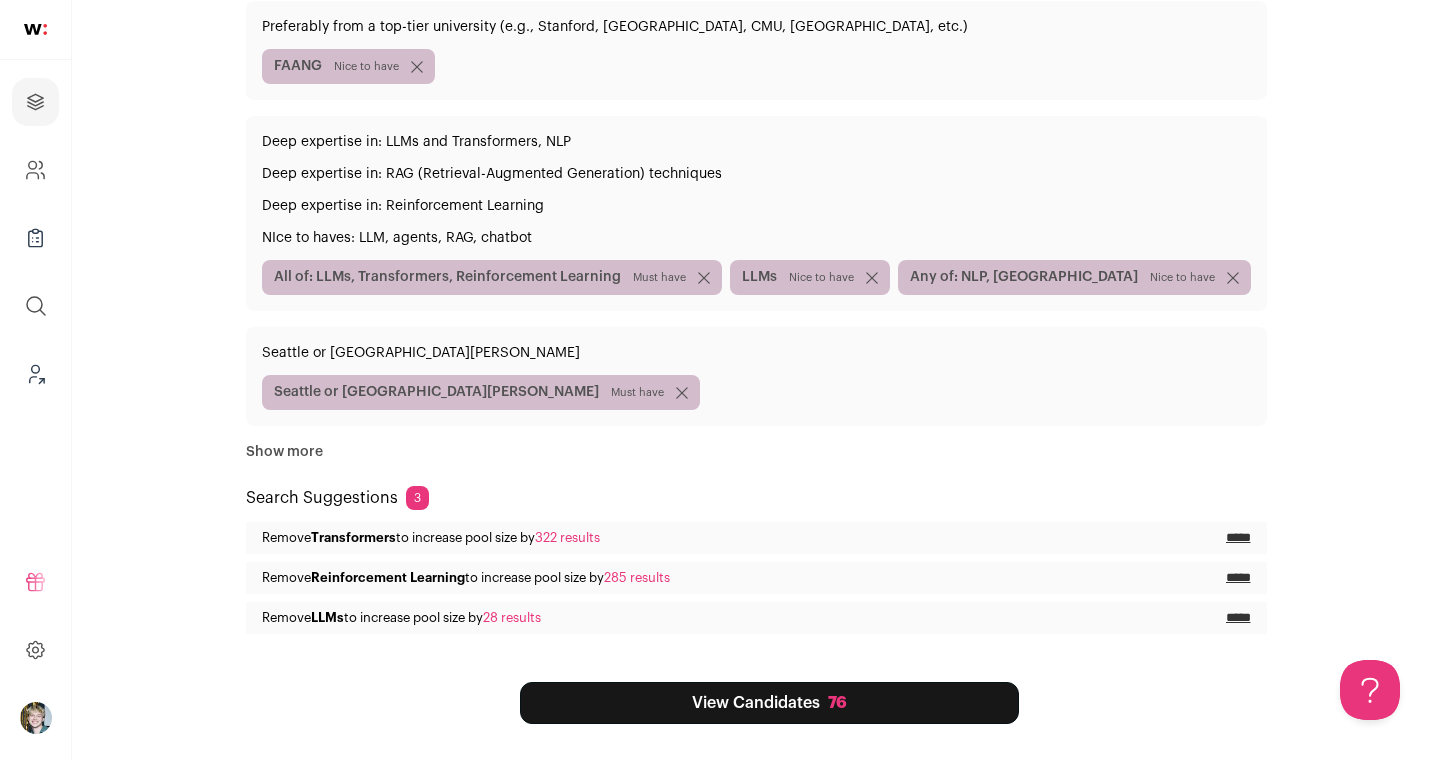 click on "76" at bounding box center (837, 703) 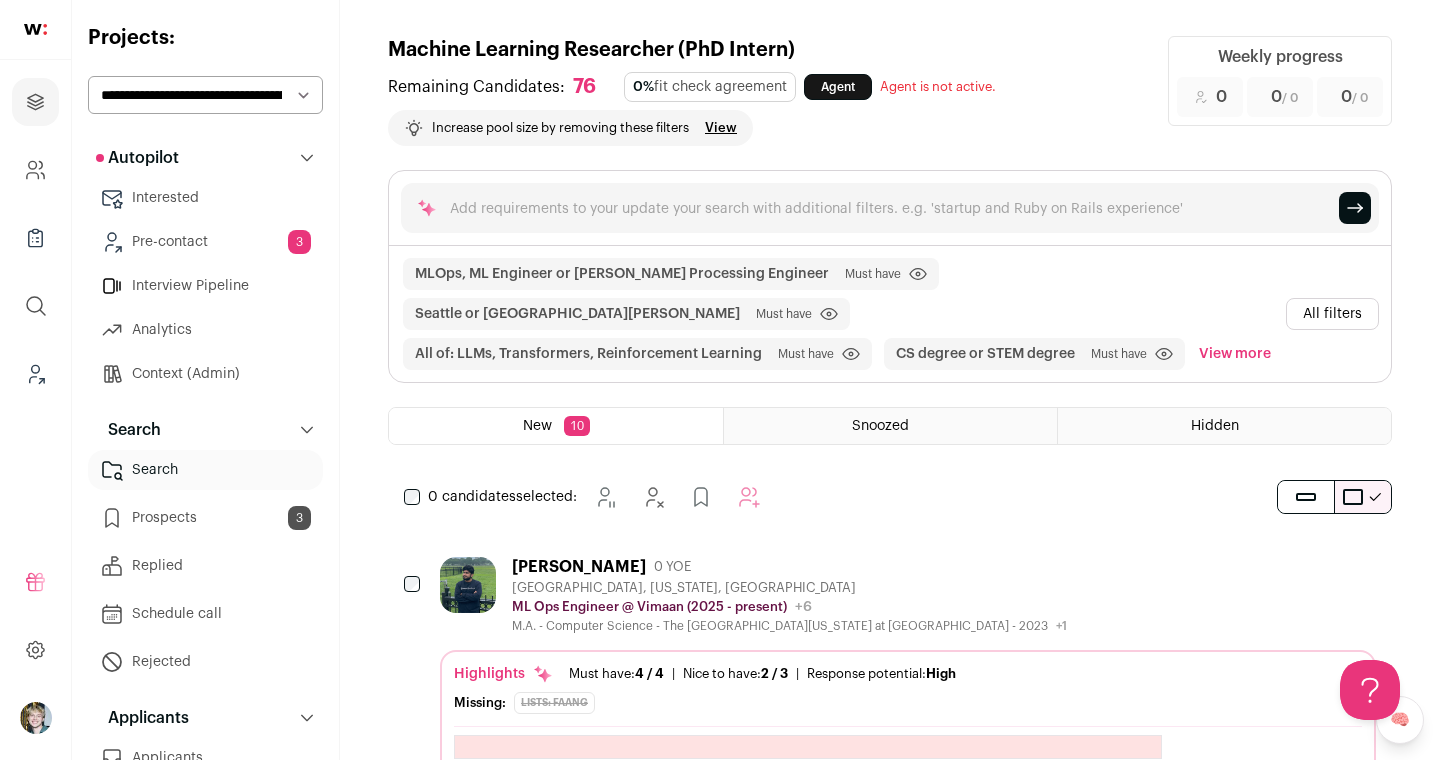 scroll, scrollTop: 0, scrollLeft: 0, axis: both 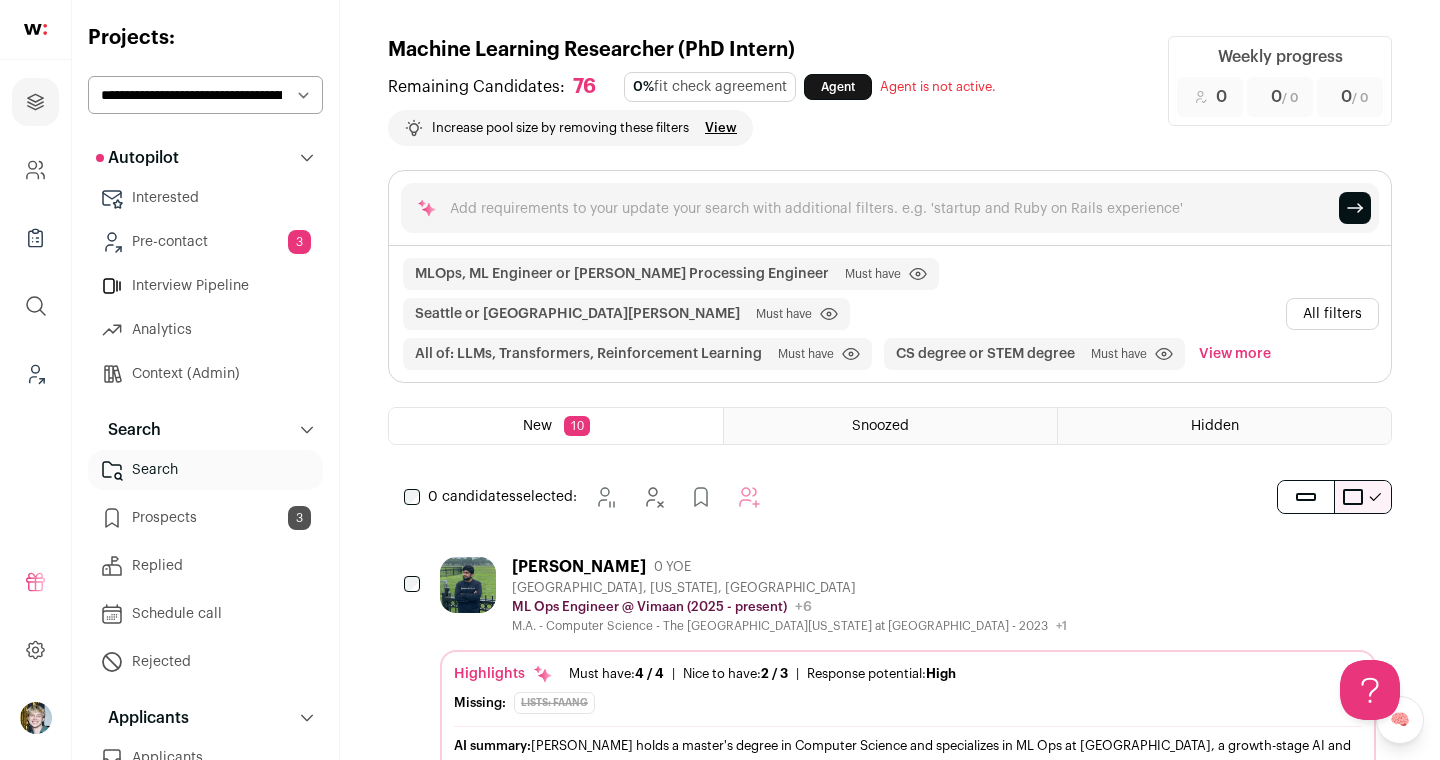 click on "All filters" at bounding box center [1332, 314] 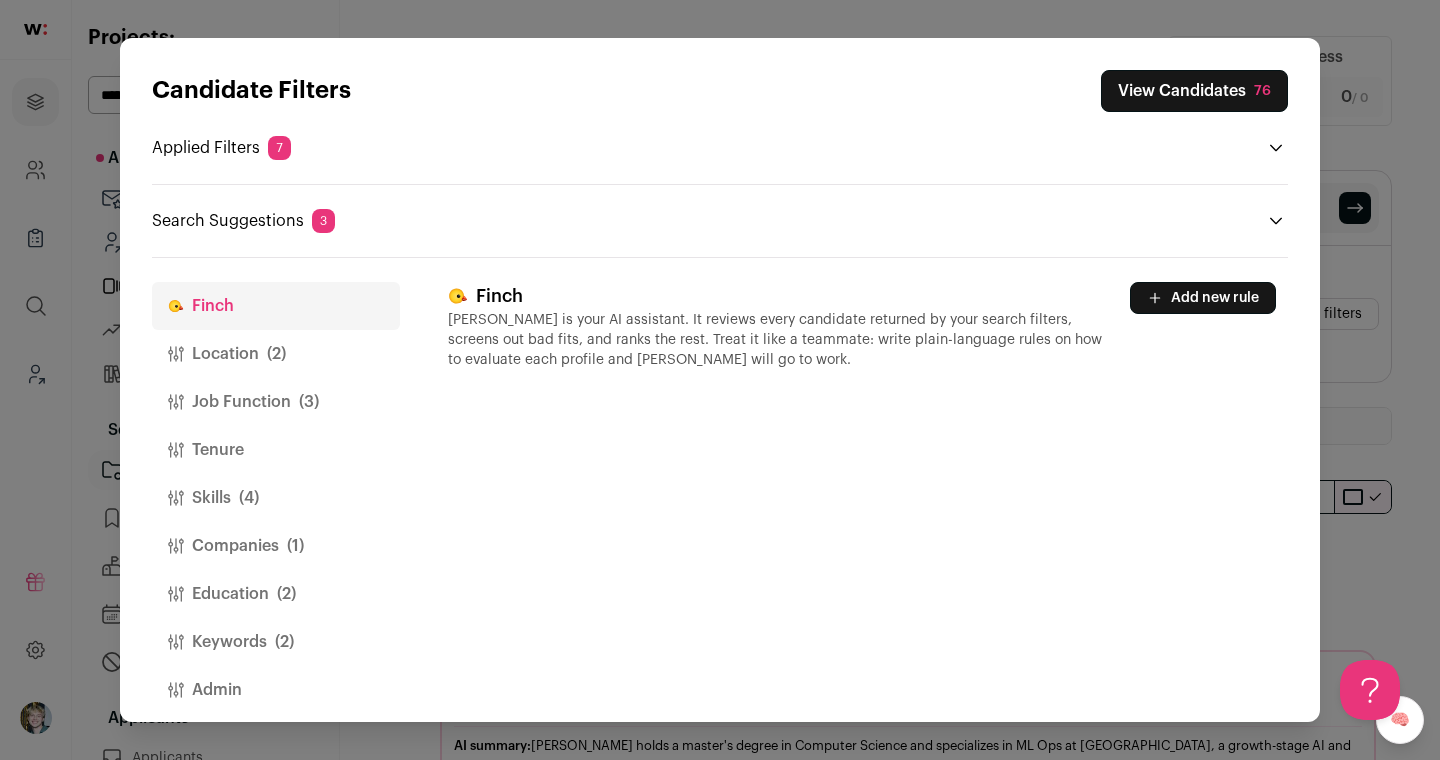 click on "Location
(2)" at bounding box center (276, 354) 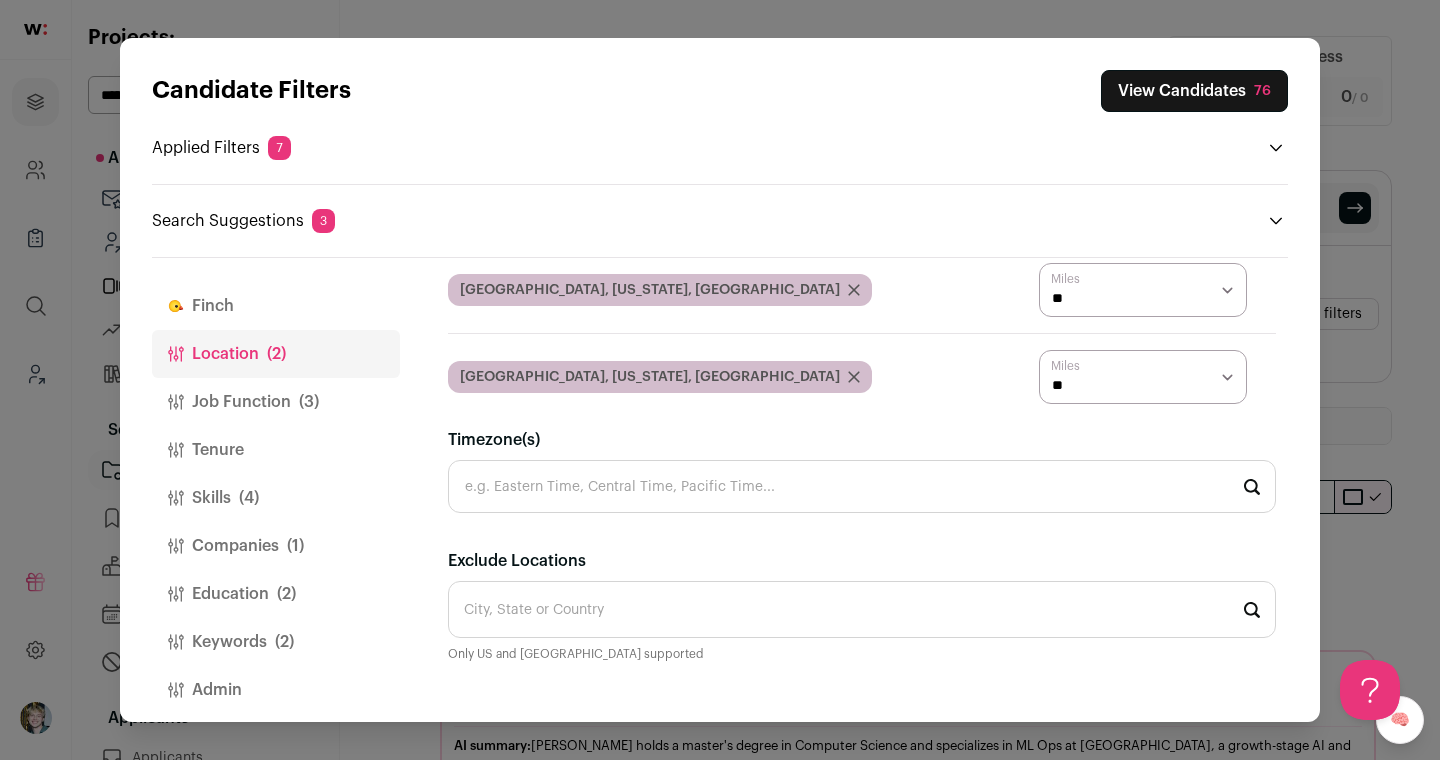 scroll, scrollTop: 0, scrollLeft: 0, axis: both 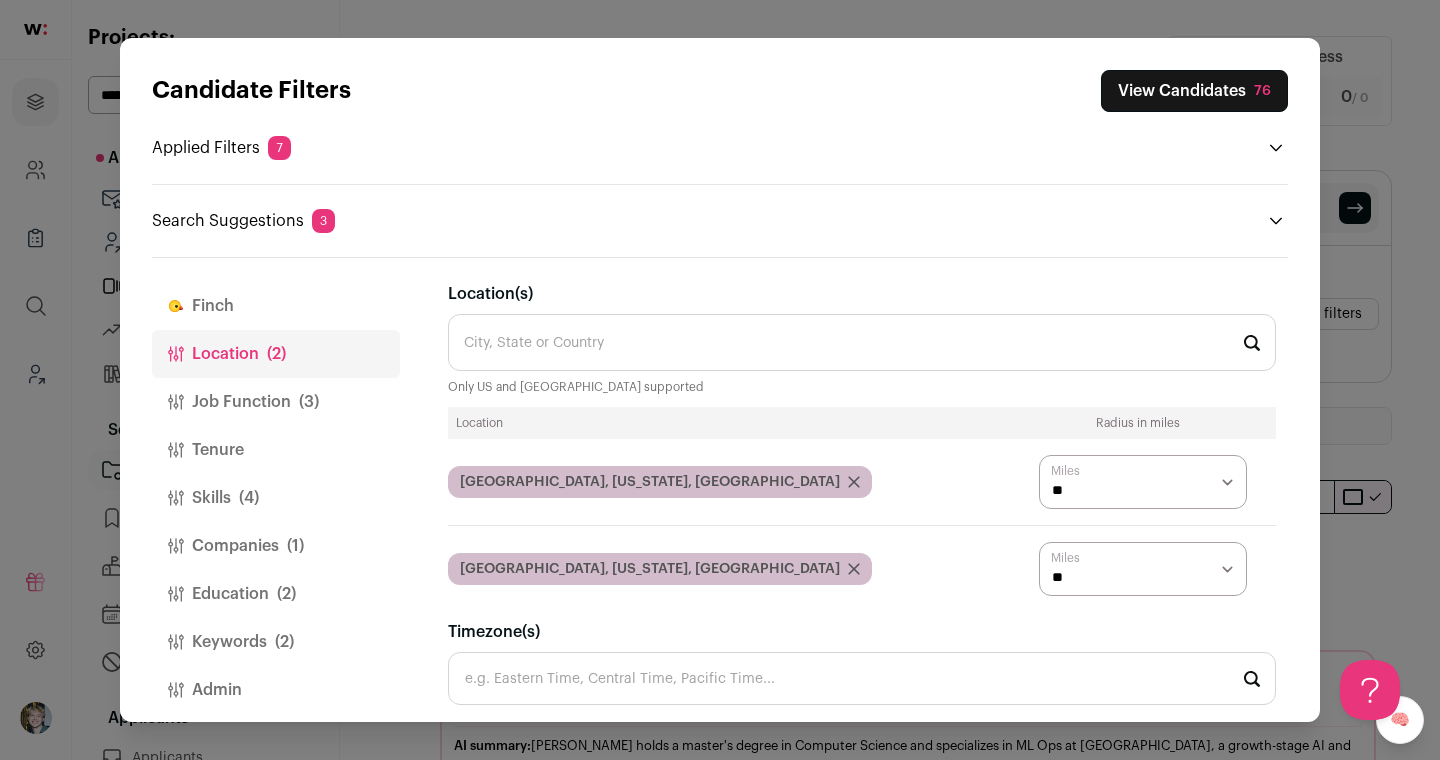 click on "Job Function
(3)" at bounding box center [276, 402] 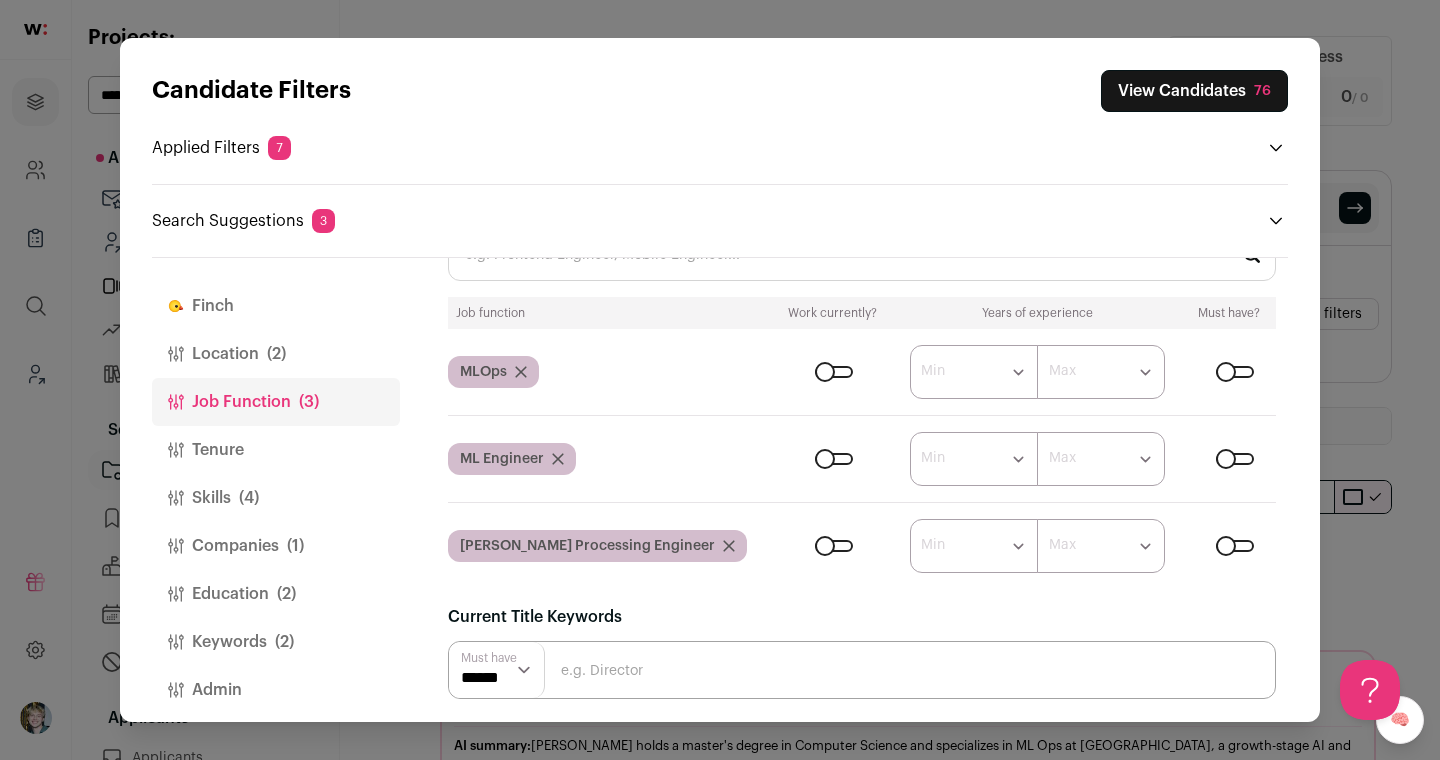 scroll, scrollTop: 49, scrollLeft: 0, axis: vertical 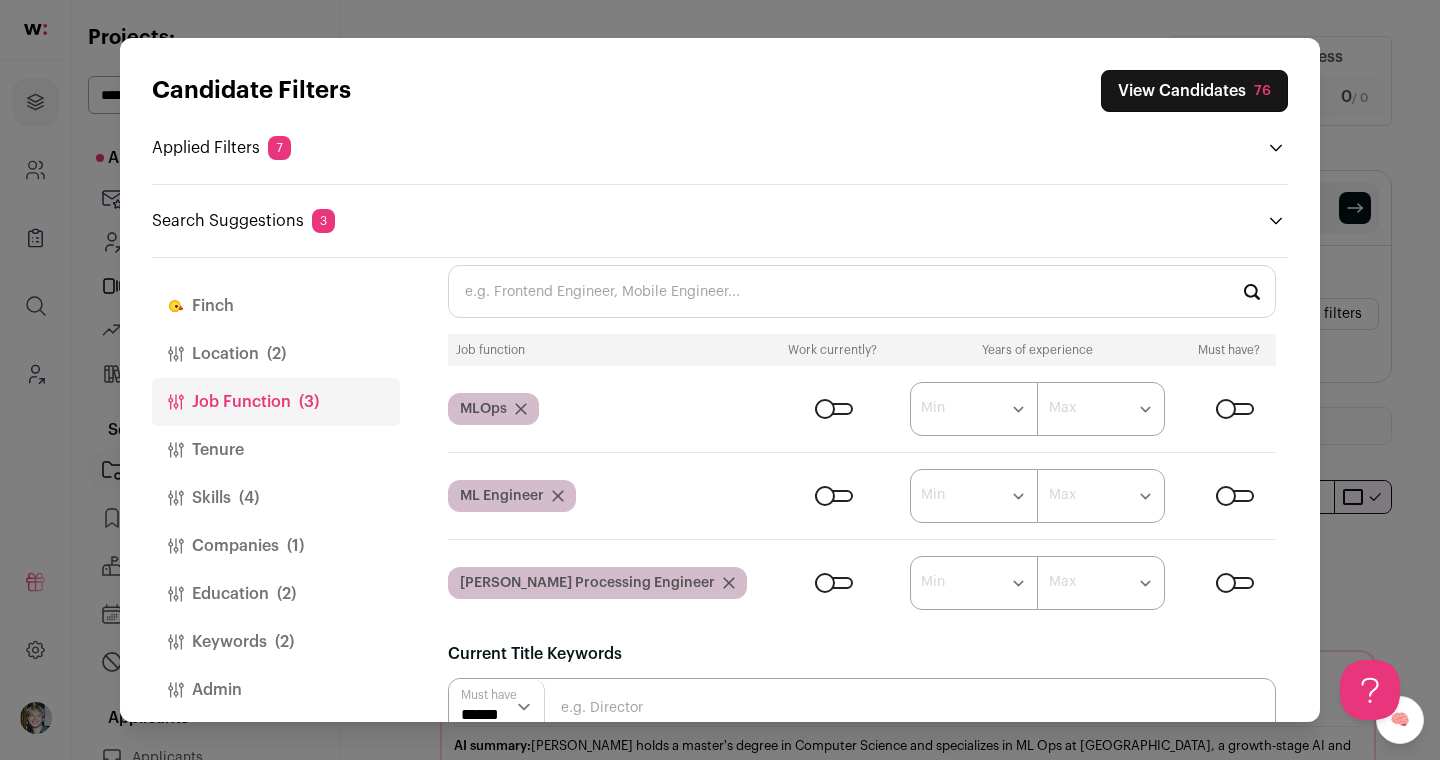 click at bounding box center [834, 409] 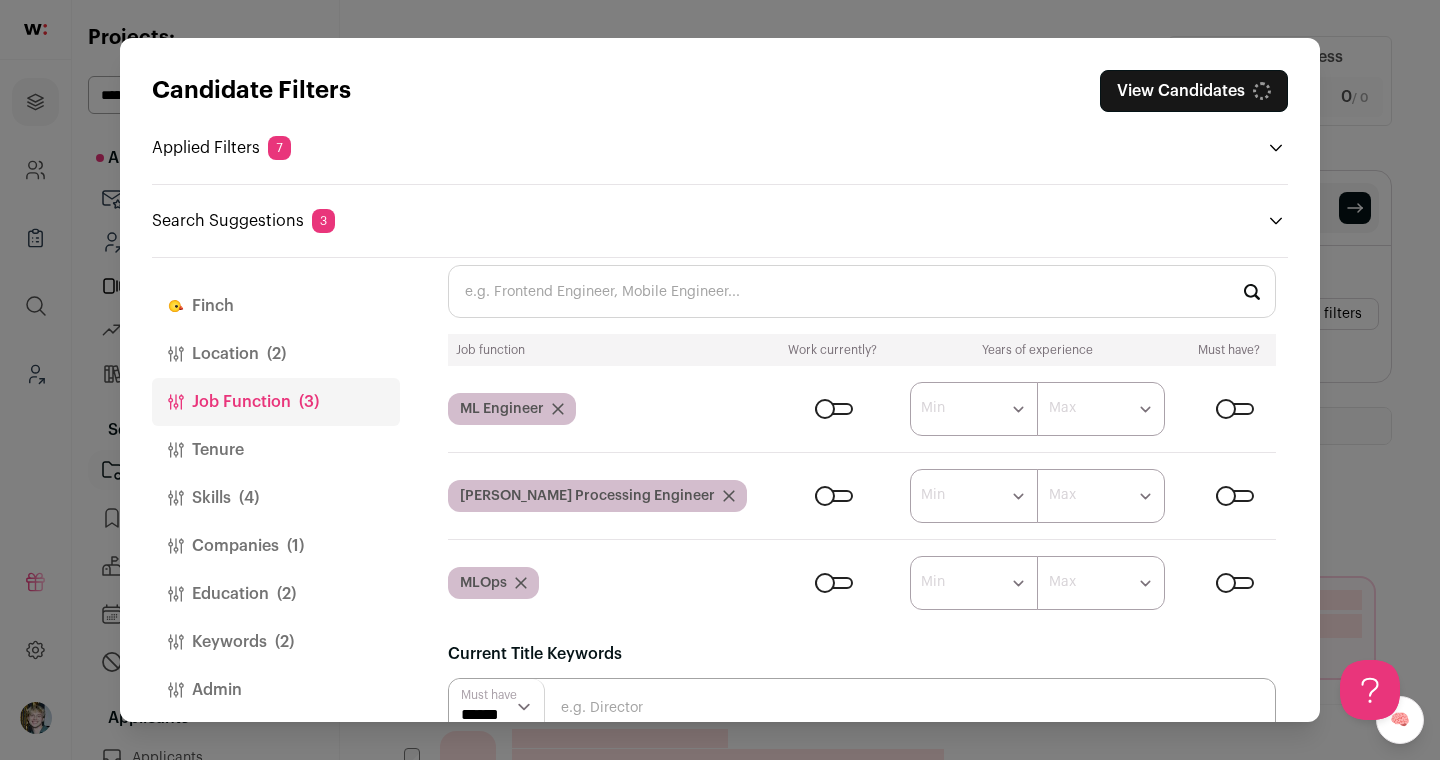 click on "******
*******
*******
*******
*******
*******
*******
*******
*******
********
********
********
********
********
********
********
********
********
********
Min
******
*******
*******
*******
*******
*******
*******
*******
*******
********
********
********
********
********
********
********
********
********
********
Max" at bounding box center [1028, 496] 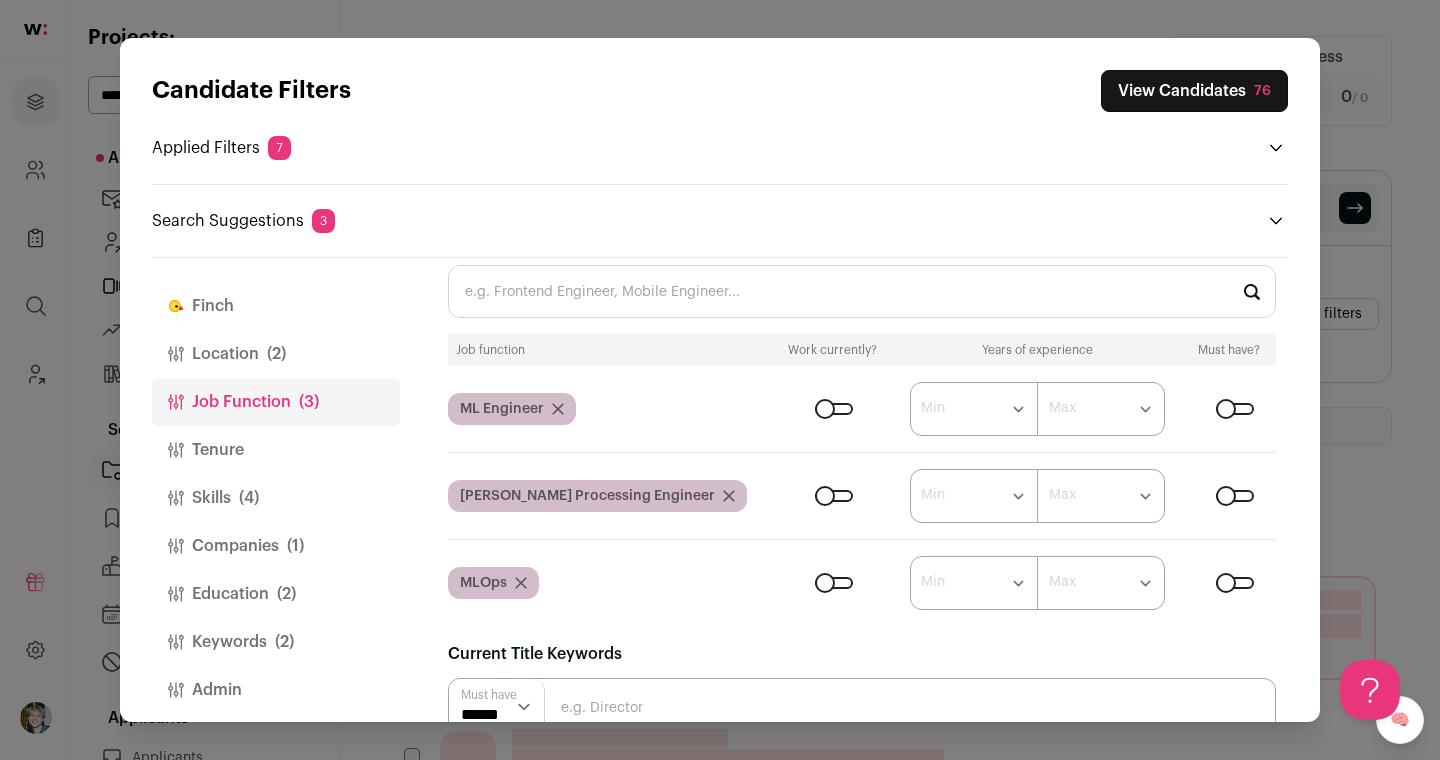click at bounding box center [834, 496] 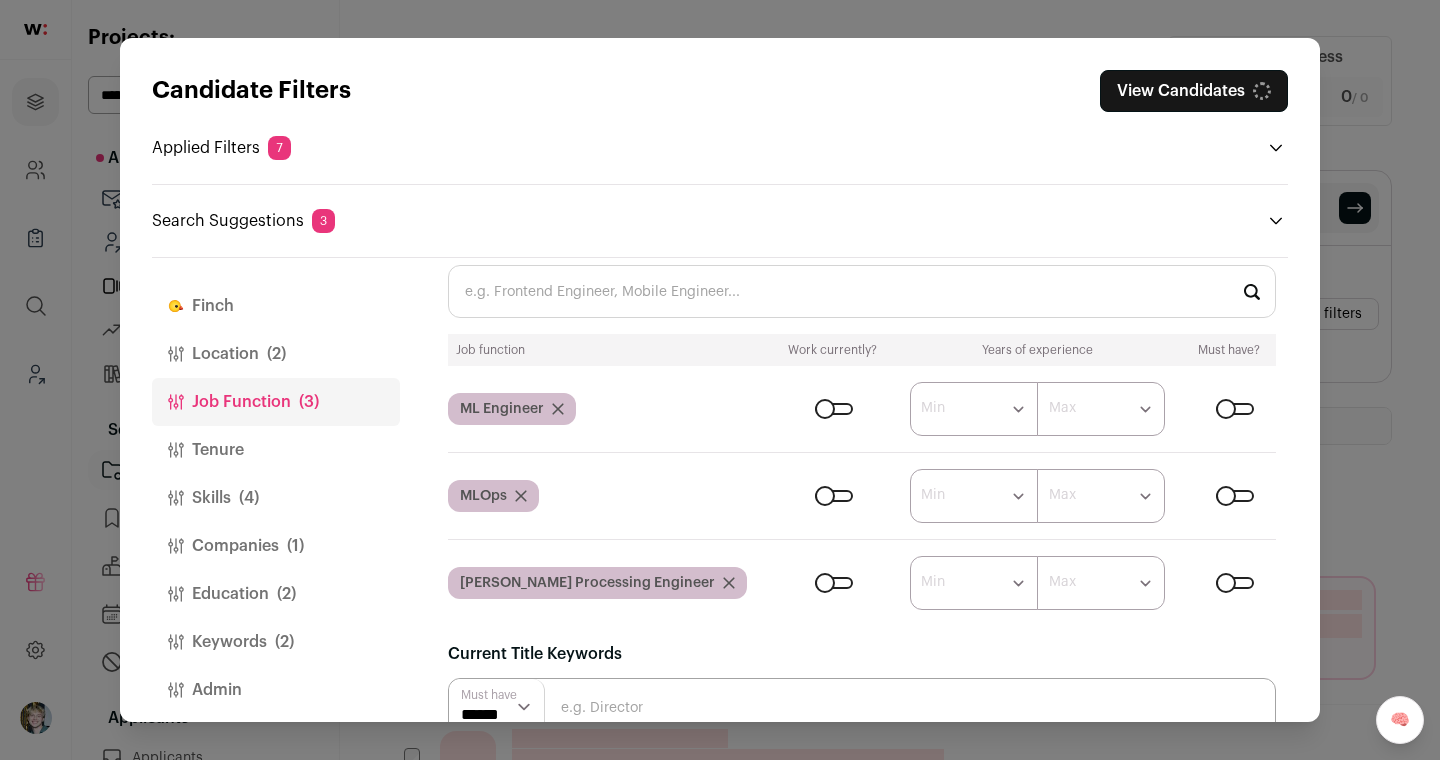 click at bounding box center [834, 409] 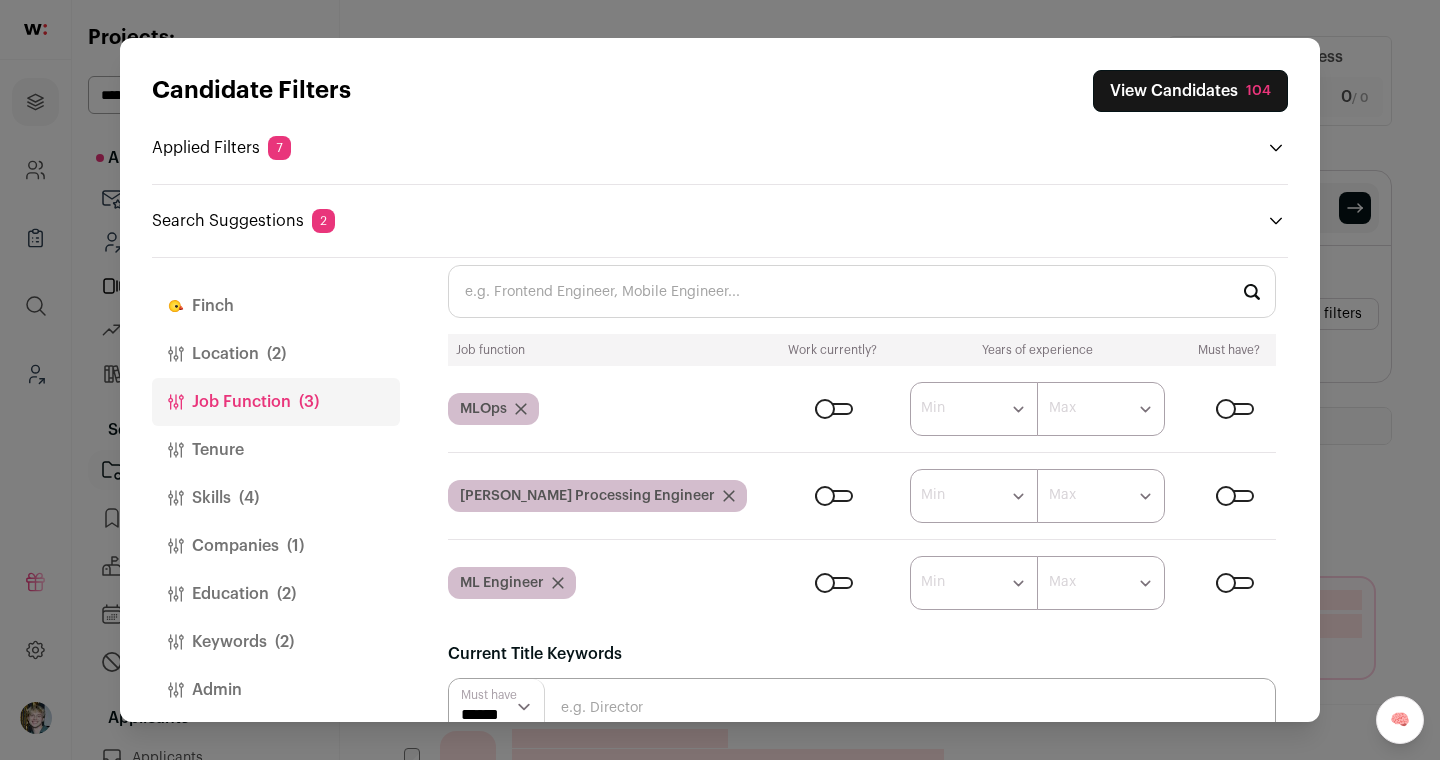 click at bounding box center [1235, 409] 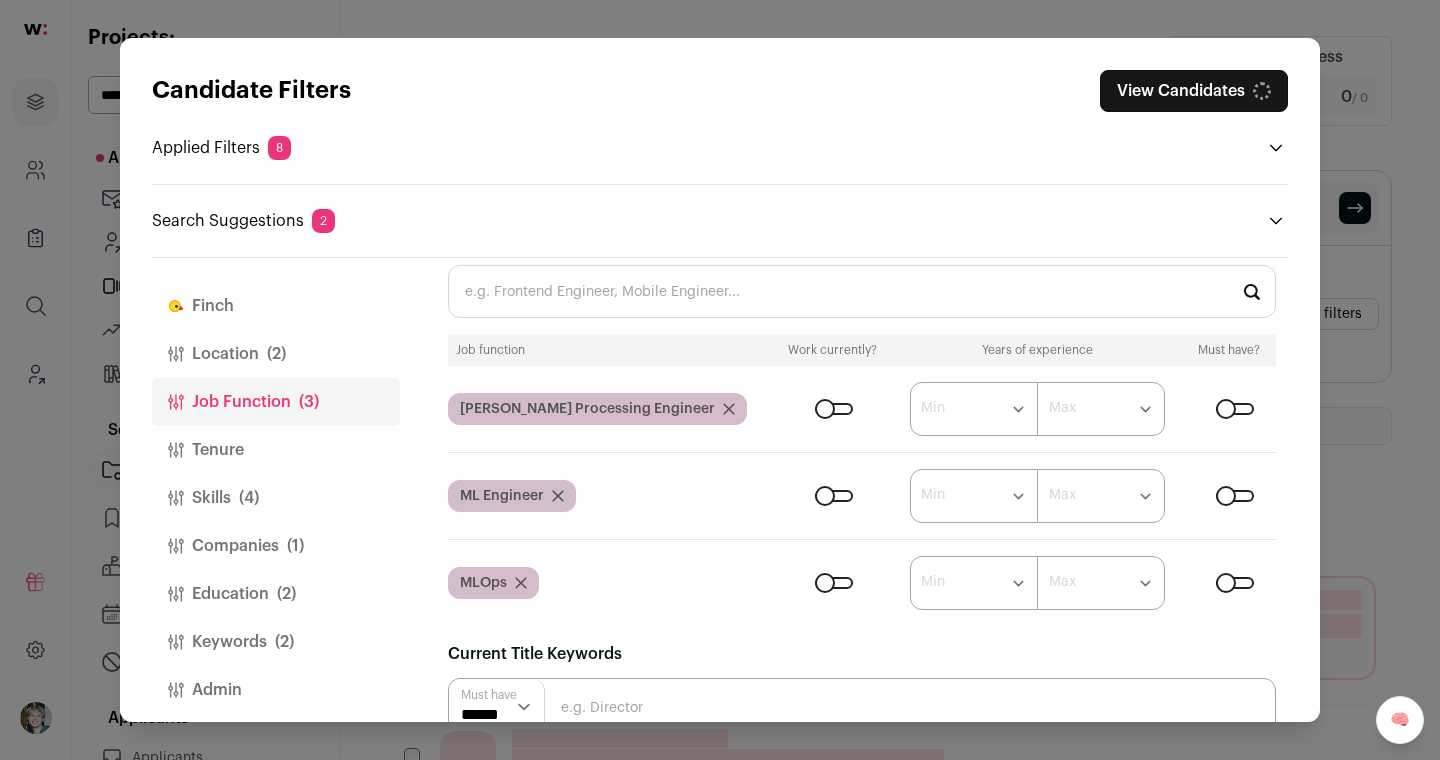 click at bounding box center [1235, 496] 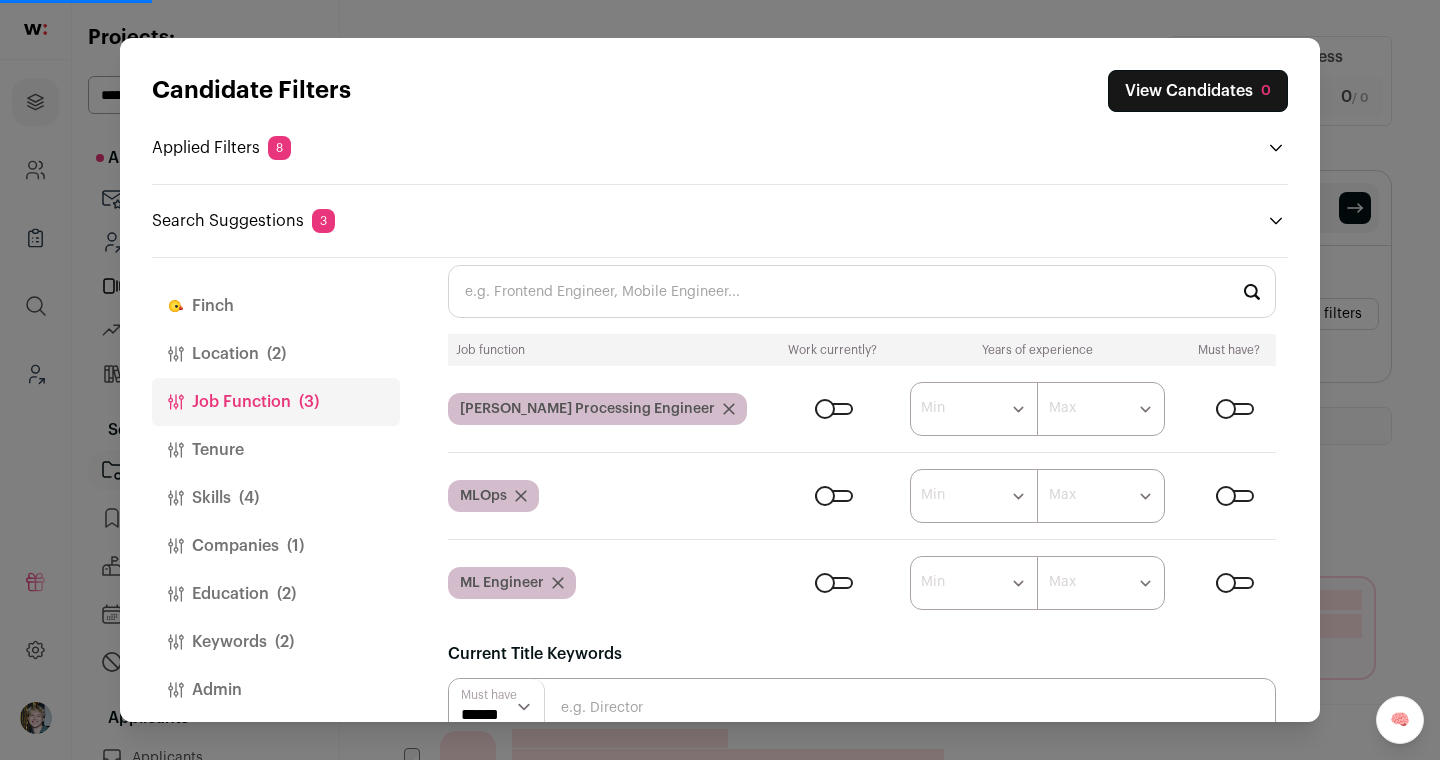 click at bounding box center (1235, 409) 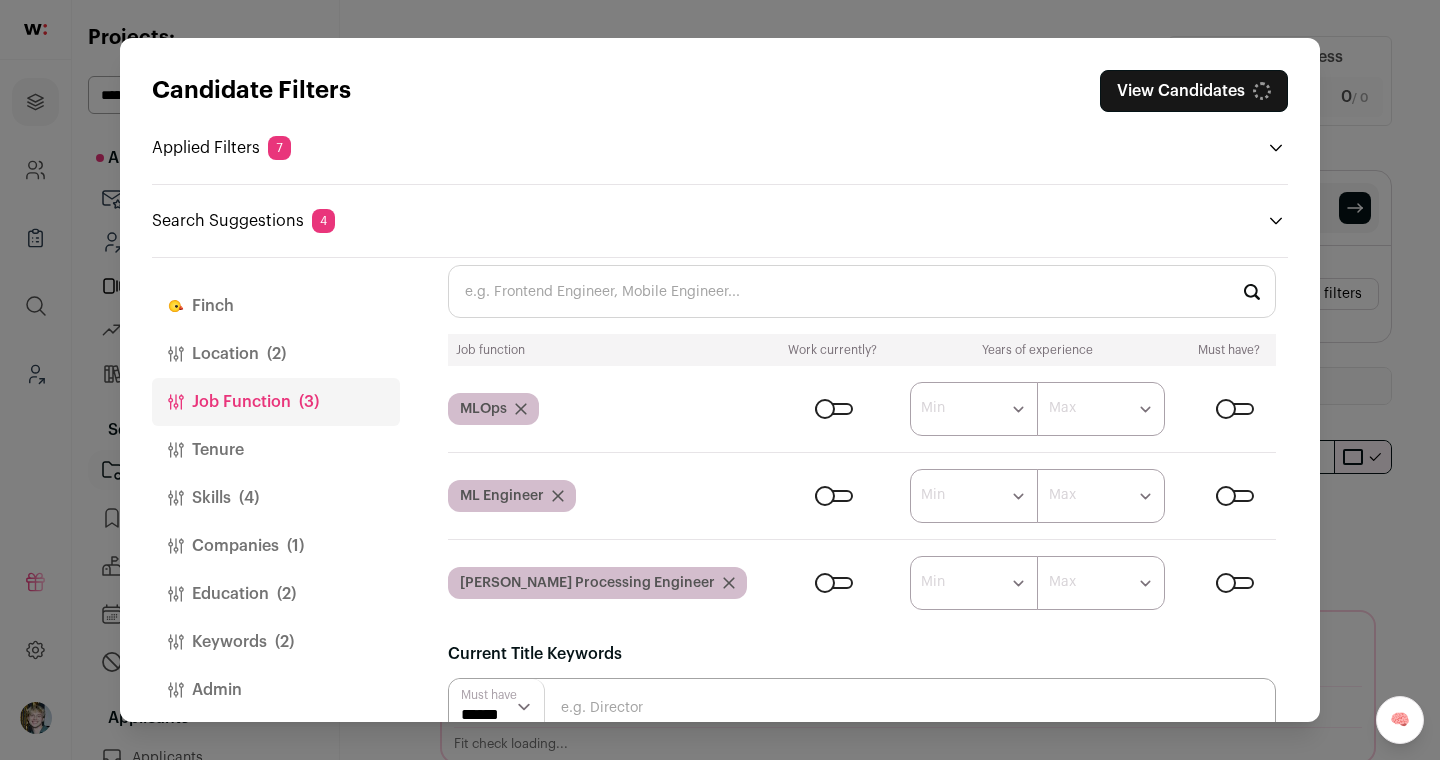 scroll, scrollTop: 0, scrollLeft: 0, axis: both 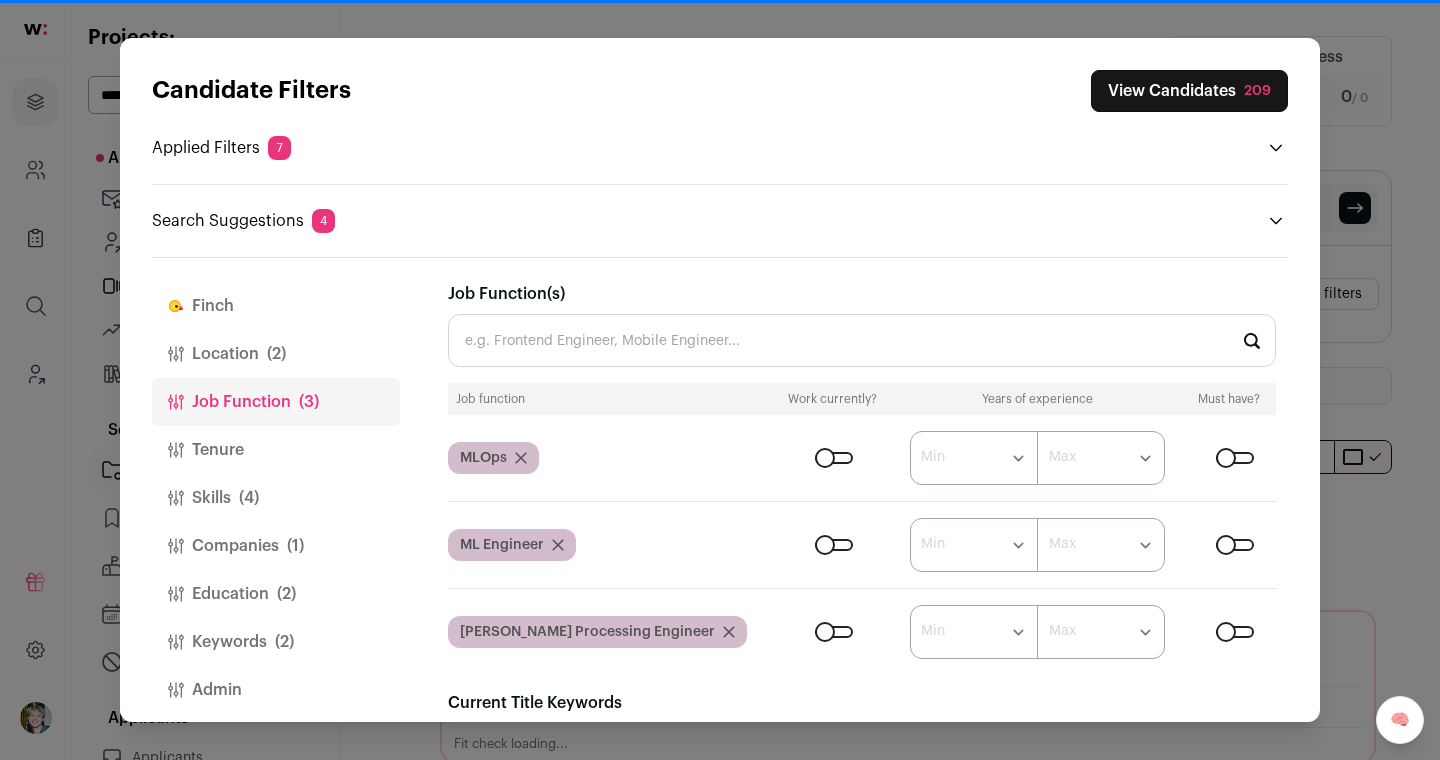 click on "Job Function(s)
Job function
Work currently?
Years of experience
Must have?
MLOps
******
*******
*******
*******
*******
*******
*******
*******
*******
********
********
********
********
********
********
********
********
********
********
Min
******
*******
*******
*******
*******
*******
*******
*******
*******
********
********" at bounding box center (862, 470) 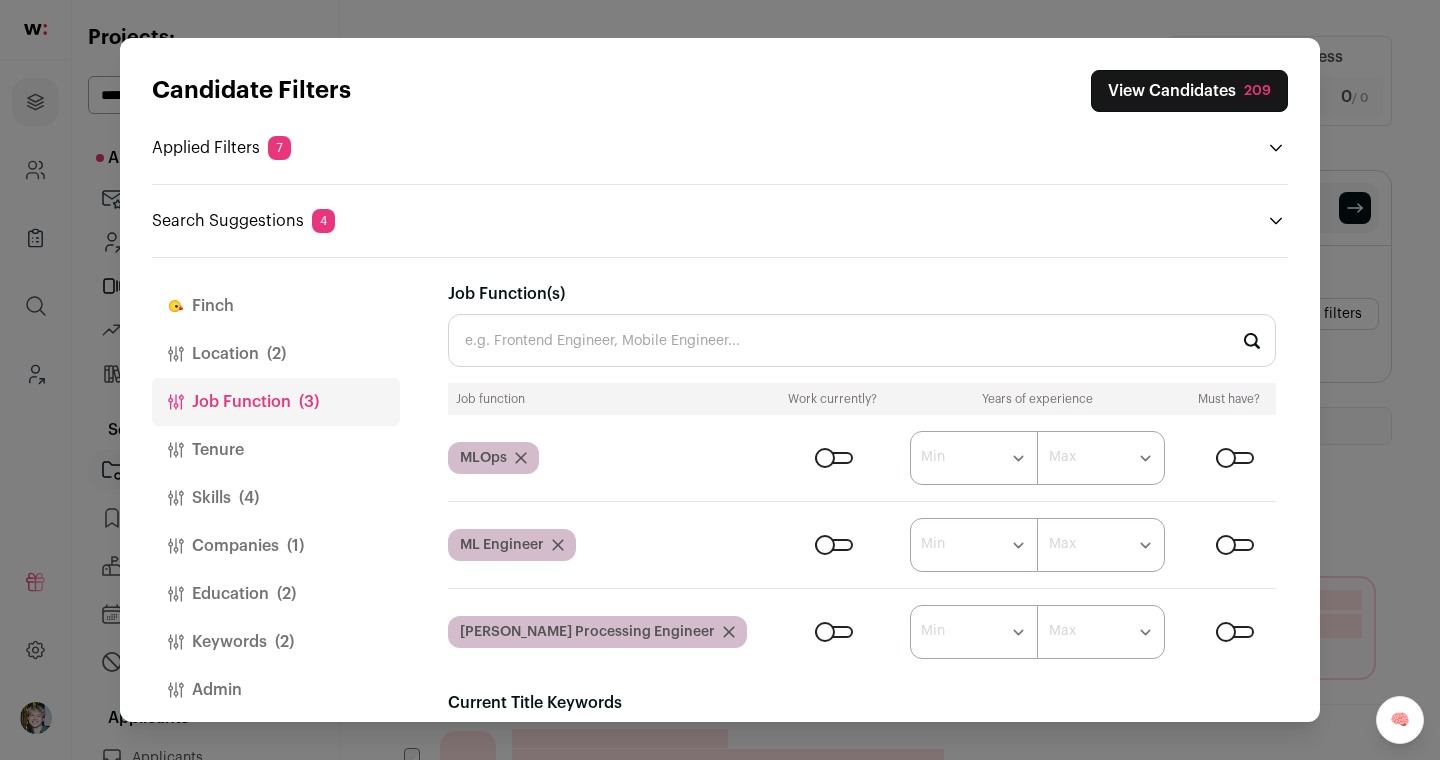 click on "Job Function(s)" at bounding box center [862, 340] 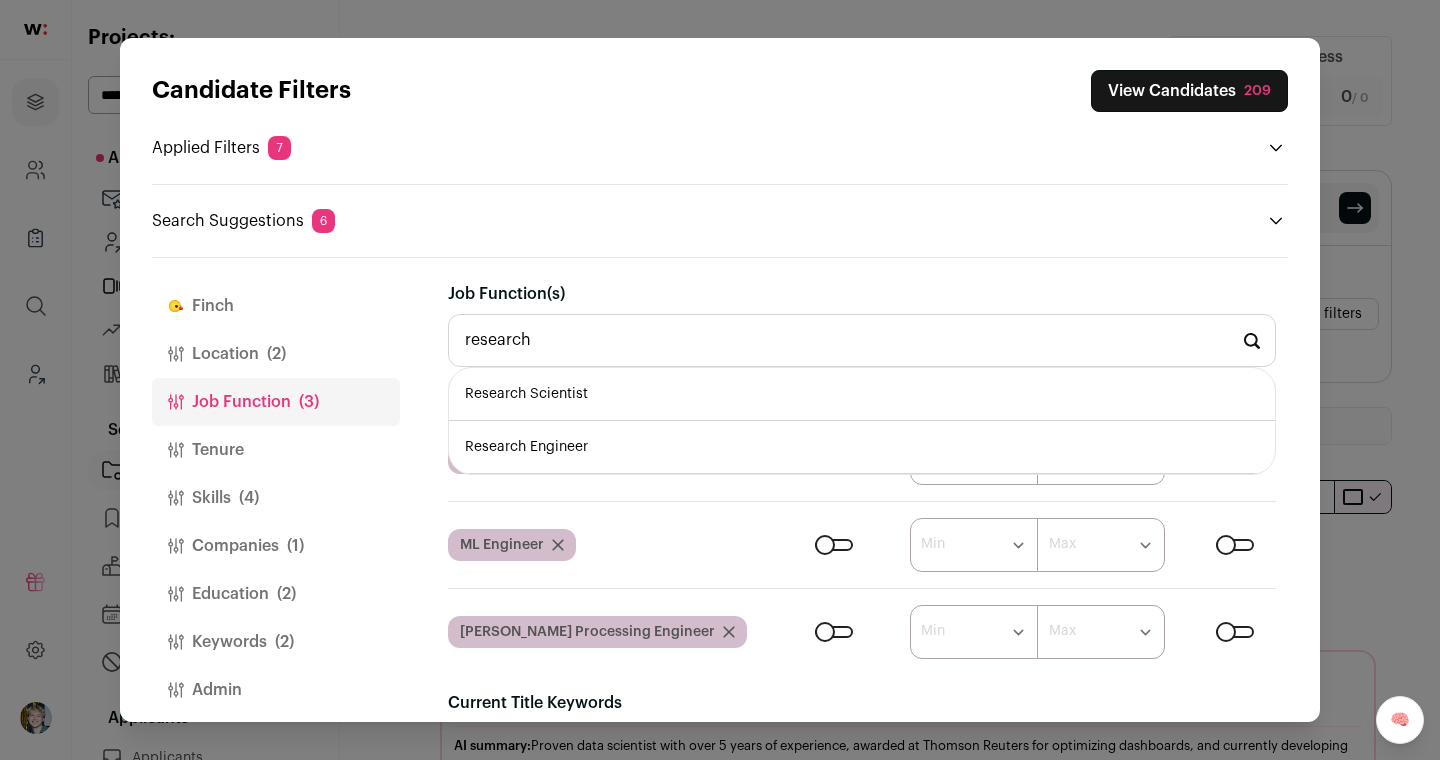 type on "research" 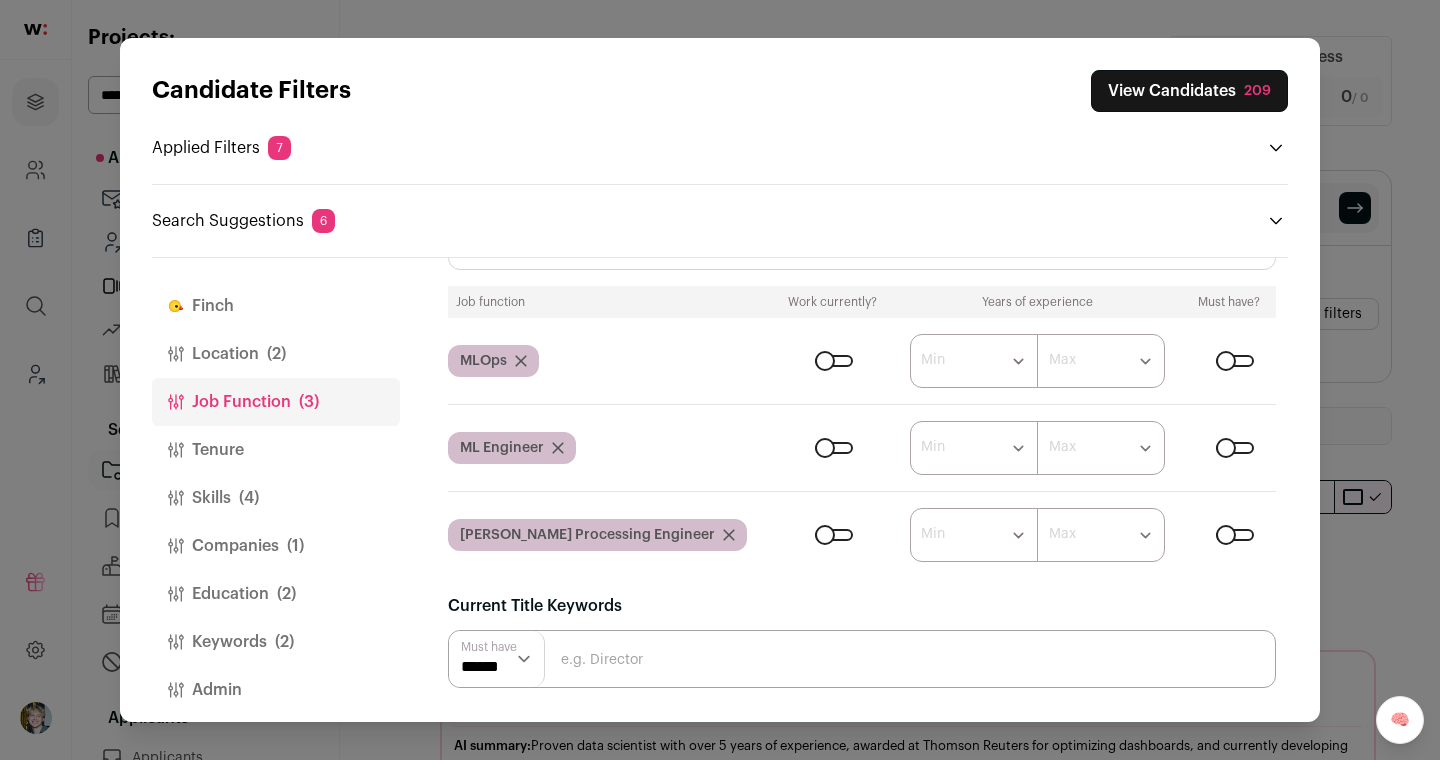 scroll, scrollTop: 217, scrollLeft: 0, axis: vertical 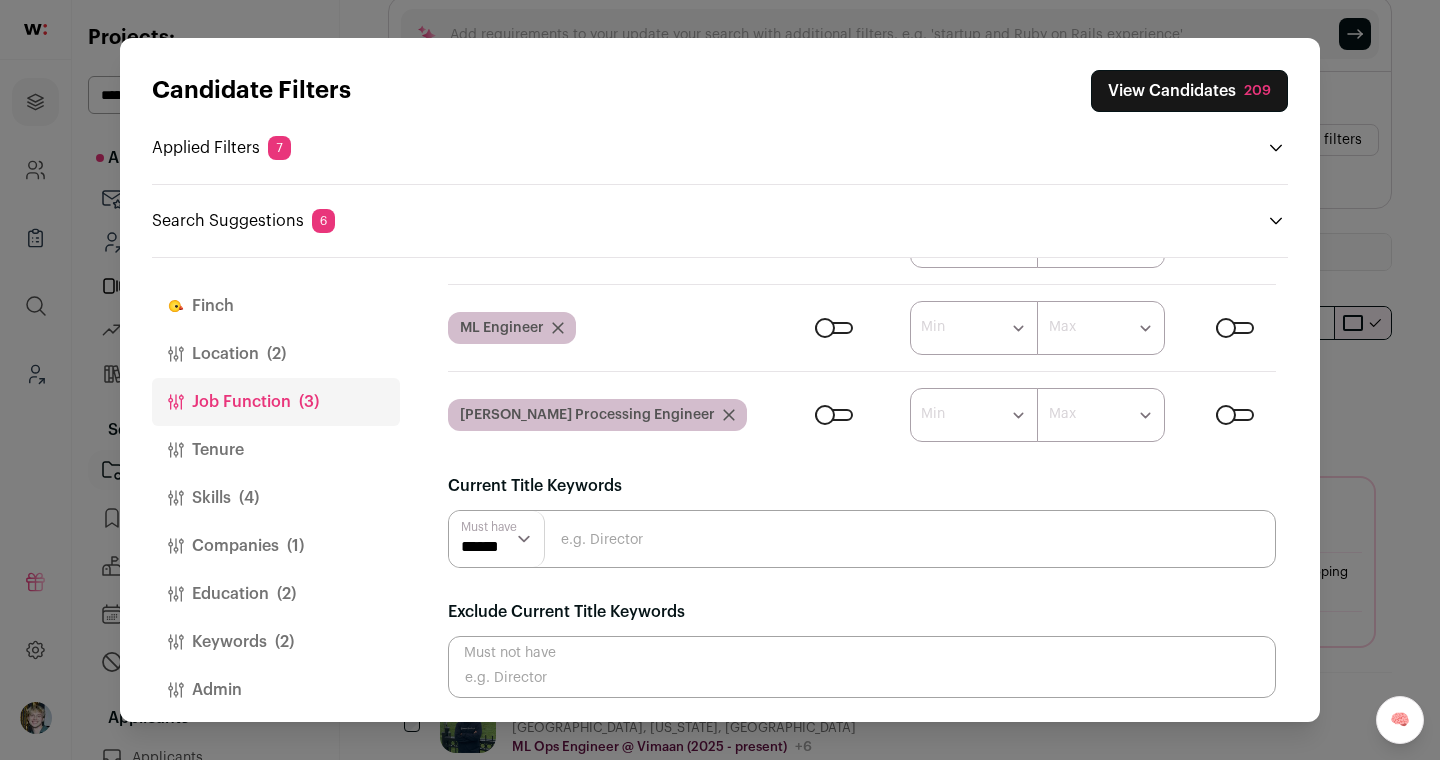click at bounding box center (862, 539) 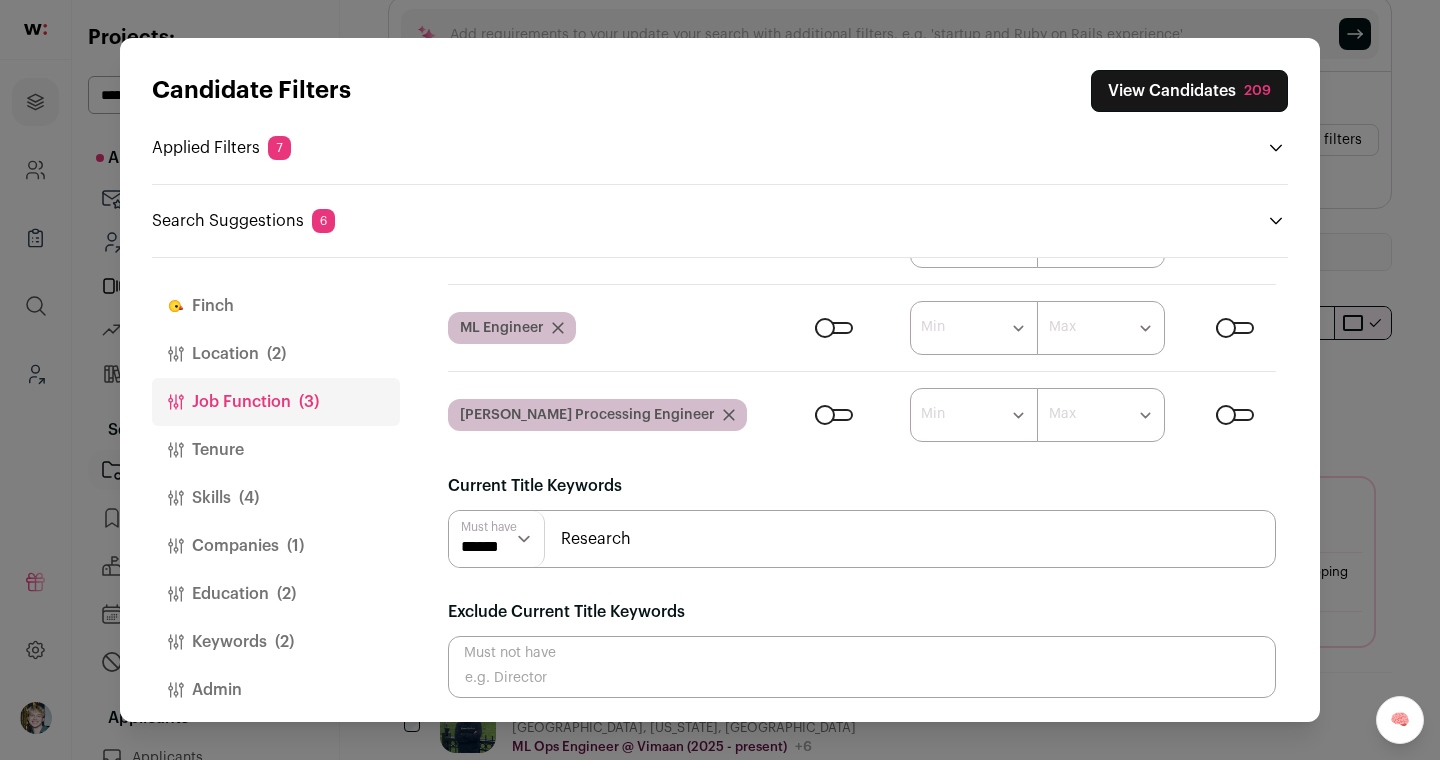 type on "Research" 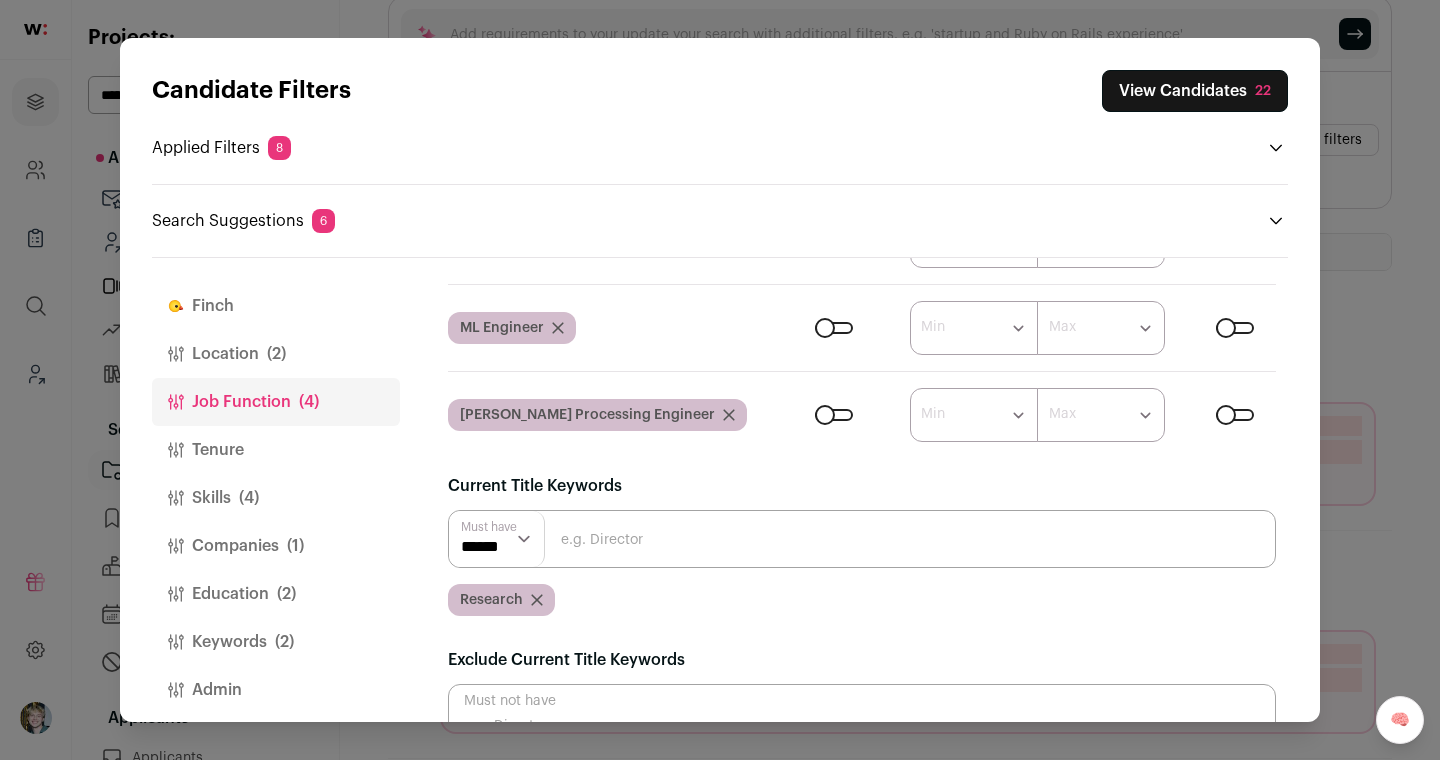 click at bounding box center (862, 539) 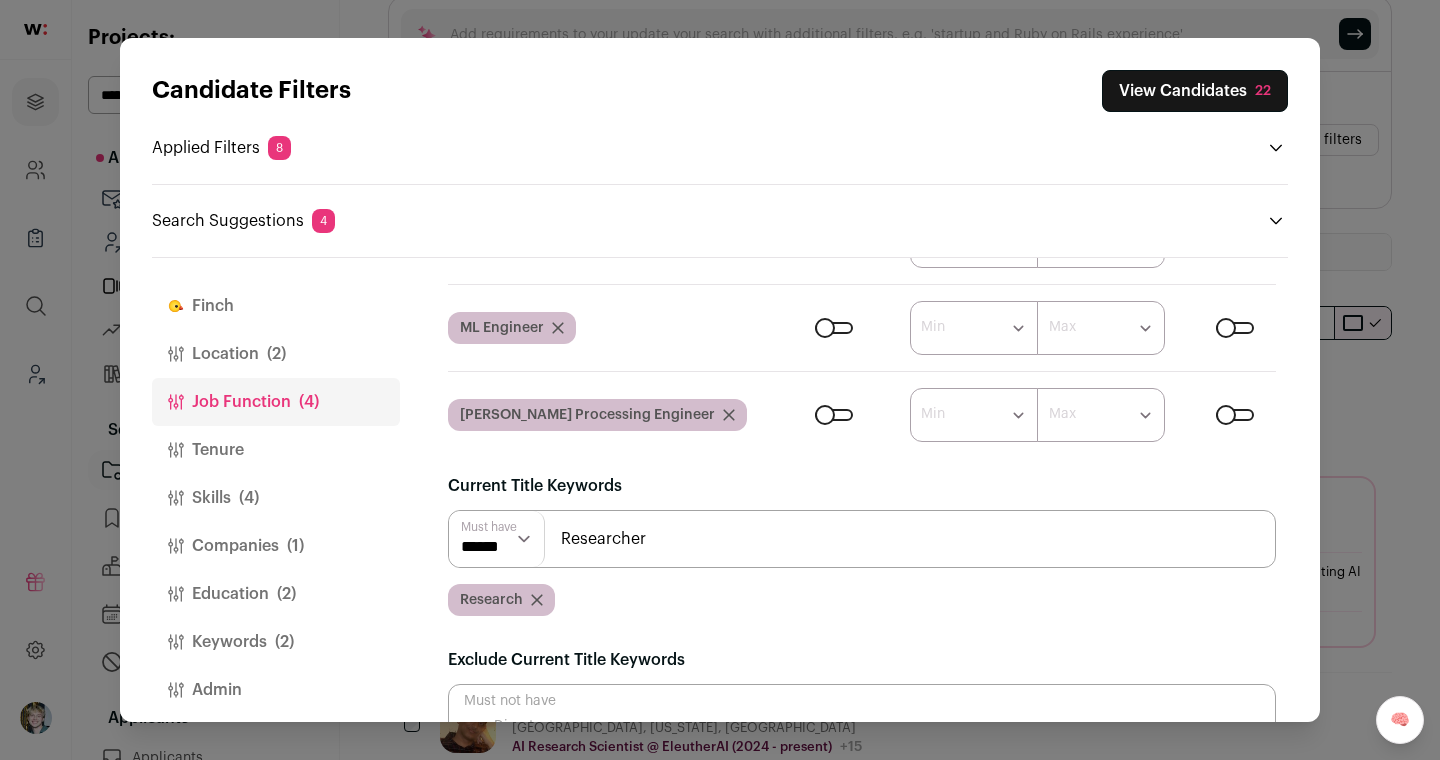 type on "Researcher" 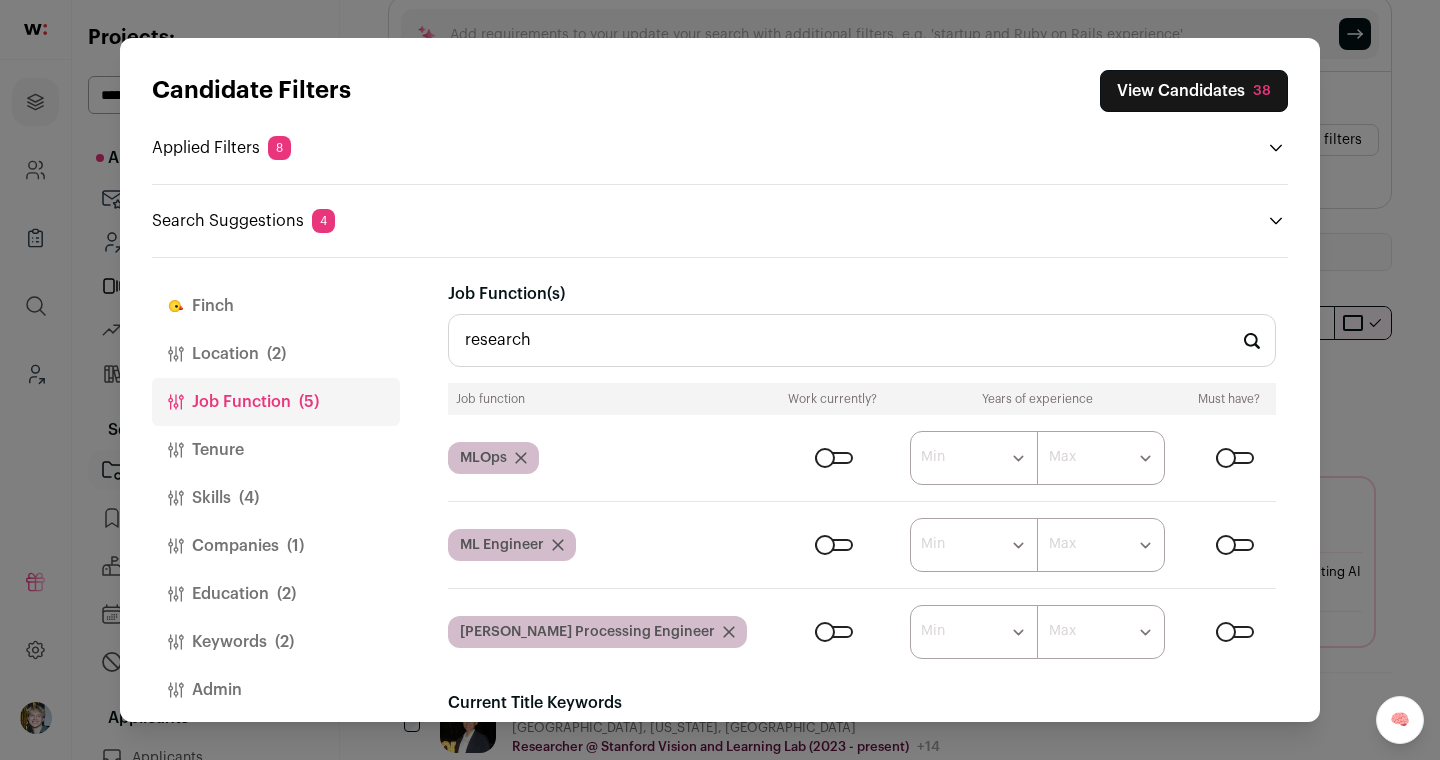 scroll, scrollTop: 265, scrollLeft: 0, axis: vertical 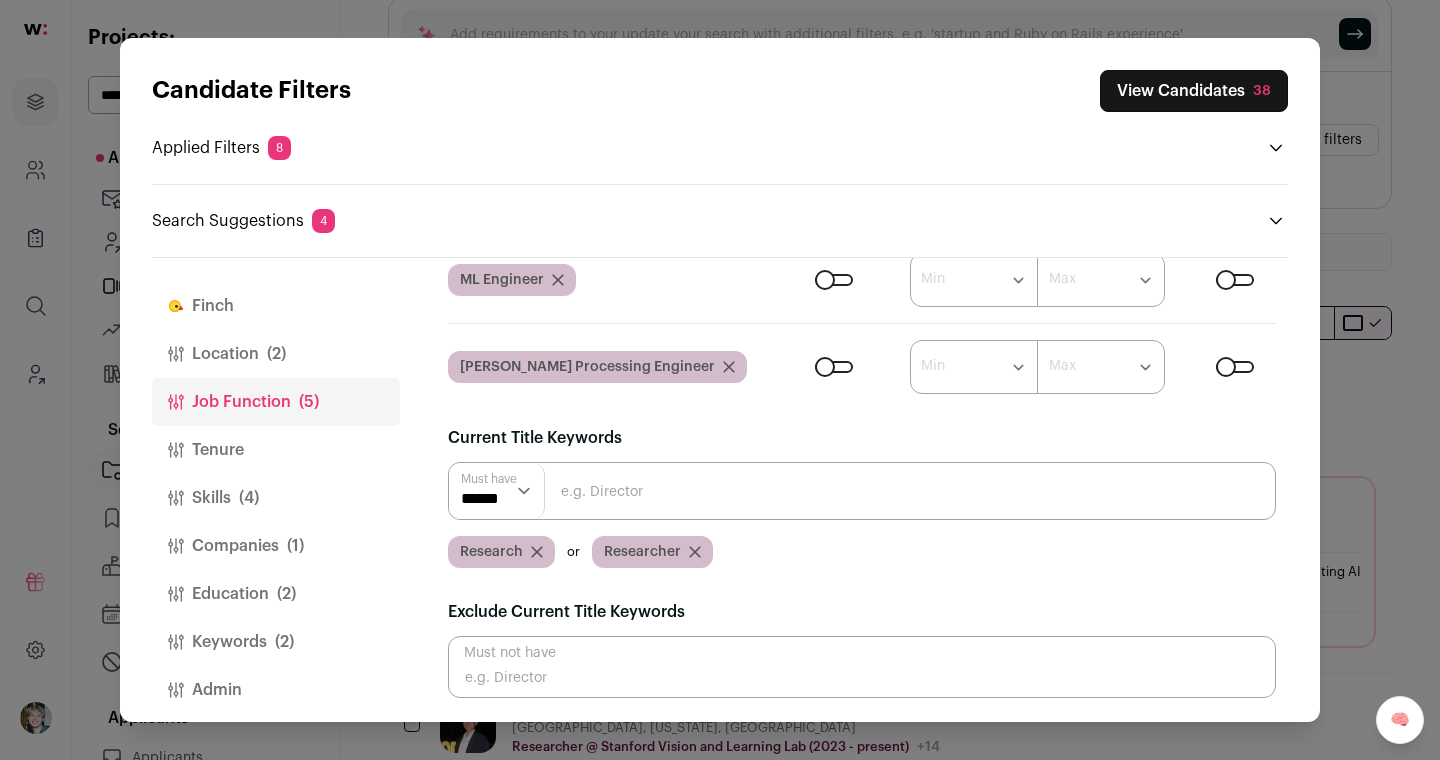 click on "Skills
(4)" at bounding box center (276, 498) 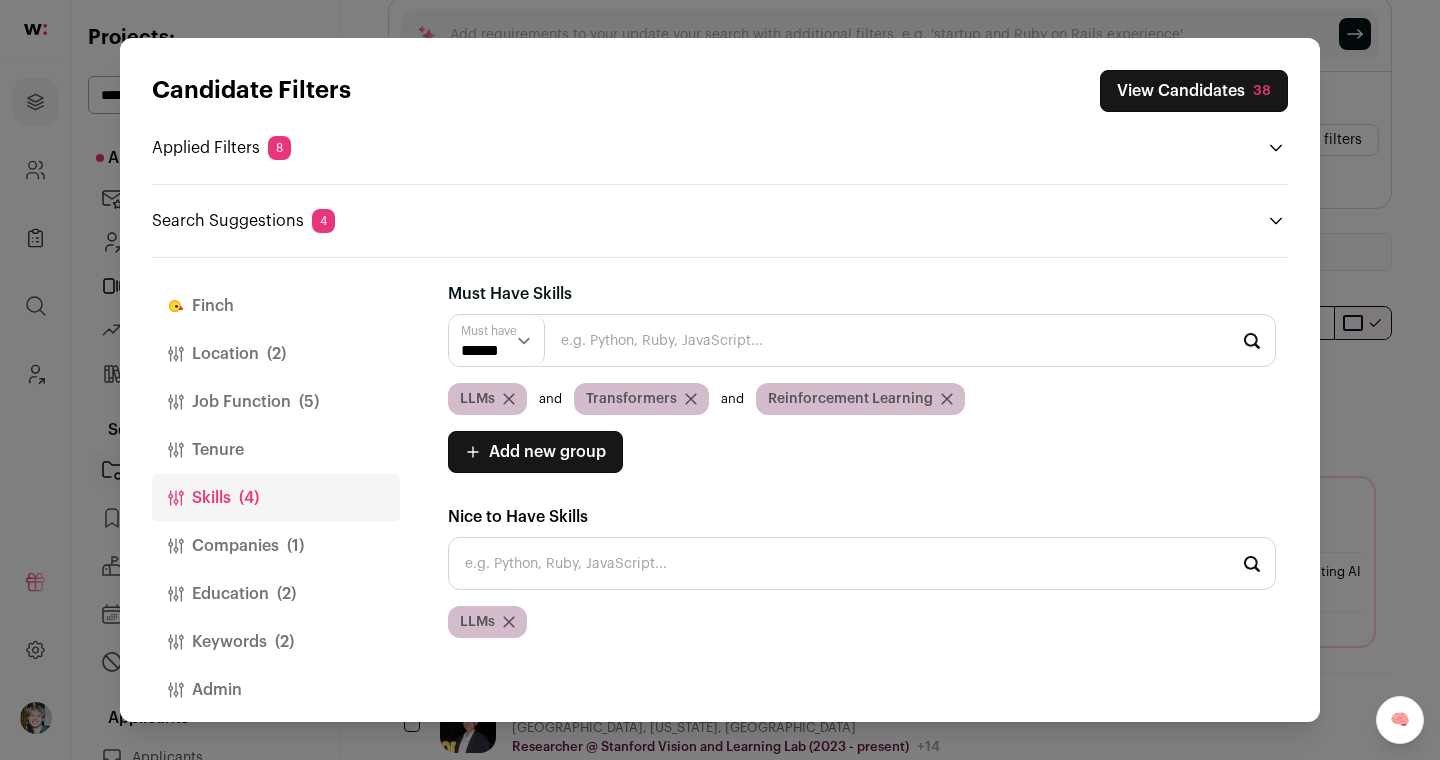 scroll, scrollTop: 0, scrollLeft: 0, axis: both 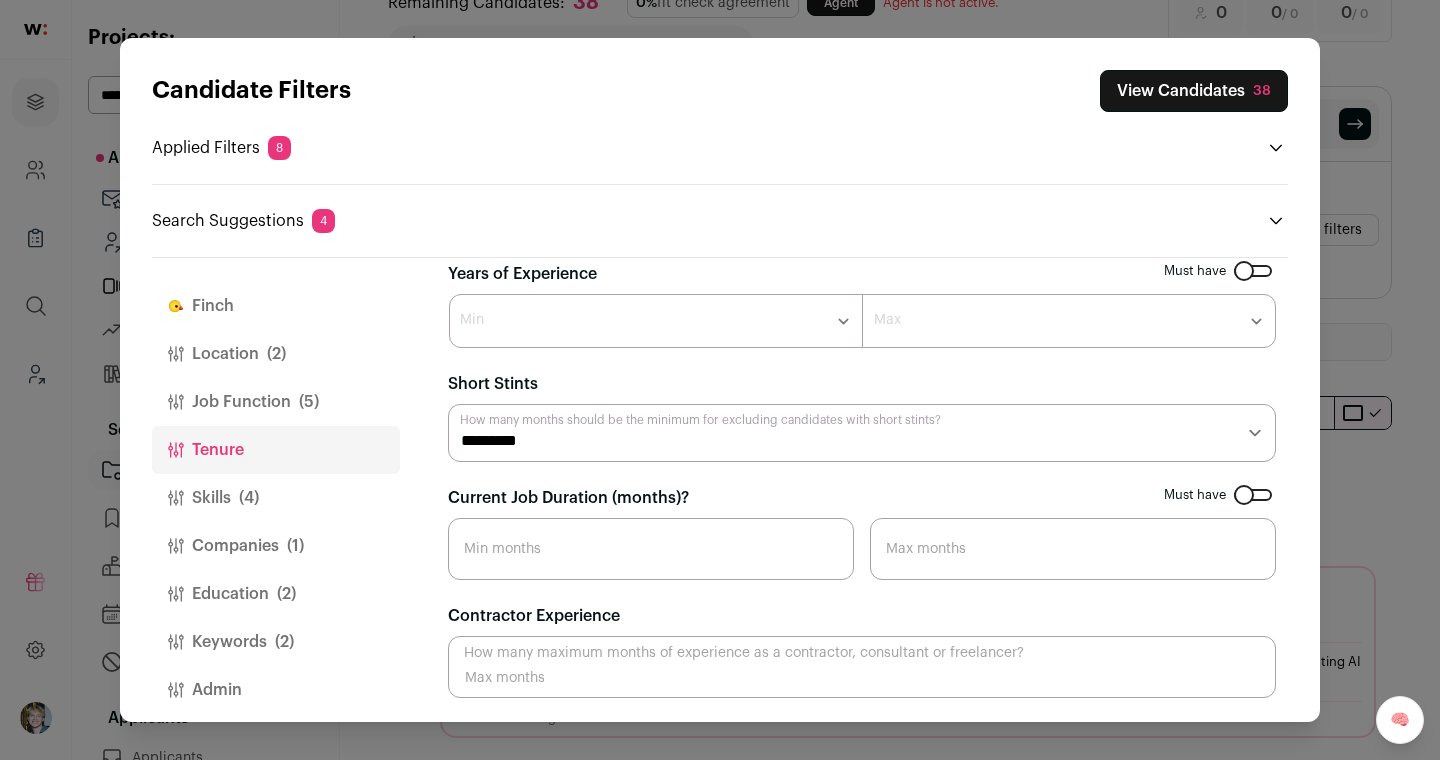 click on "Skills
(4)" at bounding box center [276, 498] 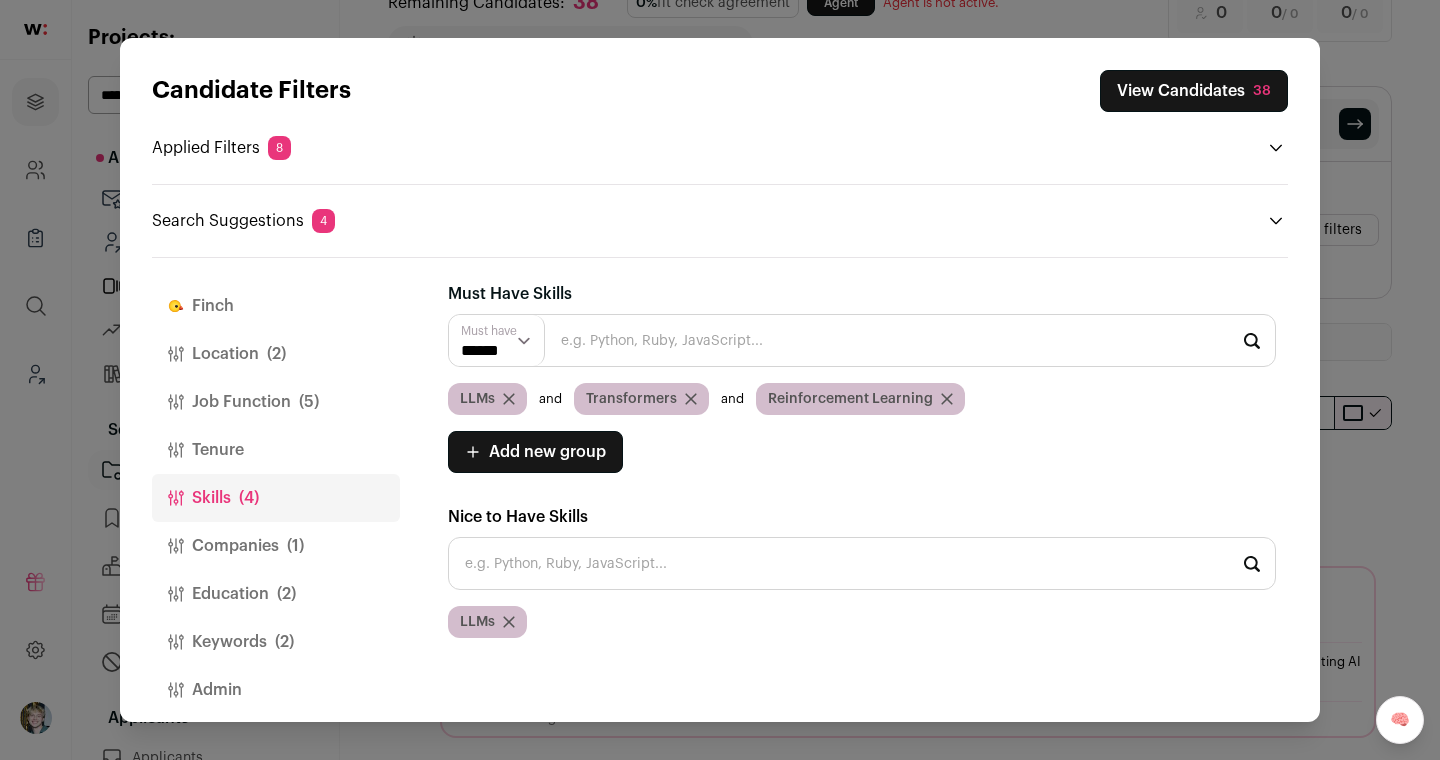 scroll, scrollTop: 0, scrollLeft: 0, axis: both 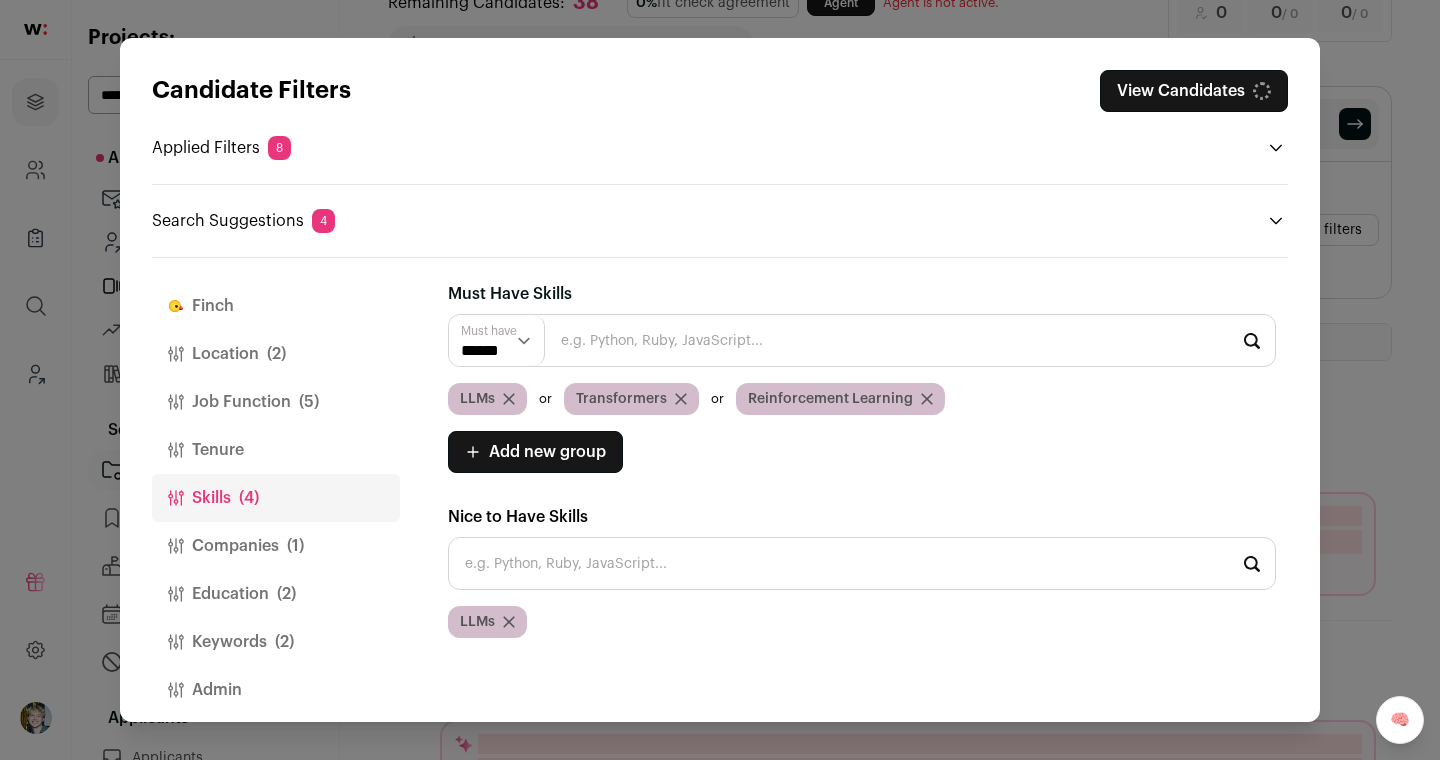 click on "Add new group" at bounding box center [547, 452] 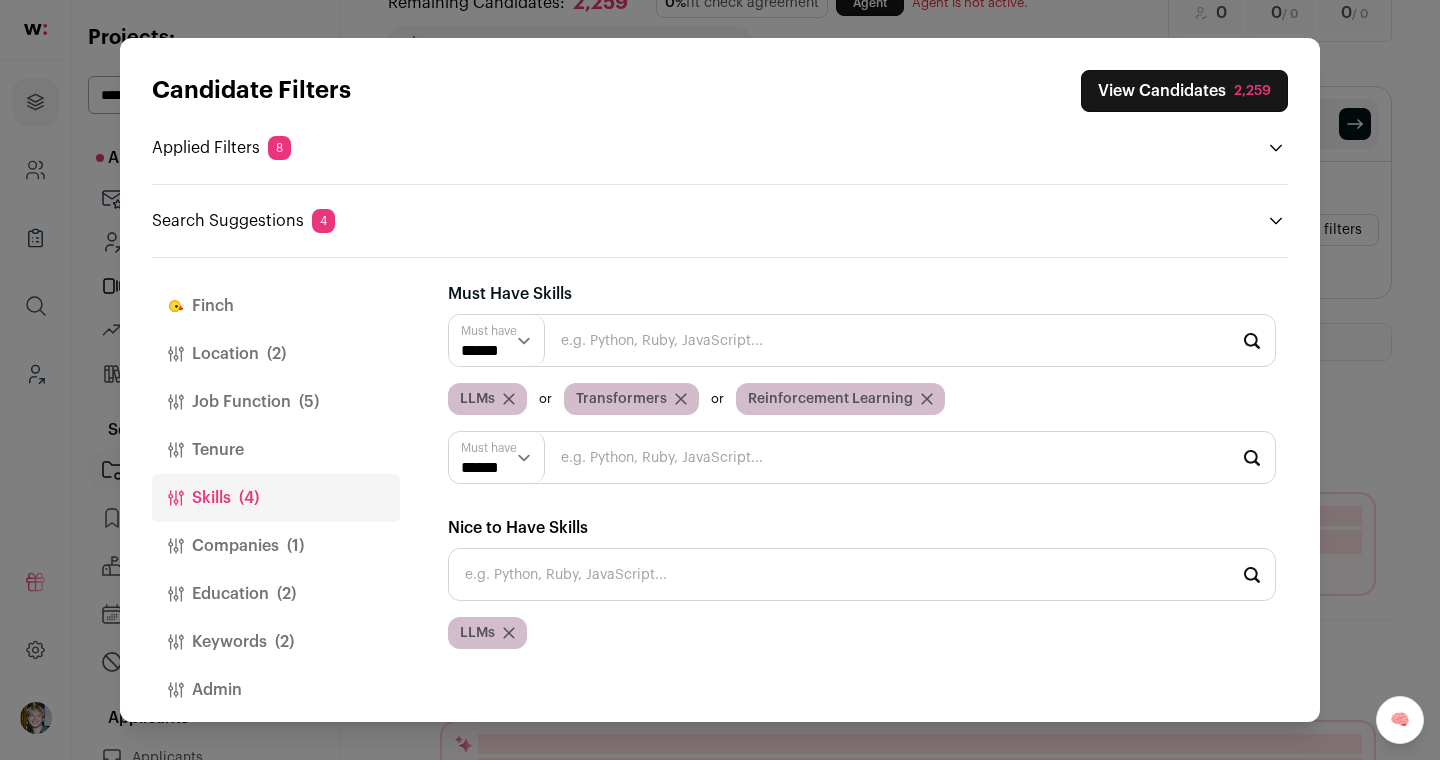click at bounding box center (862, 457) 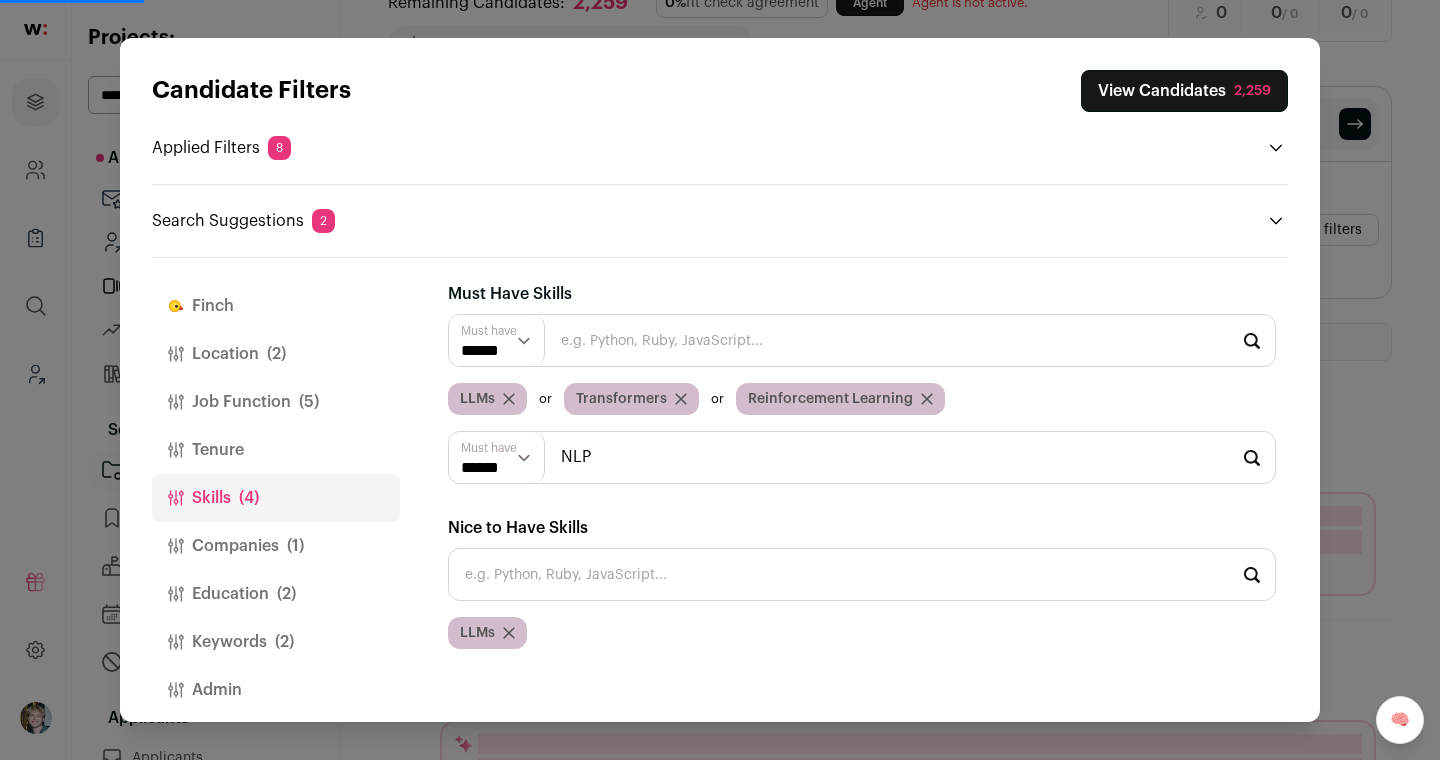 type on "NLP" 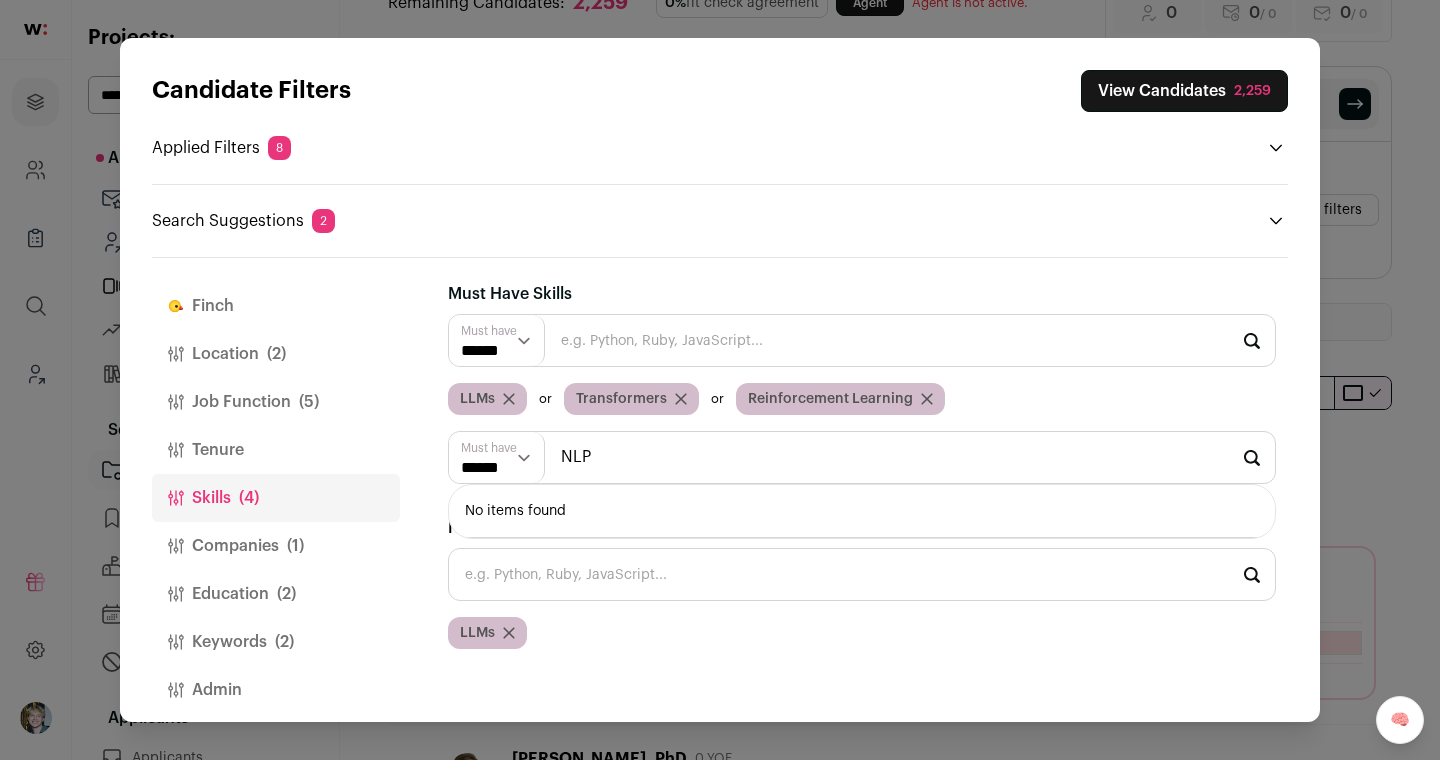 click on "******
******" at bounding box center [497, 457] 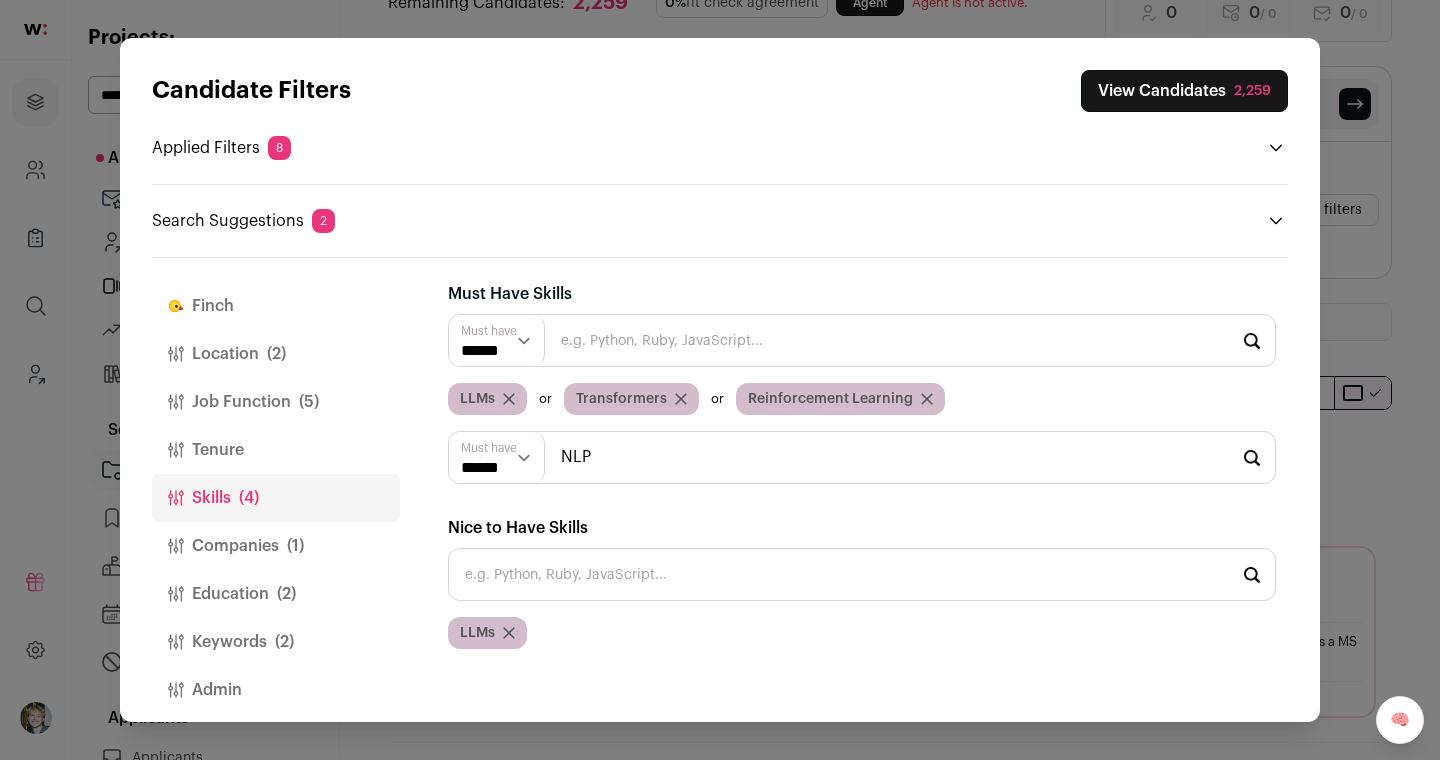 click on "NLP" at bounding box center (862, 457) 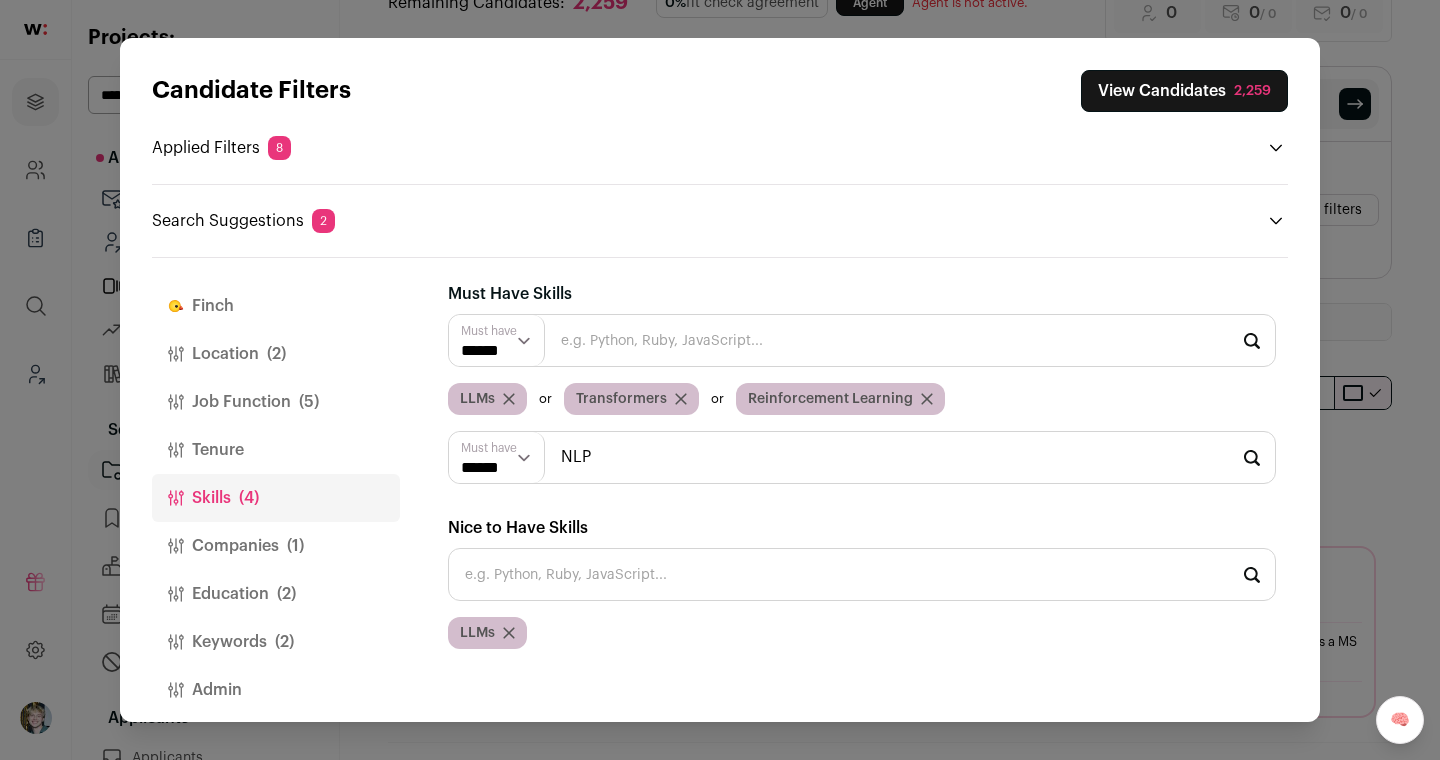 click on "NLP" at bounding box center (862, 457) 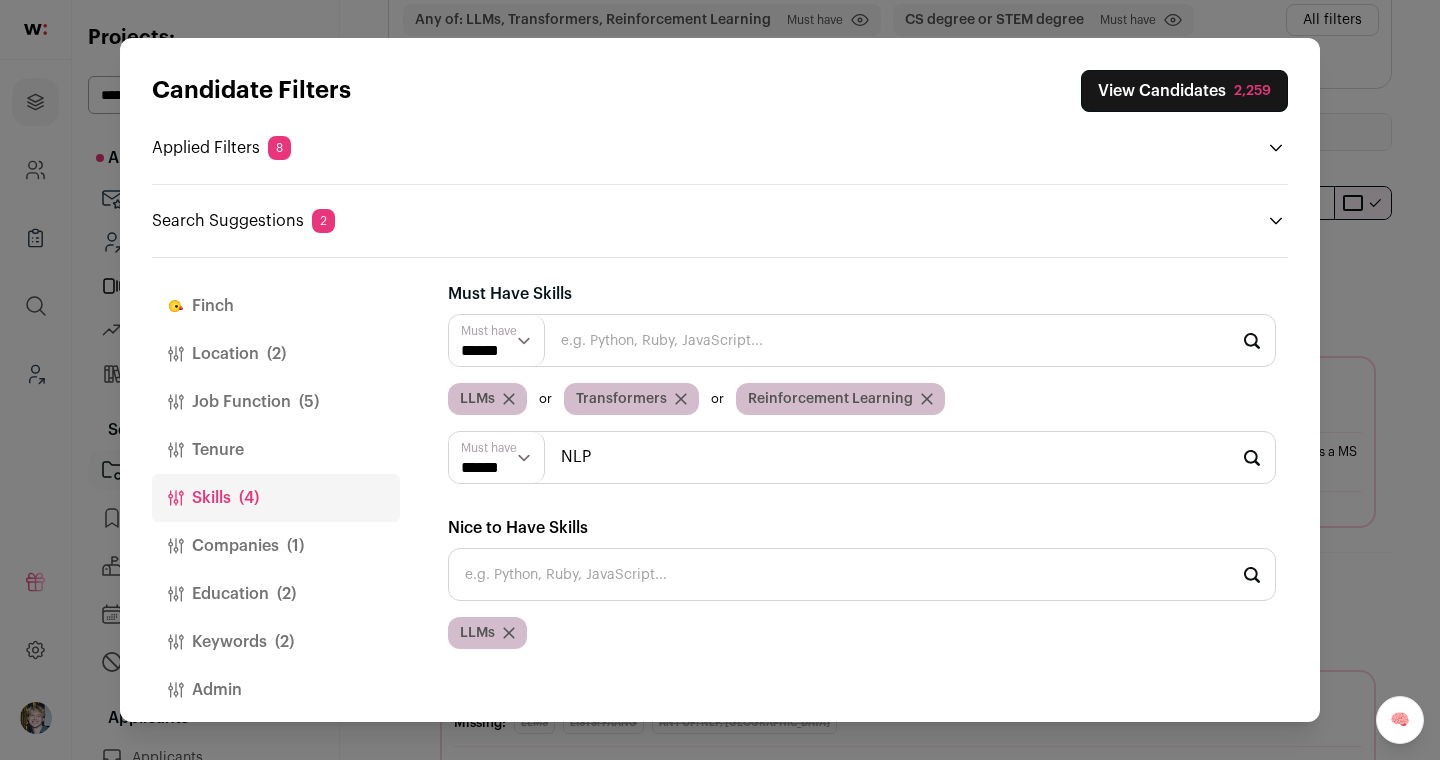 scroll, scrollTop: 0, scrollLeft: 0, axis: both 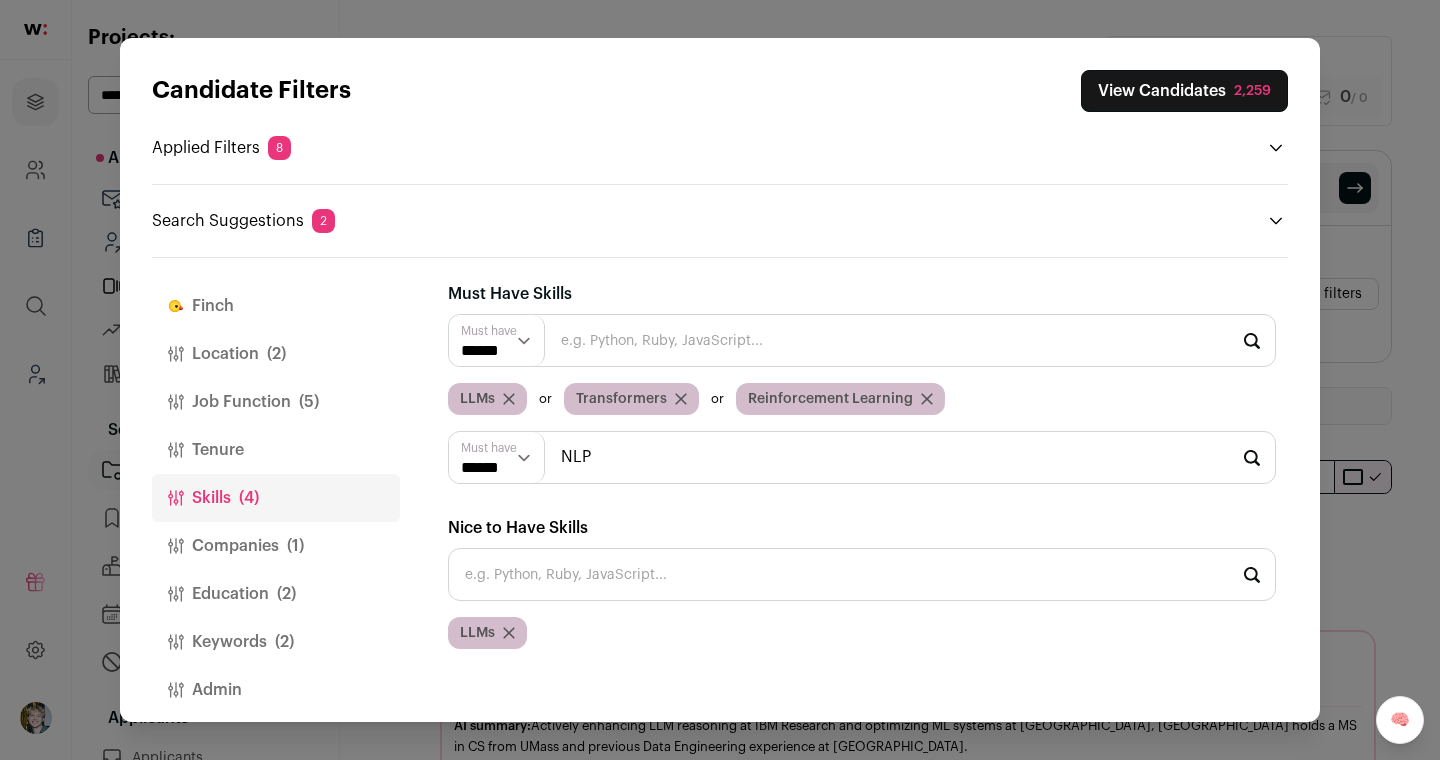 click on "NLP" at bounding box center (862, 457) 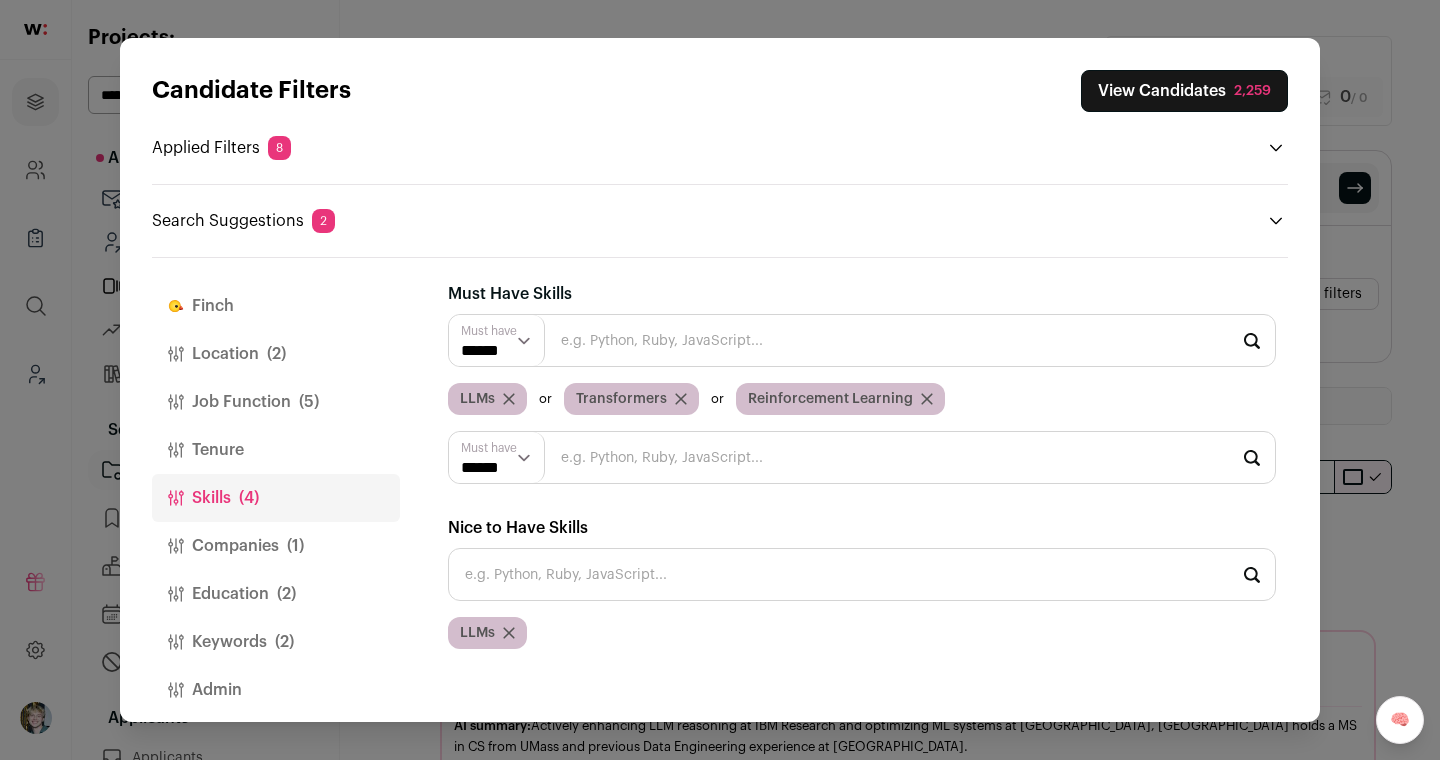 click on "Candidate Filters
View Candidates
2,259
Applied Filters
8
MLOps, ML Engineer or Singal Processing Engineer
Nice to have
Seattle or San Jose
Must have
Any of: LLMs, Transformers, Reinforcement Learning
Must have
LLMs
Nice to have" at bounding box center [720, 148] 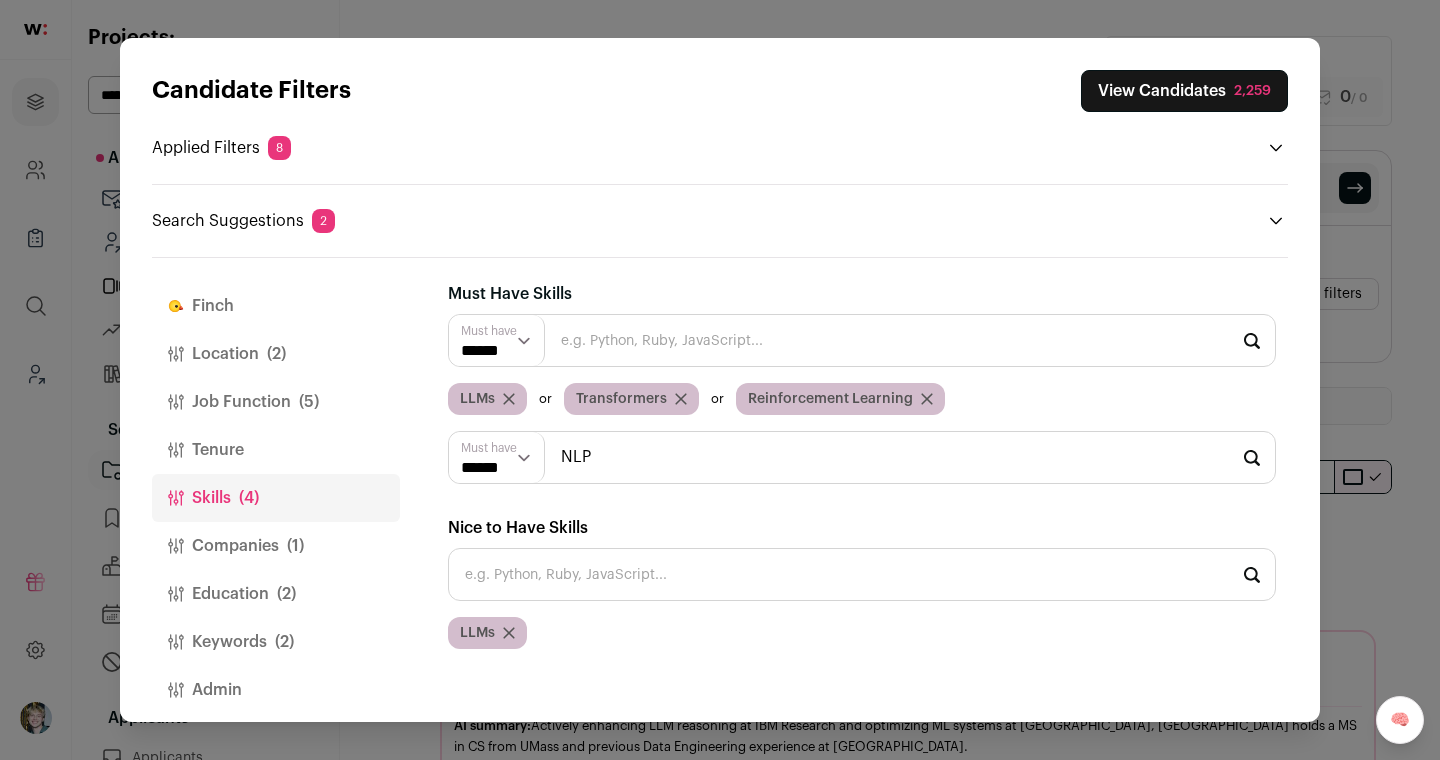 type on "NLP" 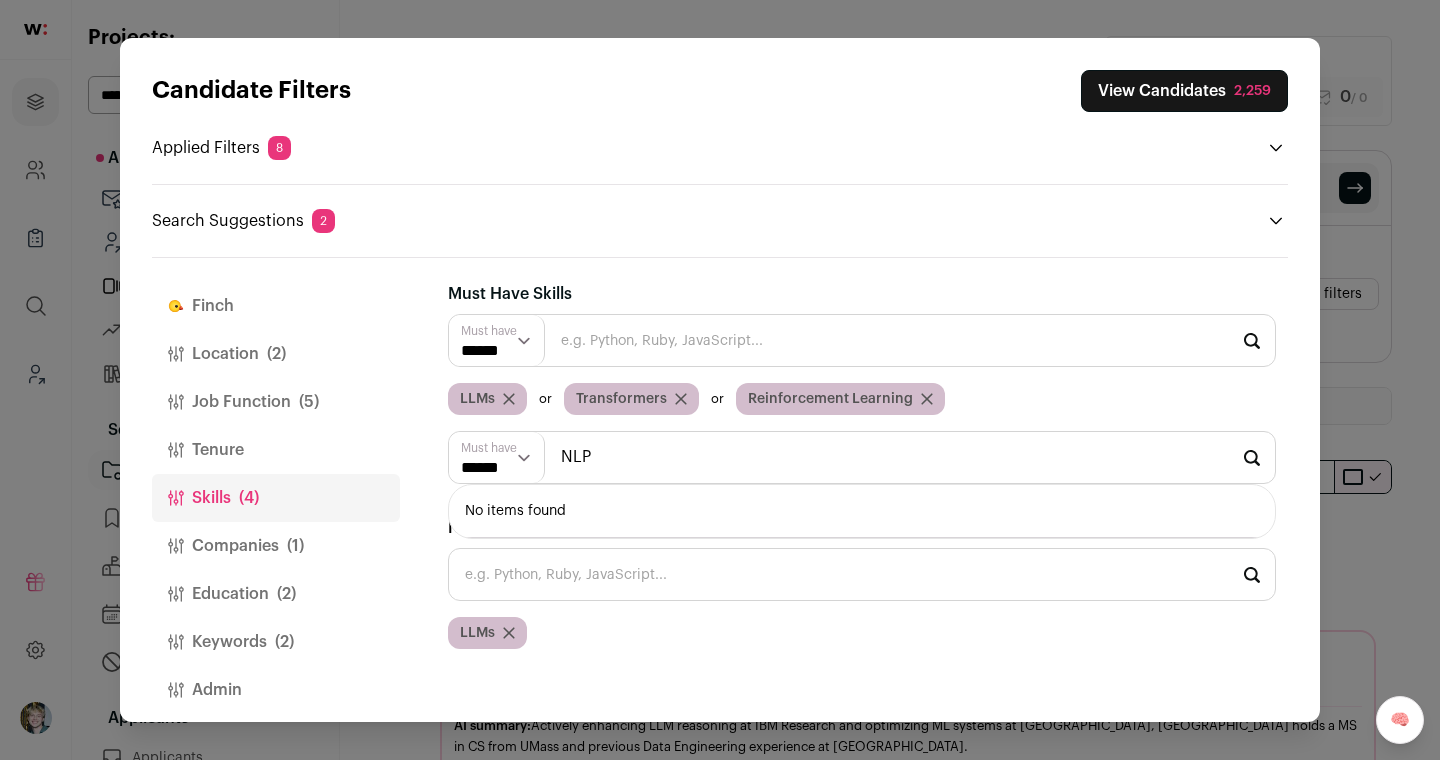 click on "NLP" at bounding box center (862, 457) 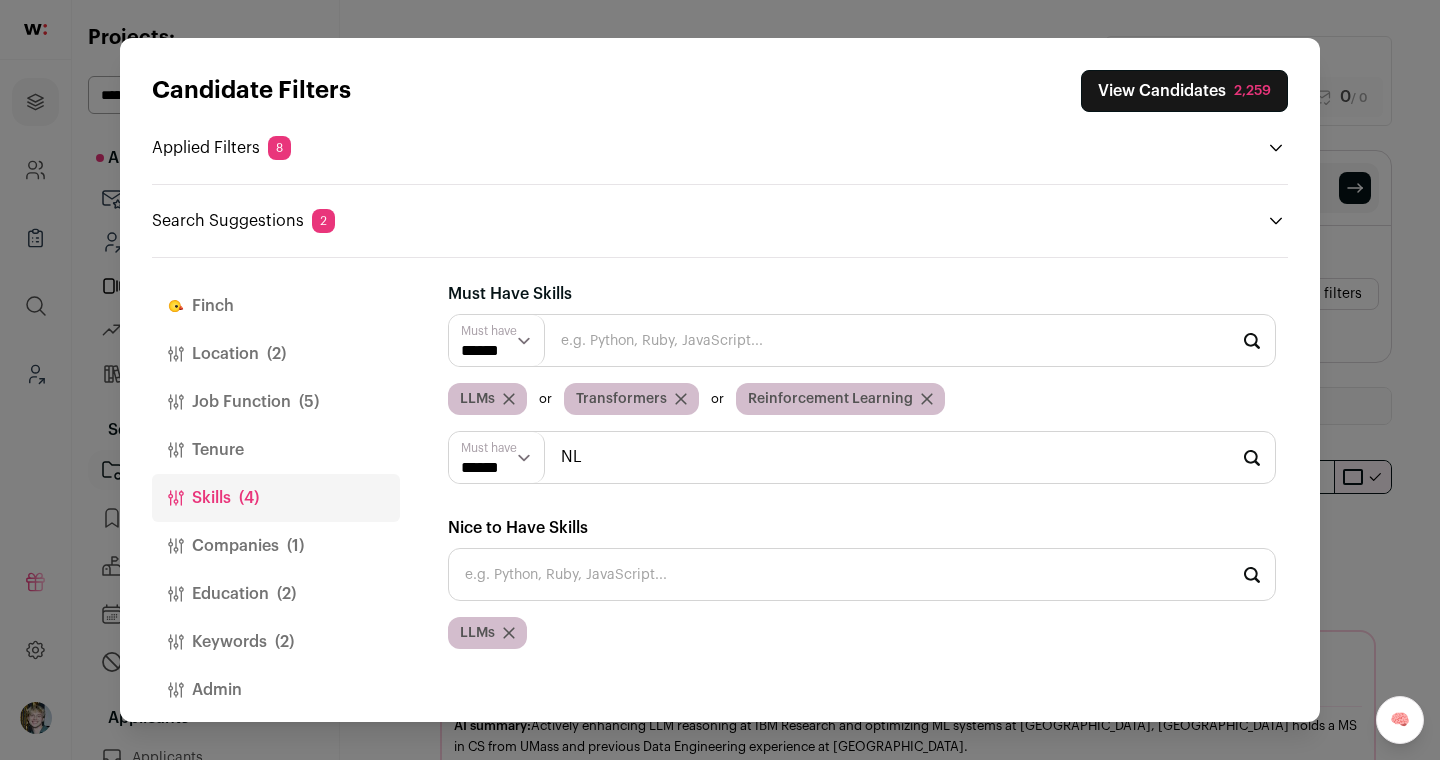 type on "N" 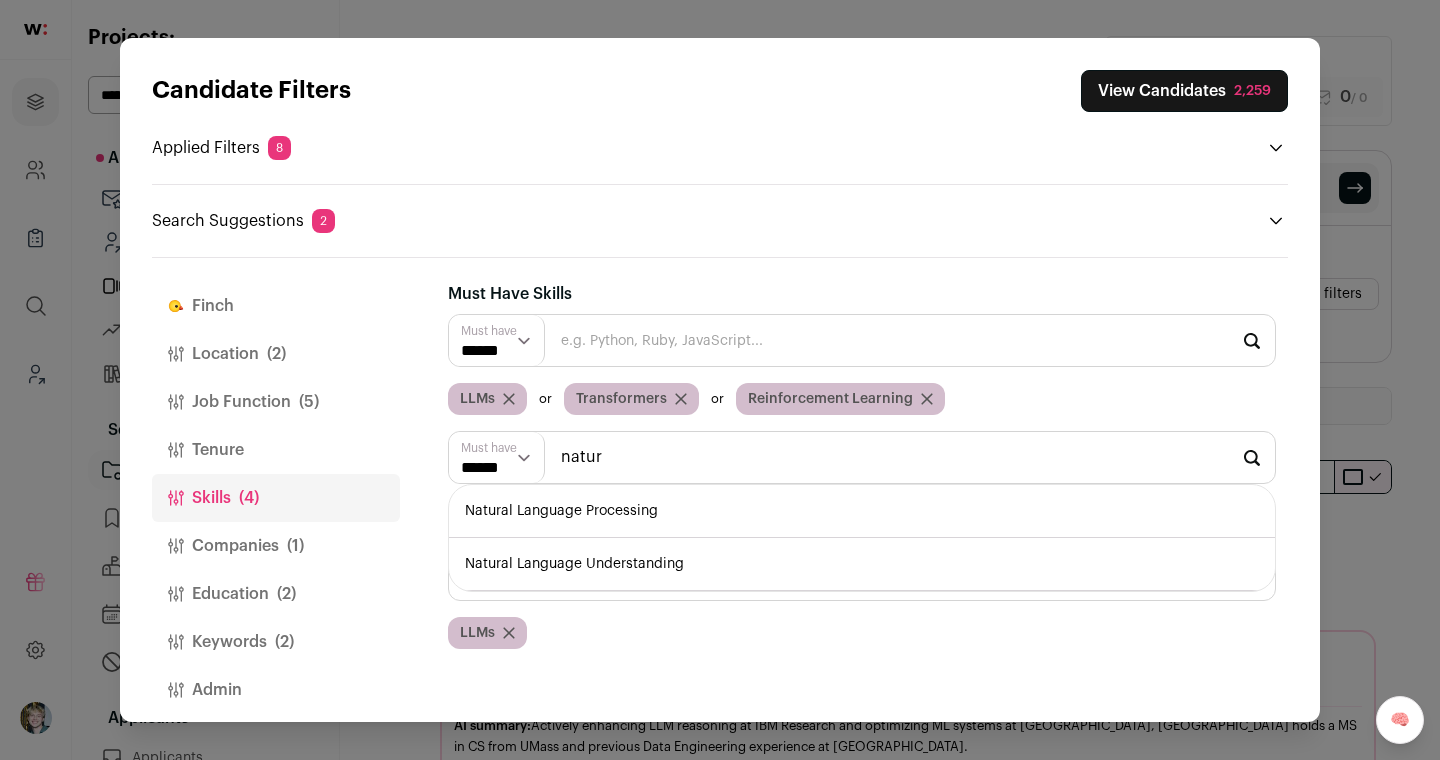 click on "Natural Language Processing" at bounding box center [862, 511] 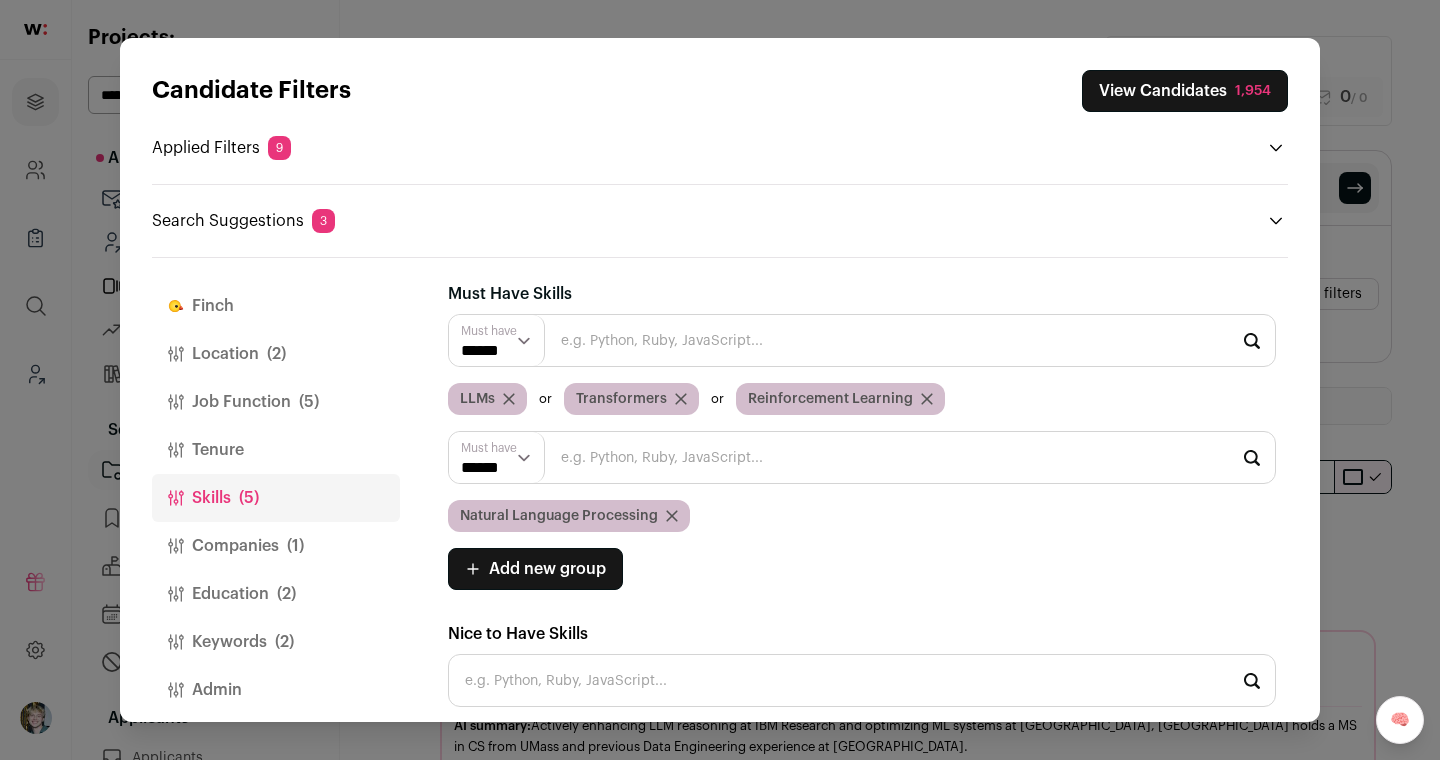scroll, scrollTop: 57, scrollLeft: 0, axis: vertical 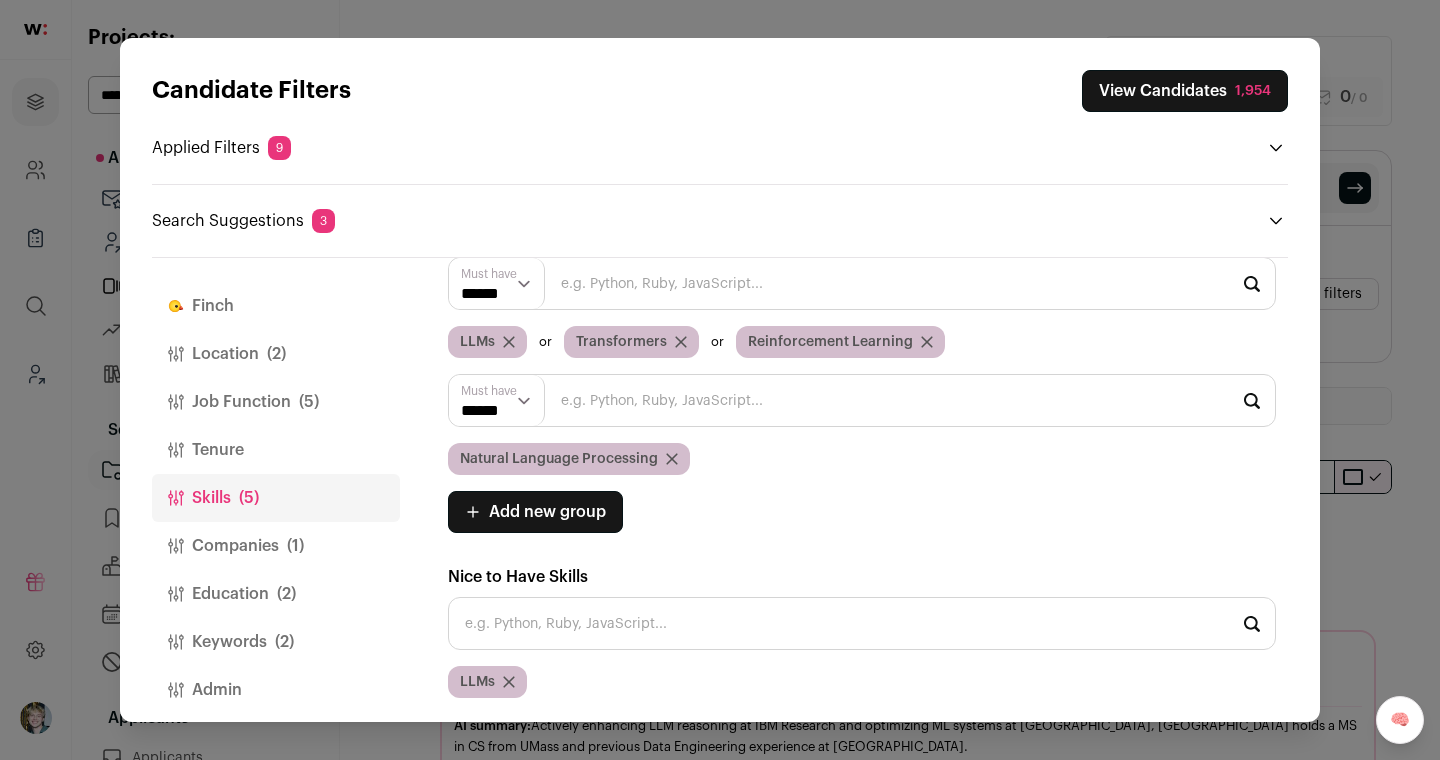 click on "Companies
(1)" at bounding box center (276, 546) 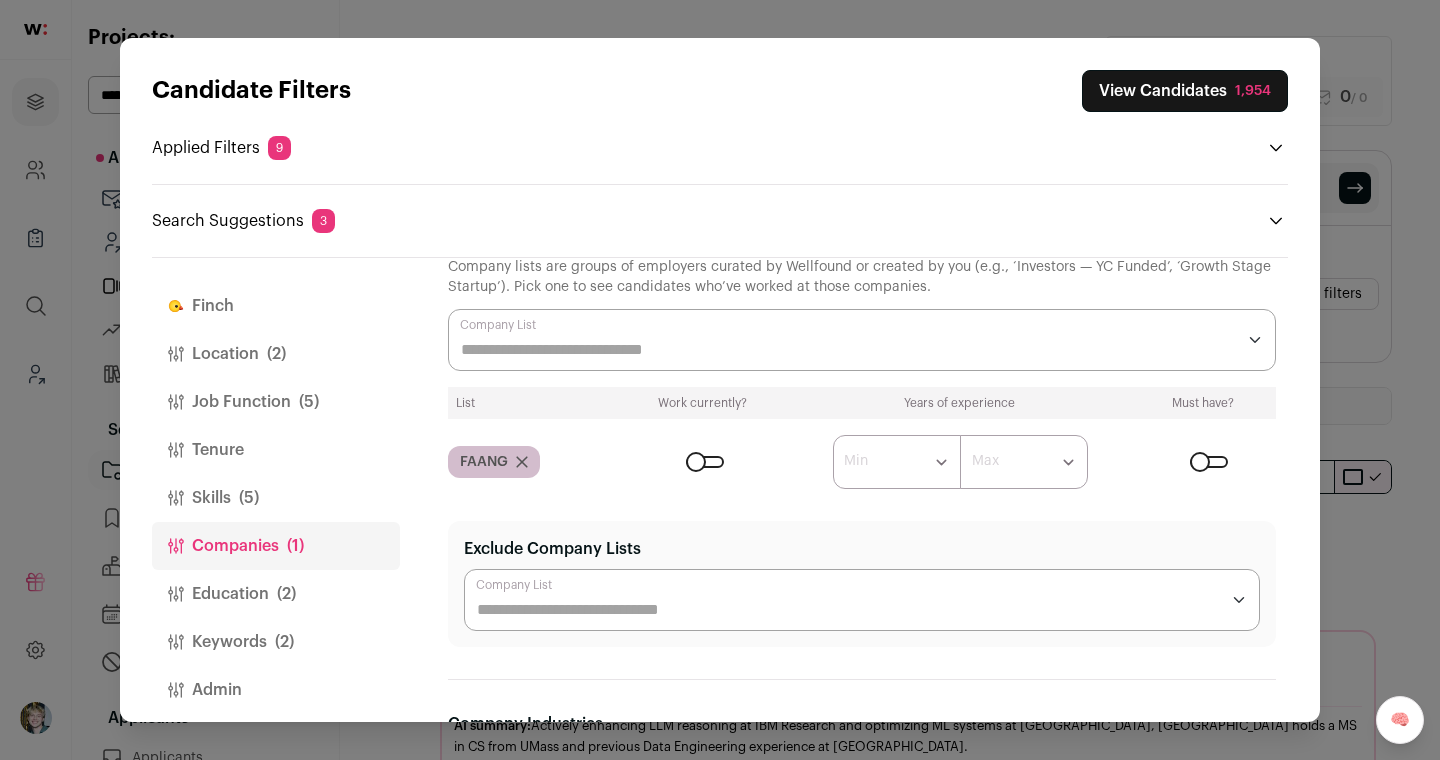 scroll, scrollTop: 16, scrollLeft: 0, axis: vertical 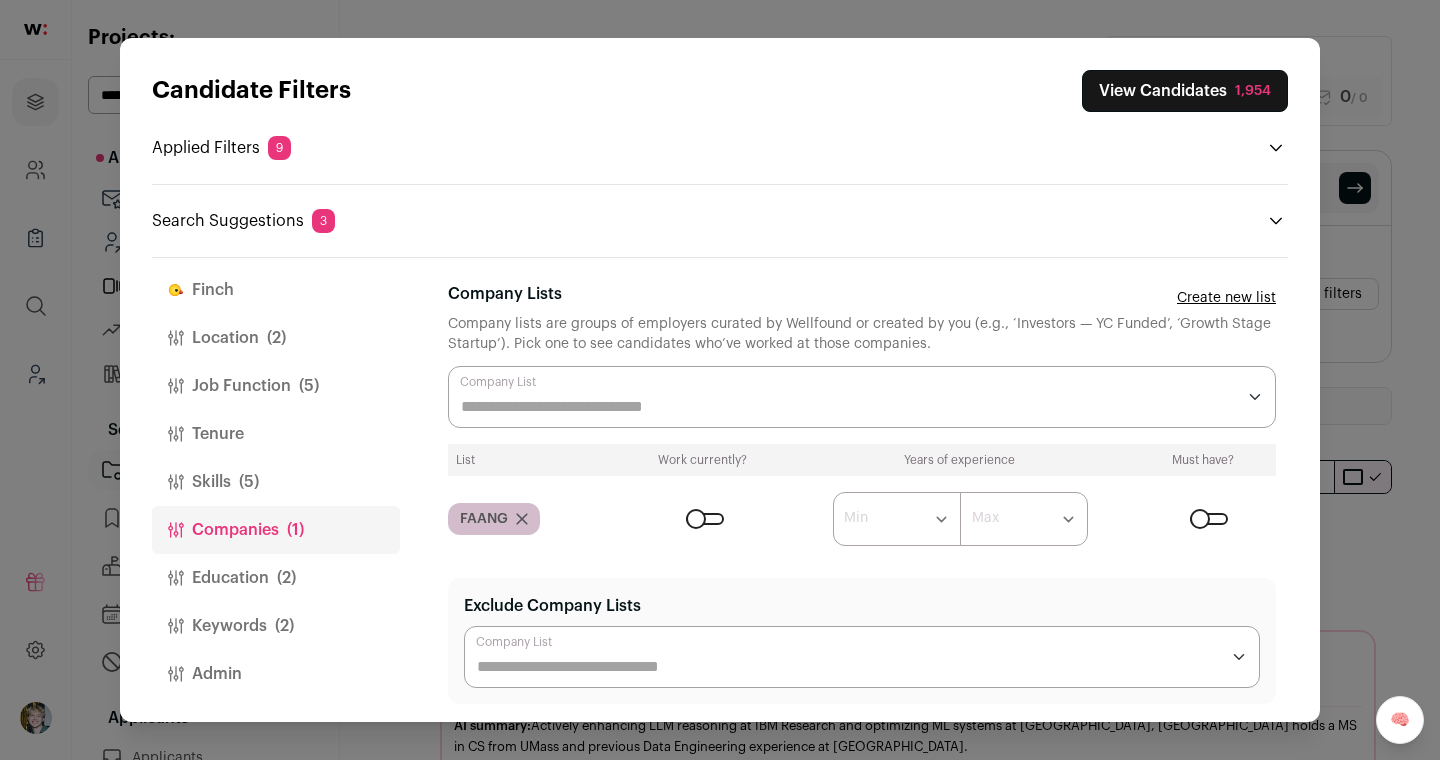 click on "Education
(2)" at bounding box center (276, 578) 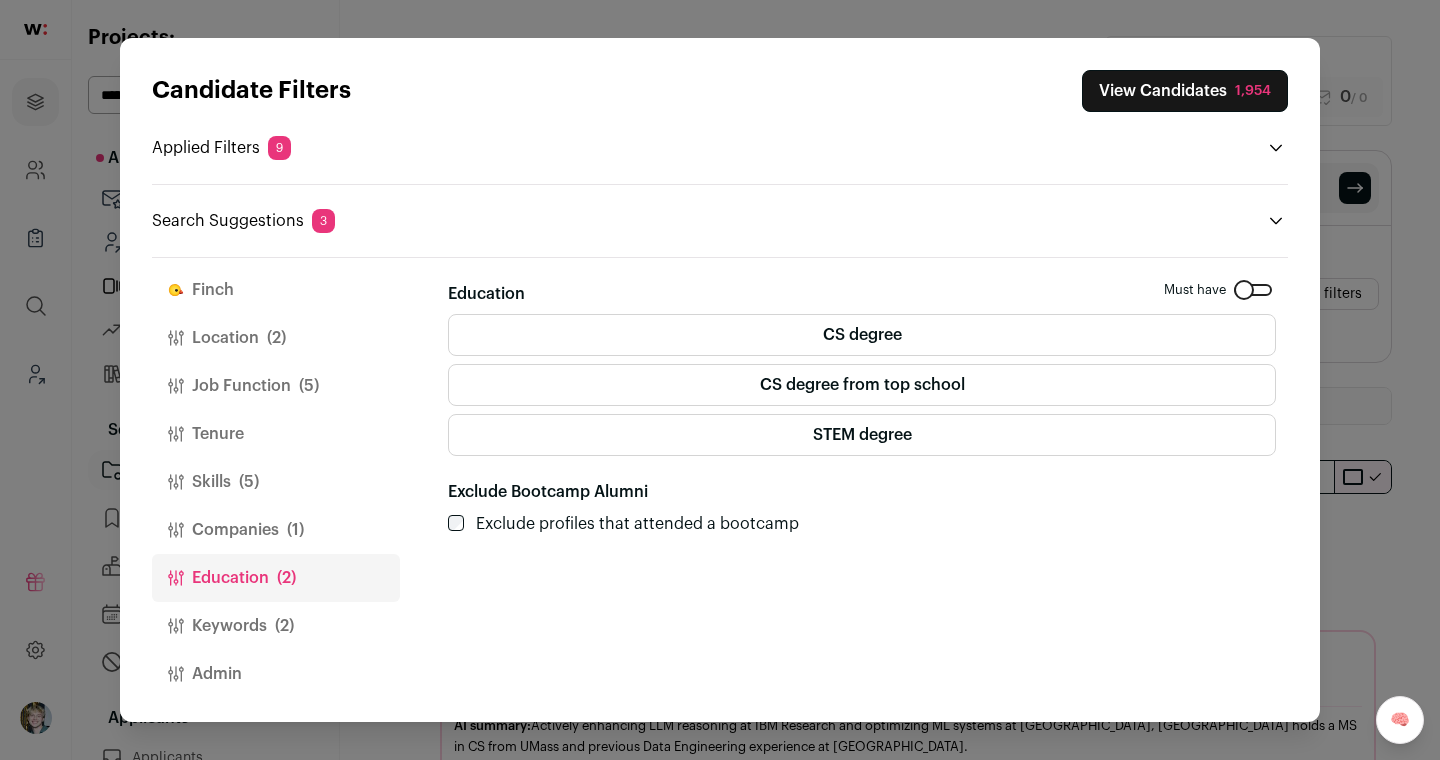 click on "CS degree from top school" at bounding box center [862, 385] 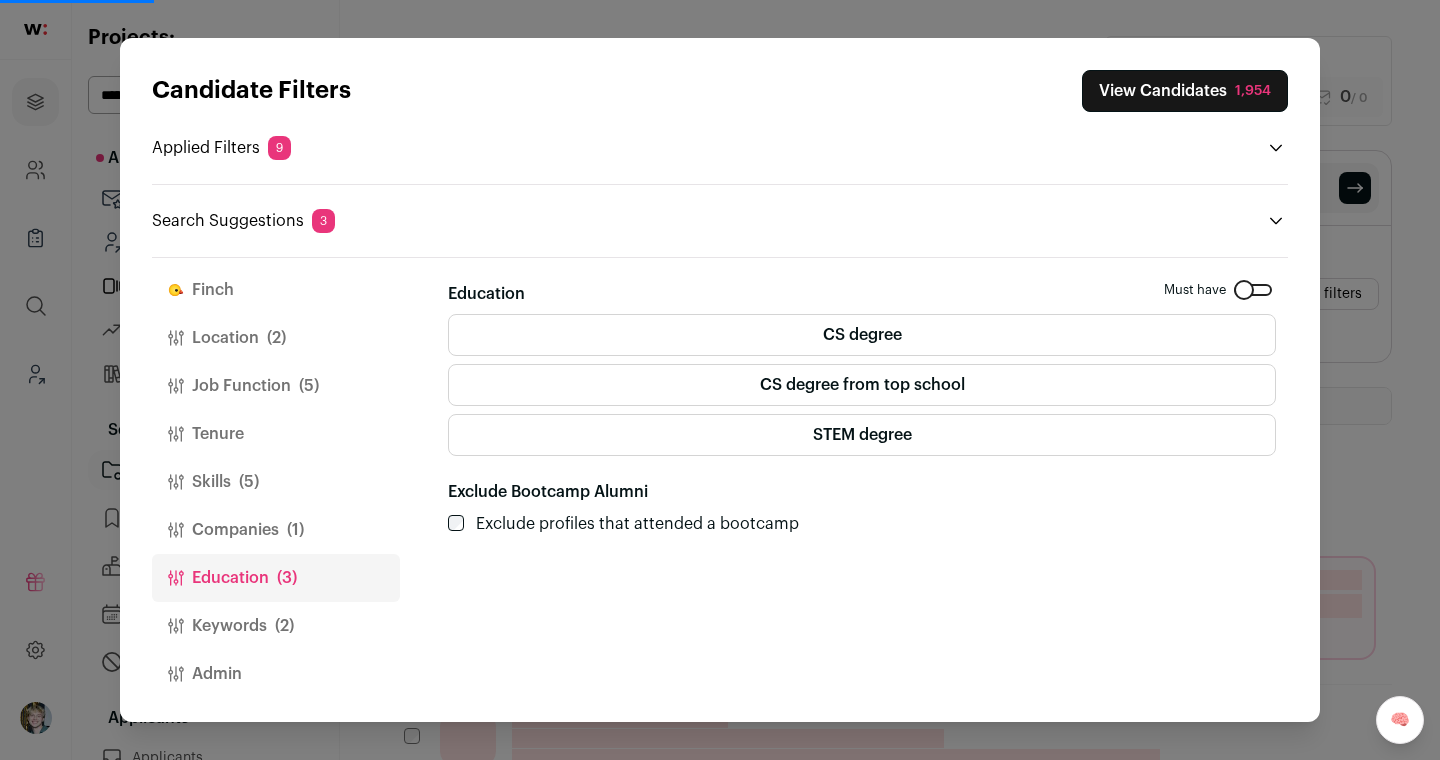 click on "Keywords
(2)" at bounding box center [276, 626] 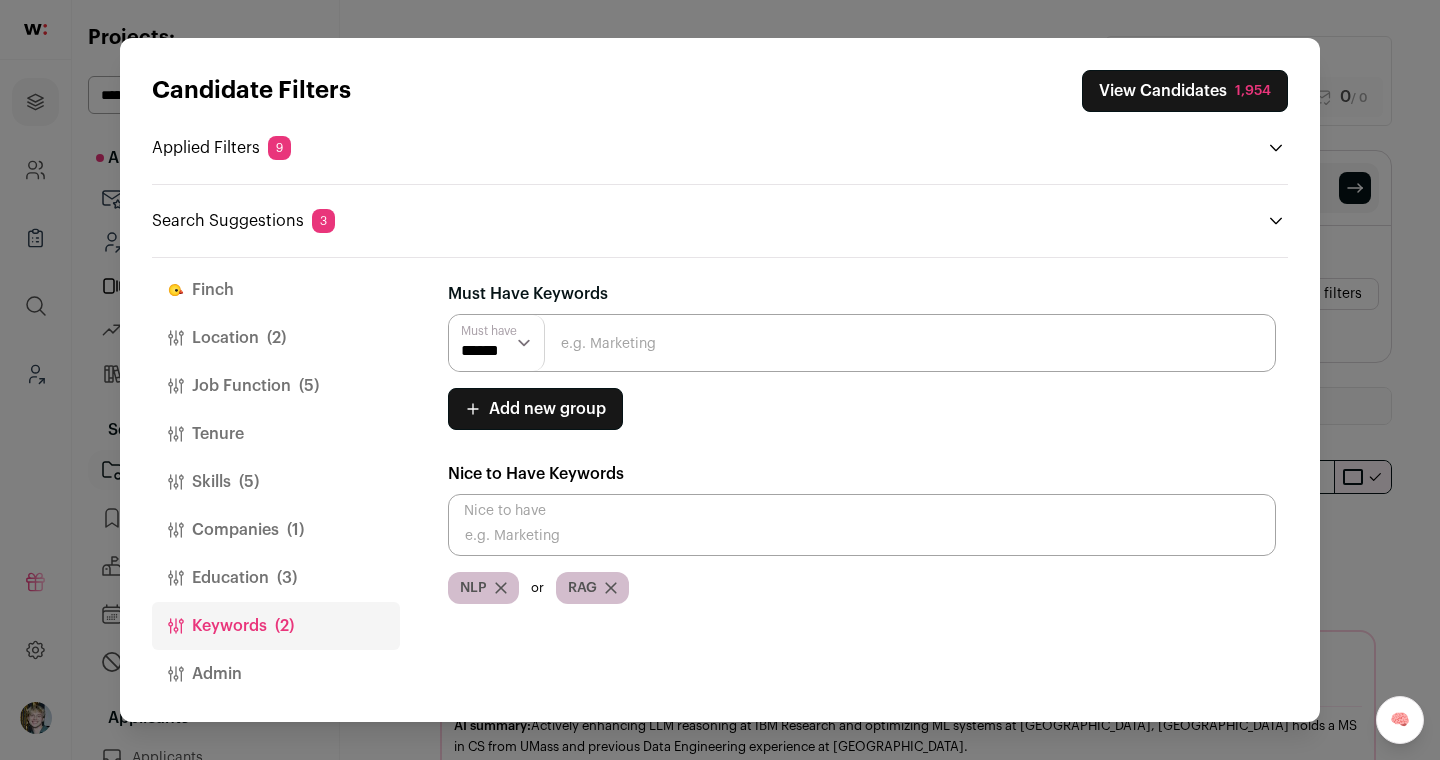 click on "Admin" at bounding box center [276, 674] 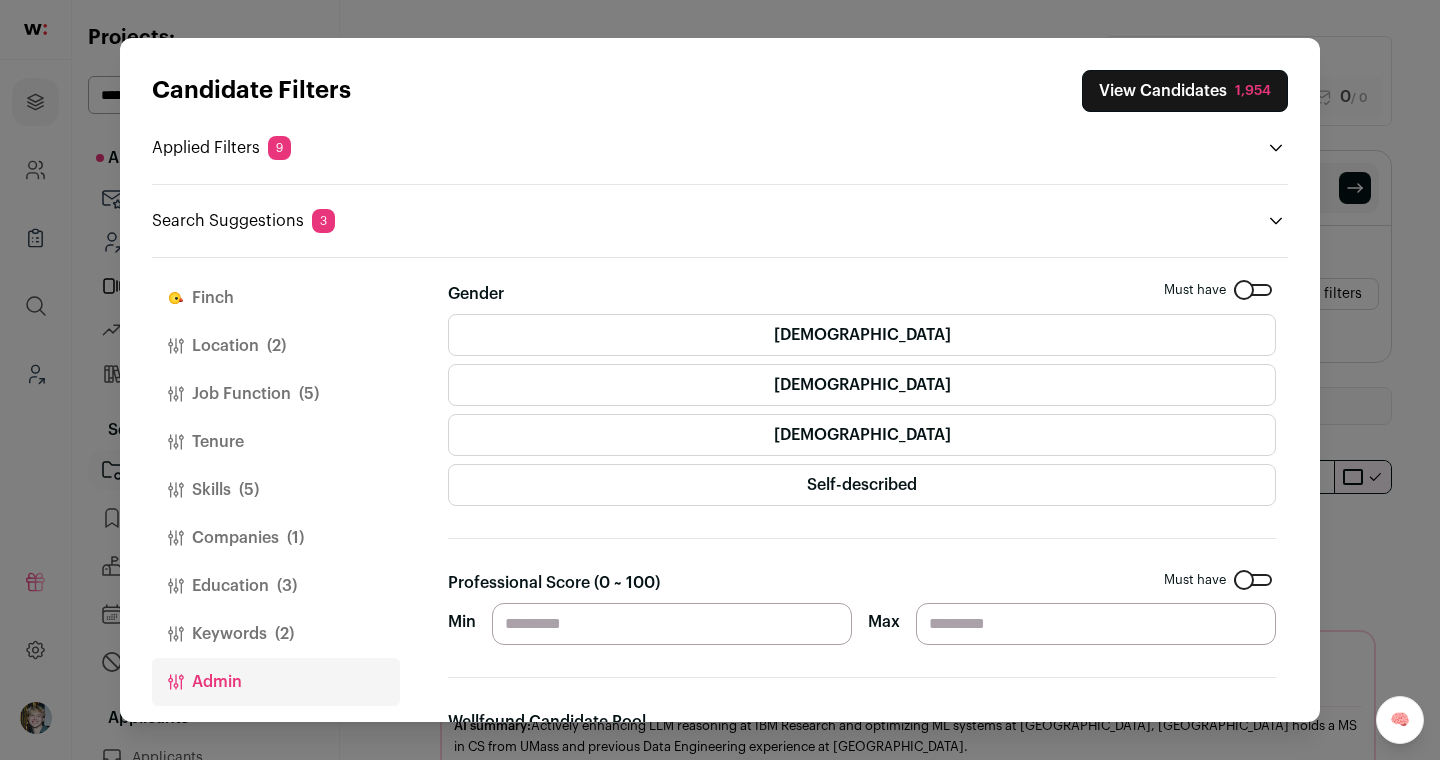 scroll, scrollTop: 7, scrollLeft: 0, axis: vertical 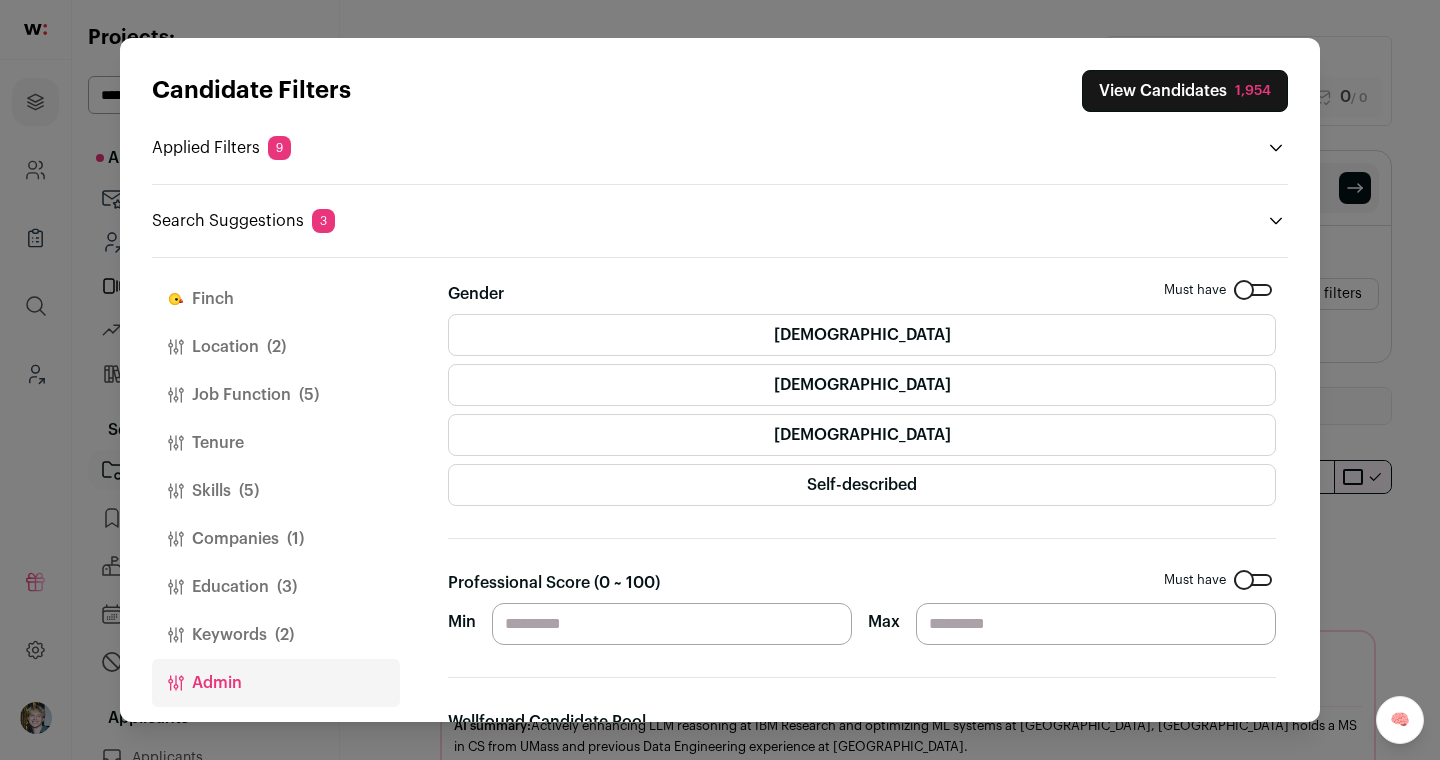 click on "Keywords
(2)" at bounding box center [276, 635] 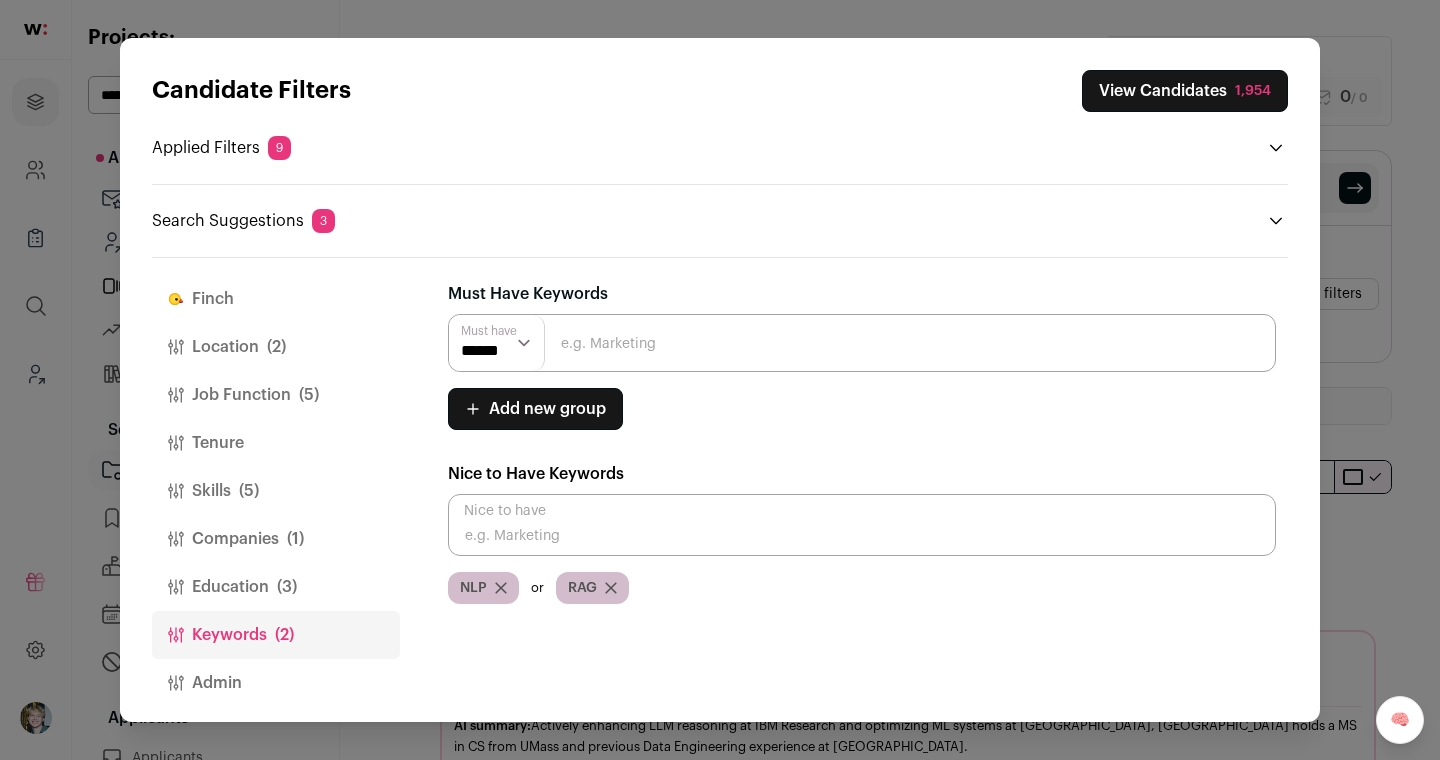 click at bounding box center (862, 343) 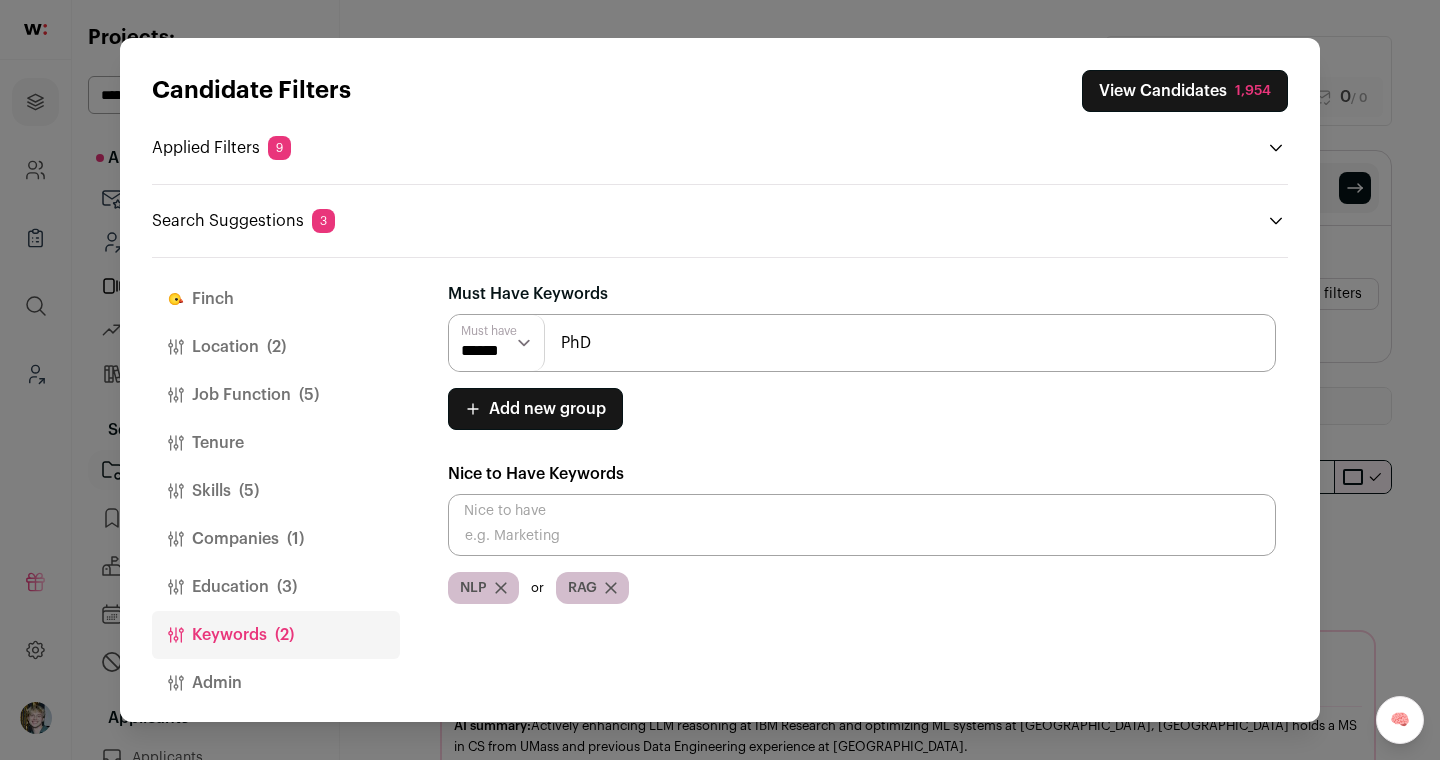 type on "PhD" 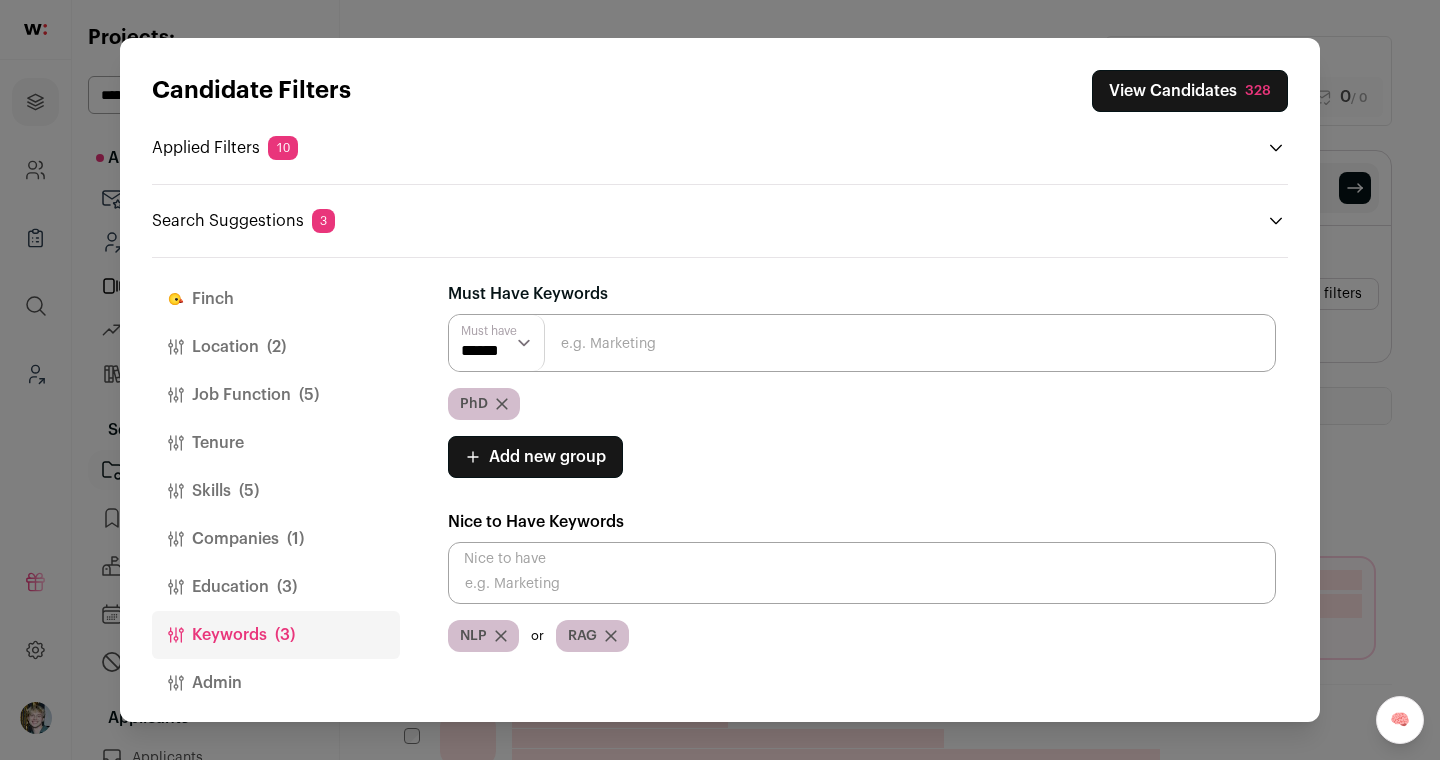 click on "View Candidates
328" at bounding box center [1190, 91] 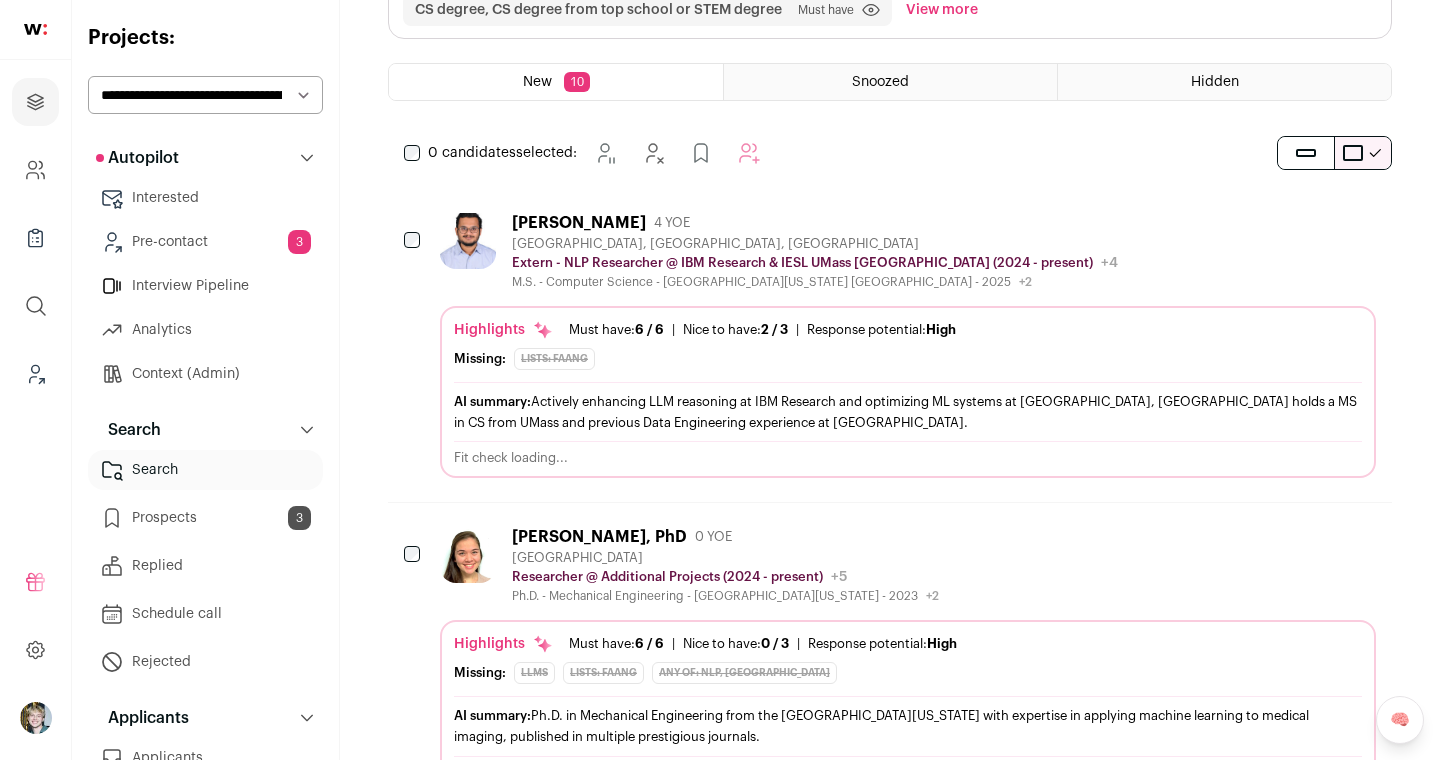 scroll, scrollTop: 353, scrollLeft: 0, axis: vertical 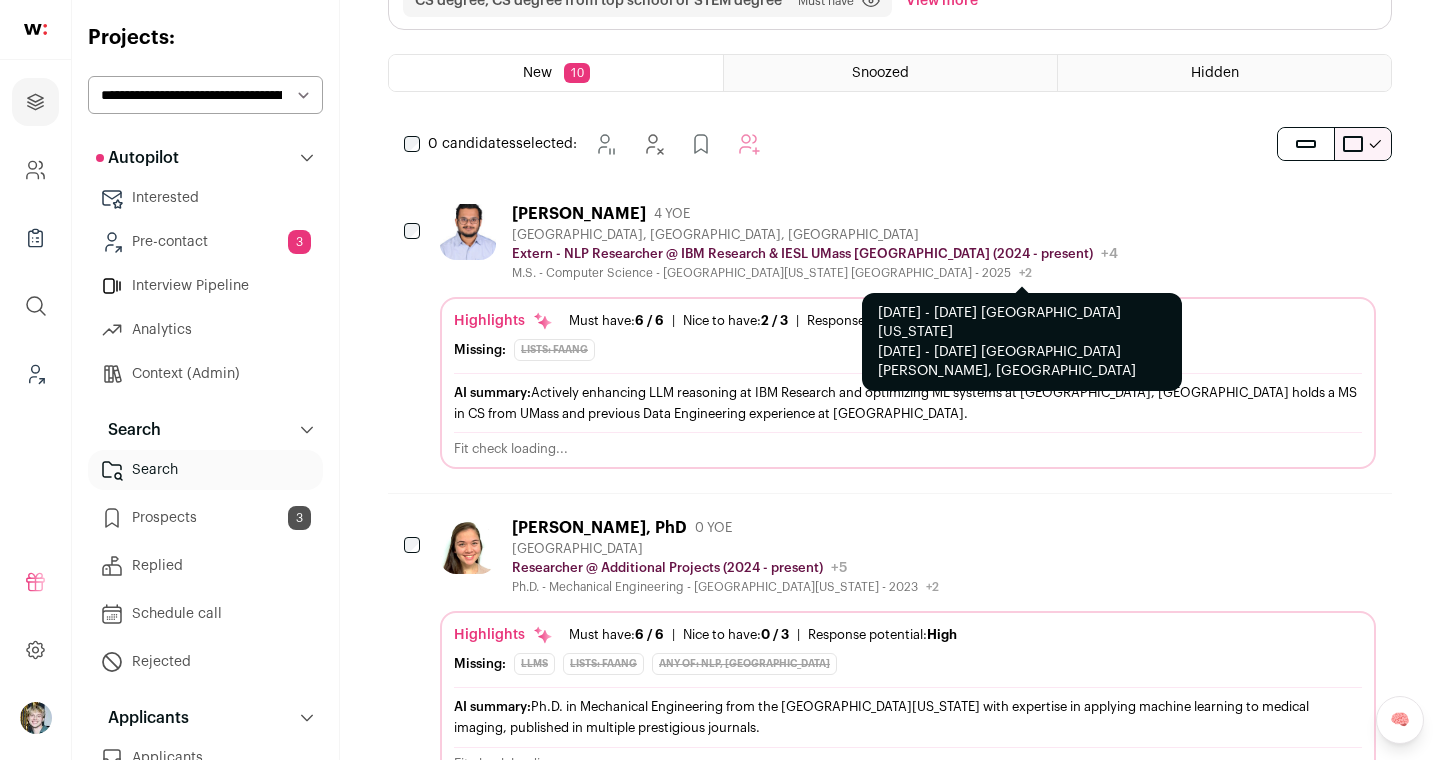 click on "Extern - NLP Researcher @ IBM Research & IESL UMass Amherst
(2024 - present)" at bounding box center (802, 254) 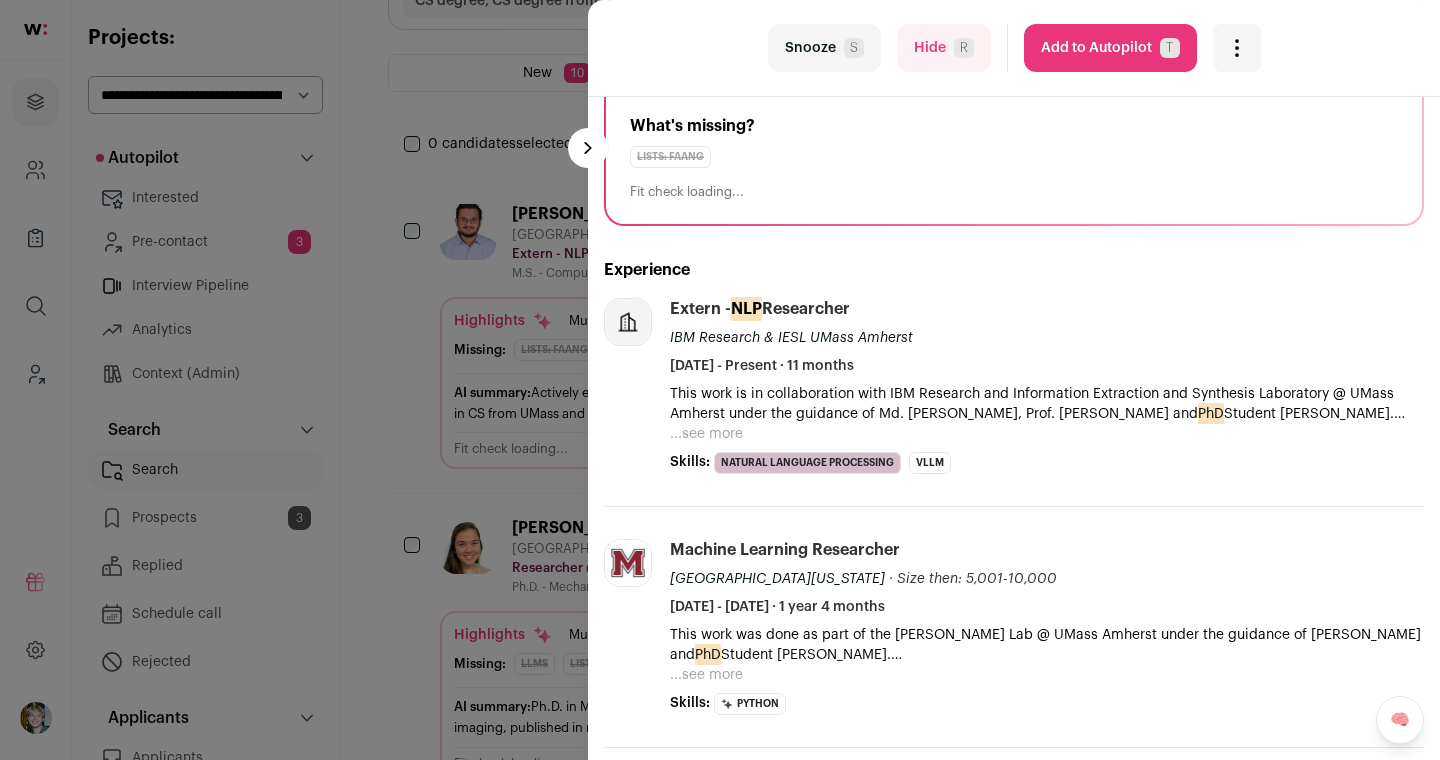 scroll, scrollTop: 0, scrollLeft: 0, axis: both 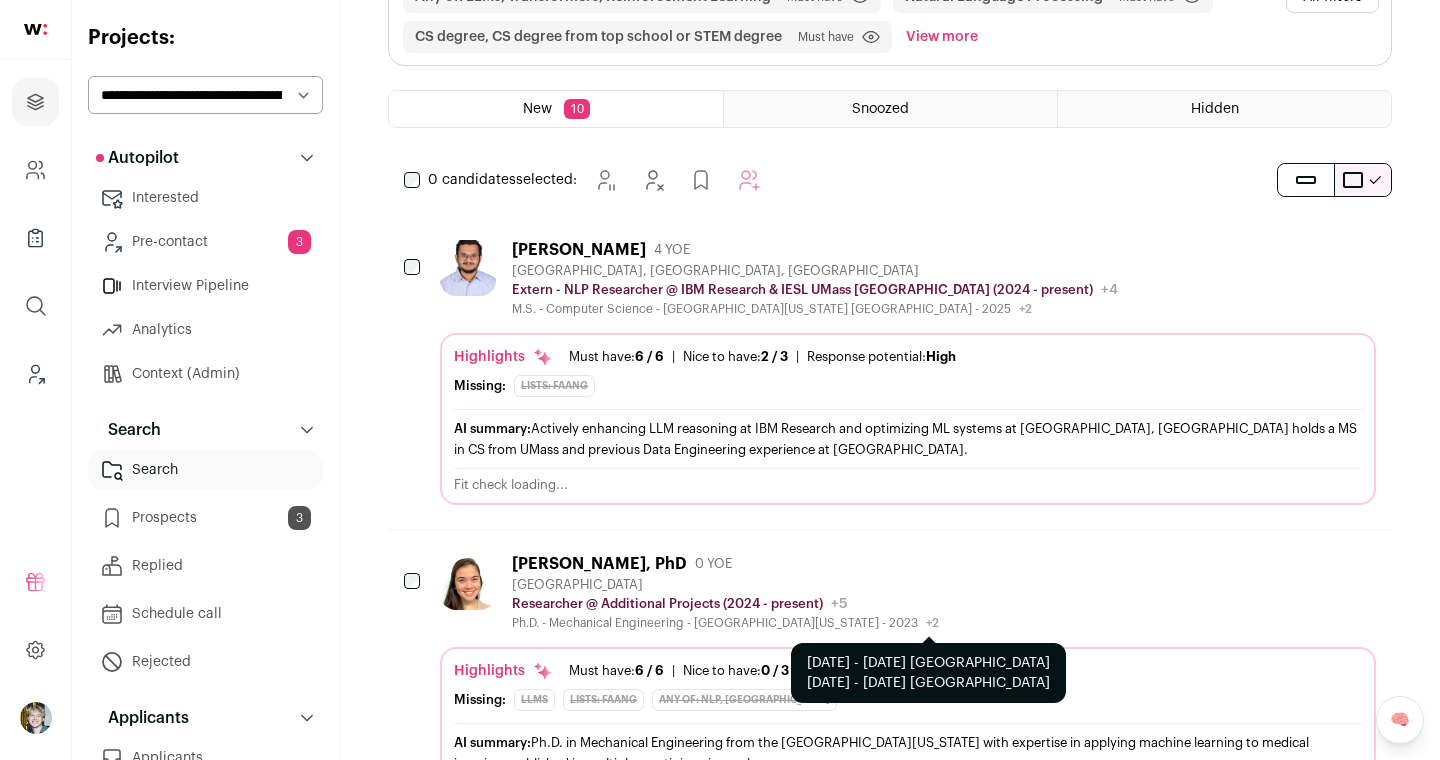 click on "+2" at bounding box center [928, 623] 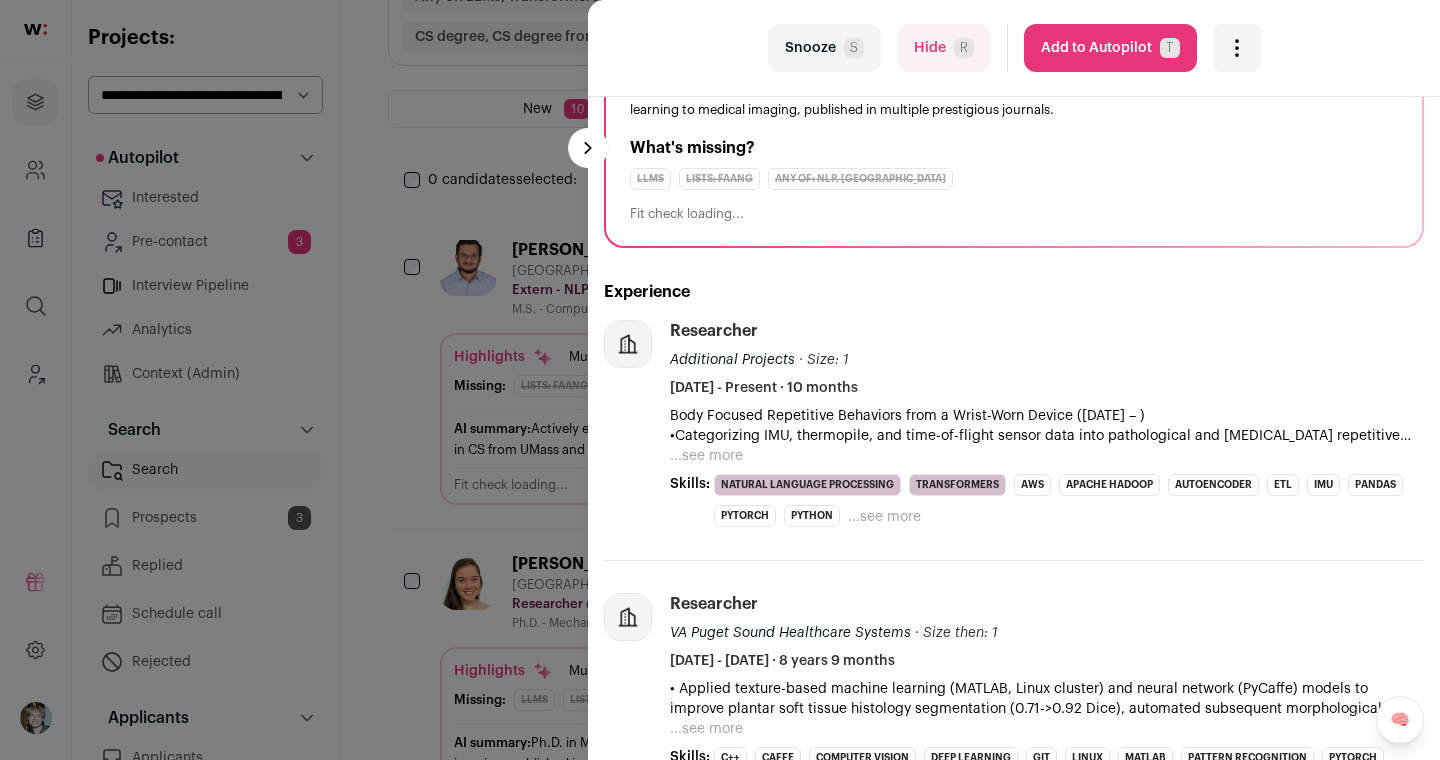 scroll, scrollTop: 483, scrollLeft: 0, axis: vertical 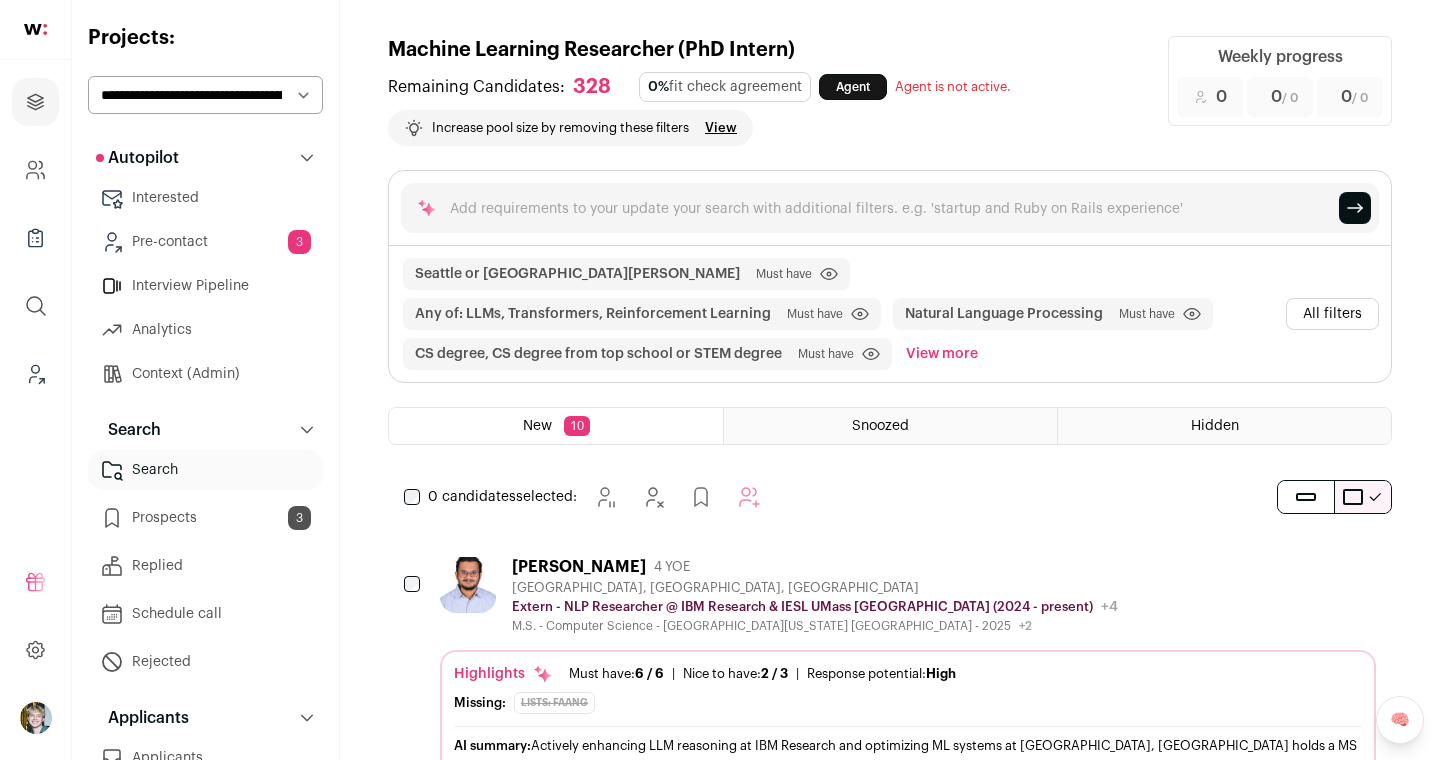 click 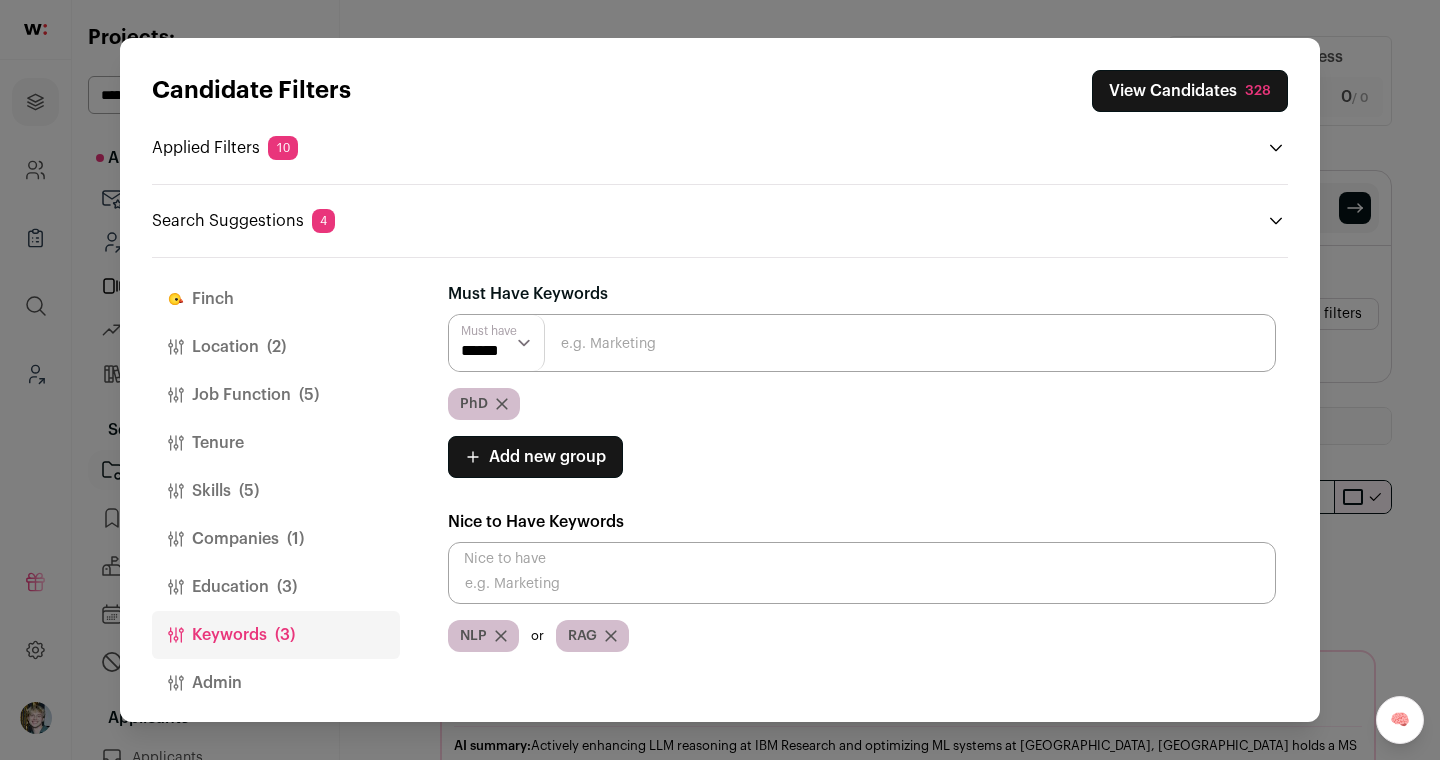 click at bounding box center (862, 343) 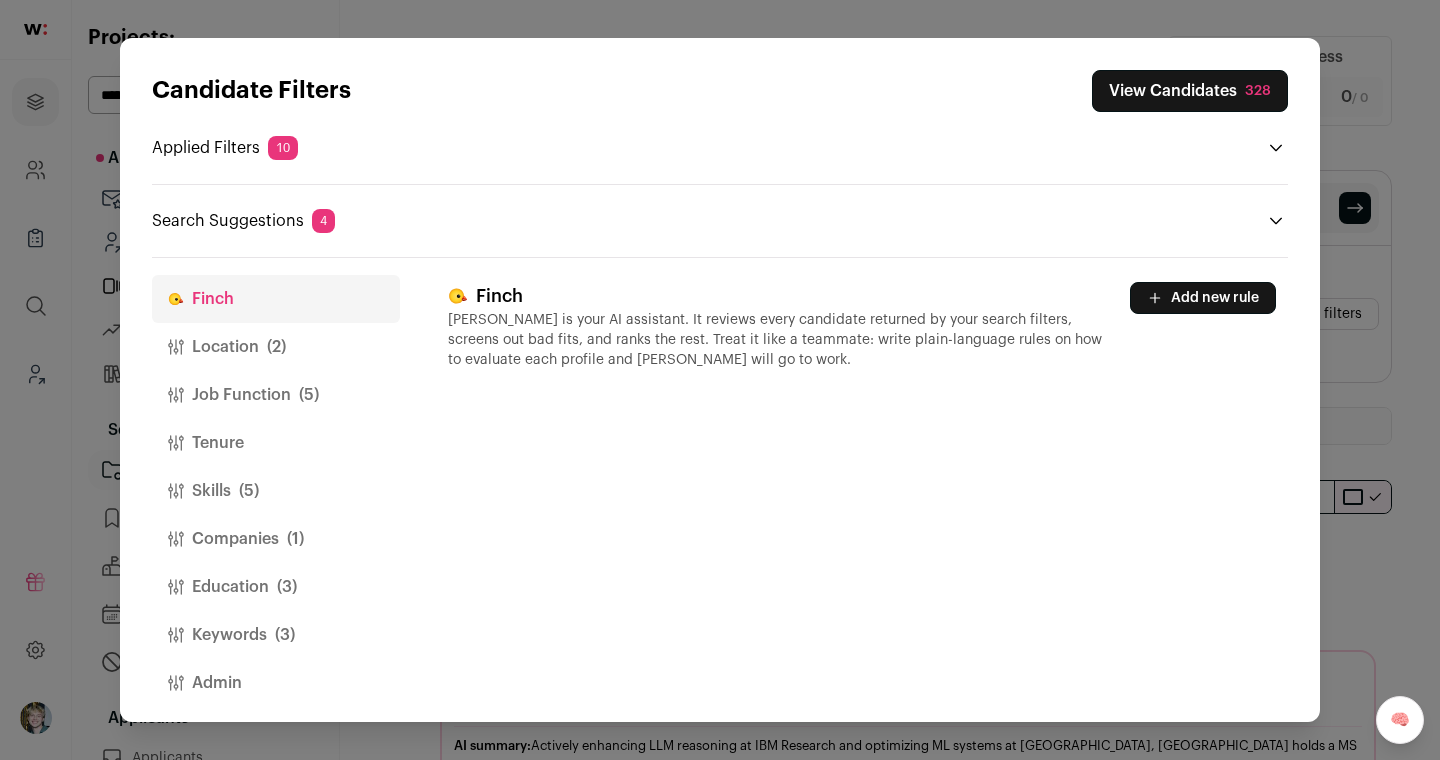 click on "Add new rule" at bounding box center [1203, 298] 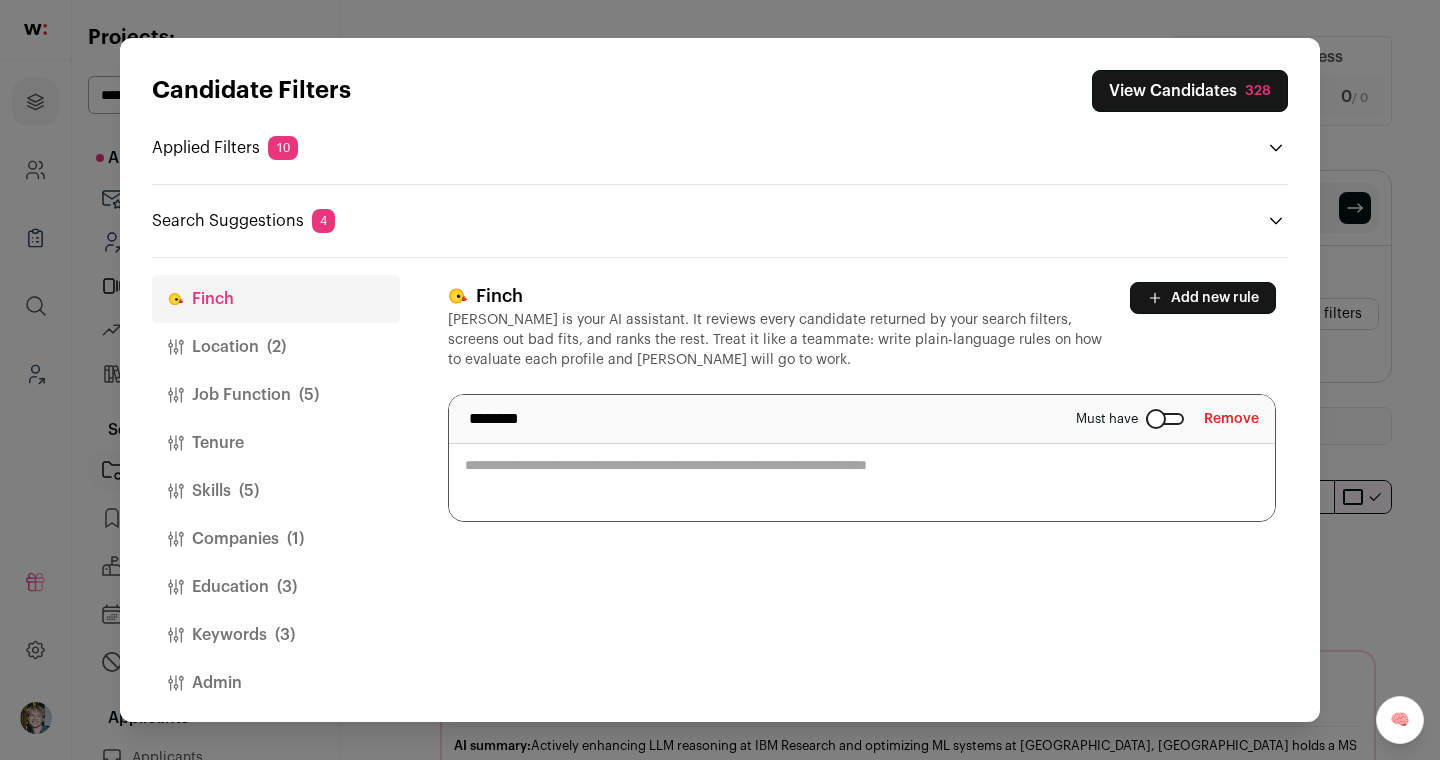 click at bounding box center [862, 458] 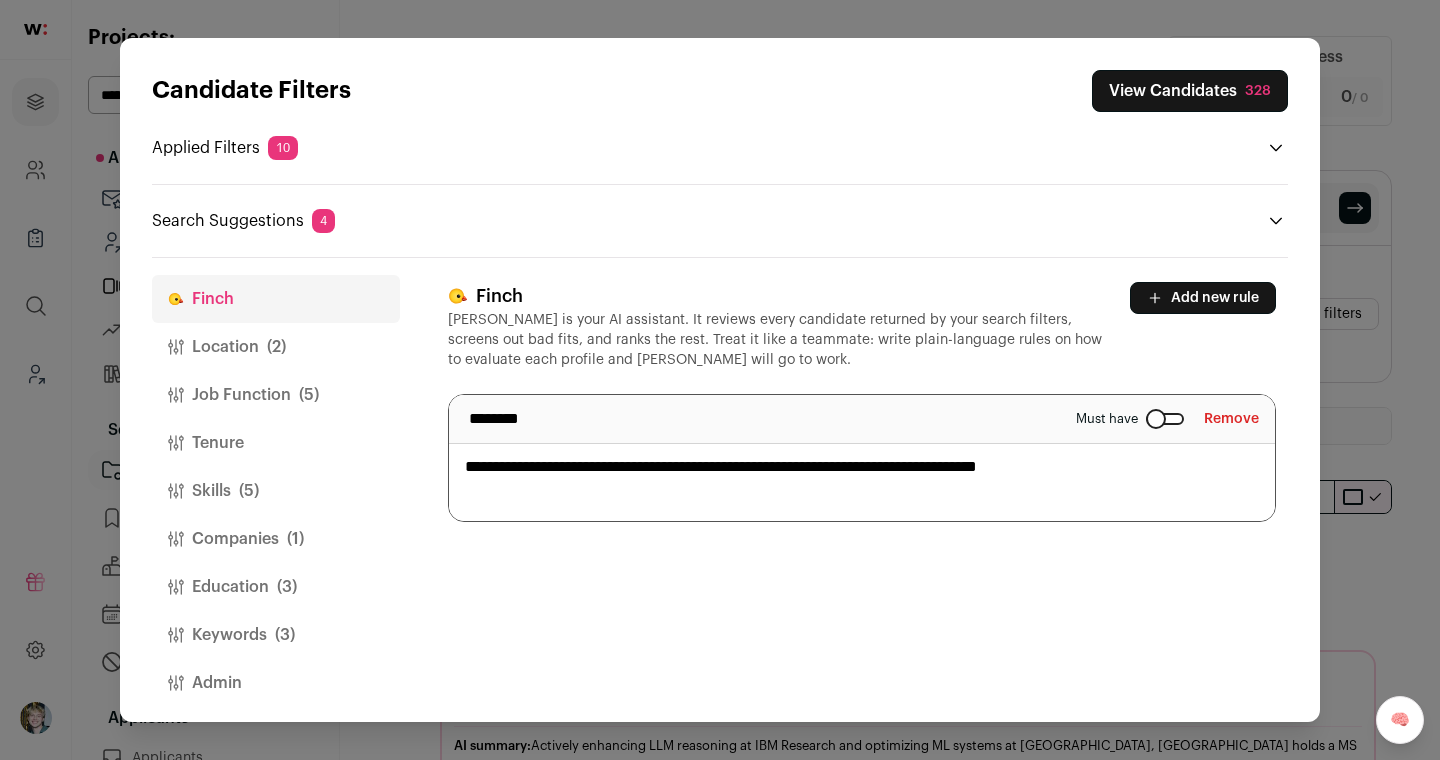 type on "**********" 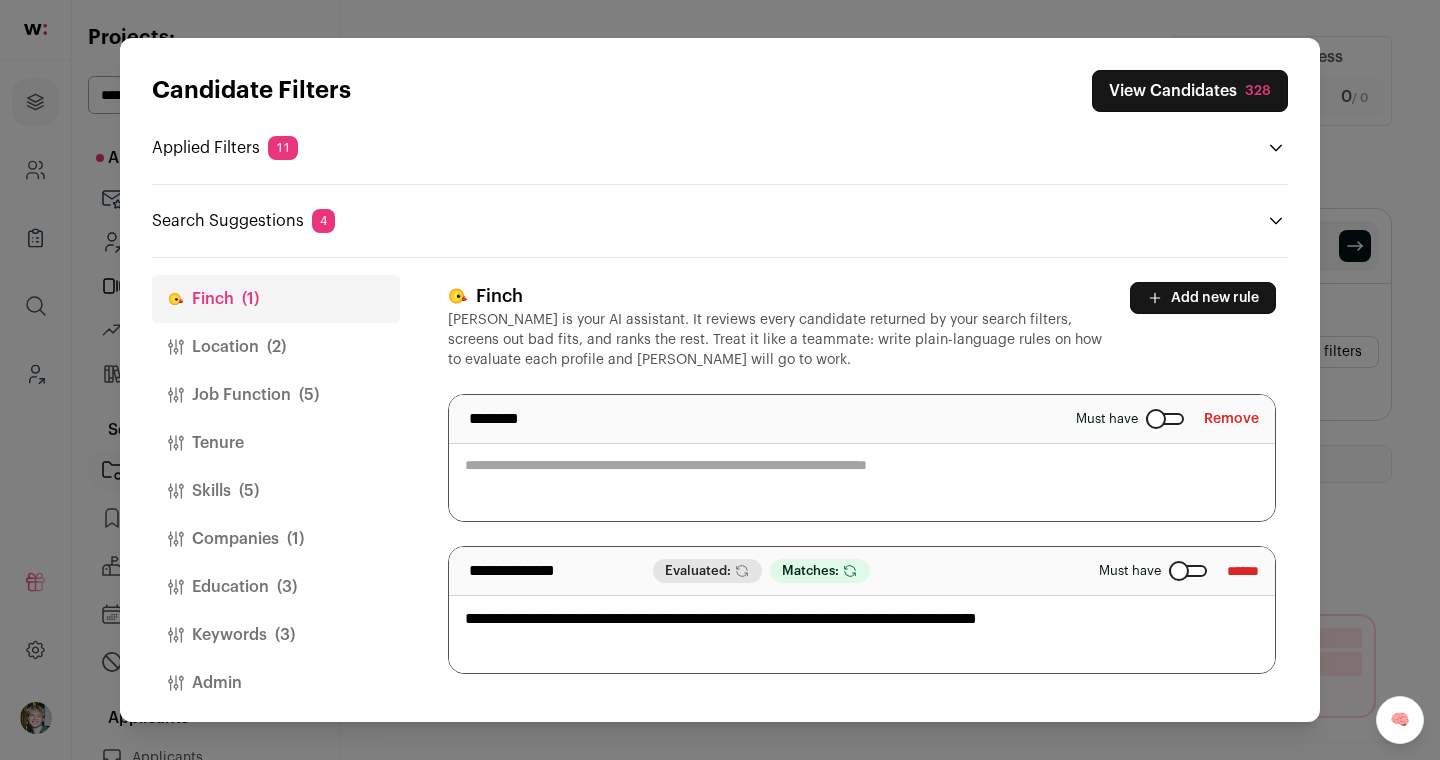 click at bounding box center (862, 458) 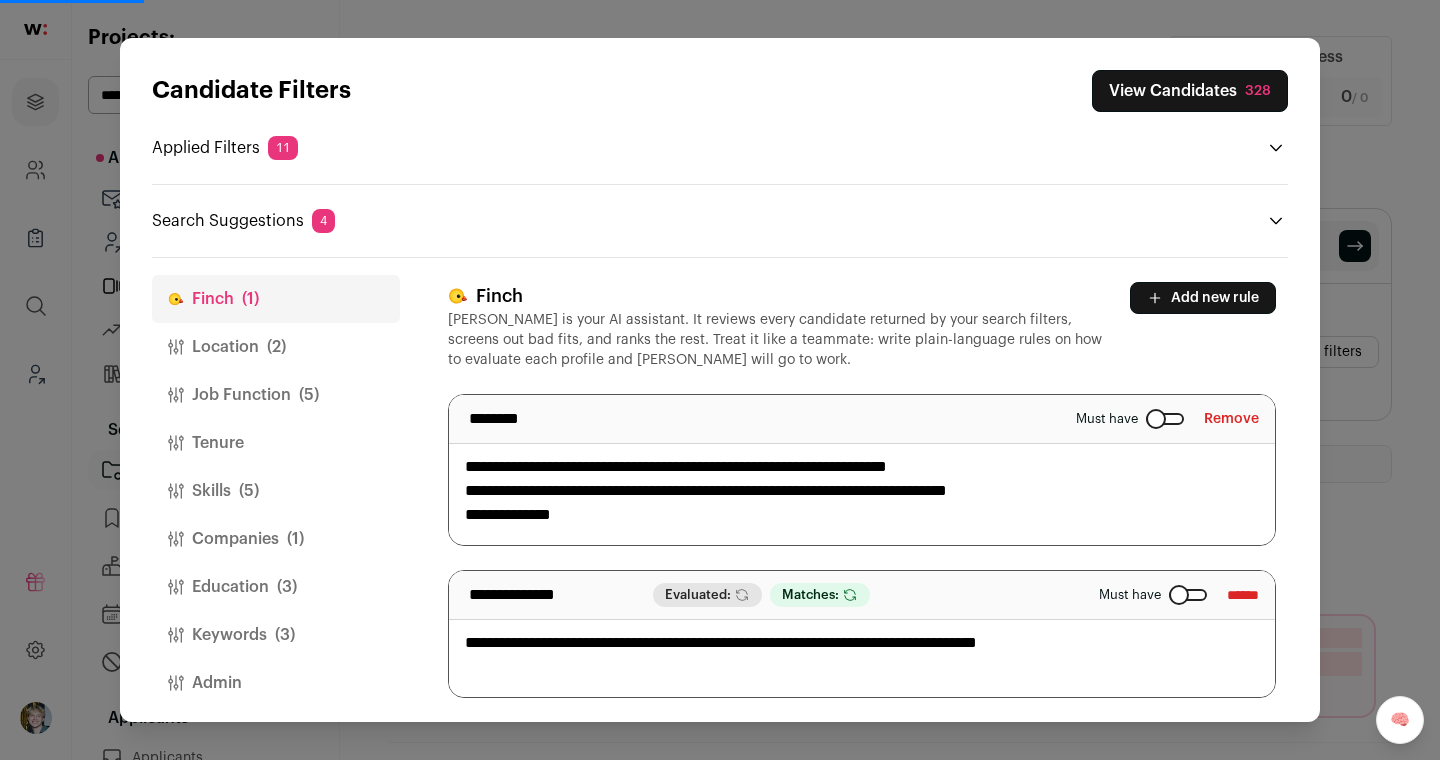 drag, startPoint x: 679, startPoint y: 509, endPoint x: 421, endPoint y: 461, distance: 262.42712 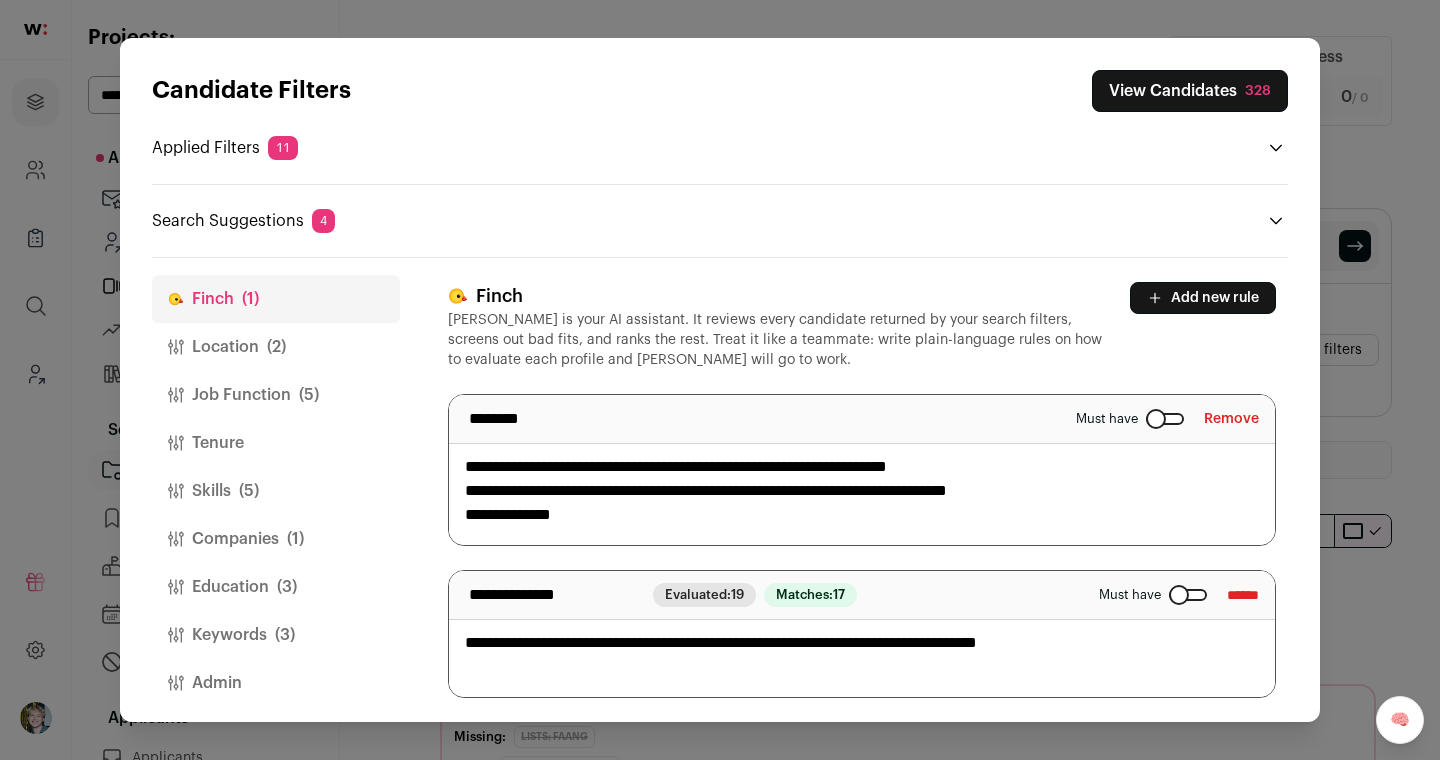 click on "**********" at bounding box center (862, 470) 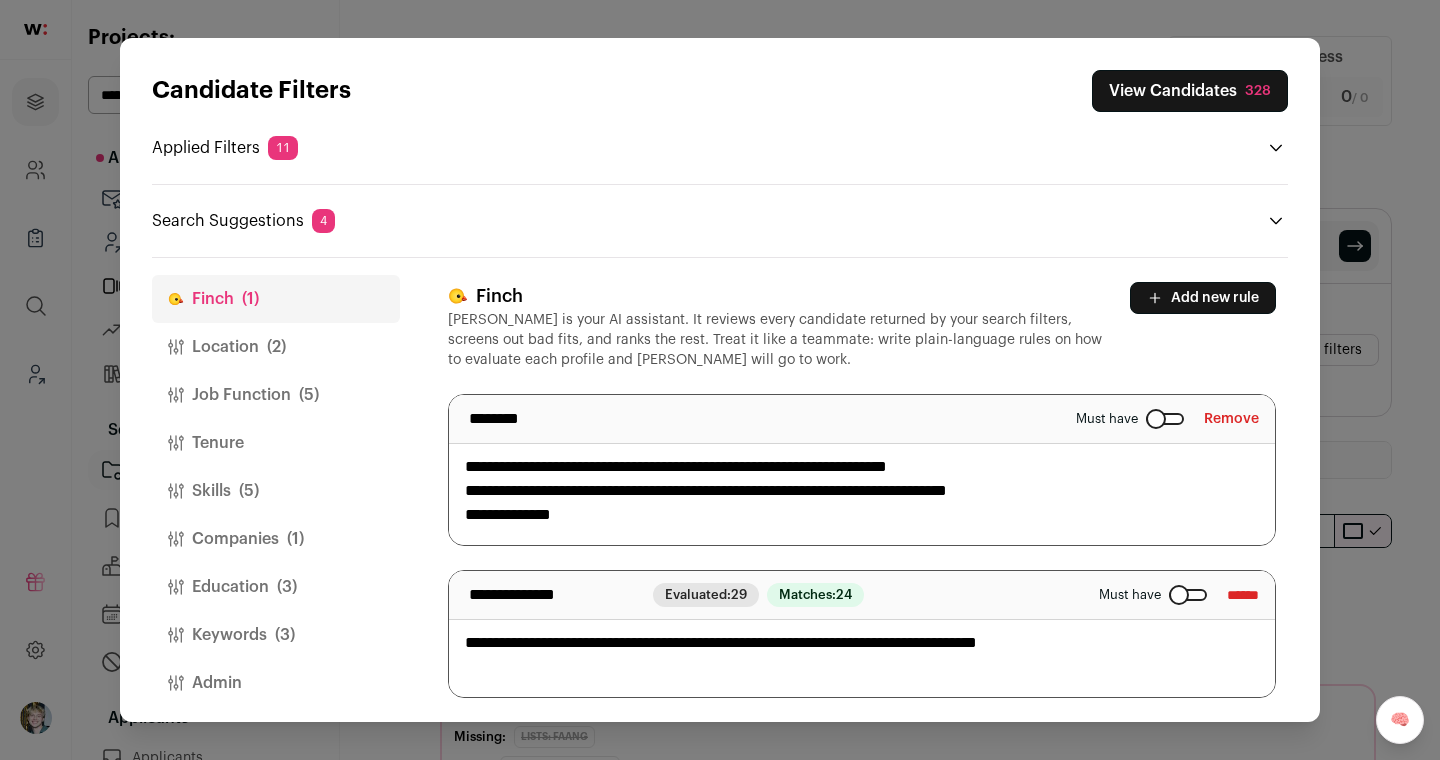drag, startPoint x: 678, startPoint y: 515, endPoint x: 443, endPoint y: 461, distance: 241.12445 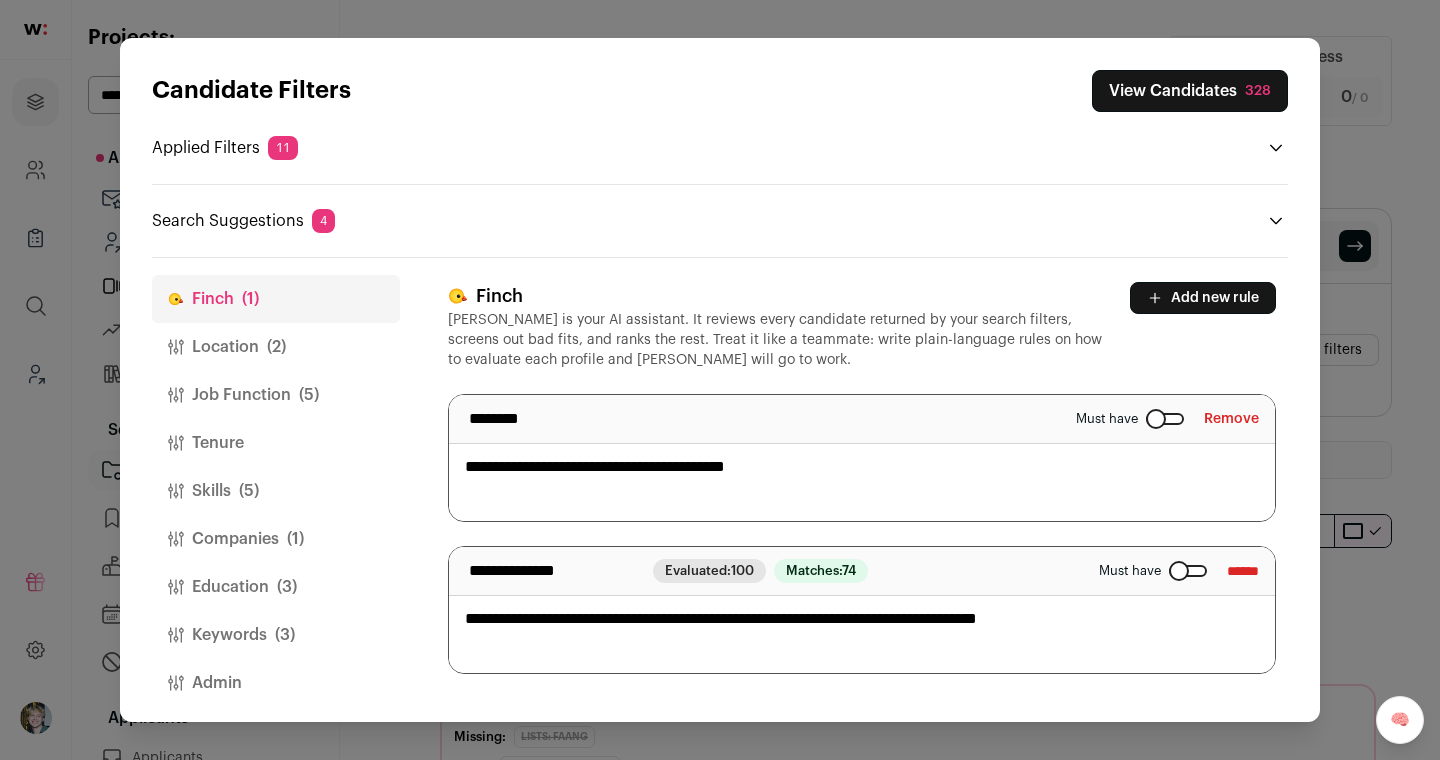type on "**********" 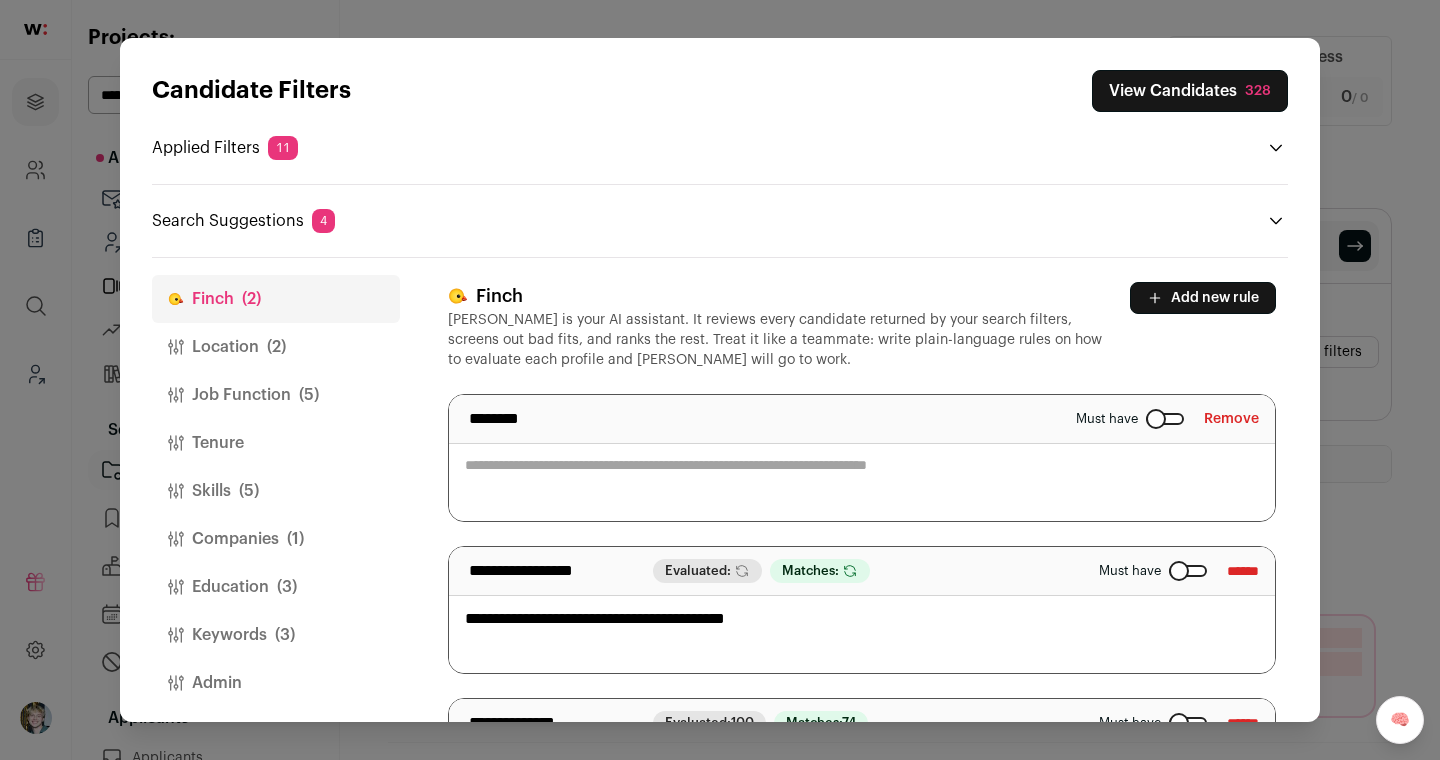 click at bounding box center [862, 458] 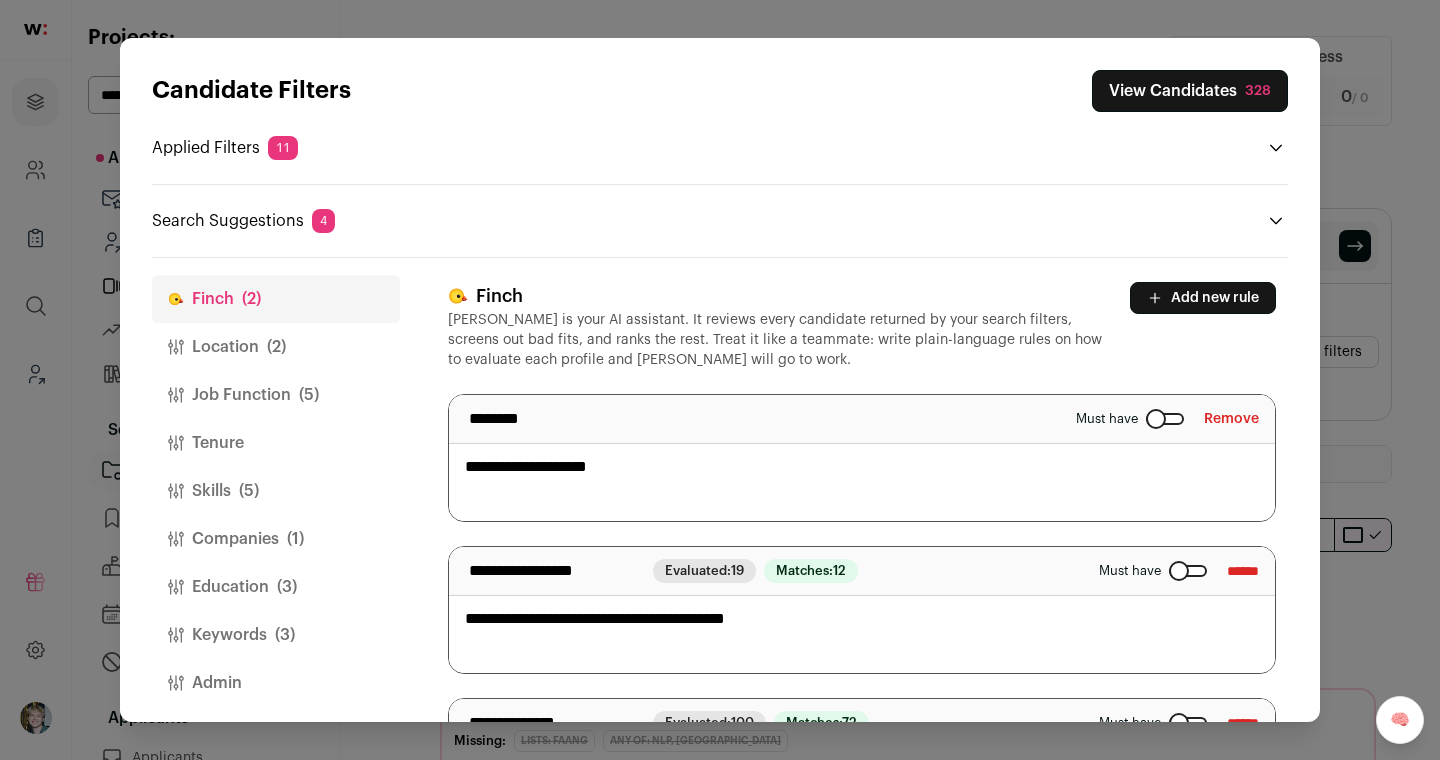 type on "**********" 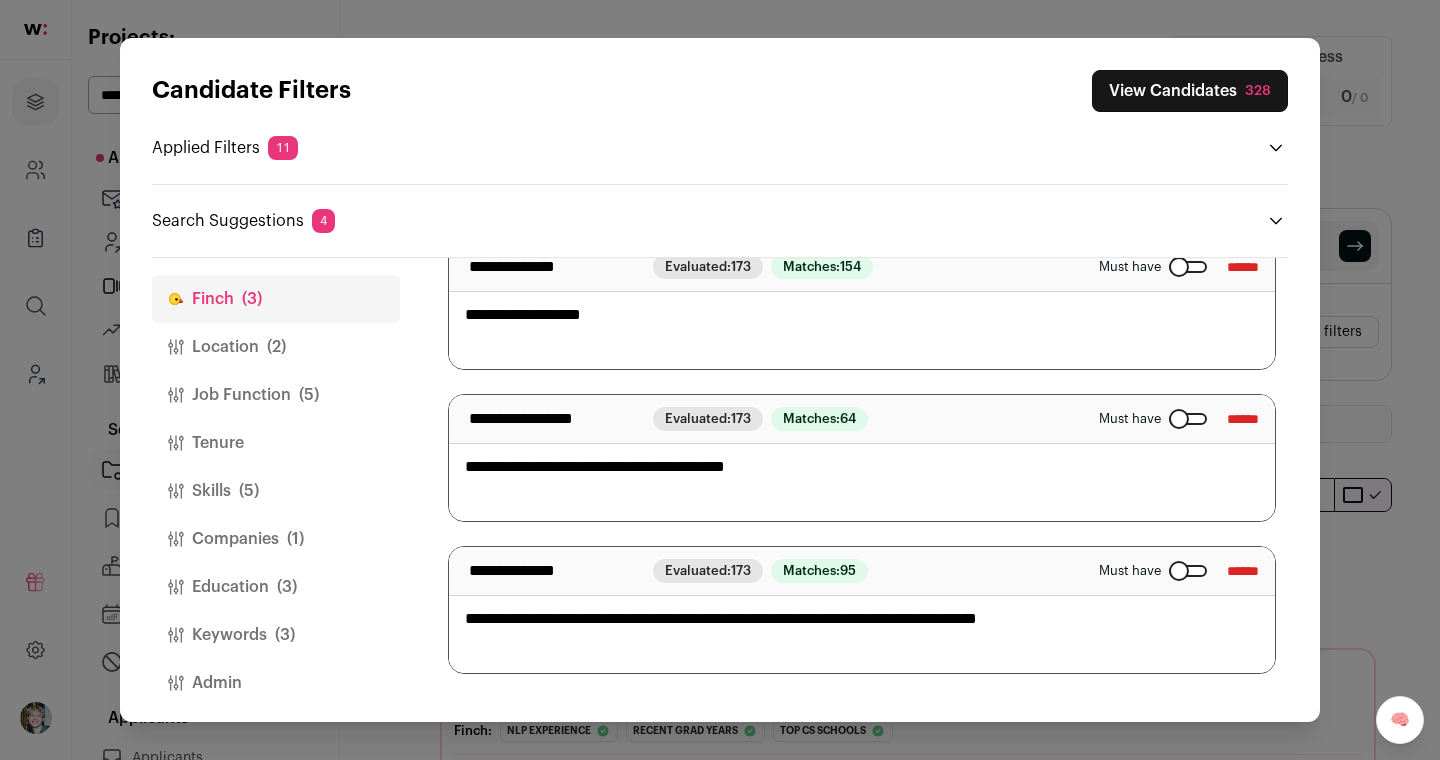 scroll, scrollTop: 0, scrollLeft: 0, axis: both 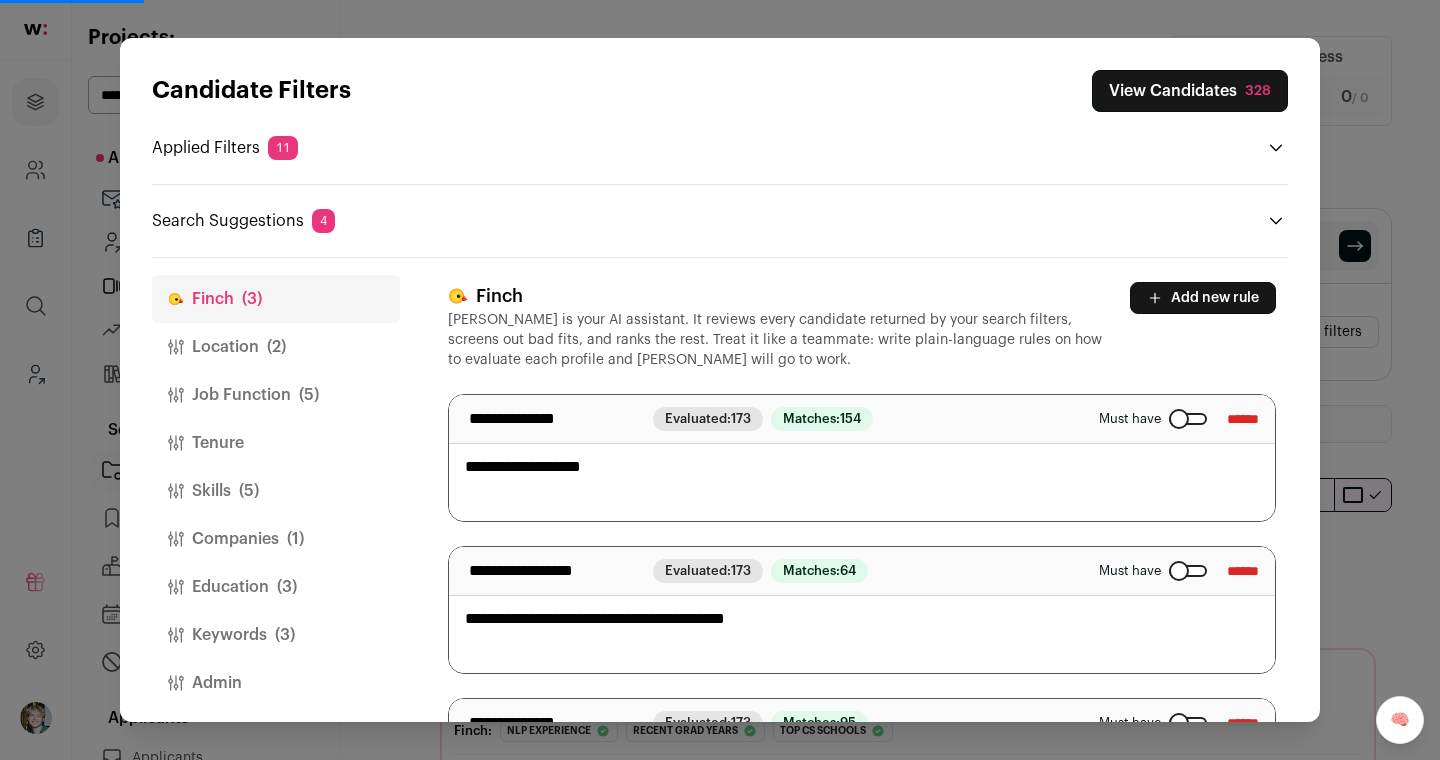 click on "**********" at bounding box center (868, 490) 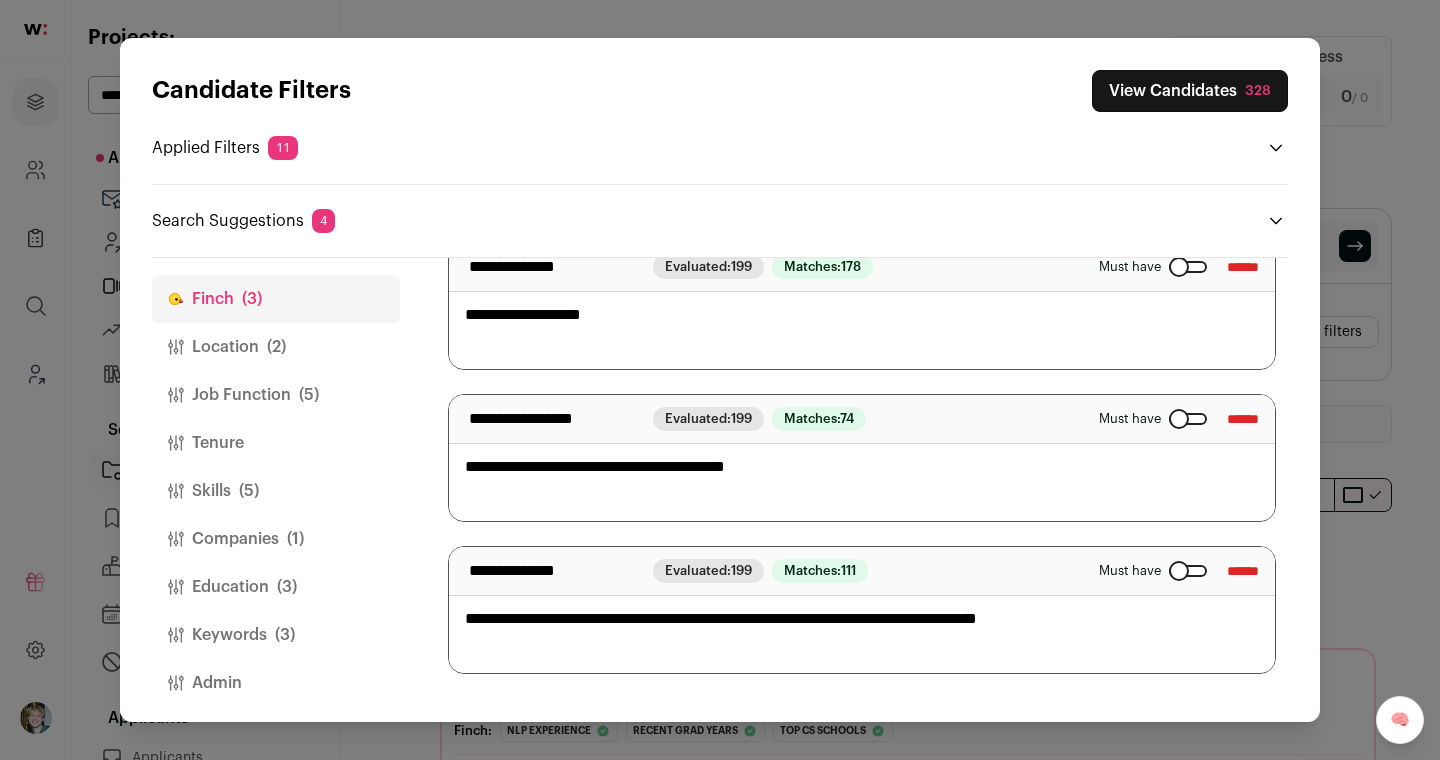 scroll, scrollTop: 0, scrollLeft: 0, axis: both 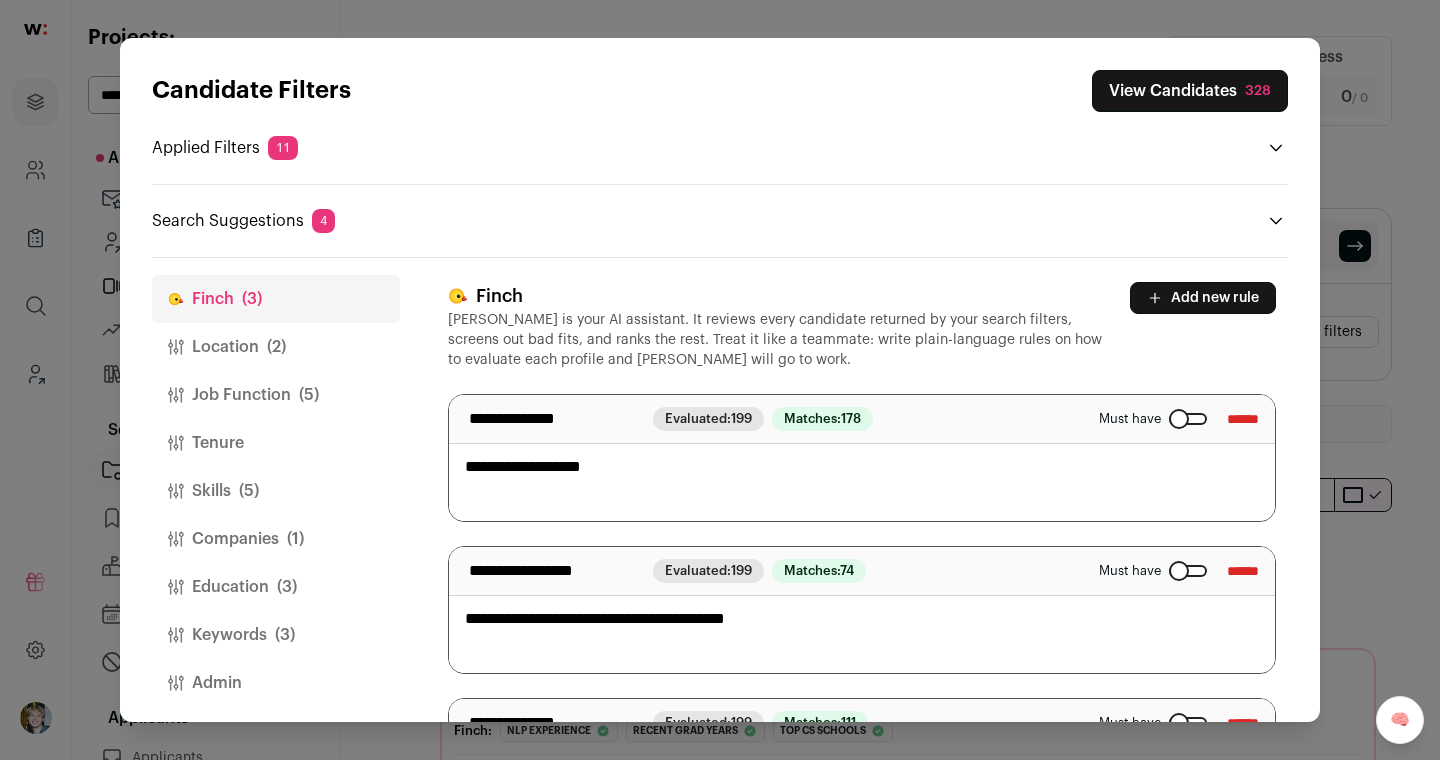 click on "Add new rule" at bounding box center [1203, 298] 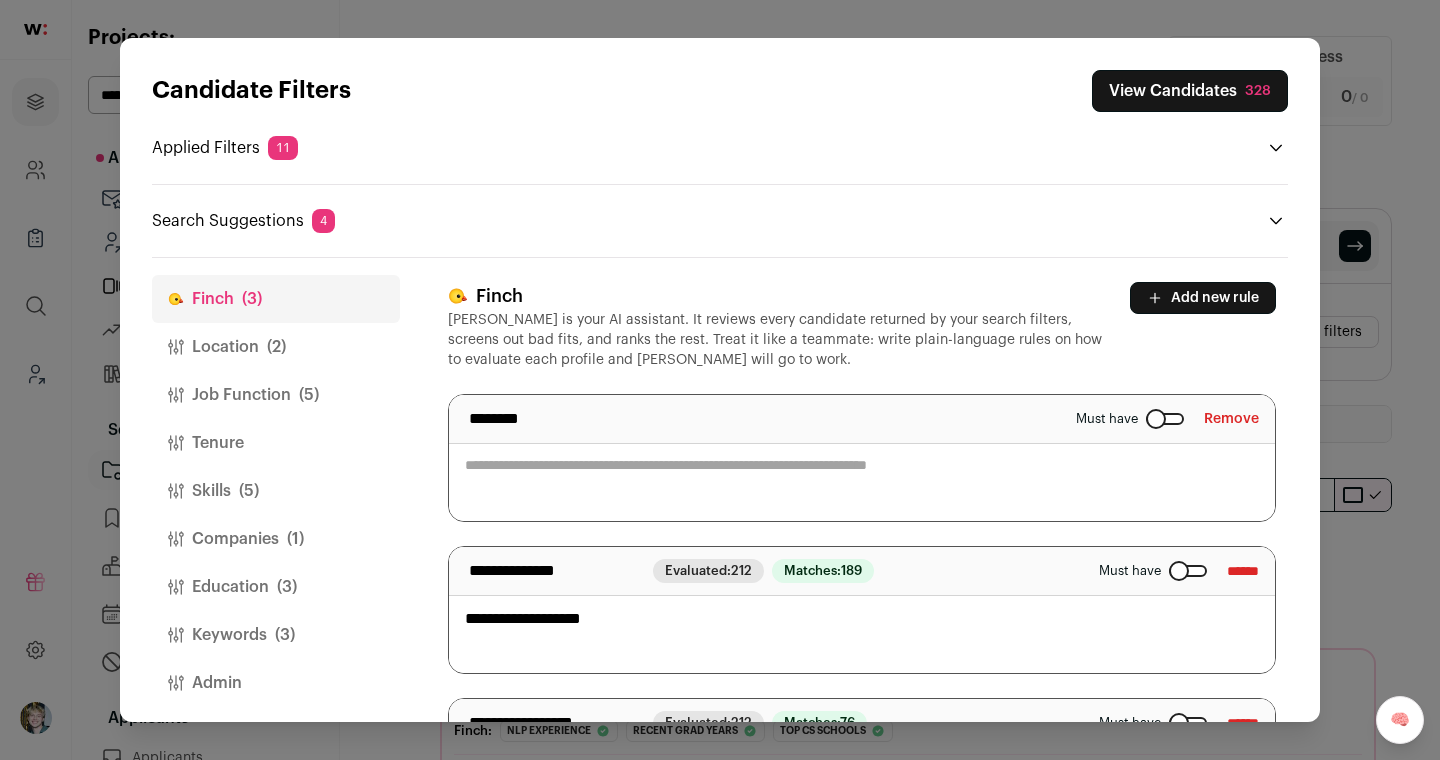 click at bounding box center [862, 458] 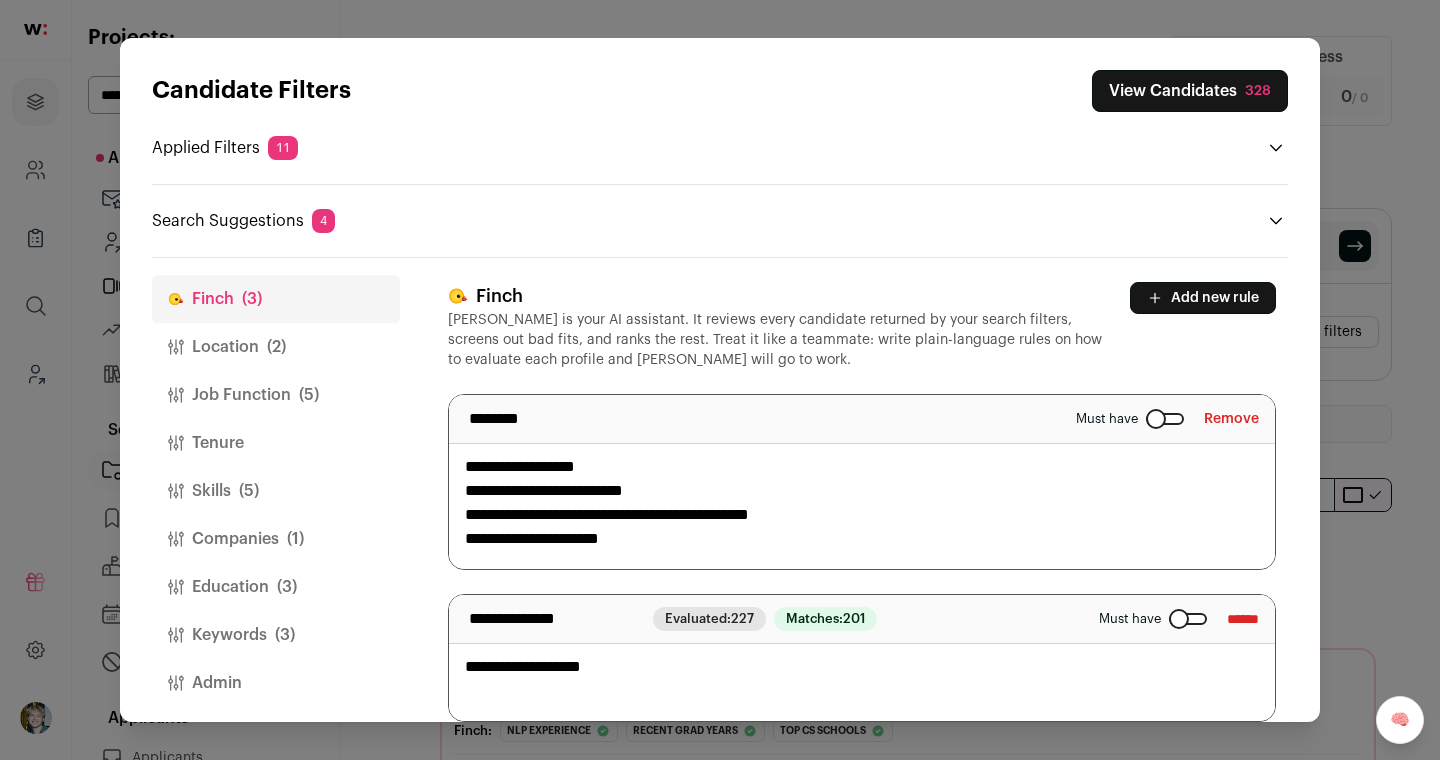 type on "**********" 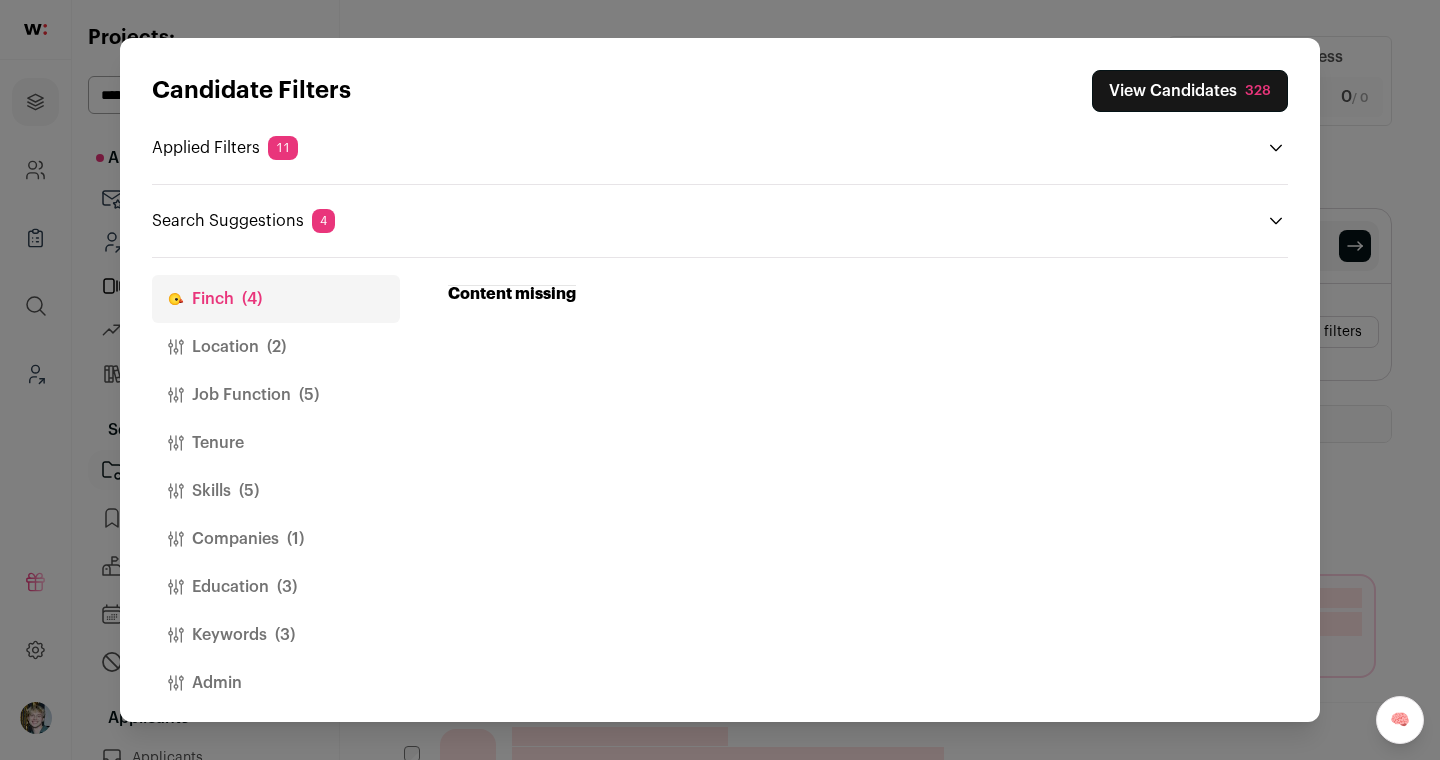 click on "Finch
(4)" at bounding box center [276, 299] 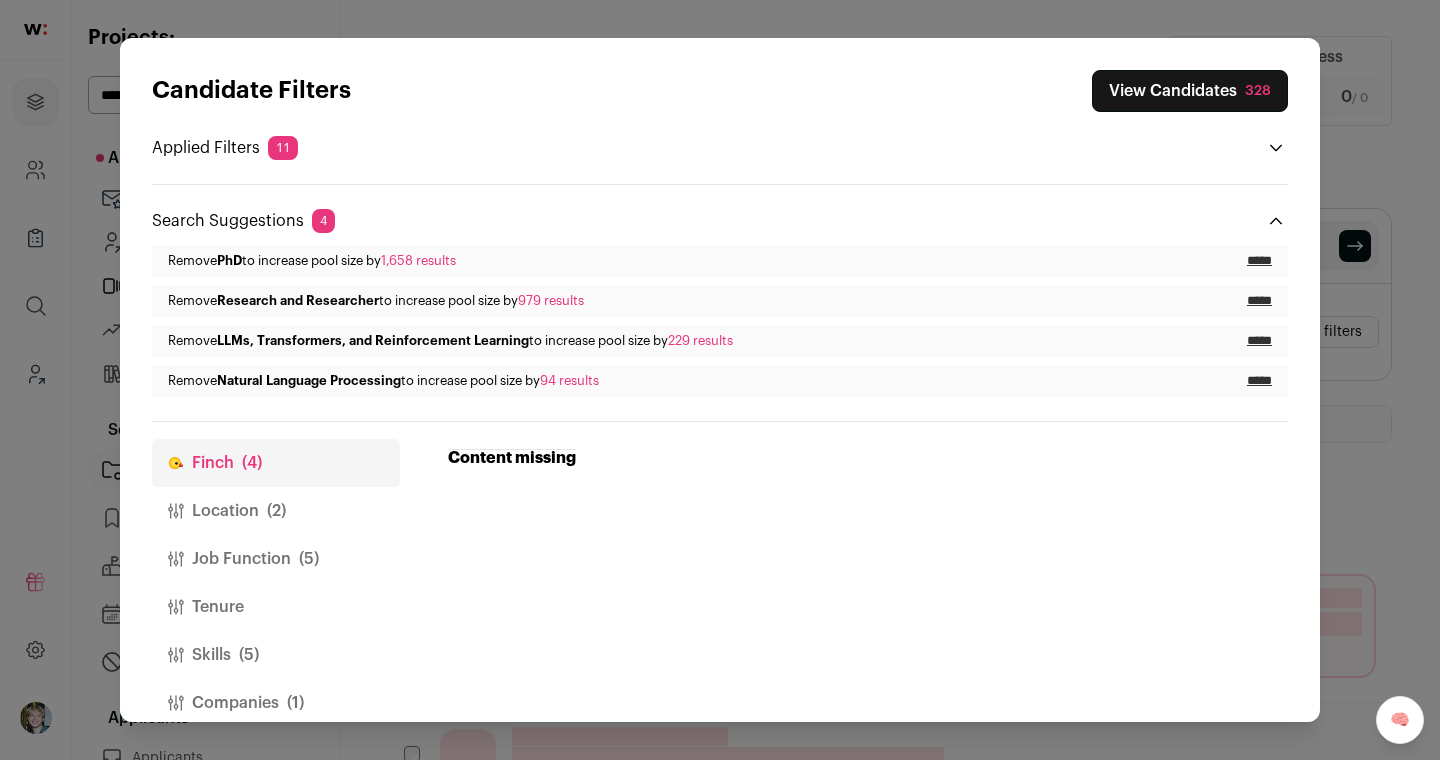 click on "Candidate Filters
View Candidates
328
Applied Filters
11
Llm expertise, Nlp experience or 2 more
Must have
MLOps, ML Engineer or Singal Processing Engineer
Nice to have
Seattle or San Jose
Must have
Any of: LLMs, Transformers, Reinforcement Learning
Must have" at bounding box center [720, 233] 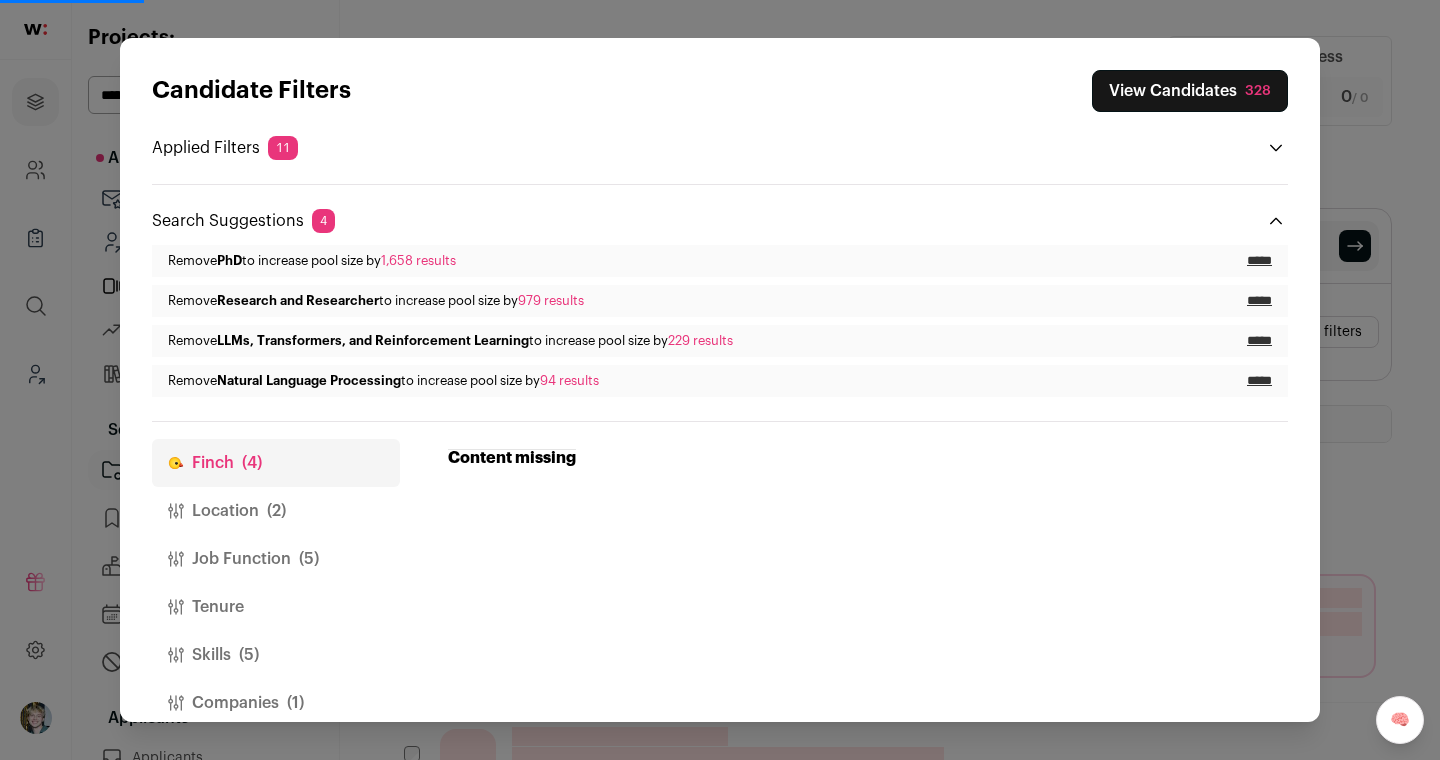 click on "Location
(2)" at bounding box center (276, 511) 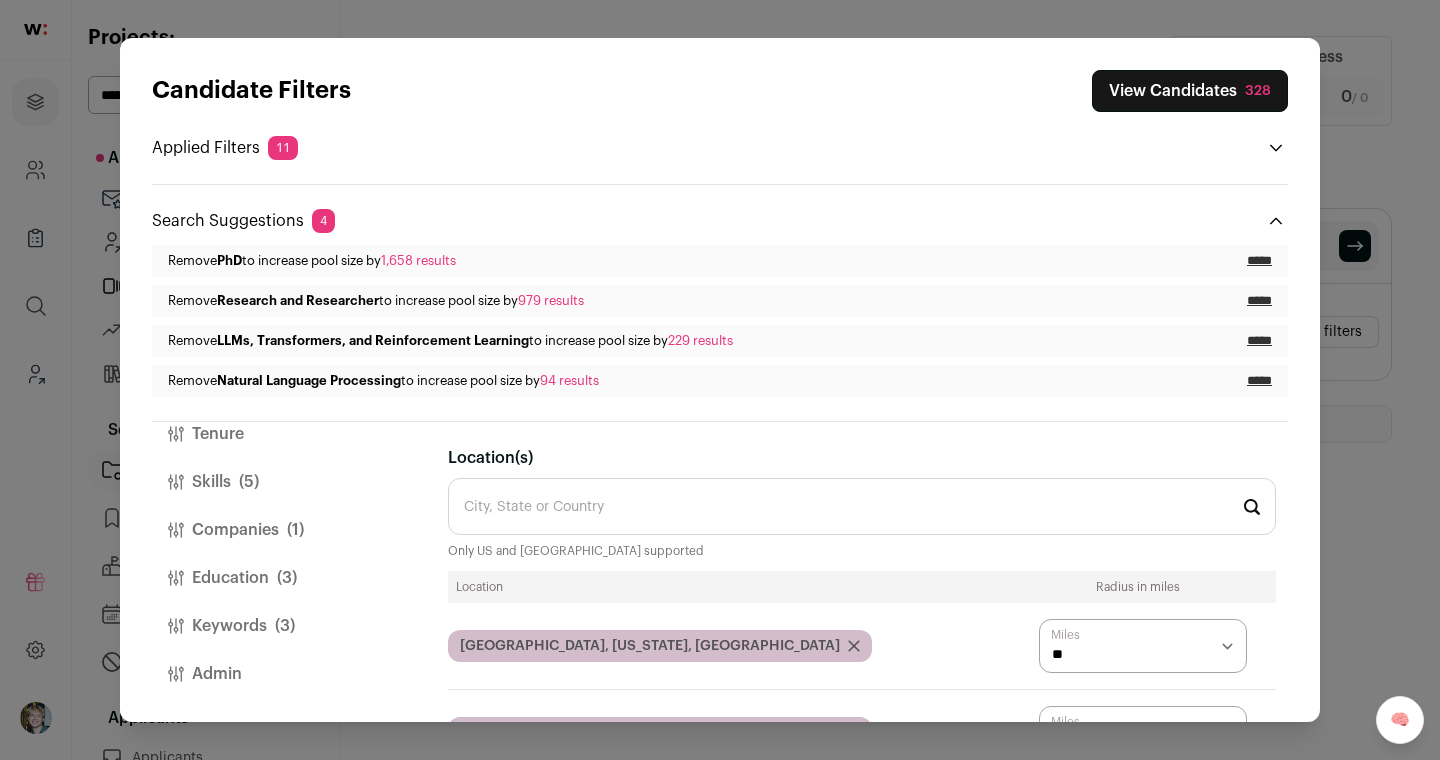 scroll, scrollTop: 0, scrollLeft: 0, axis: both 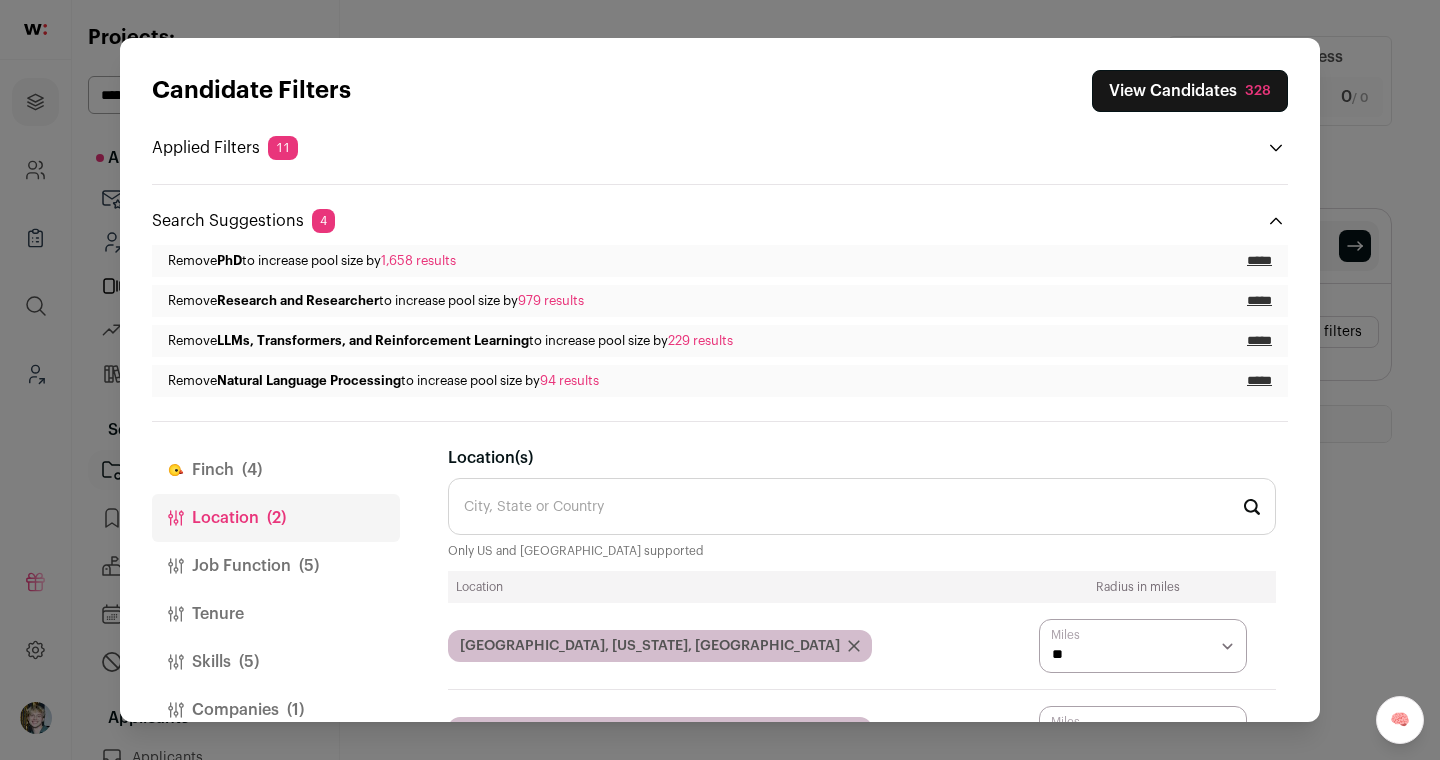 click on "Finch
(4)" at bounding box center (276, 470) 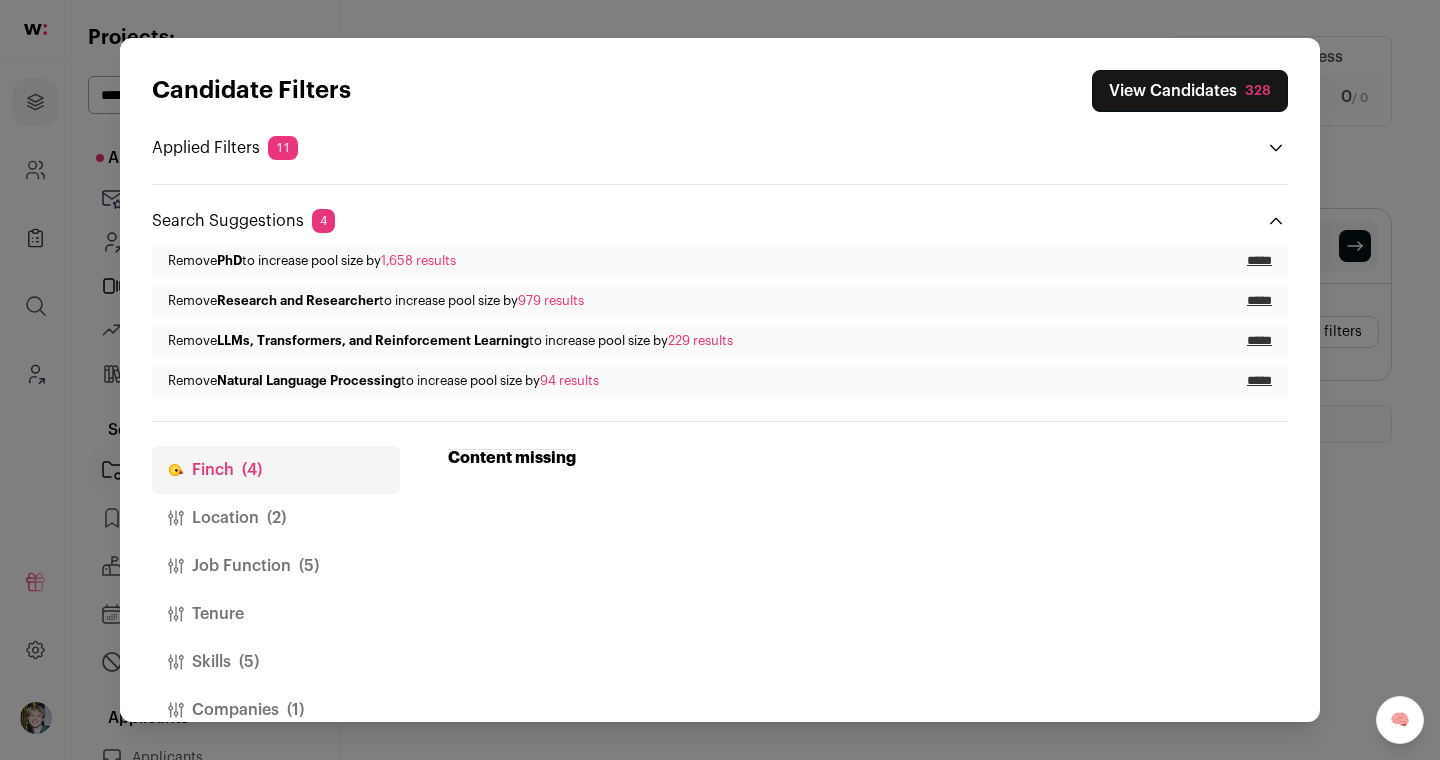 click on "Candidate Filters
View Candidates
328
Applied Filters
11
Llm expertise, Nlp experience or 2 more
Must have
MLOps, ML Engineer or Singal Processing Engineer
Nice to have
Seattle or San Jose
Must have
Any of: LLMs, Transformers, Reinforcement Learning
Must have" at bounding box center (720, 233) 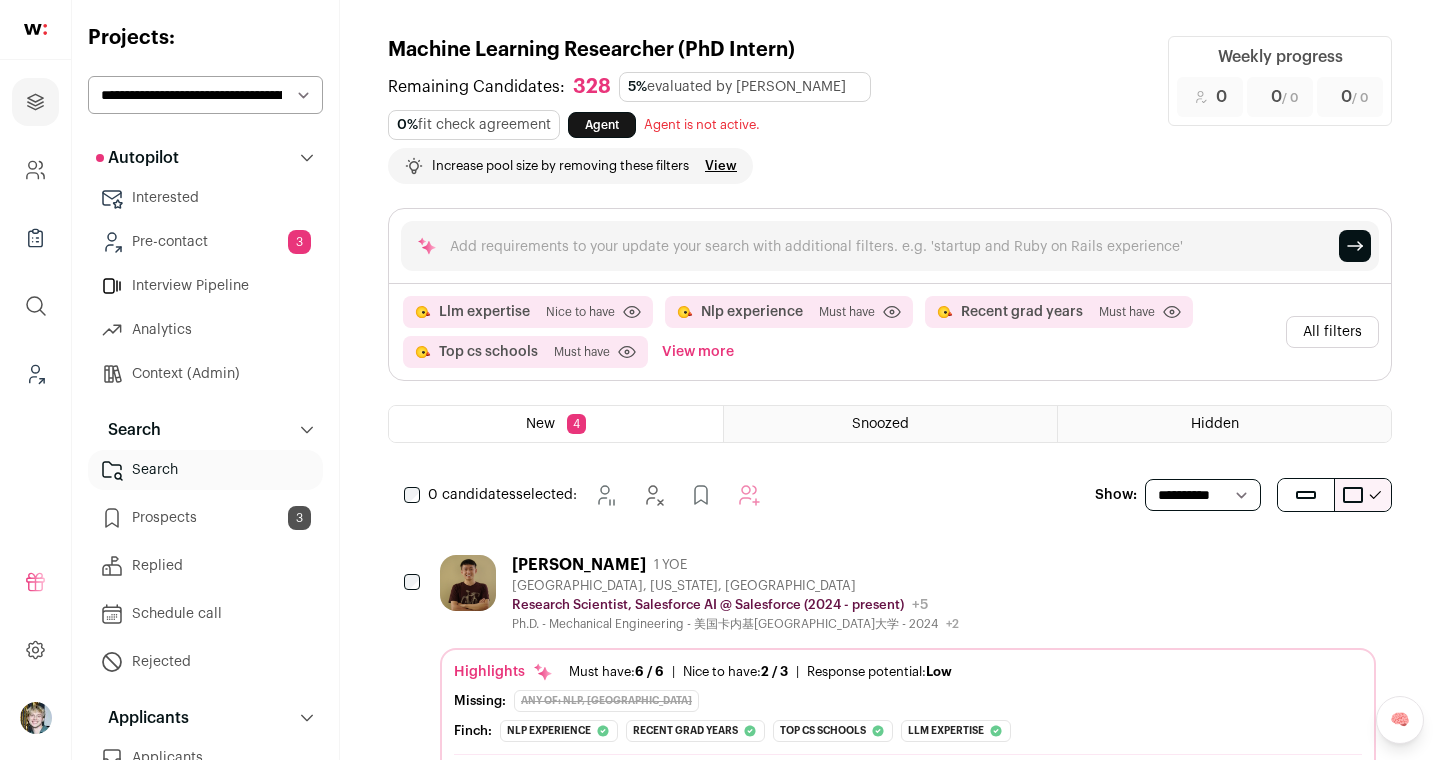 click on "All filters" at bounding box center [1332, 332] 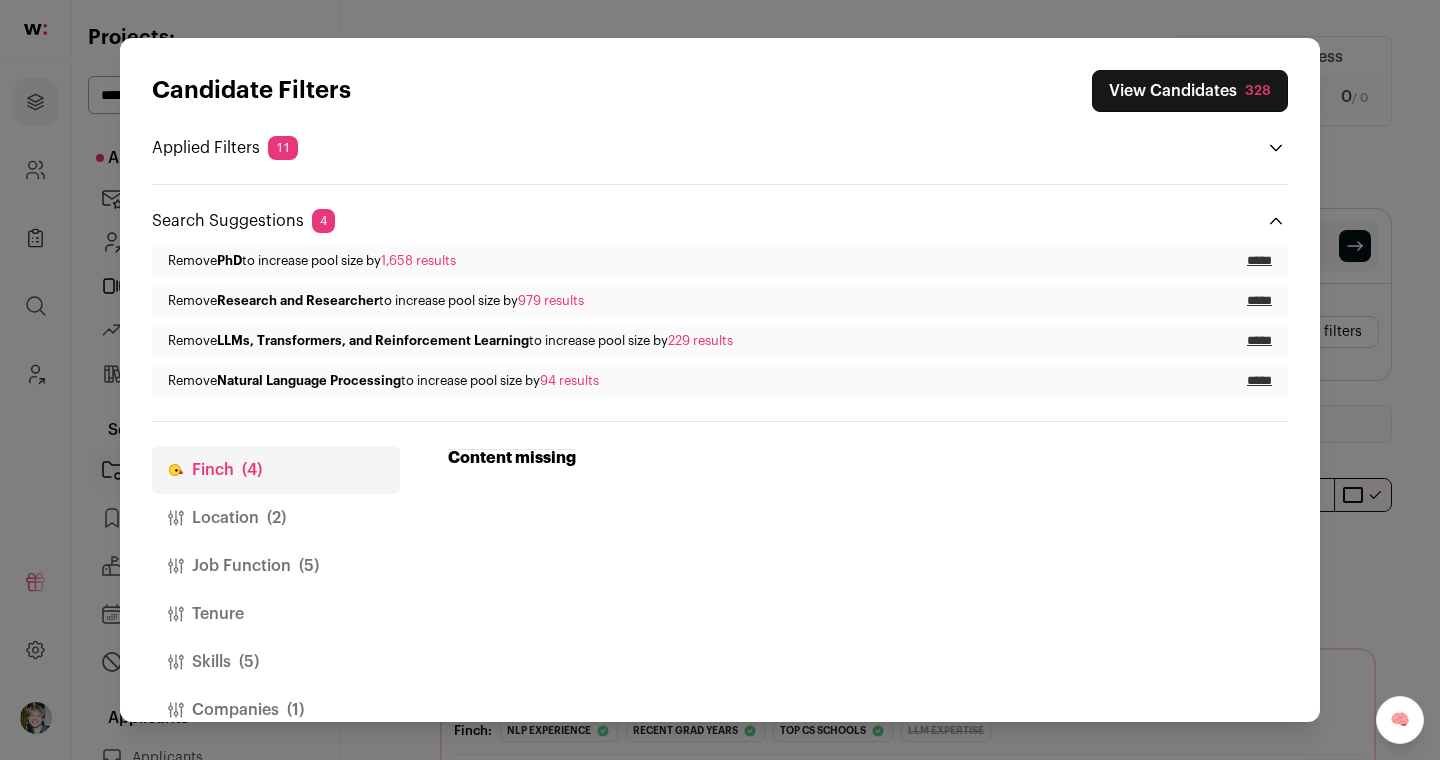 click on "Content missing
Location(s)
City, State or Country
Only US and Canada supported
Location
Radius in miles
Seattle, Washington, USA
*
**
**
**
Miles
San Jose, California, USA
*
**
**
**
Miles
Timezone(s)
Exclude Locations" at bounding box center [868, 572] 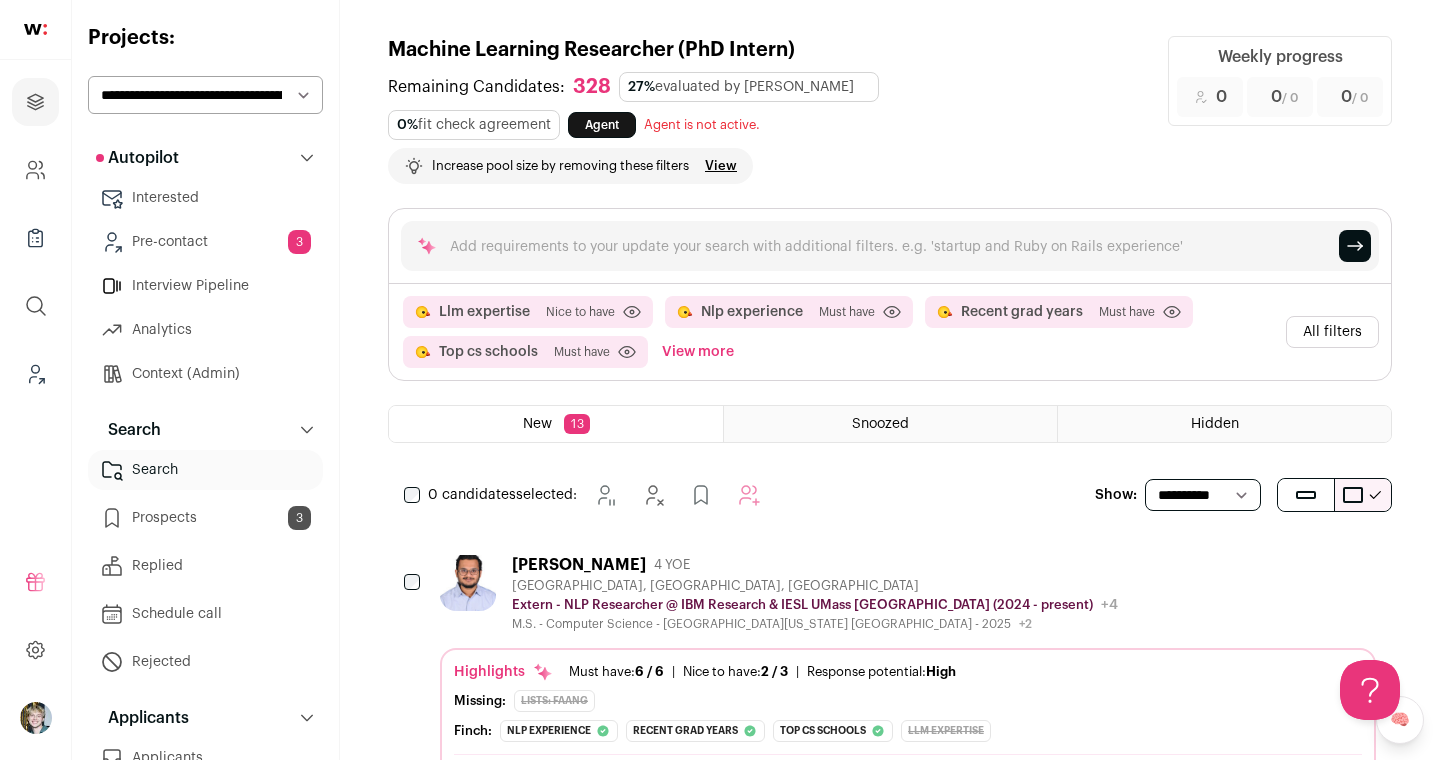 scroll, scrollTop: 0, scrollLeft: 0, axis: both 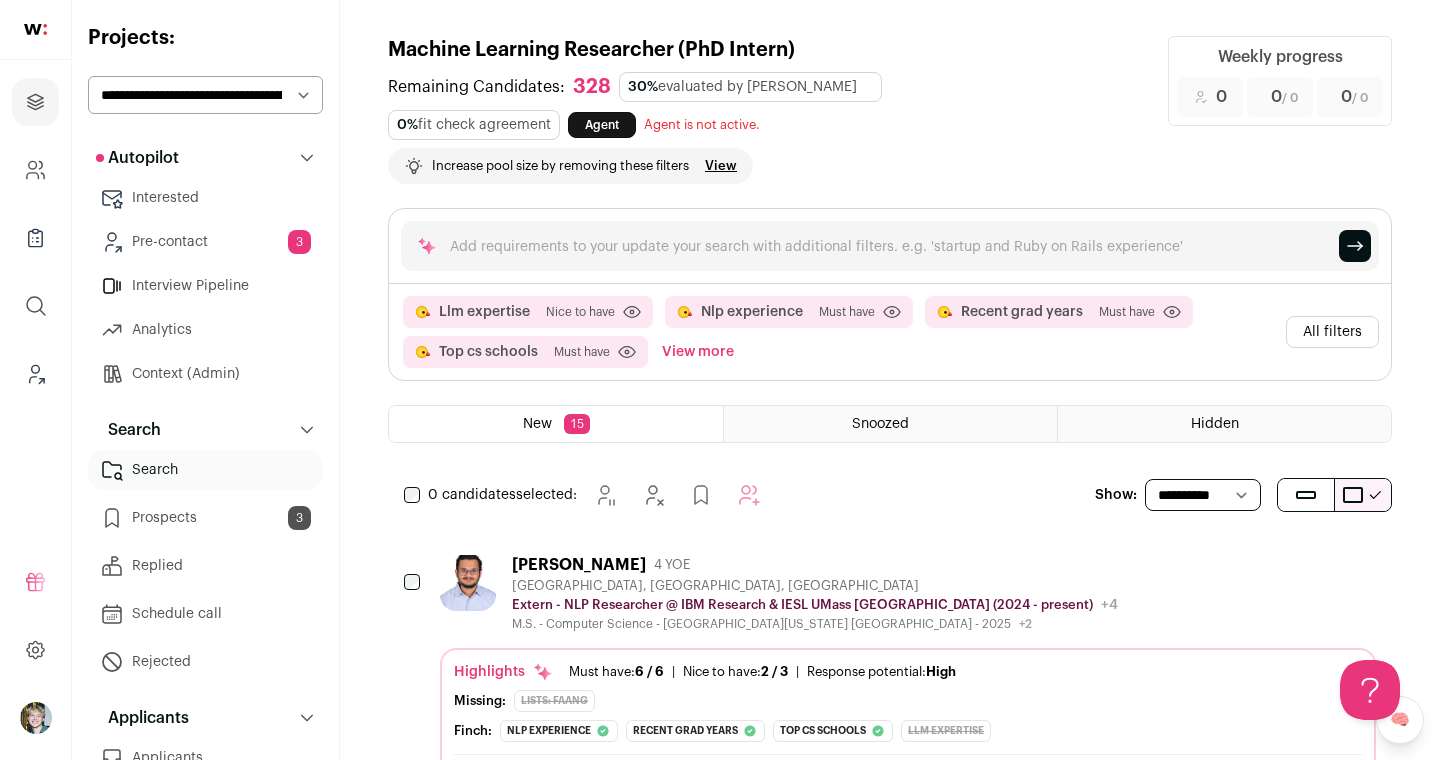 click on "All filters" at bounding box center [1332, 332] 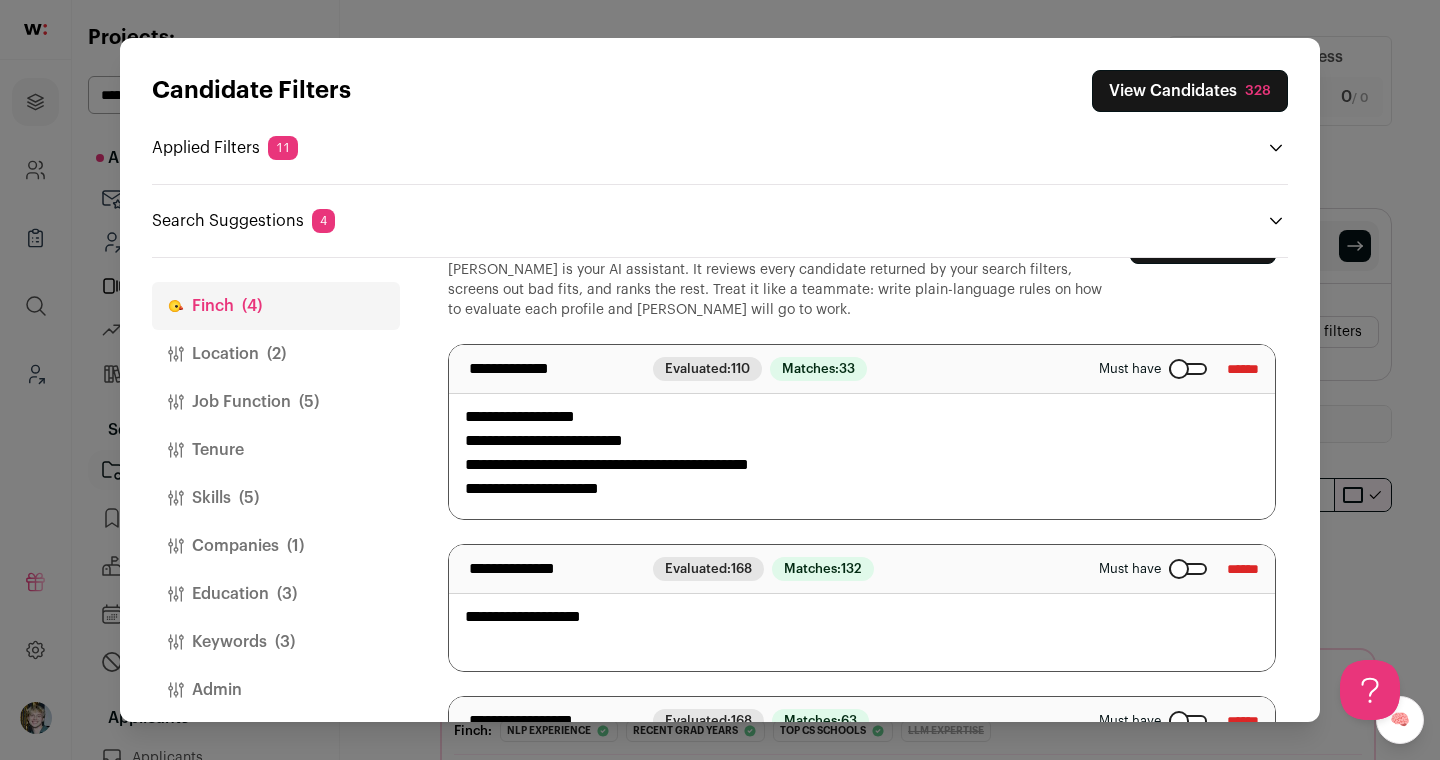 scroll, scrollTop: 56, scrollLeft: 0, axis: vertical 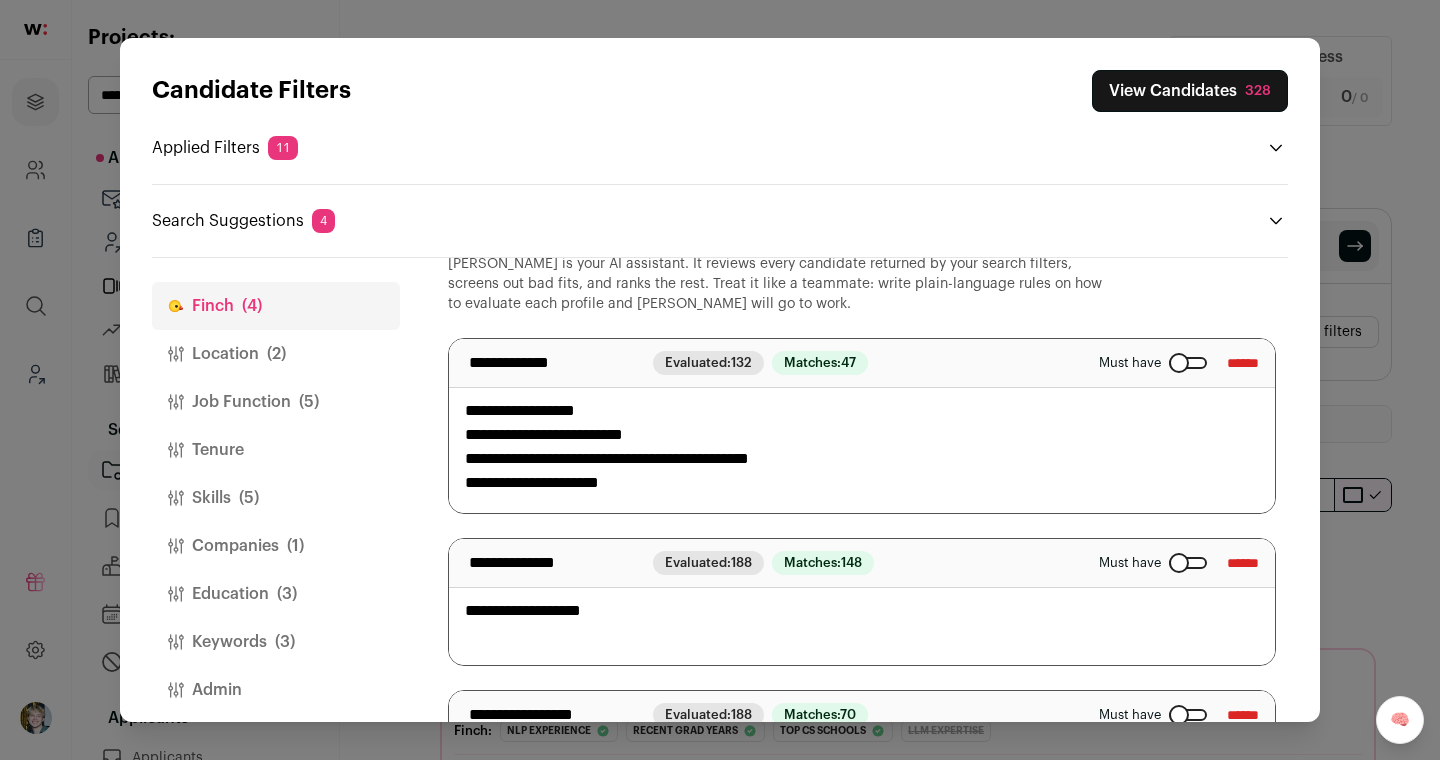 click on "**********" at bounding box center (862, 426) 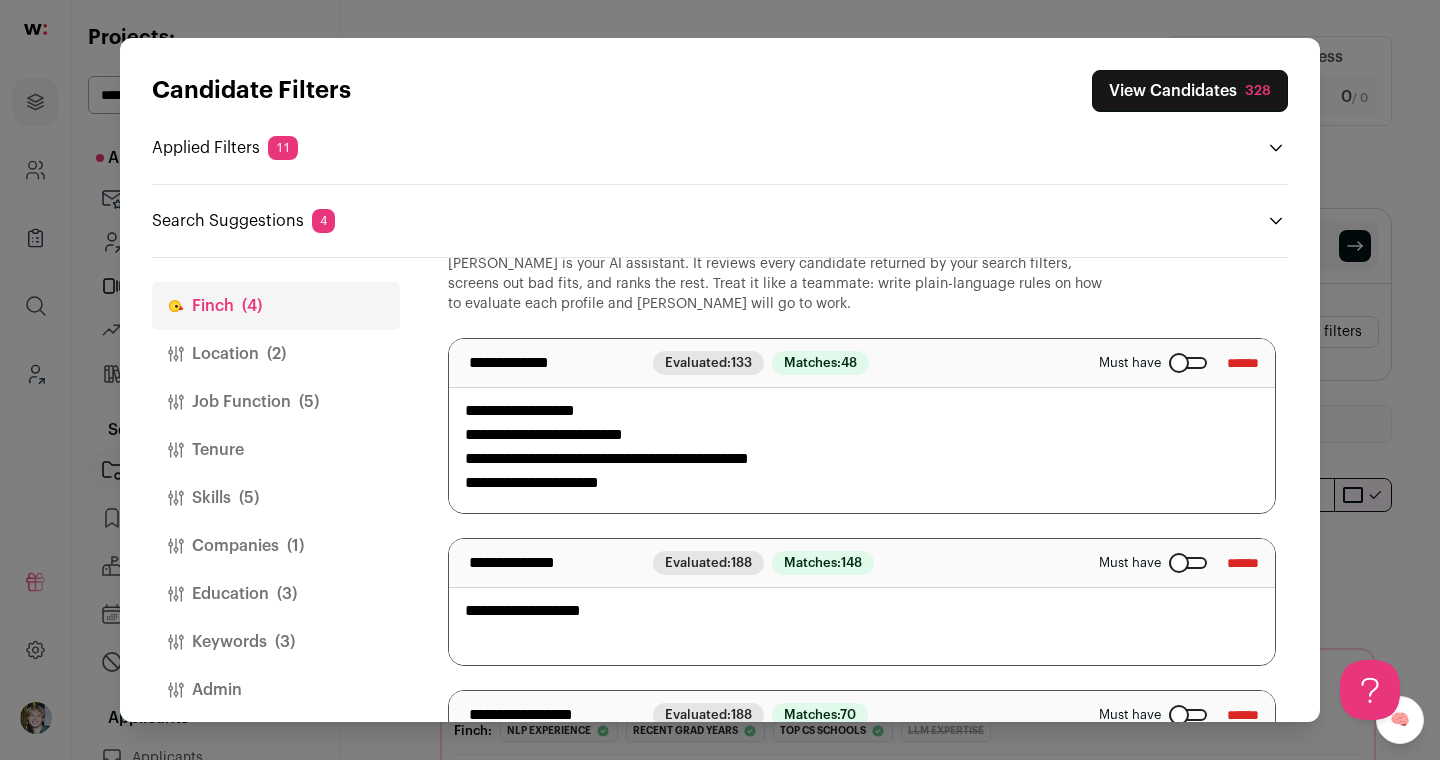 scroll, scrollTop: 0, scrollLeft: 0, axis: both 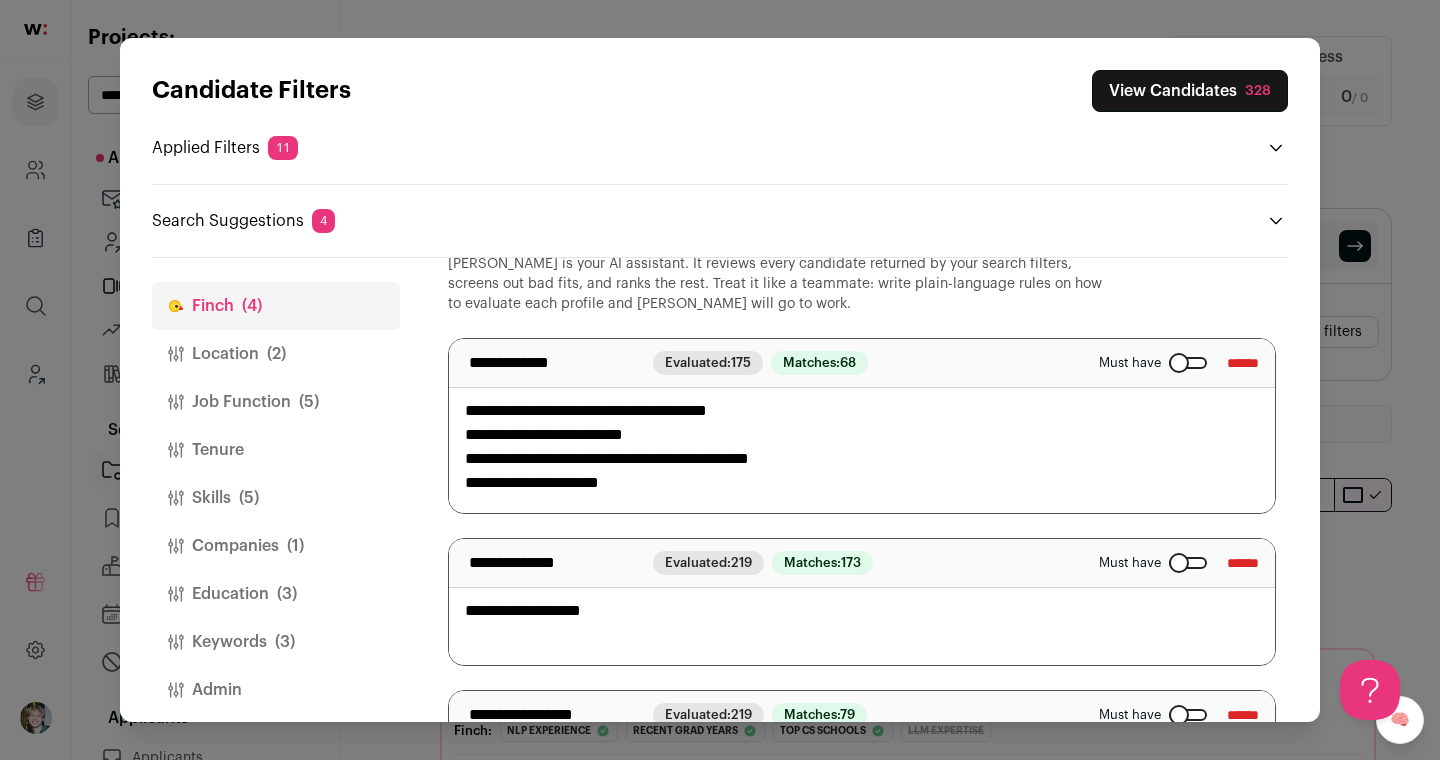 click on "**********" at bounding box center (862, 426) 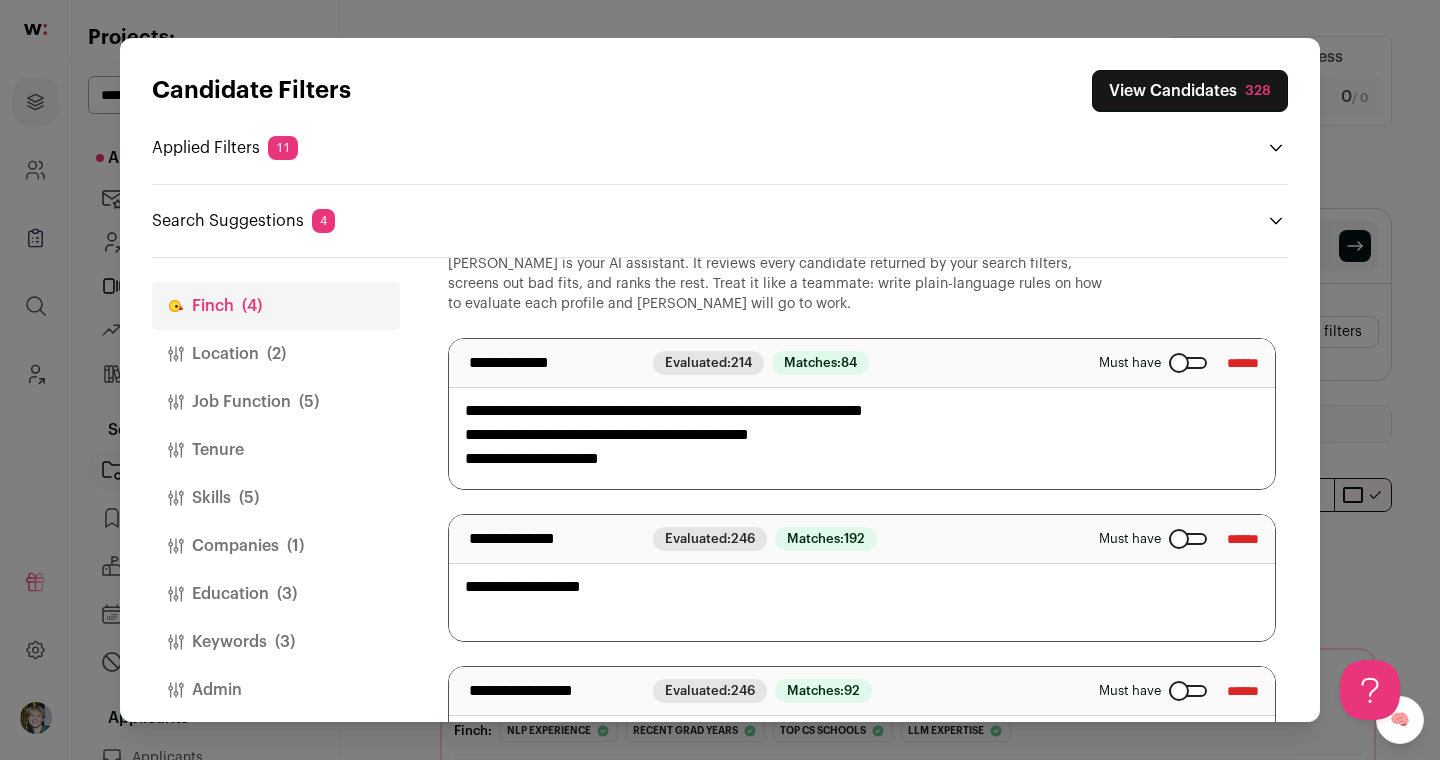 click on "**********" at bounding box center (862, 414) 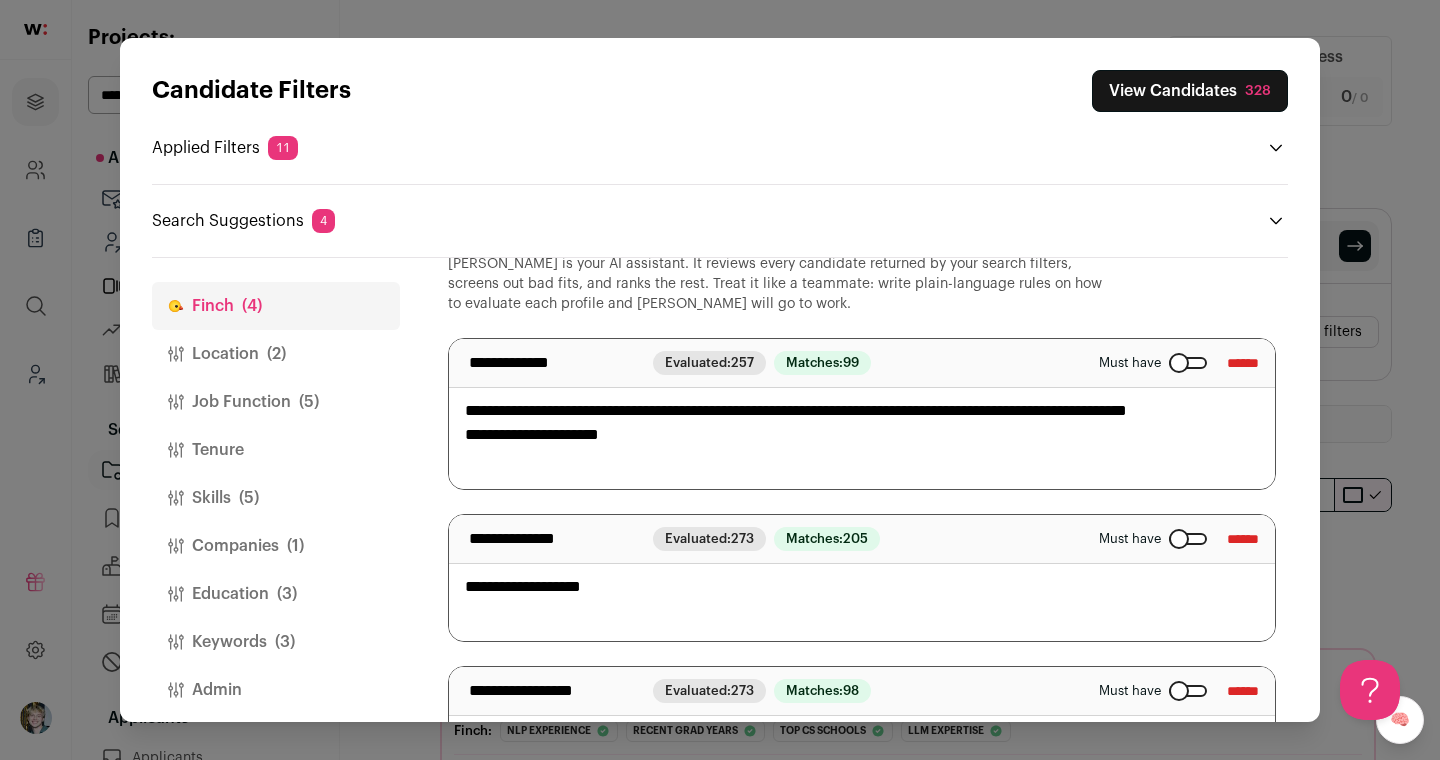click on "**********" at bounding box center [862, 414] 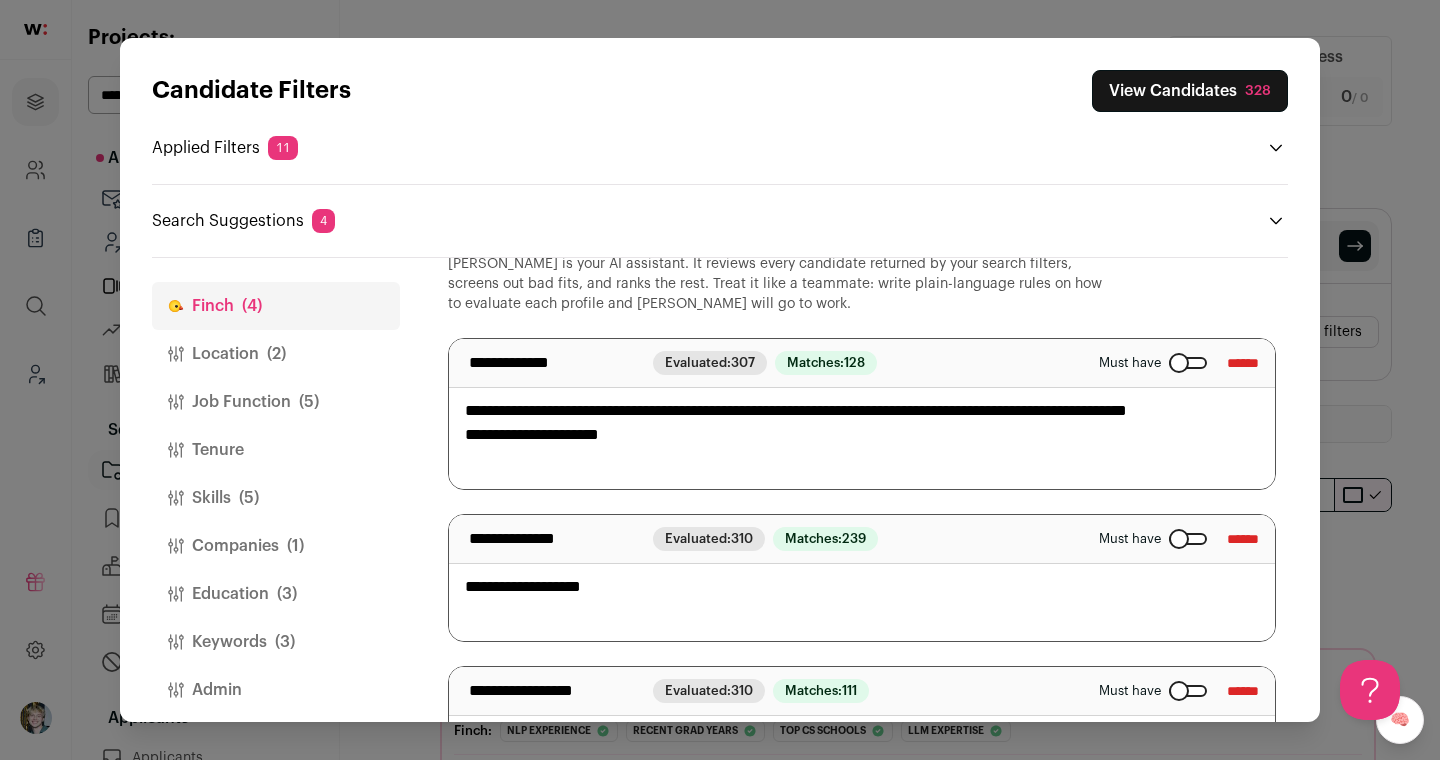 click on "**********" at bounding box center (862, 414) 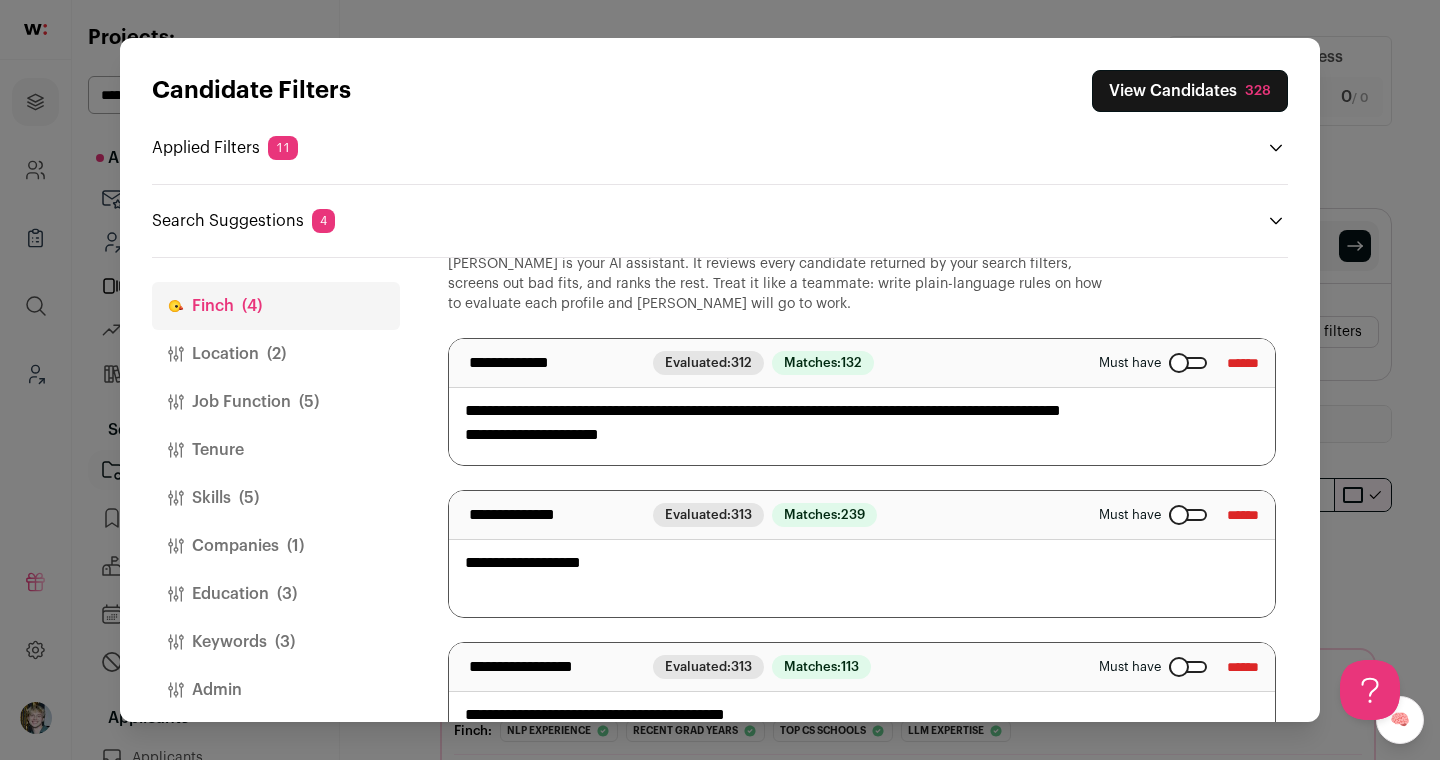 click on "**********" at bounding box center (862, 402) 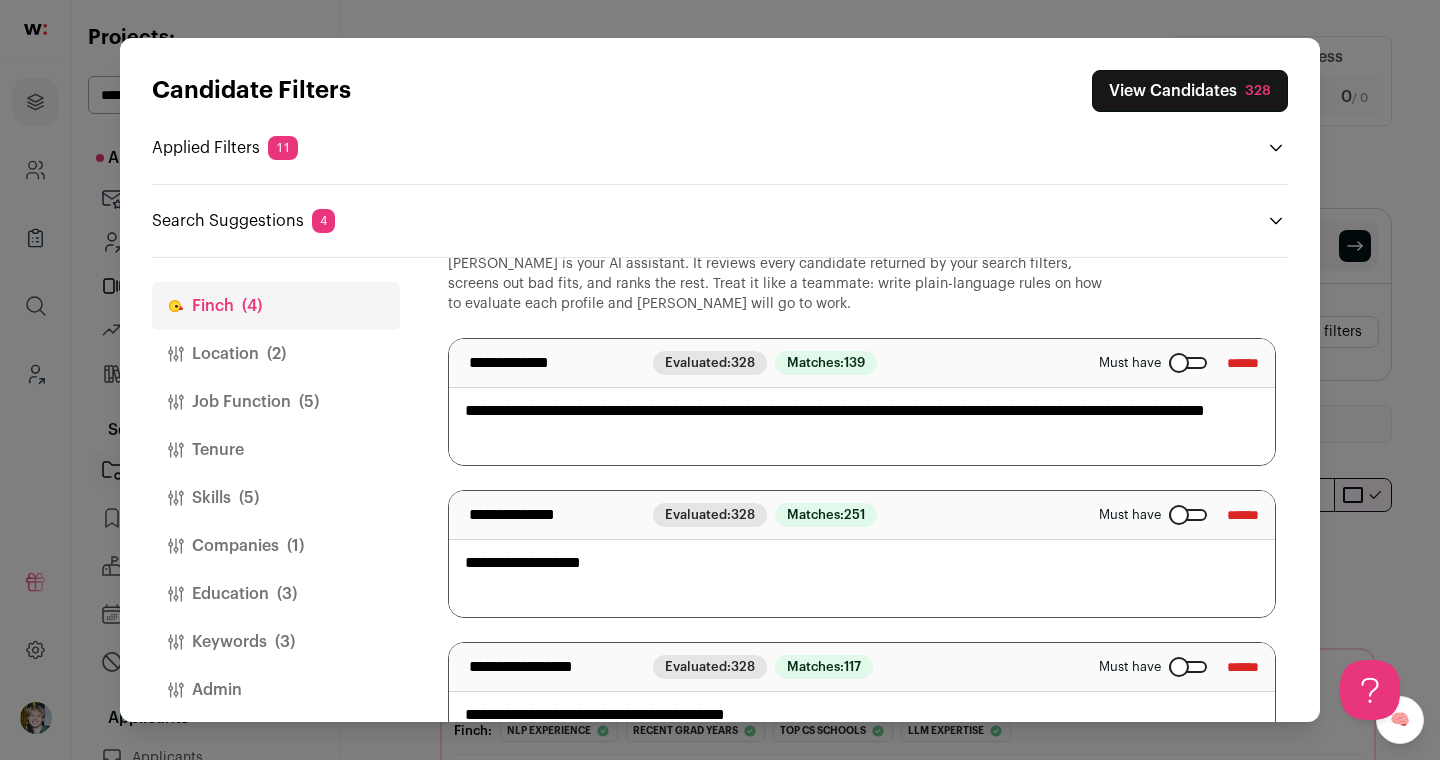type on "**********" 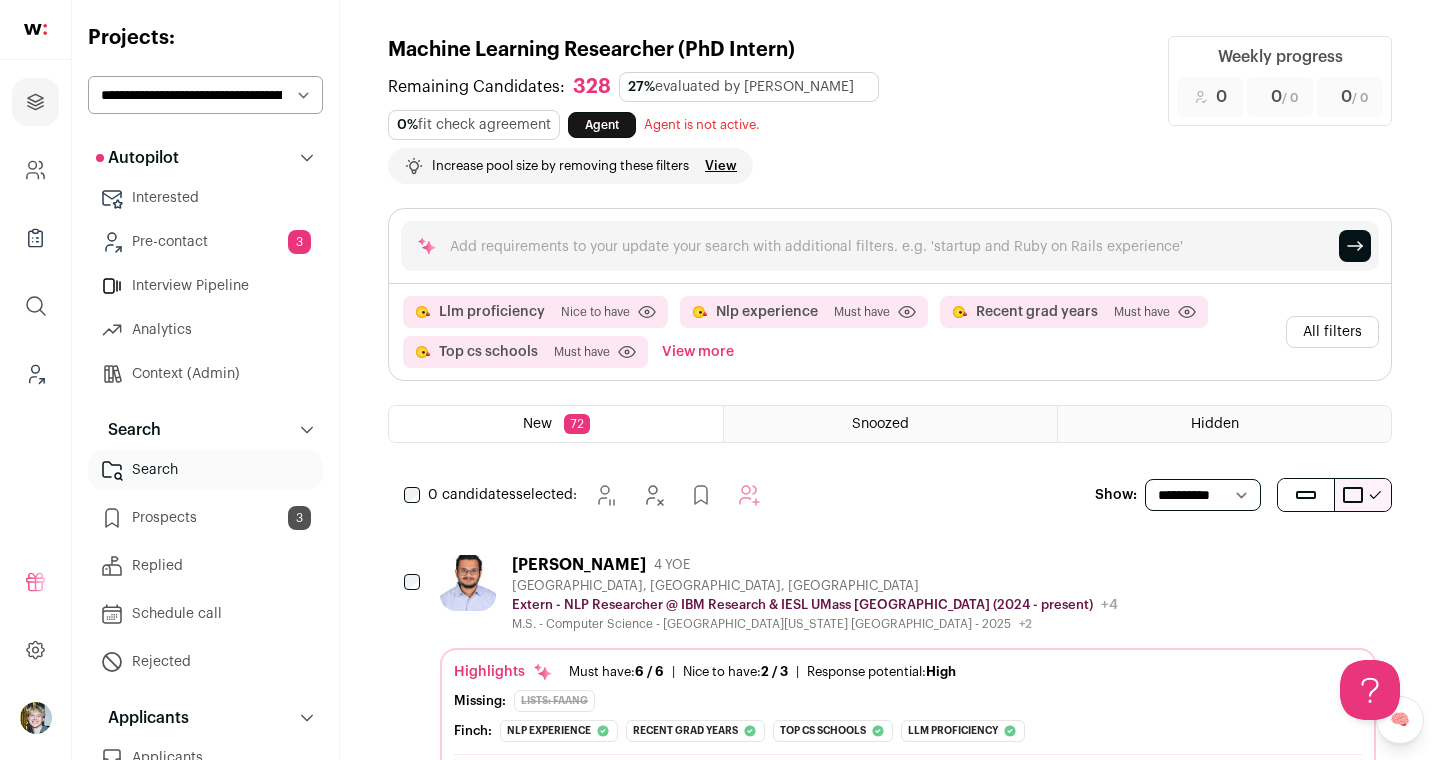 scroll, scrollTop: 0, scrollLeft: 0, axis: both 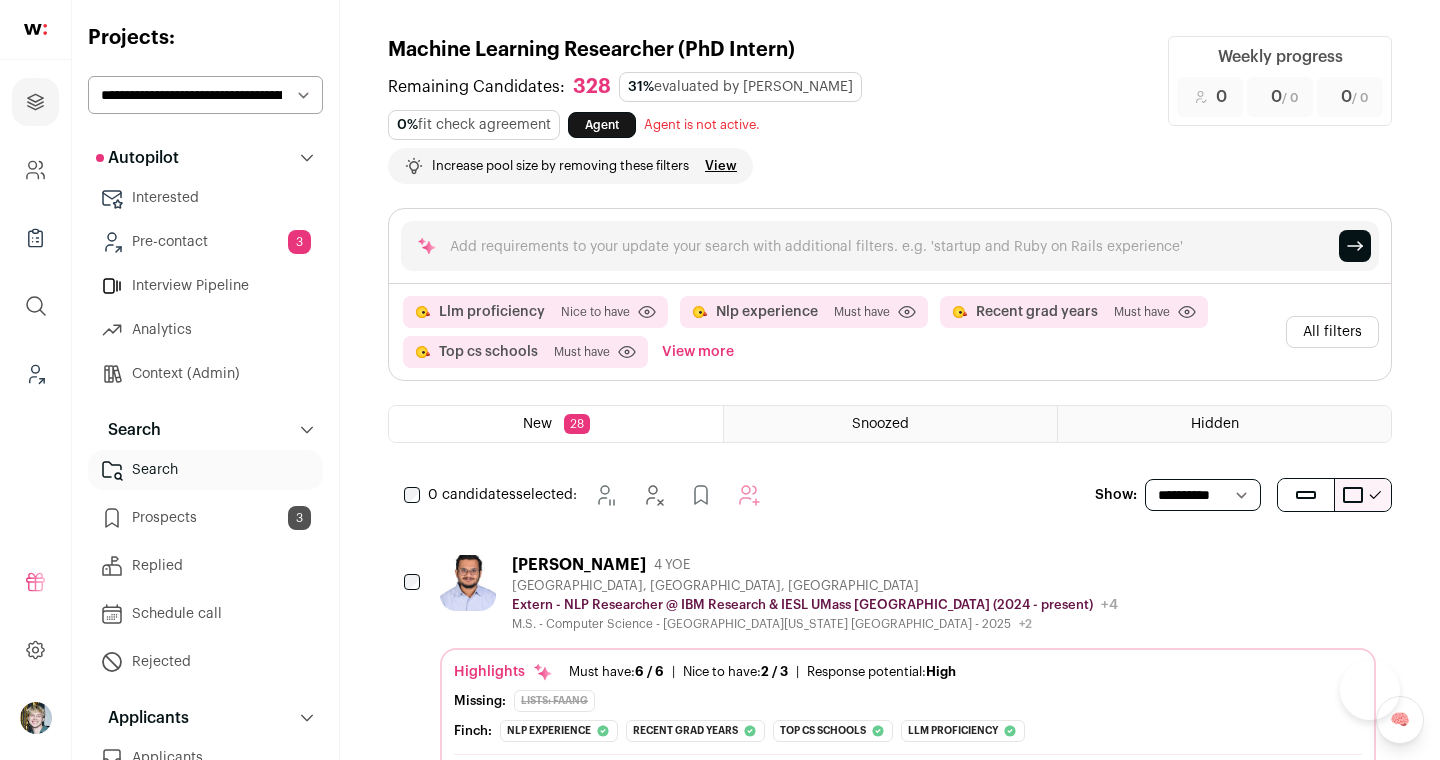 click on "All filters" at bounding box center (1332, 332) 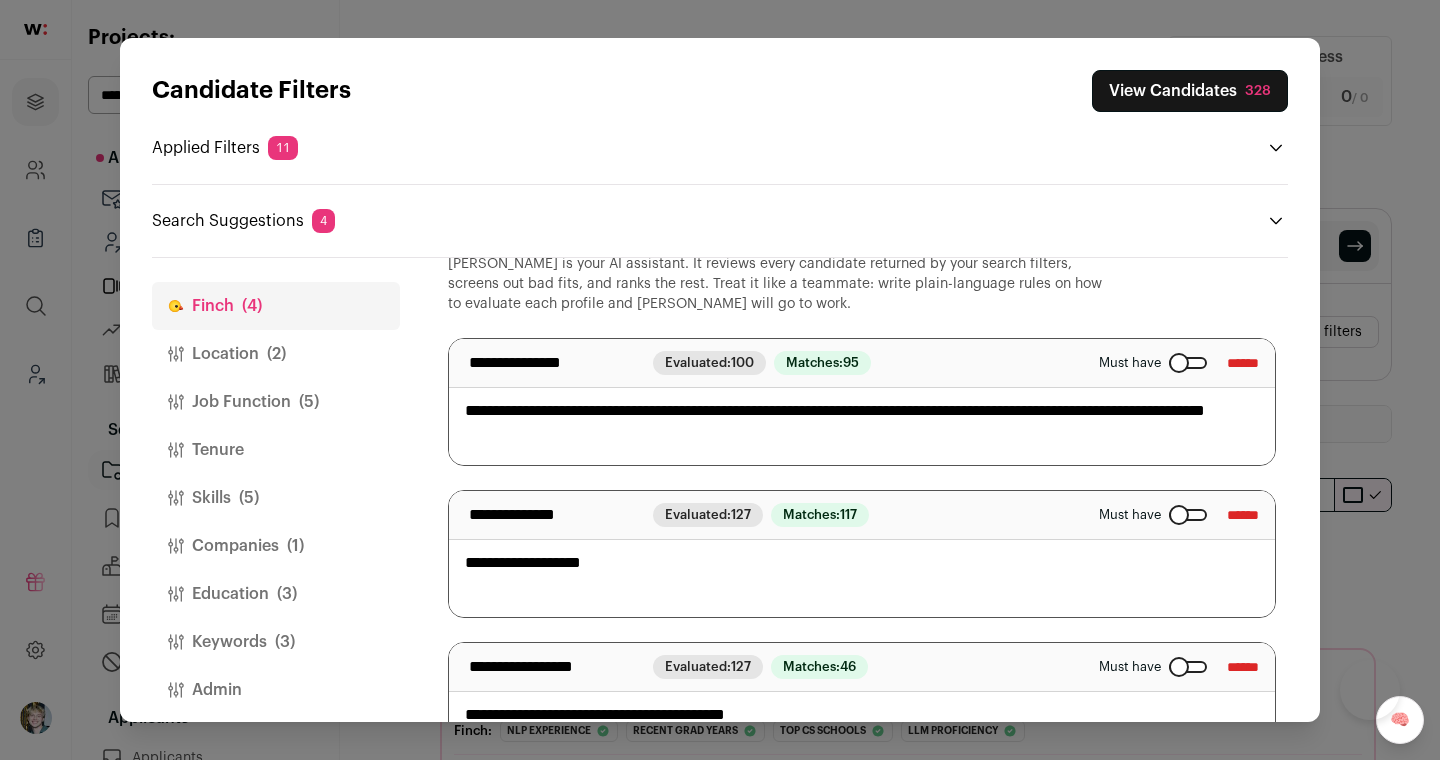 click on "**********" at bounding box center (862, 402) 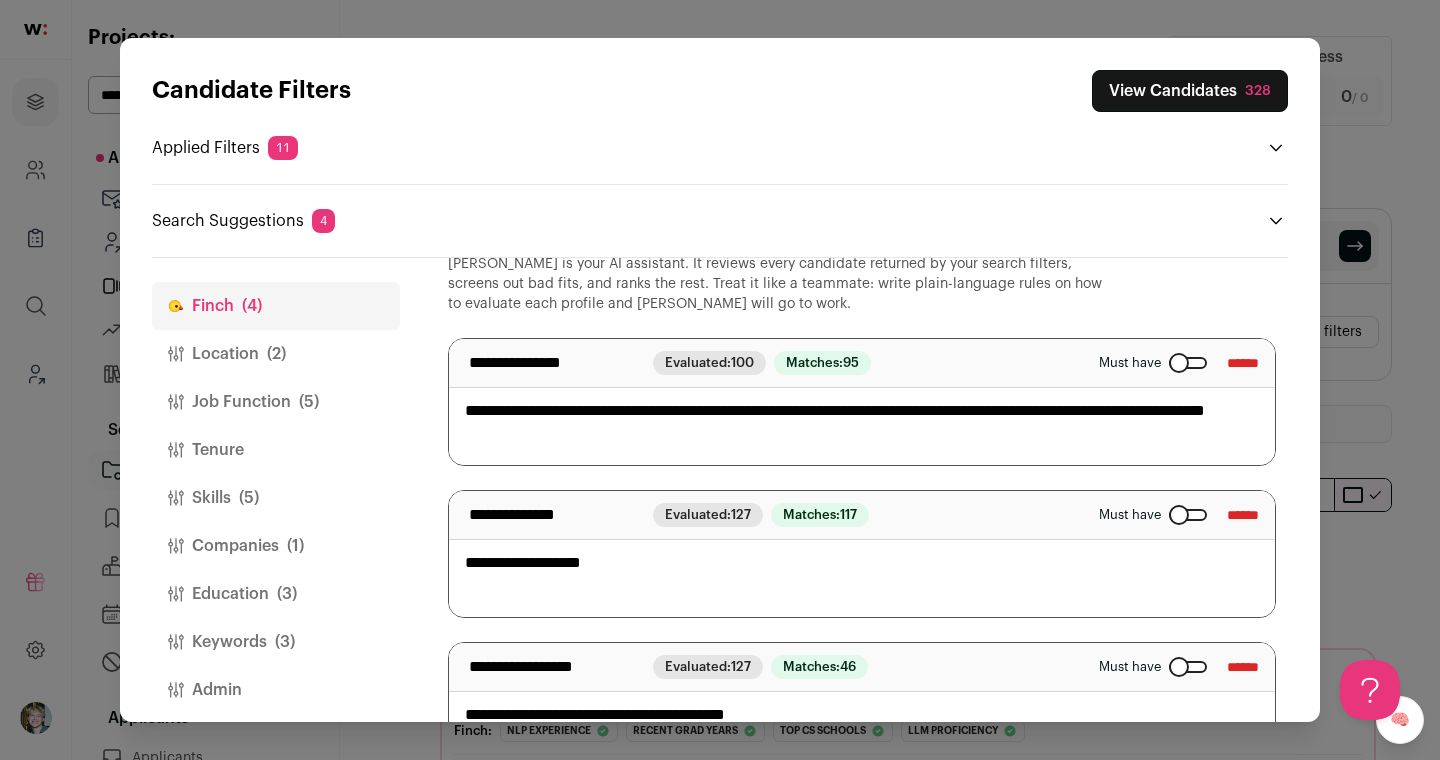 scroll, scrollTop: 0, scrollLeft: 0, axis: both 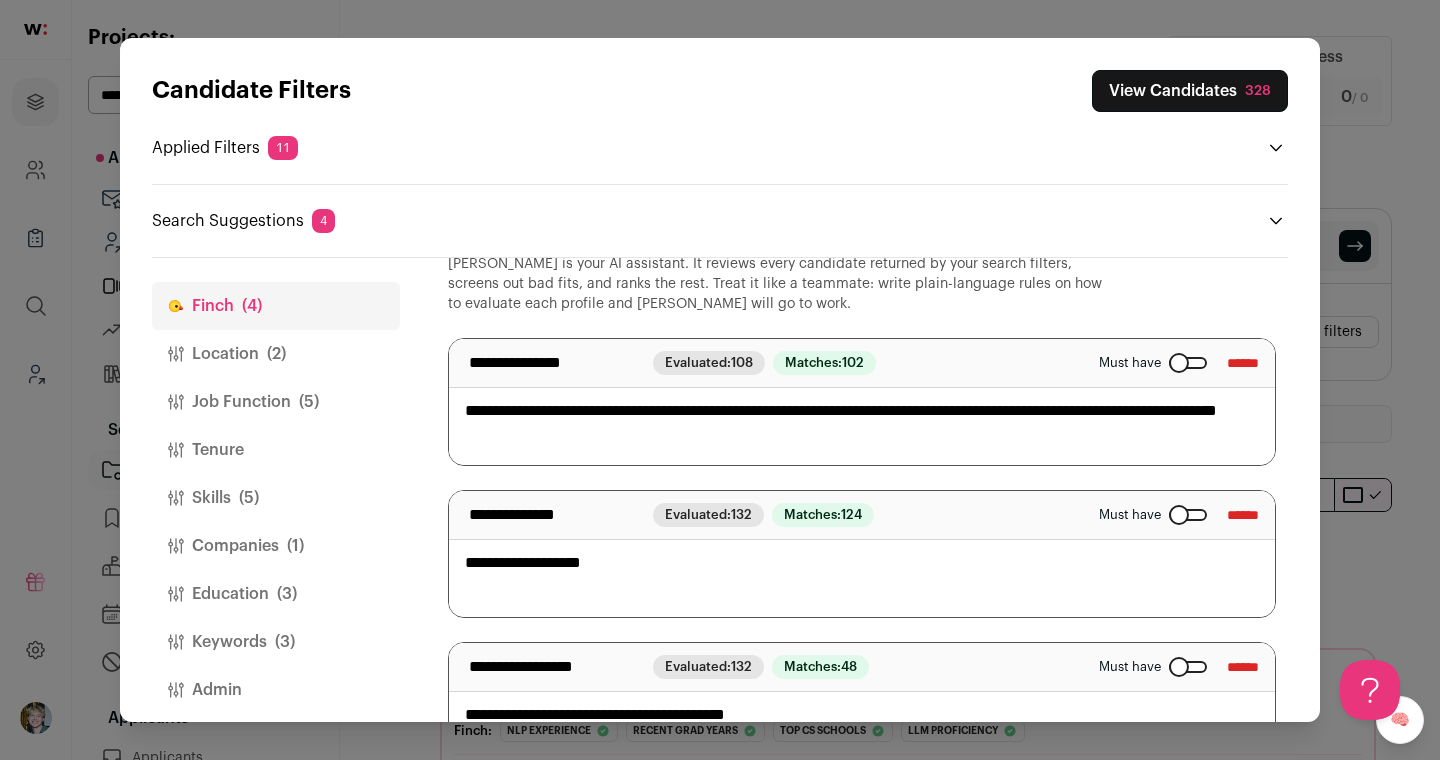 paste on "**********" 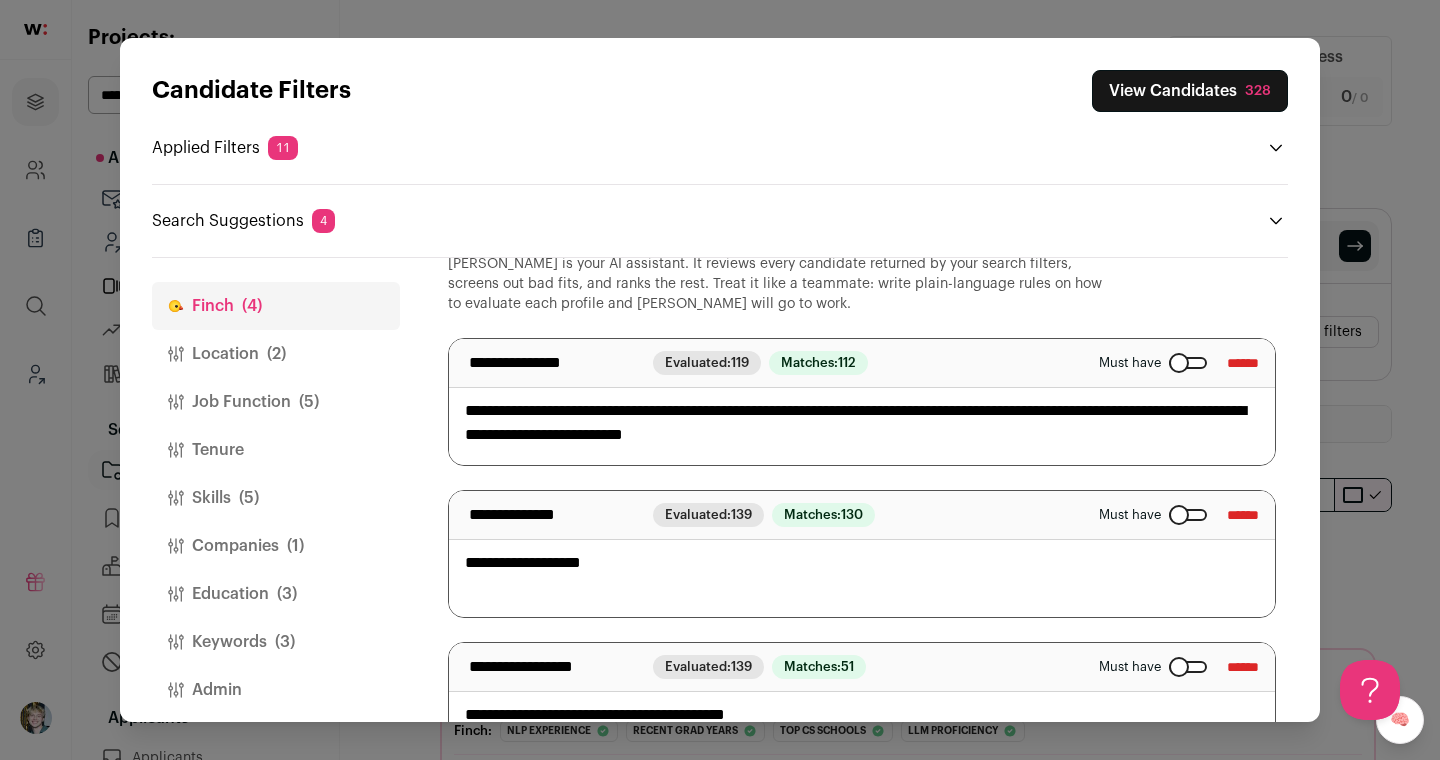 type on "**********" 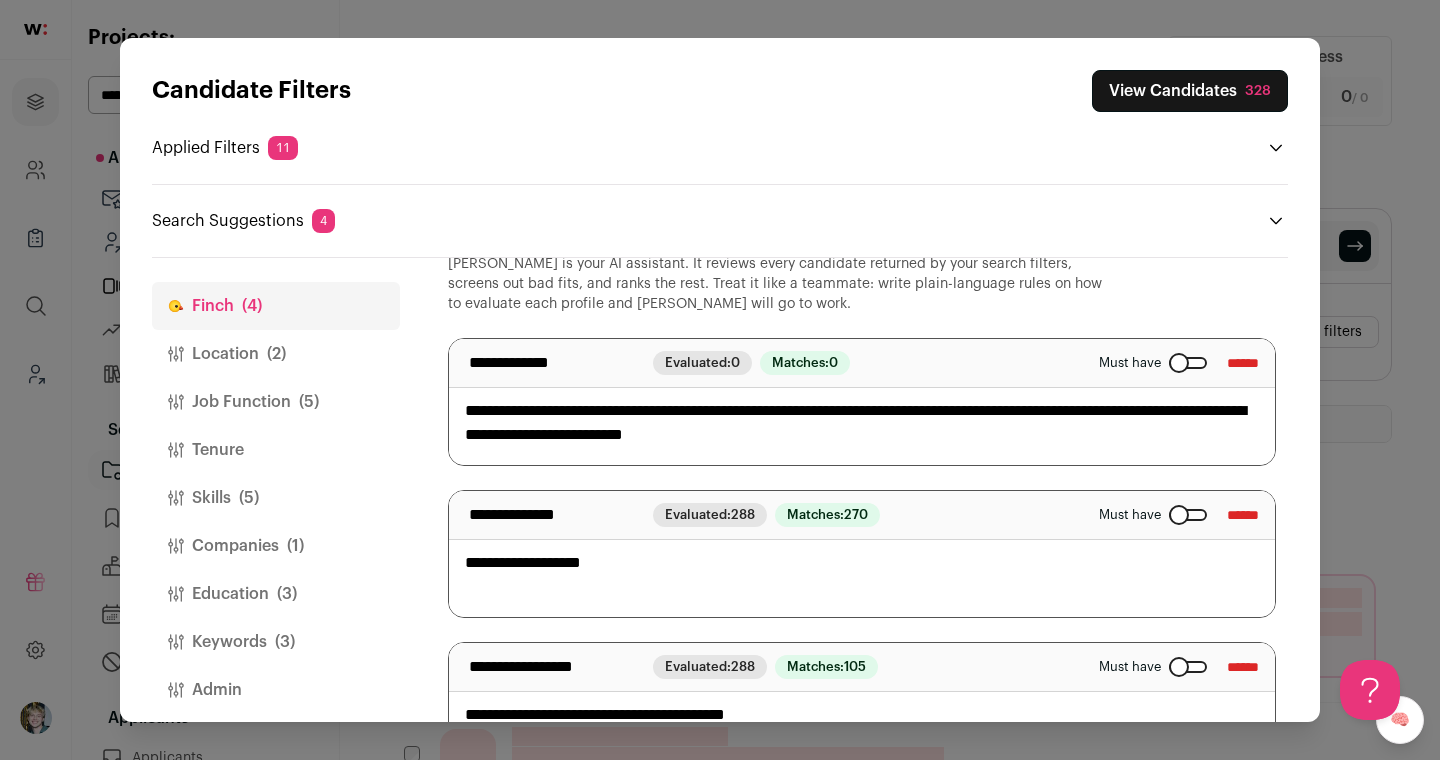 click on "**********" at bounding box center [862, 402] 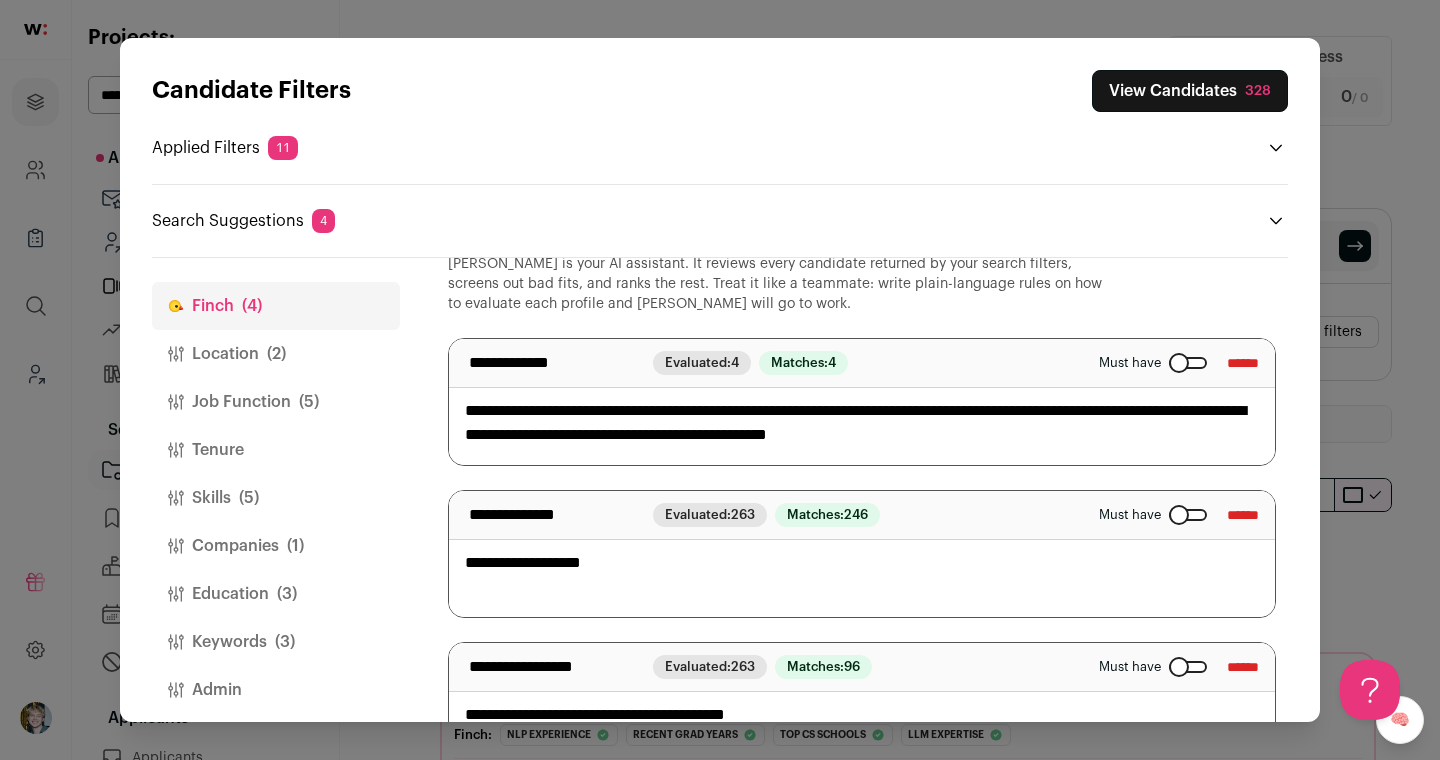 scroll, scrollTop: 136, scrollLeft: 0, axis: vertical 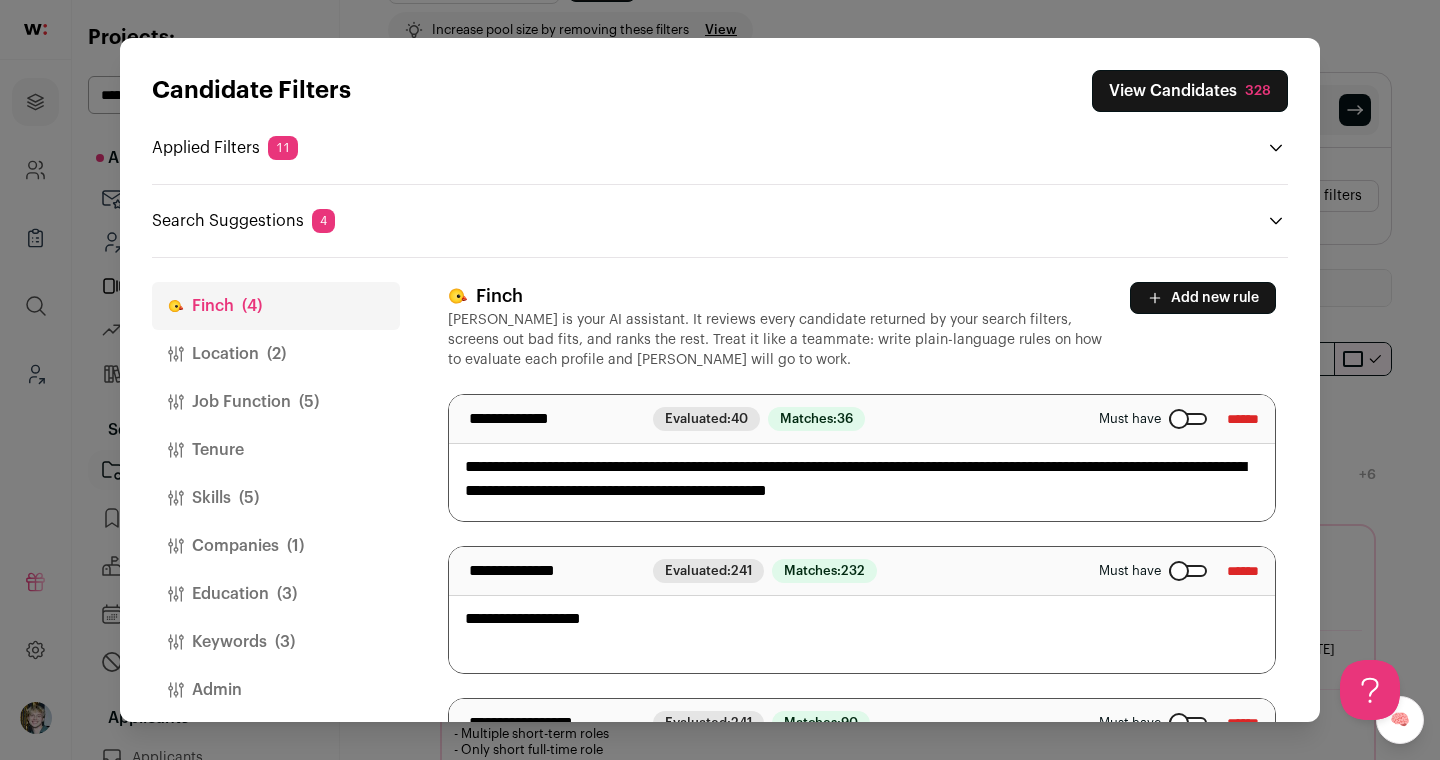 type on "**********" 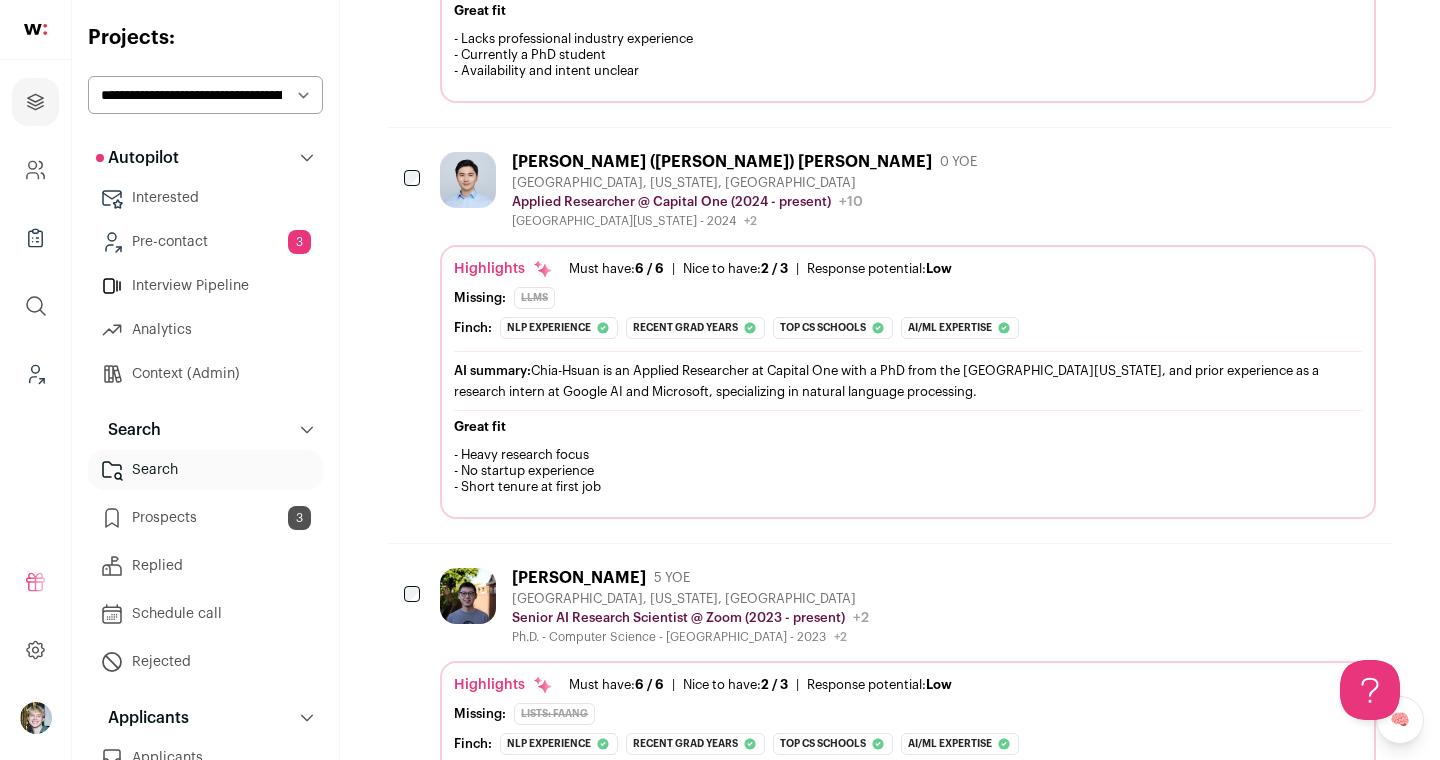 scroll, scrollTop: 1269, scrollLeft: 0, axis: vertical 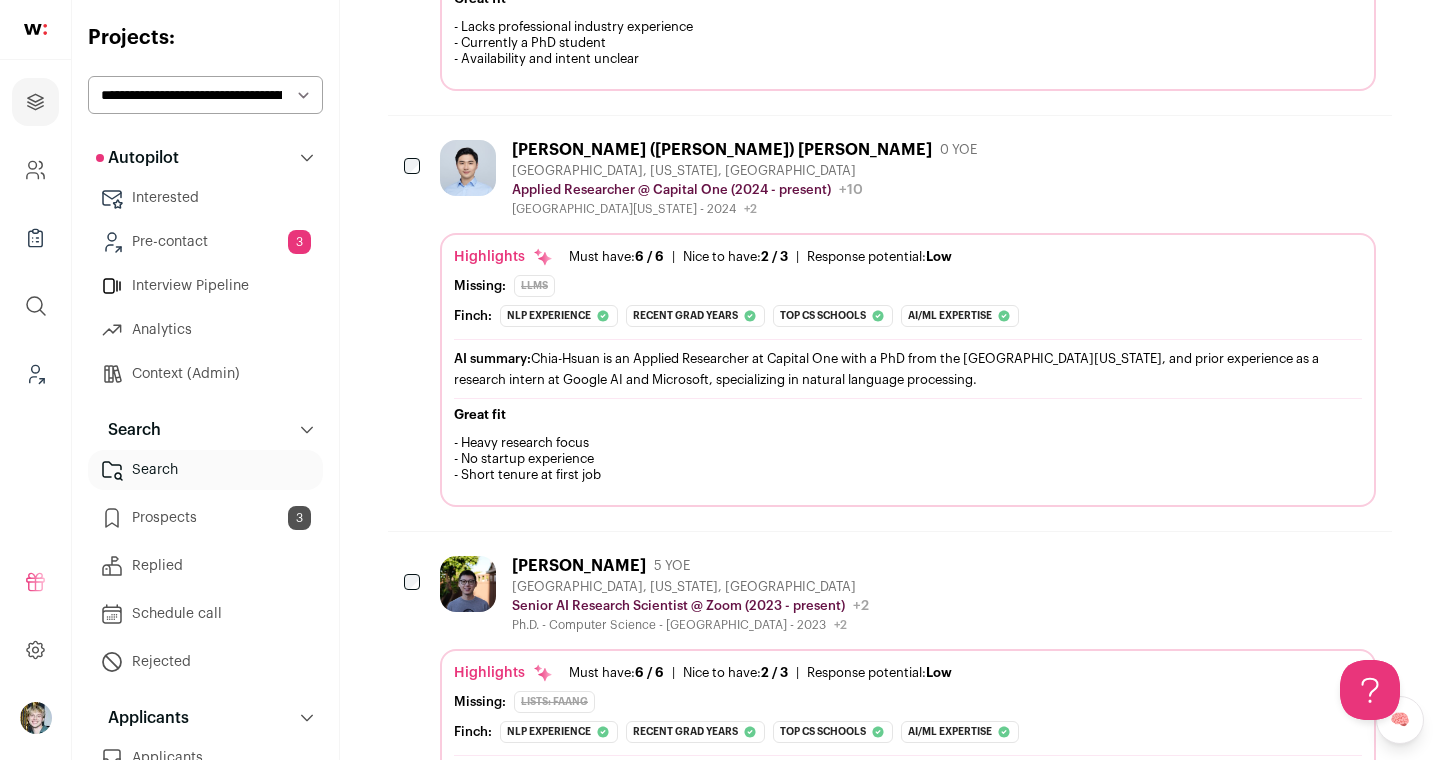 click on "Great fit
- Heavy research focus
- No startup experience
- Short tenure at first job" at bounding box center (908, 445) 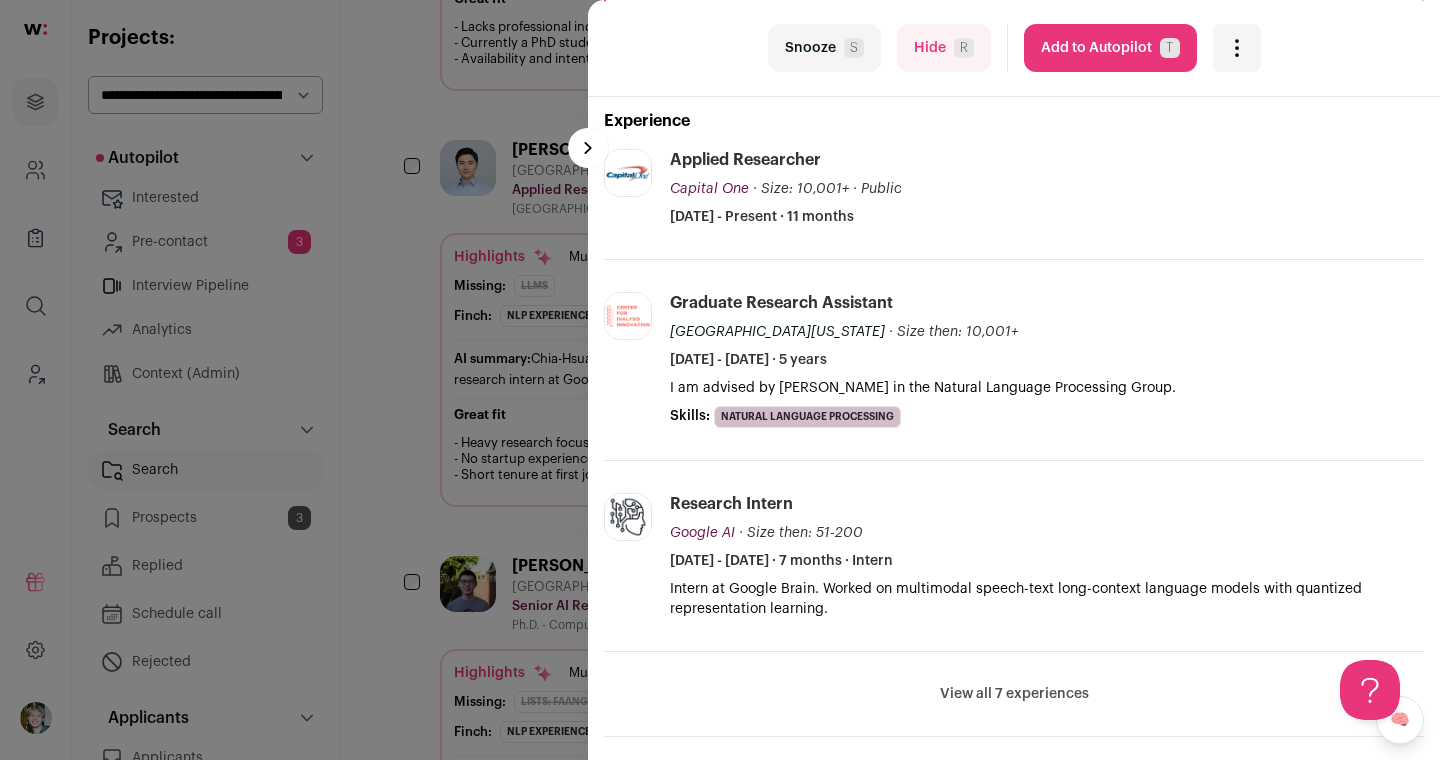 scroll, scrollTop: 560, scrollLeft: 0, axis: vertical 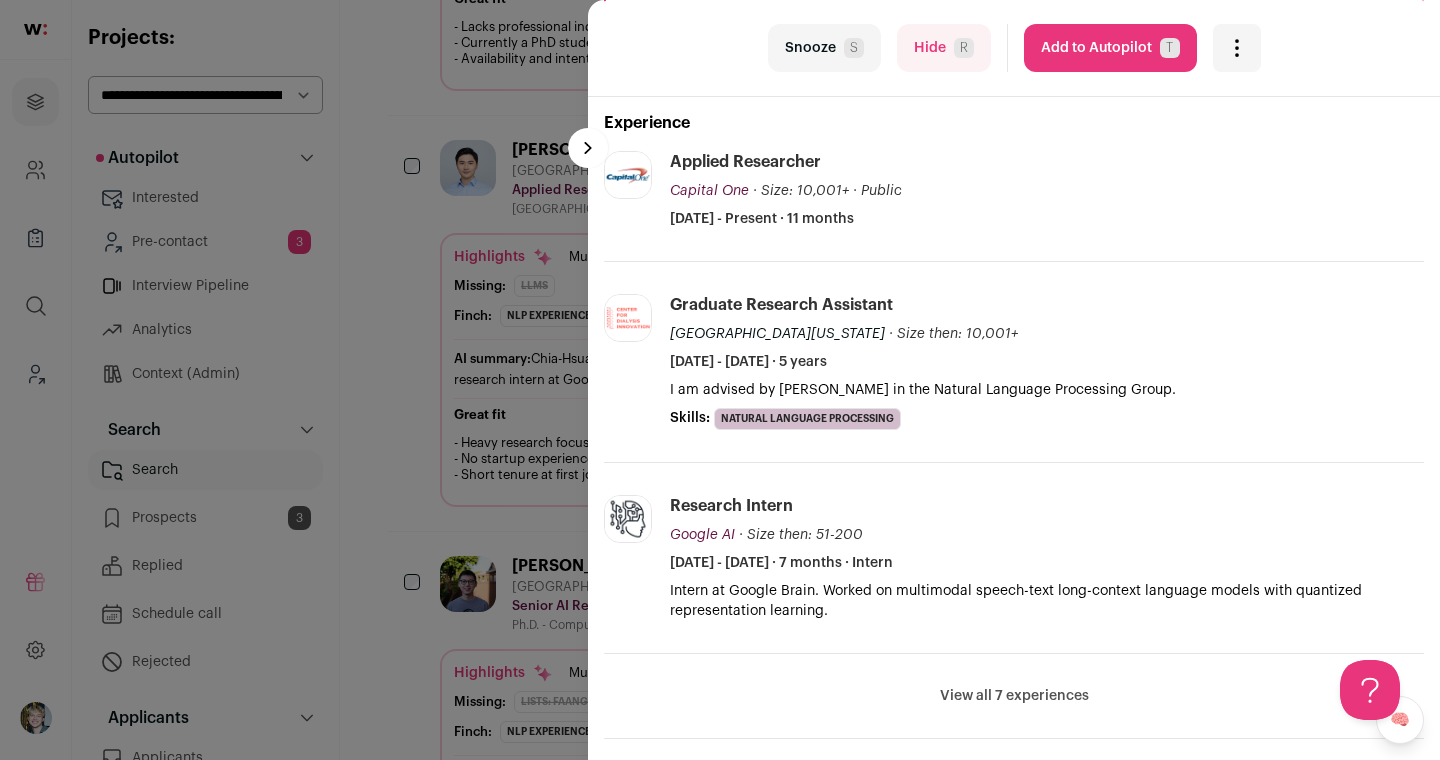click on "last
Snooze
S
Hide
R
Add to Autopilot
T
More actions
Report a Problem
Report the candidate
next
esc
Chia-Hsuan (Michael) Lee" at bounding box center (720, 380) 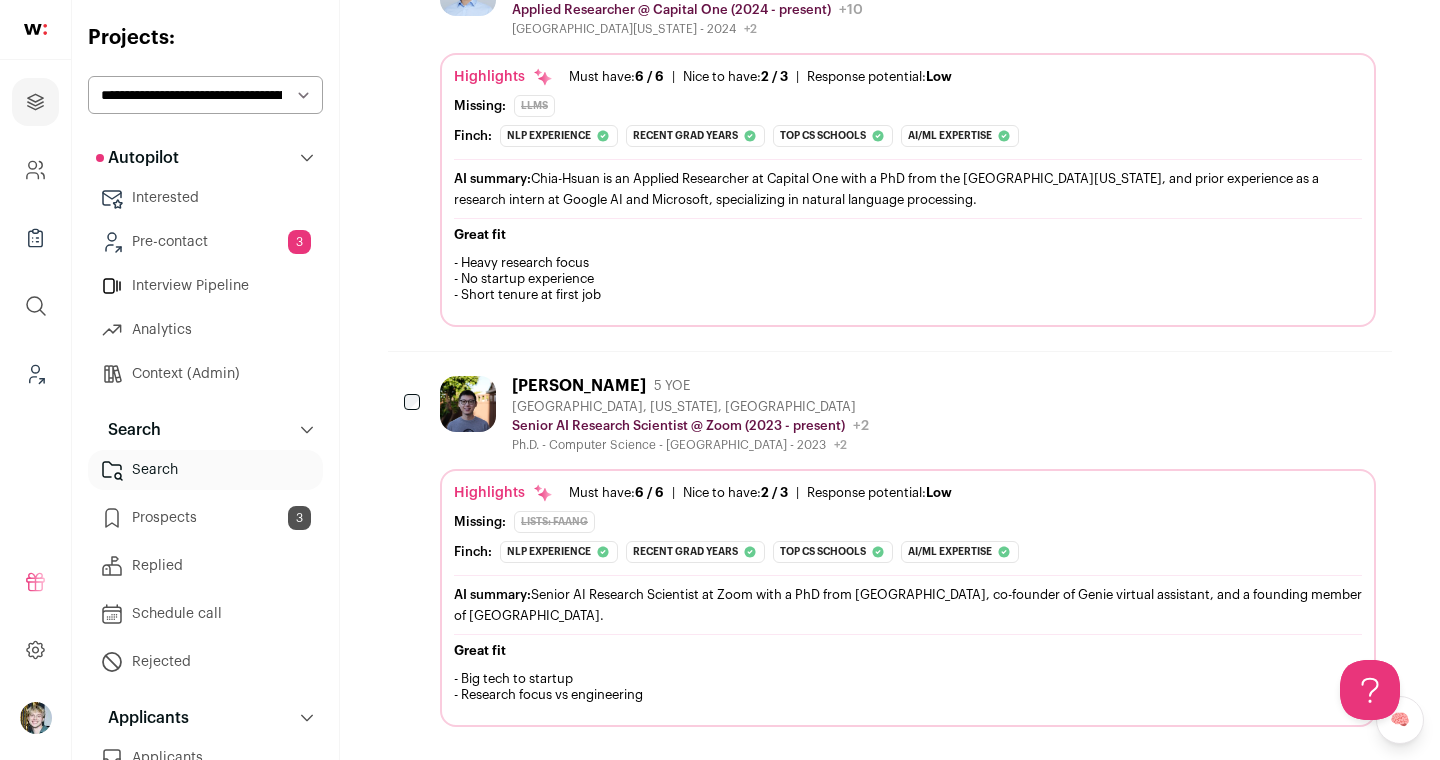 scroll, scrollTop: 1455, scrollLeft: 0, axis: vertical 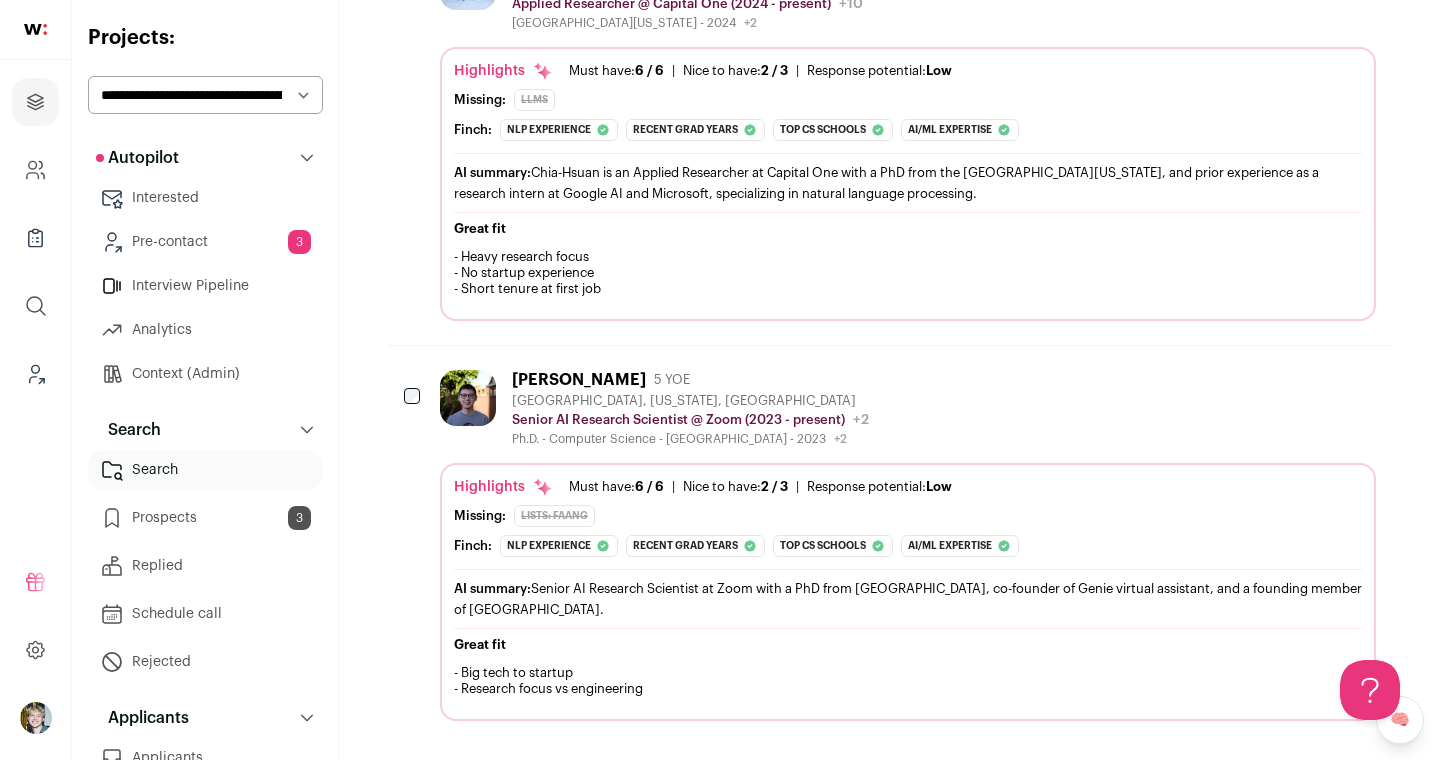click on "Ph.D. - Computer Science - Stanford University - 2023
+2
2012 - 2014 The Chinese University of Hong Kong
2008 - 2012 University of Science and Technology of China" at bounding box center [690, 439] 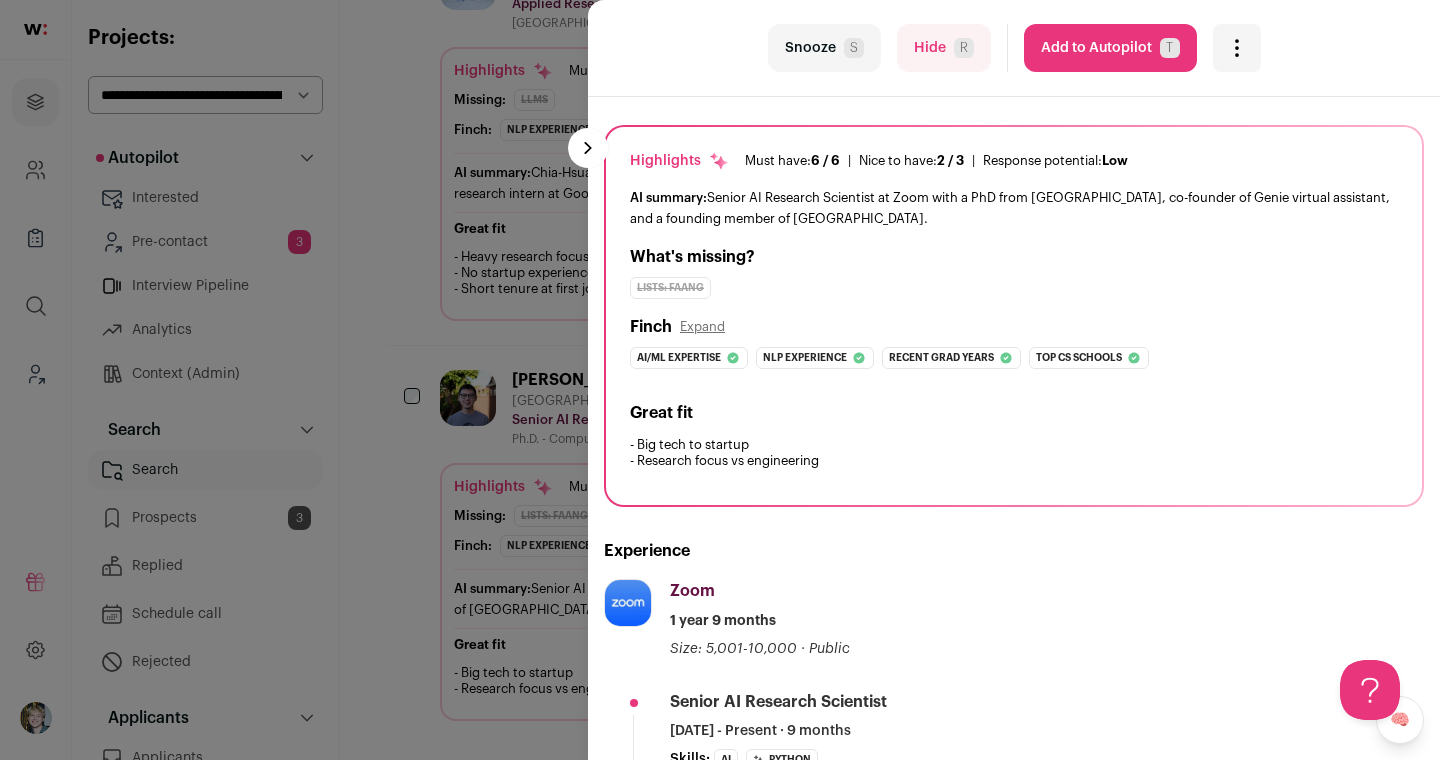 scroll, scrollTop: 287, scrollLeft: 0, axis: vertical 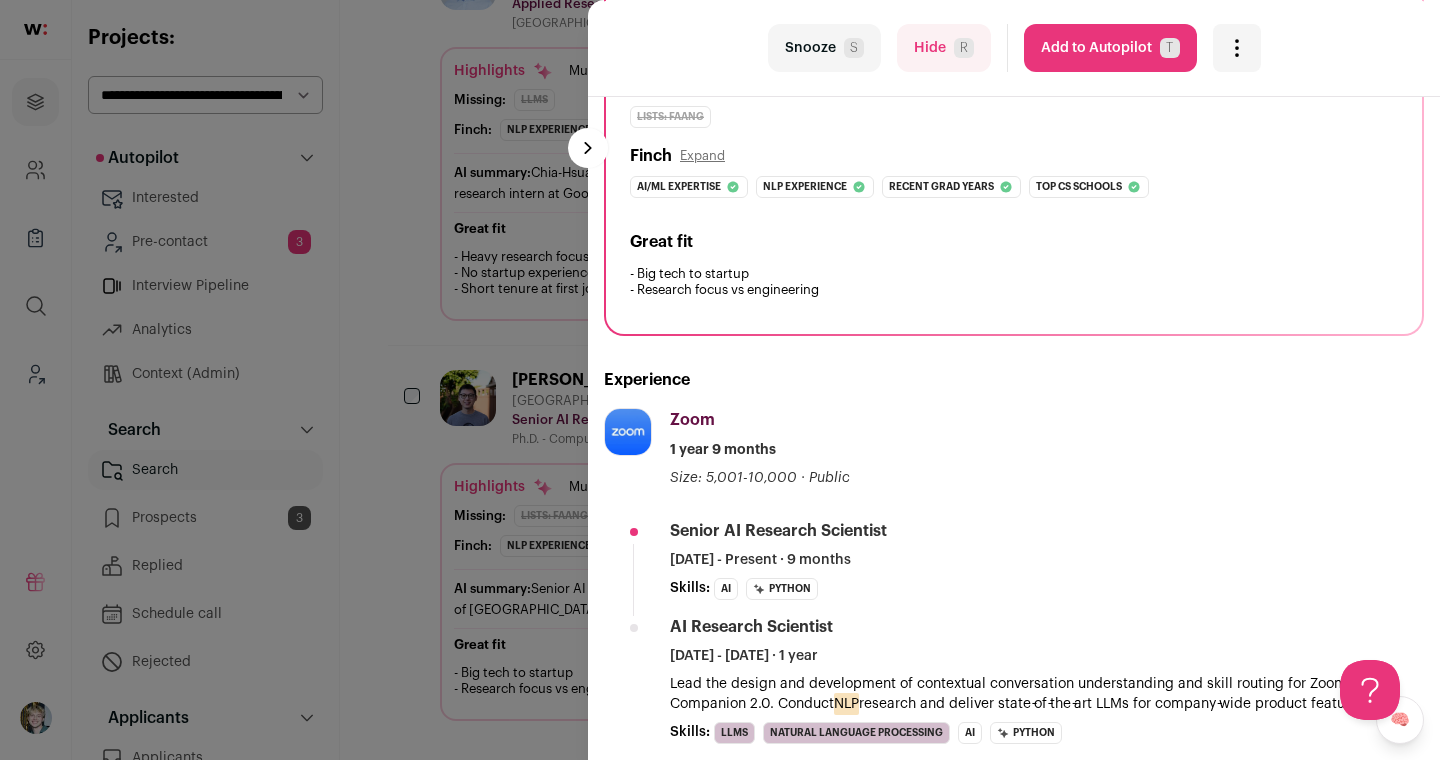 click on "last
Snooze
S
Hide
R
Add to Autopilot
T
More actions
Report a Problem
Report the candidate
next
esc
Silei Xu" at bounding box center [720, 380] 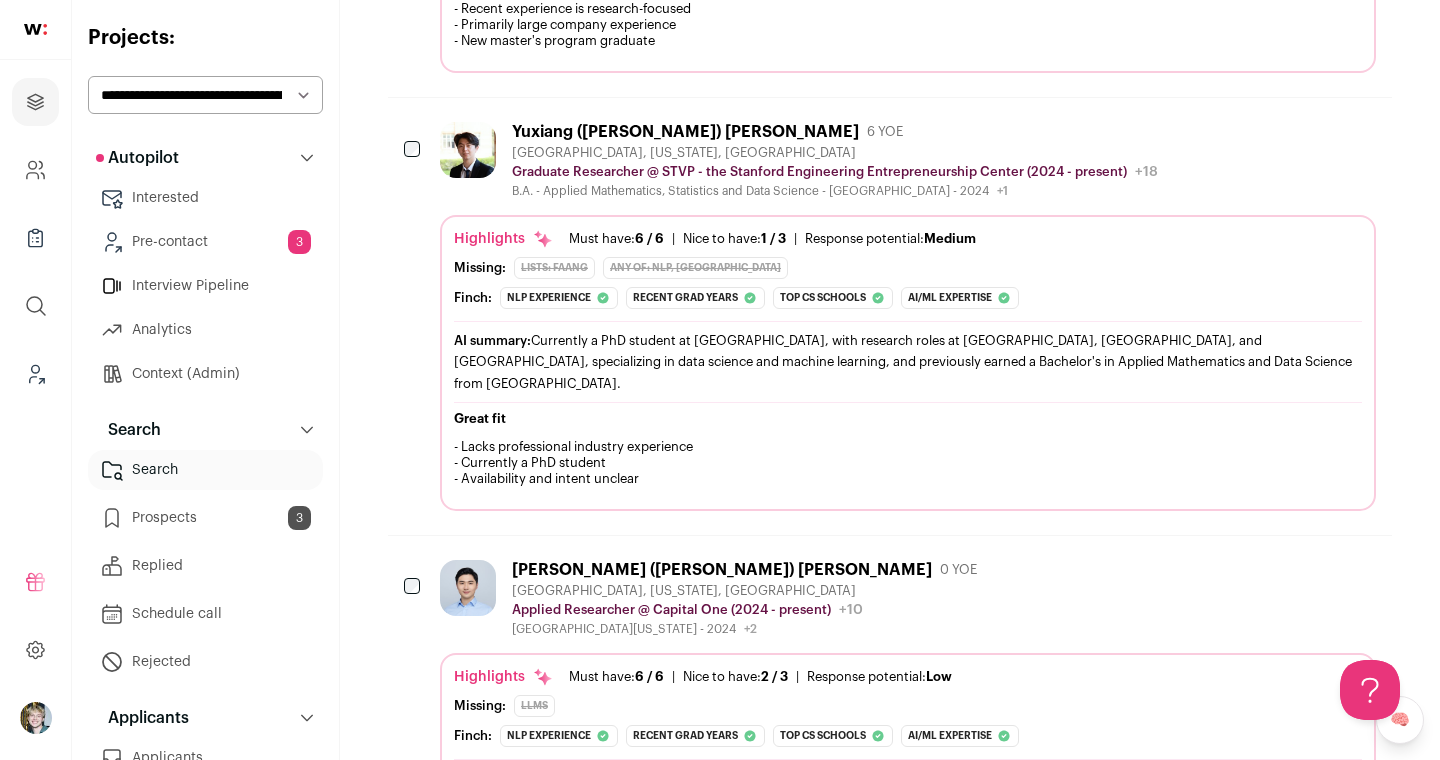 scroll, scrollTop: 0, scrollLeft: 0, axis: both 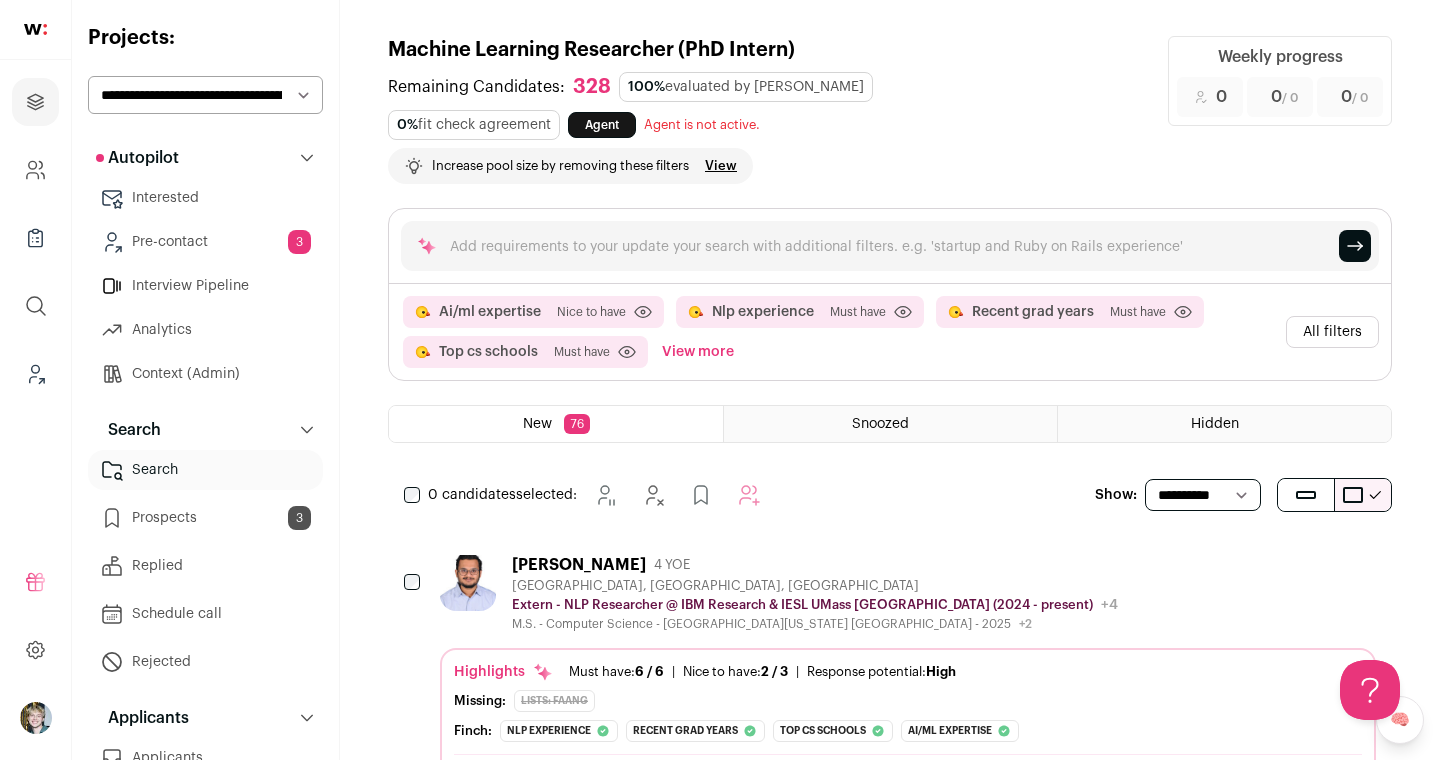 click on "**********" at bounding box center [205, 95] 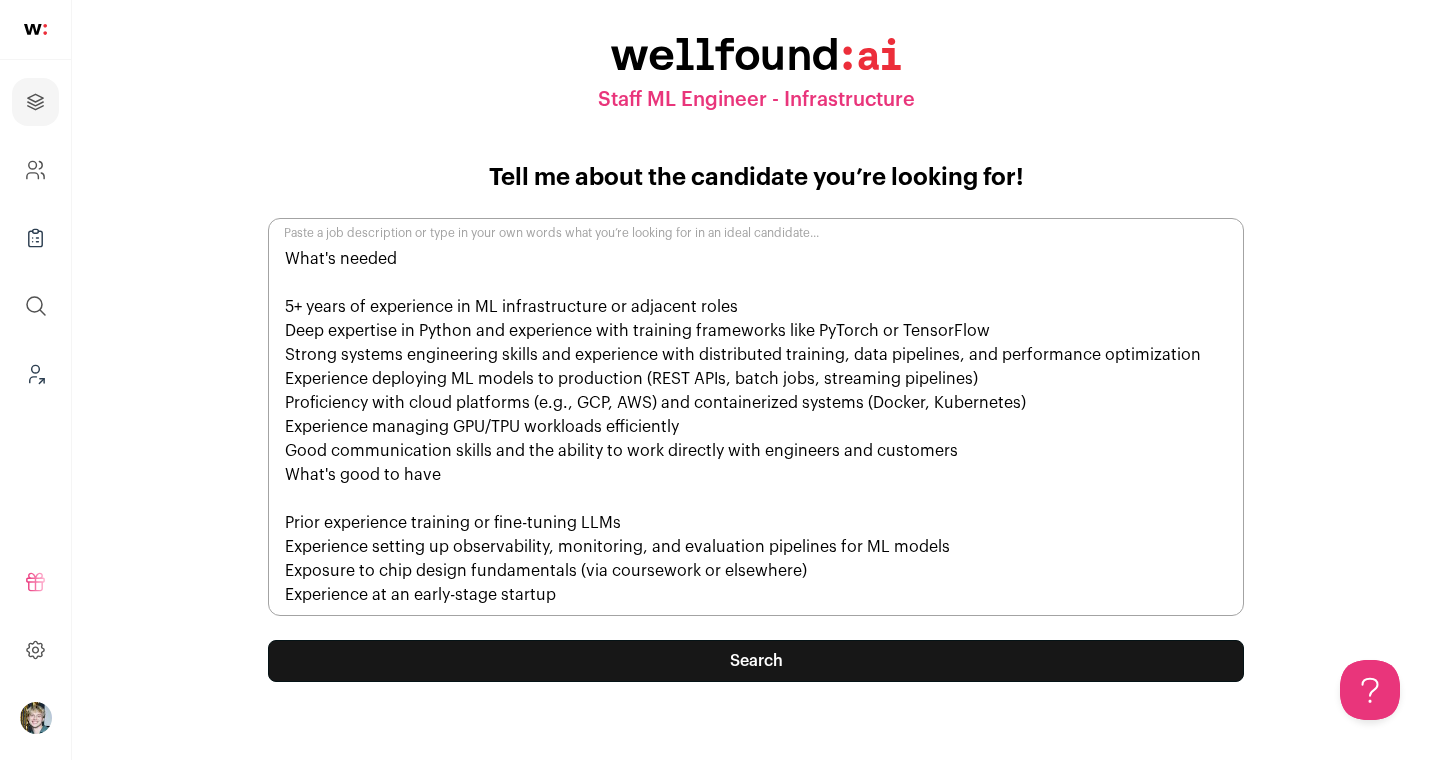 scroll, scrollTop: 0, scrollLeft: 0, axis: both 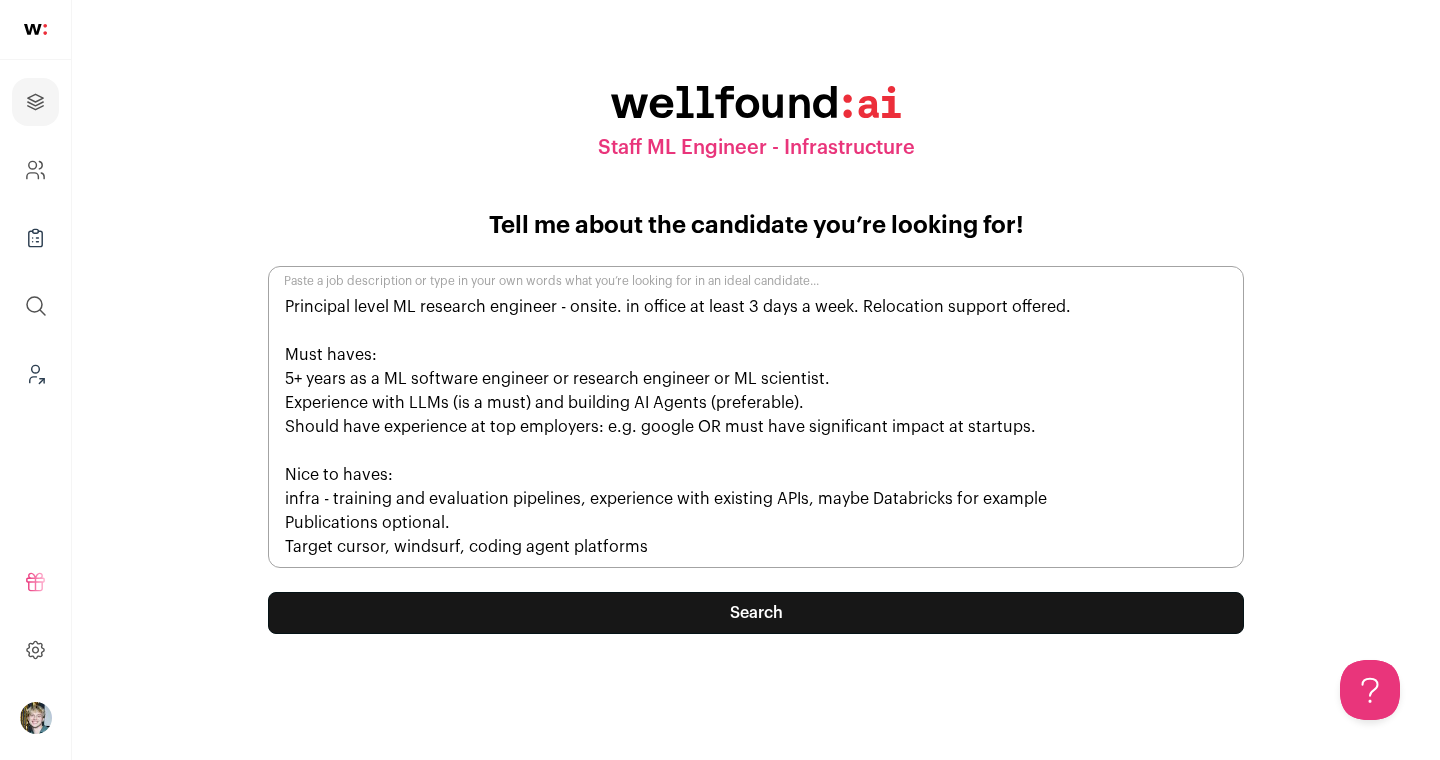 type on "Principal level ML research engineer - onsite. in office at least 3 days a week. Relocation support offered.
Must haves:
5+ years as a ML software engineer or research engineer or ML scientist.
Experience with LLMs (is a must) and building AI Agents (preferable).
Should have experience at top employers: e.g. google OR must have significant impact at startups.
Nice to haves:
infra - training and evaluation pipelines, experience with existing APIs, maybe Databricks for example
Publications optional.
Target cursor, windsurf, coding agent platforms" 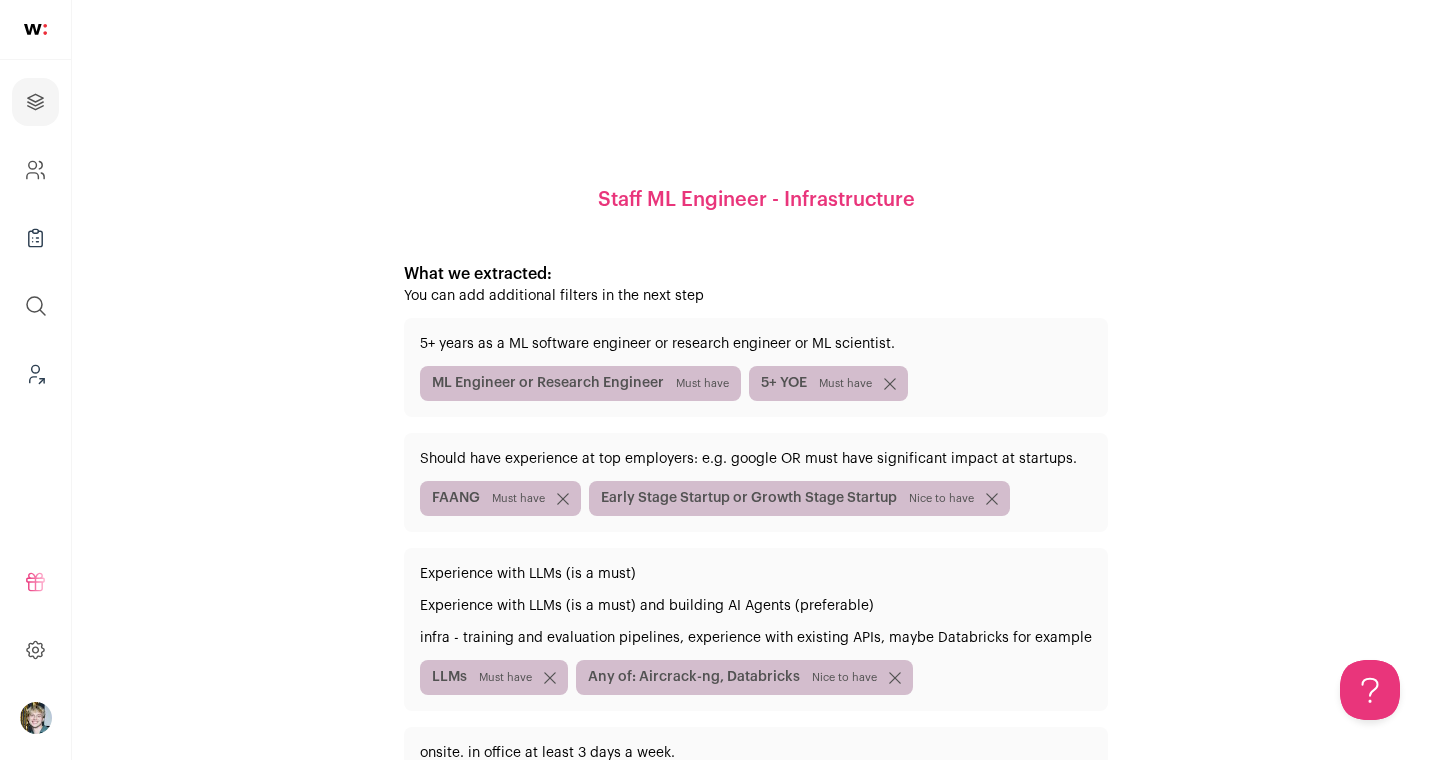 scroll, scrollTop: 208, scrollLeft: 0, axis: vertical 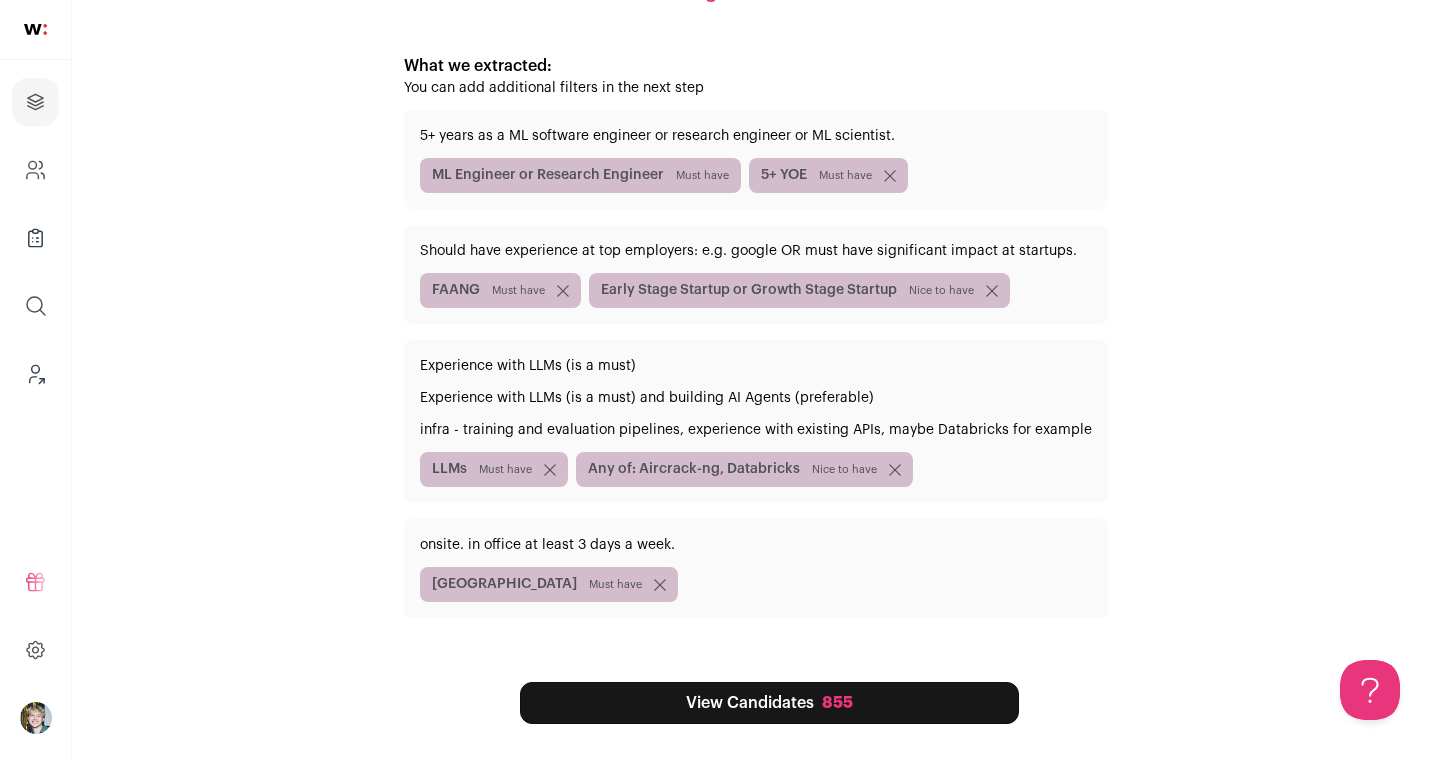 click on "855" at bounding box center (837, 703) 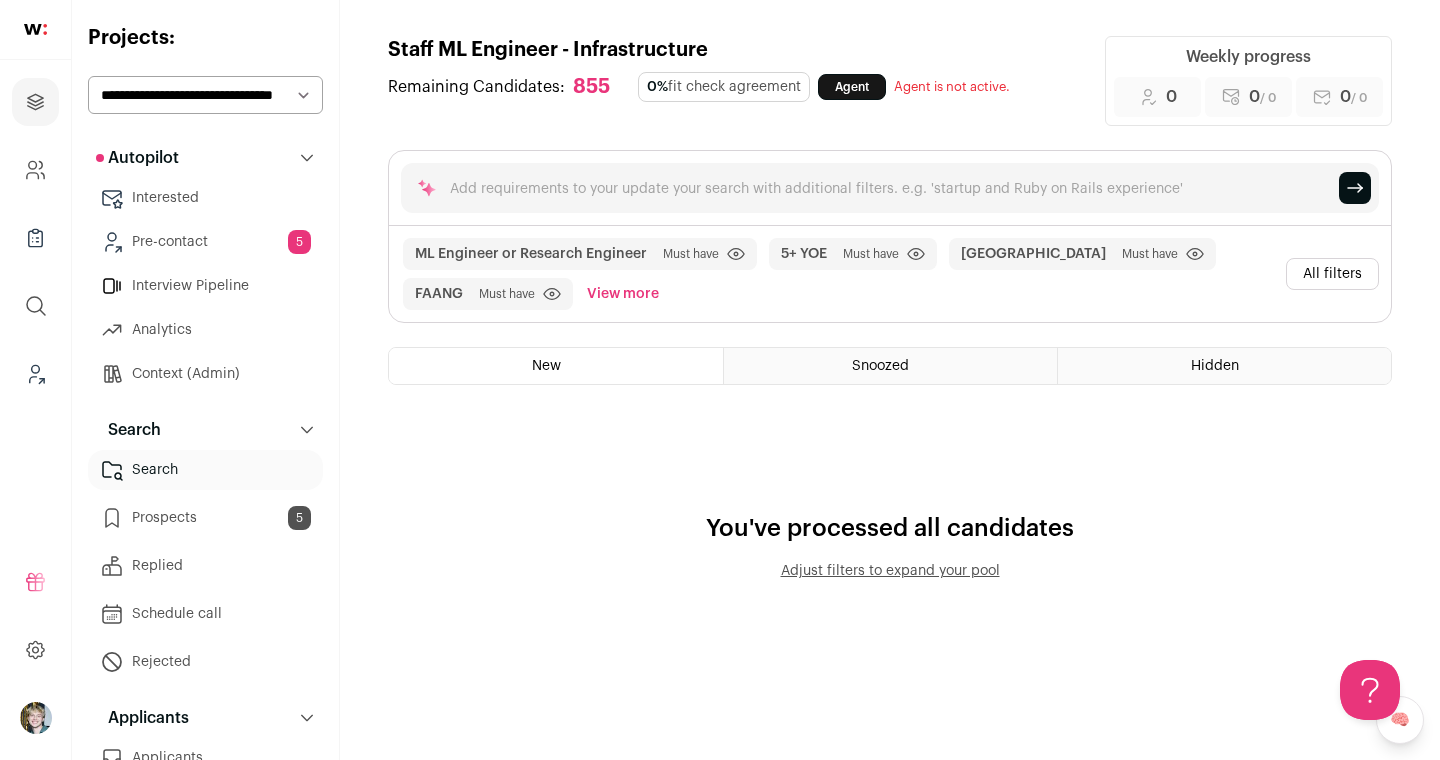 scroll, scrollTop: 0, scrollLeft: 0, axis: both 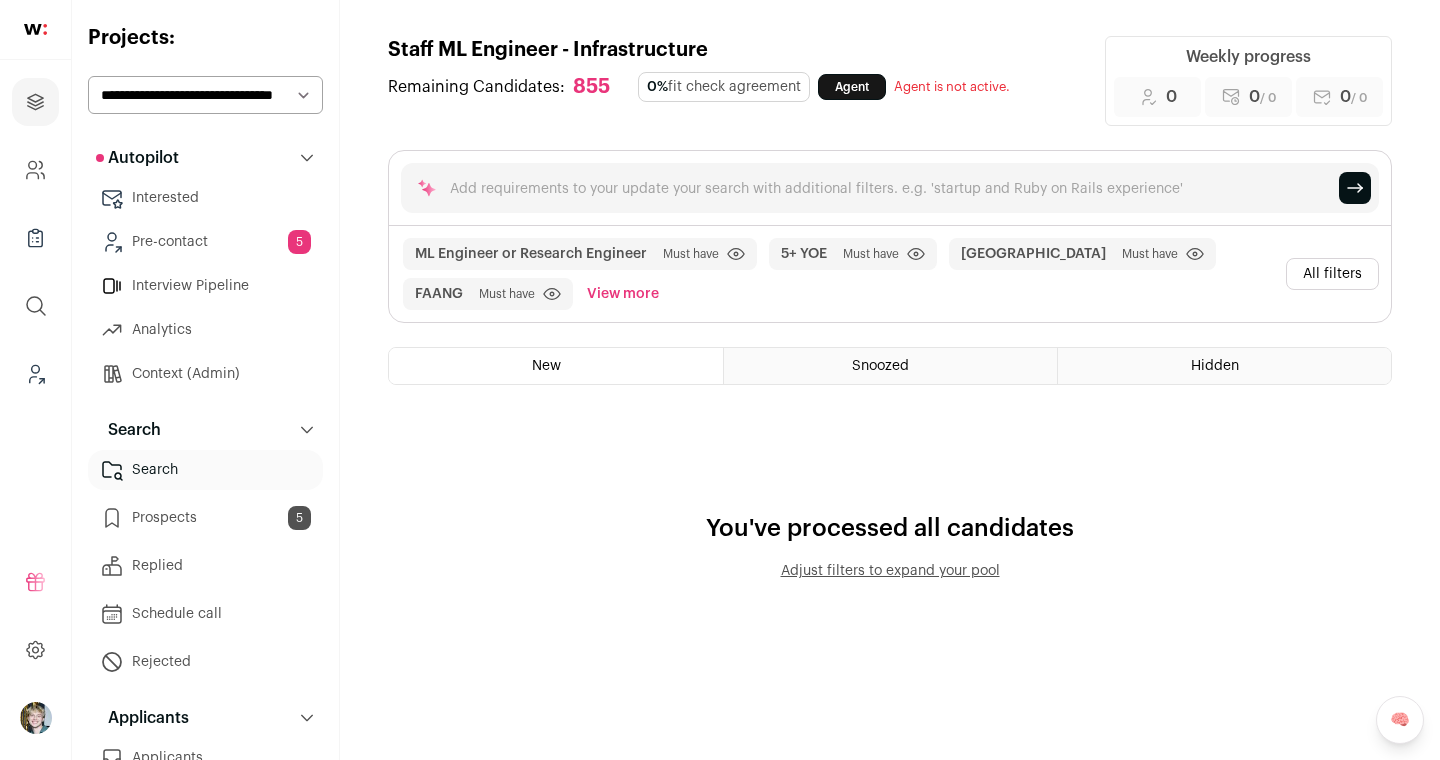 click on "All filters" at bounding box center (1332, 274) 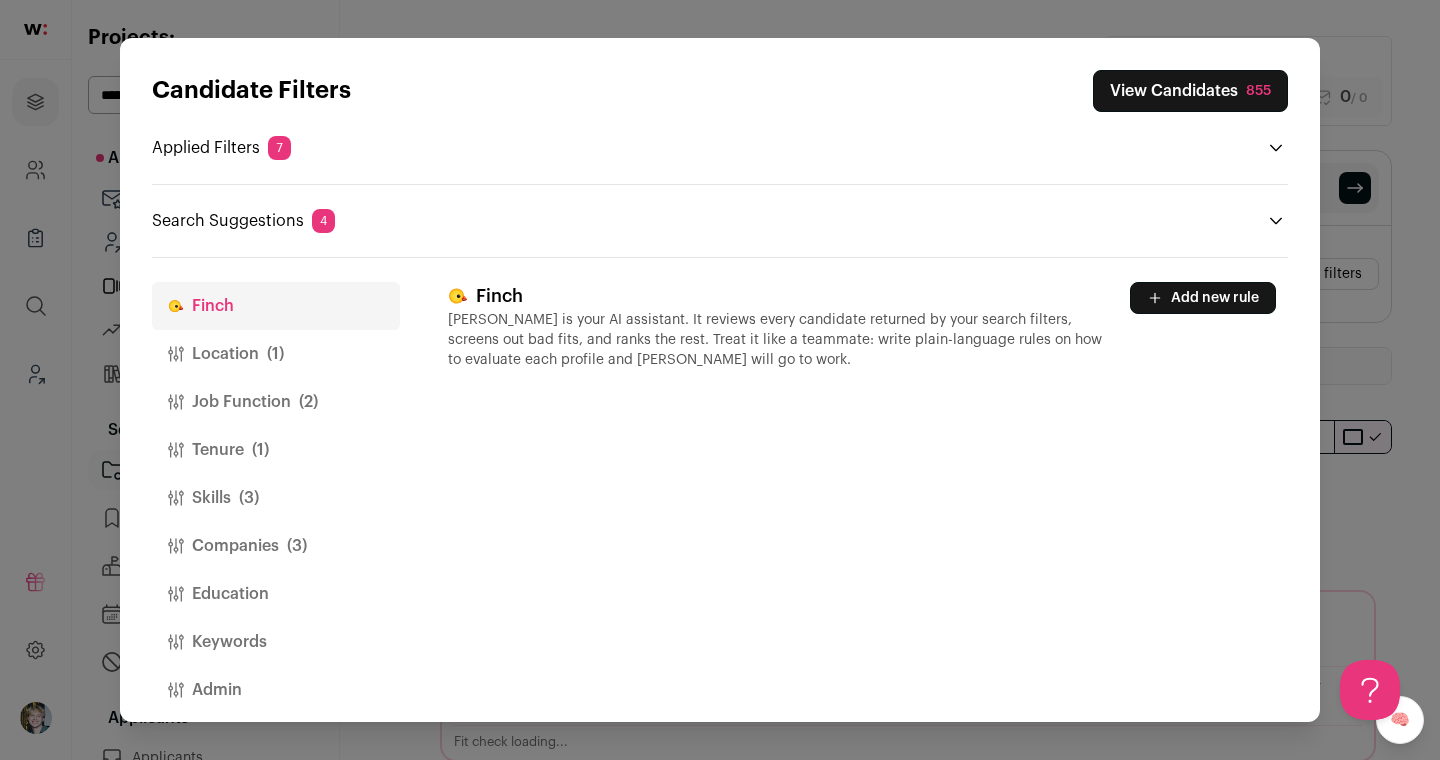 scroll, scrollTop: 0, scrollLeft: 0, axis: both 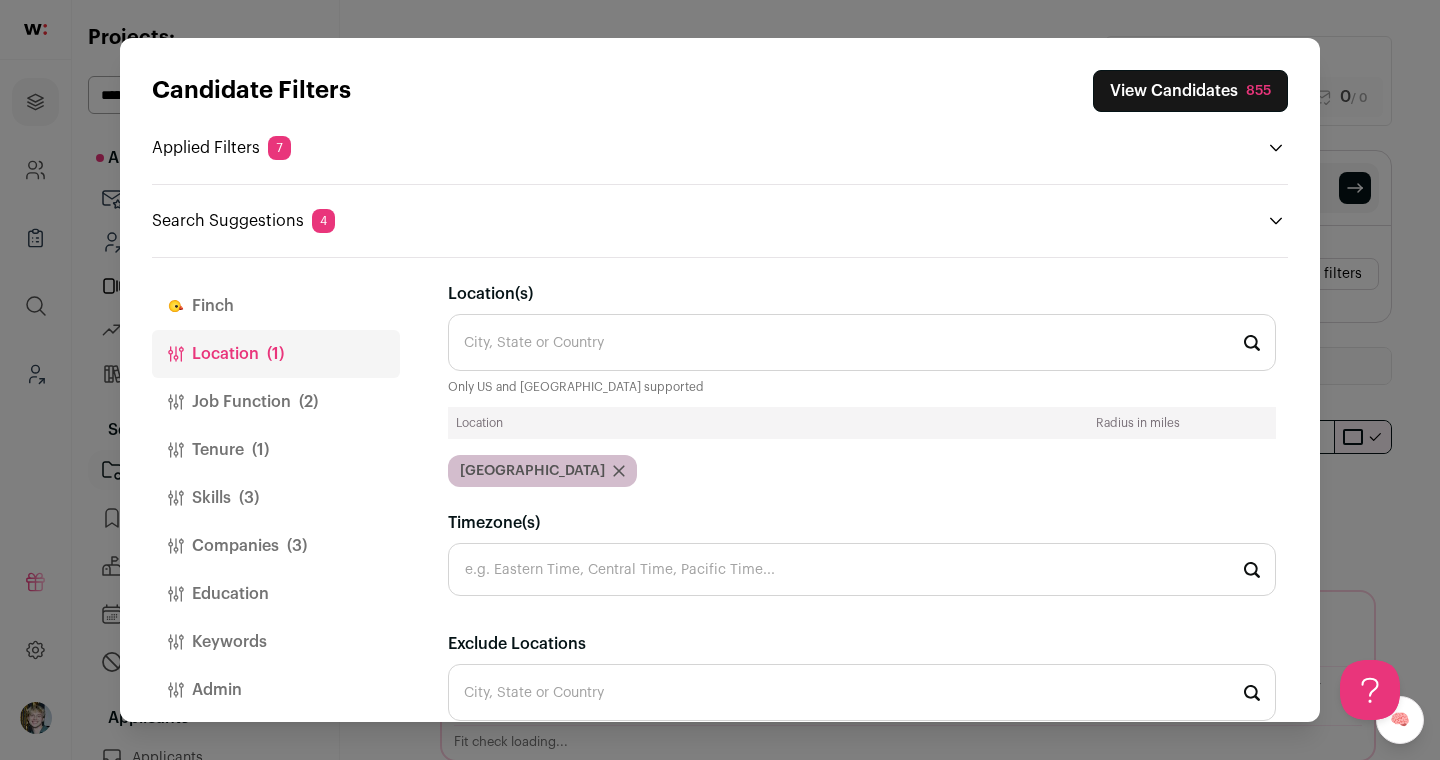 click 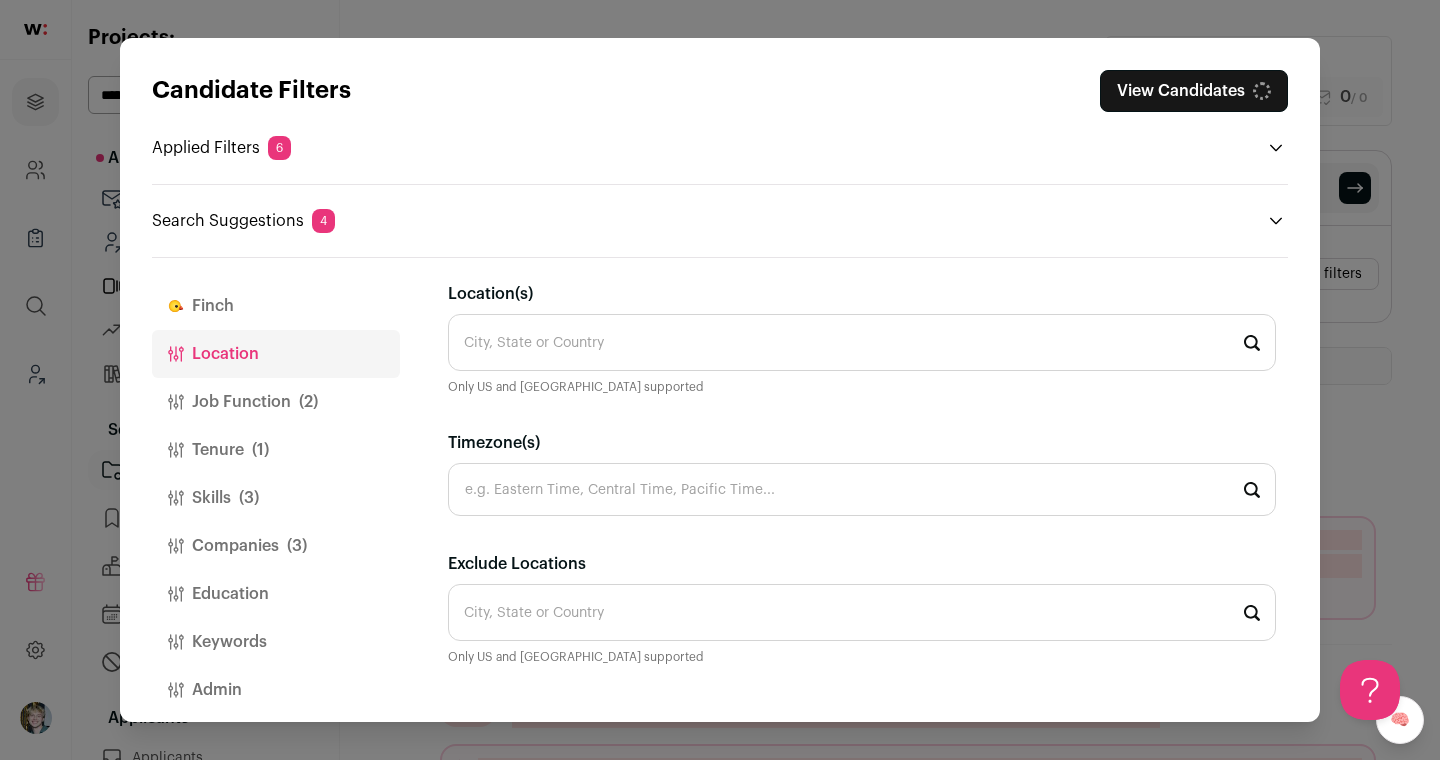 click on "Location(s)" at bounding box center (862, 342) 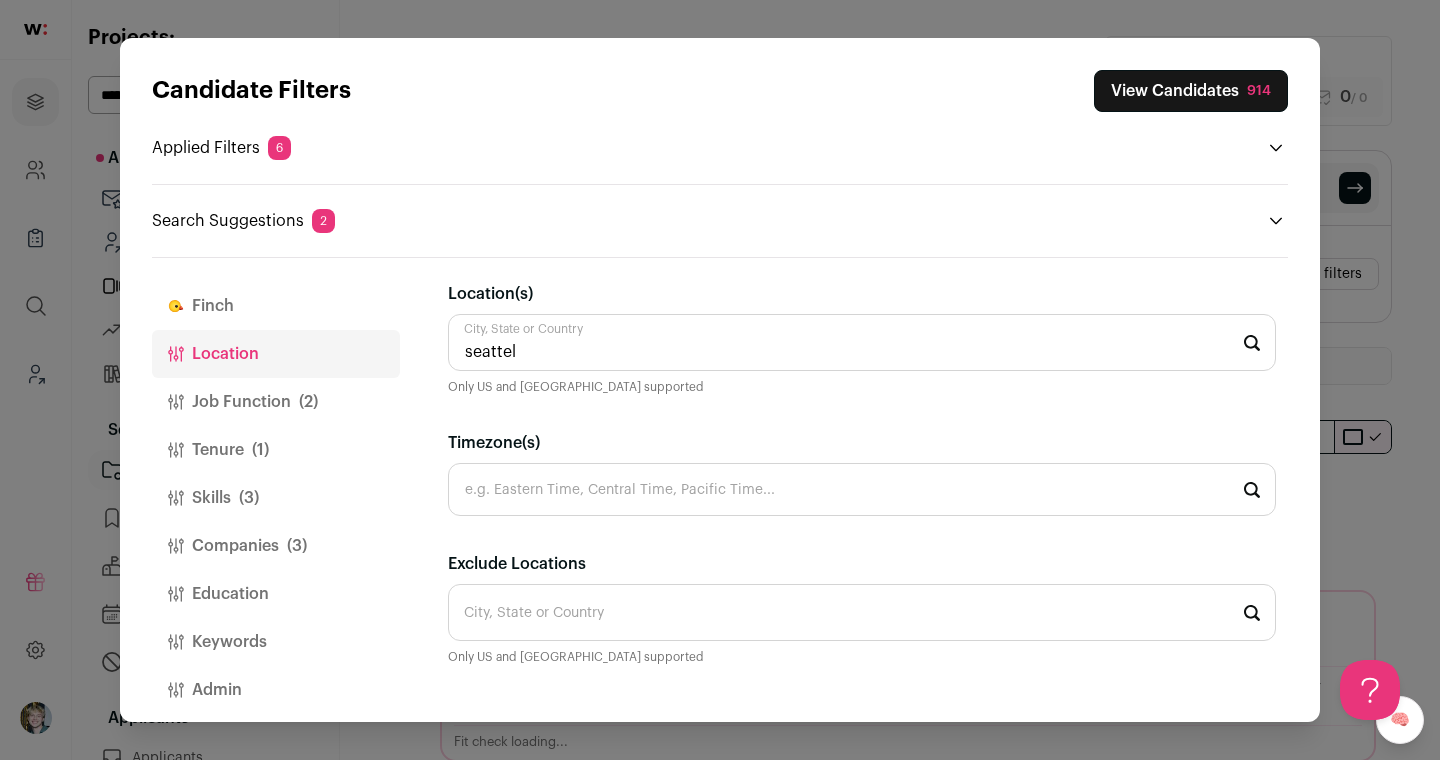 scroll, scrollTop: 0, scrollLeft: 0, axis: both 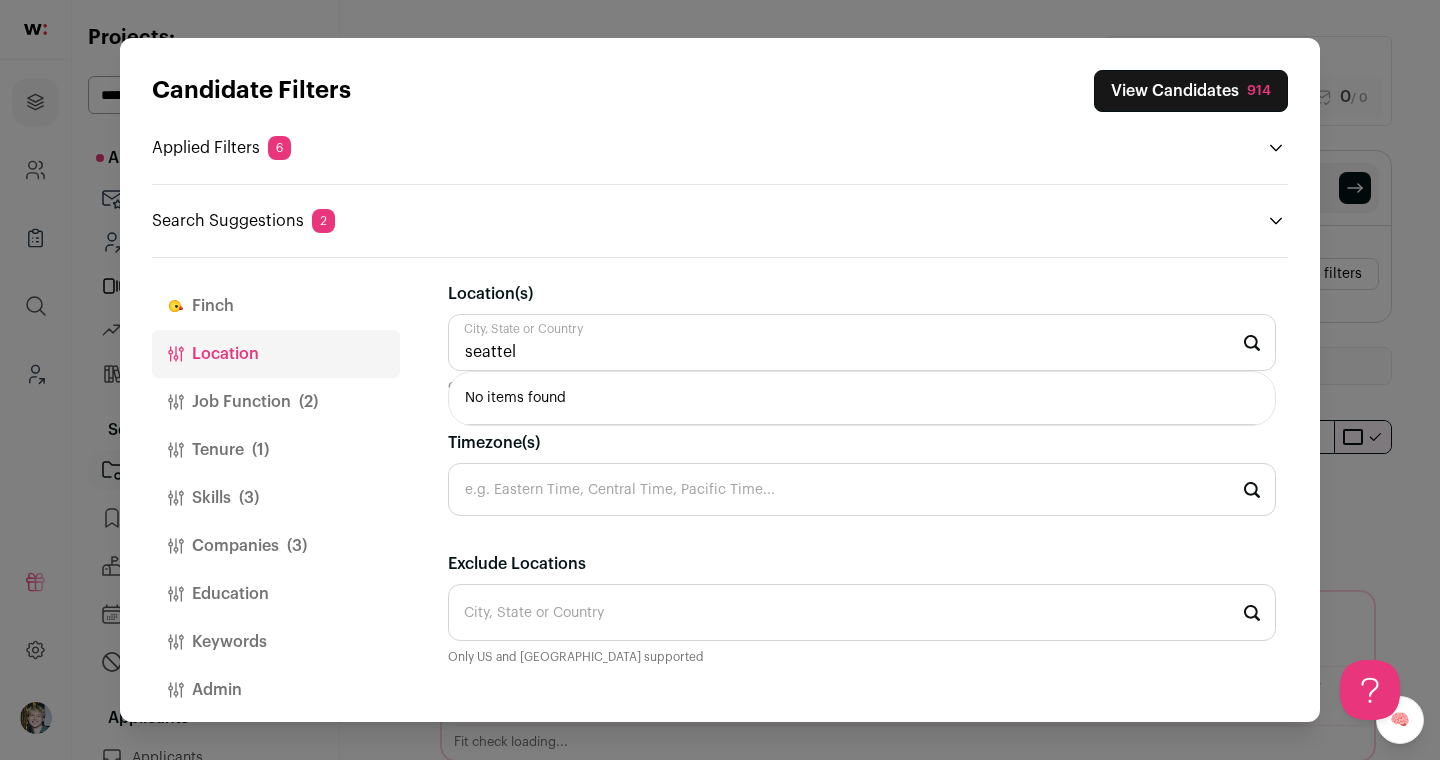 click on "seattel" at bounding box center (862, 342) 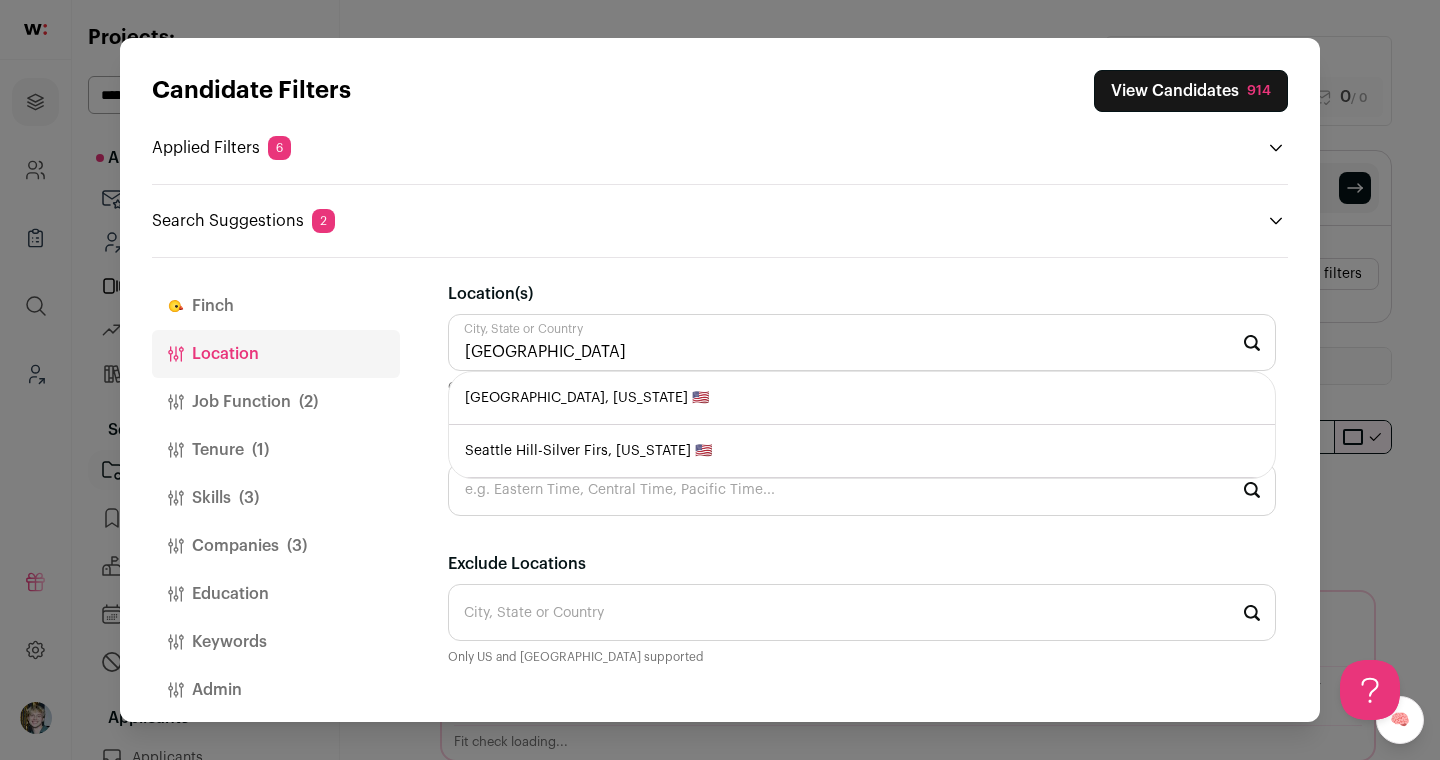 click on "Seattle, Washington 🇺🇸" at bounding box center (862, 398) 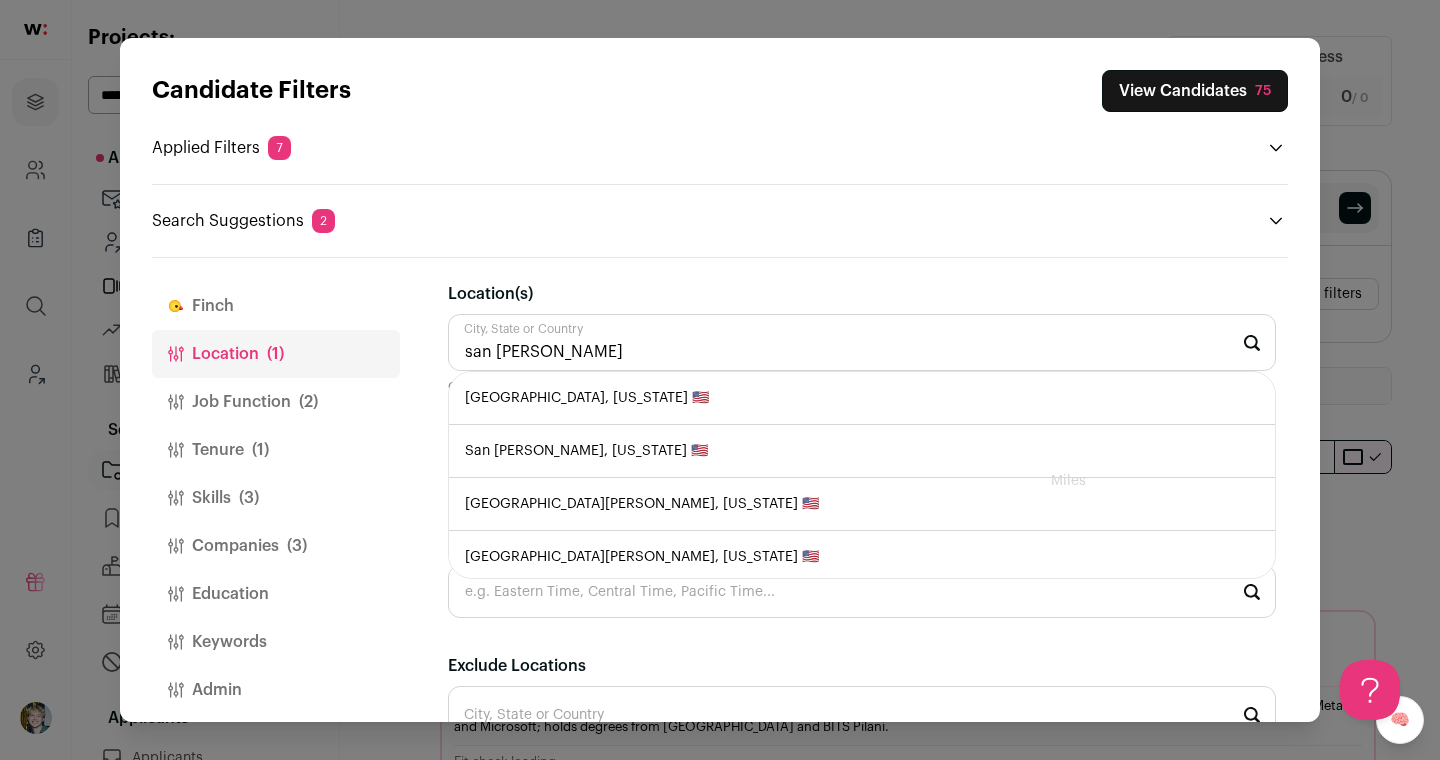 scroll, scrollTop: 0, scrollLeft: 0, axis: both 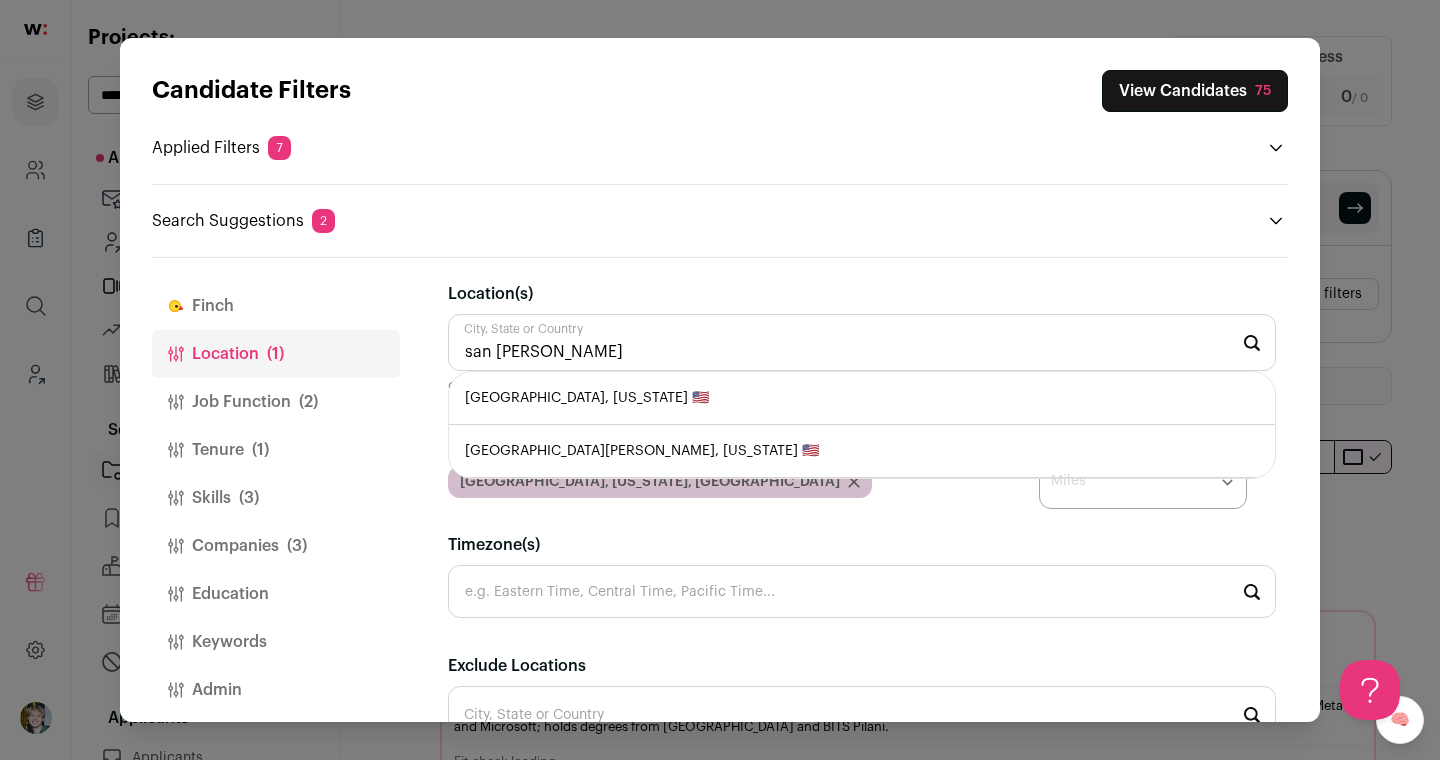 click on "San Jose, California 🇺🇸" at bounding box center [862, 398] 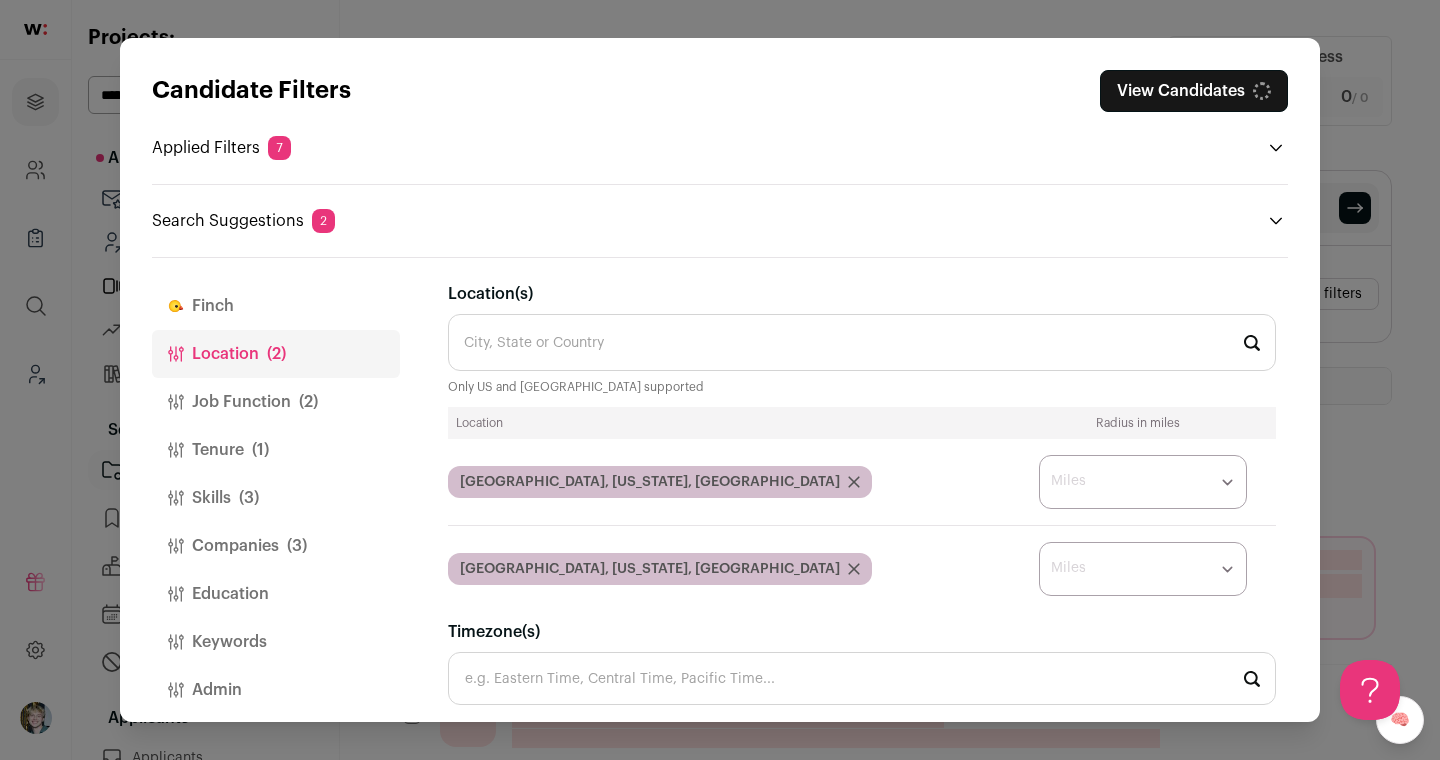 click on "*
**
**
**" at bounding box center (1143, 482) 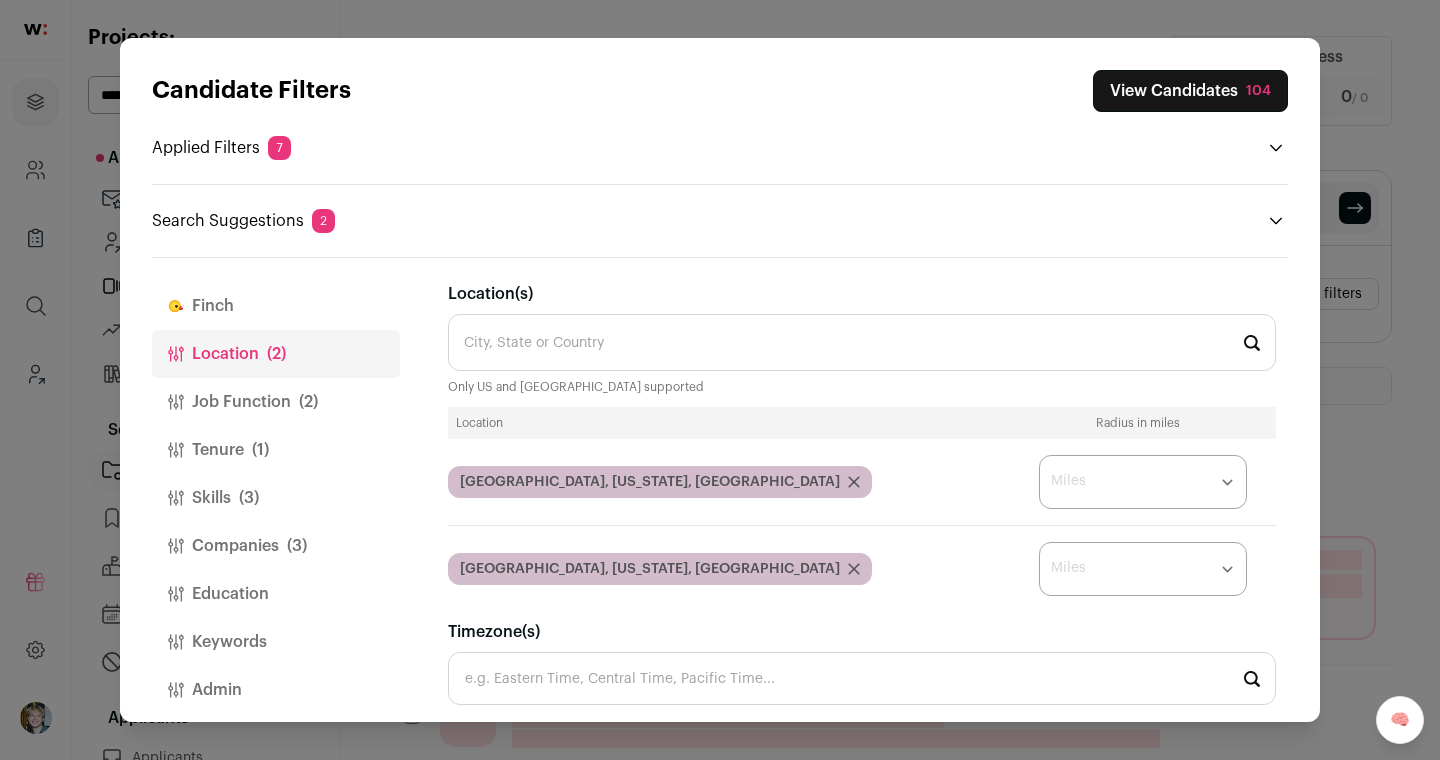 select on "****" 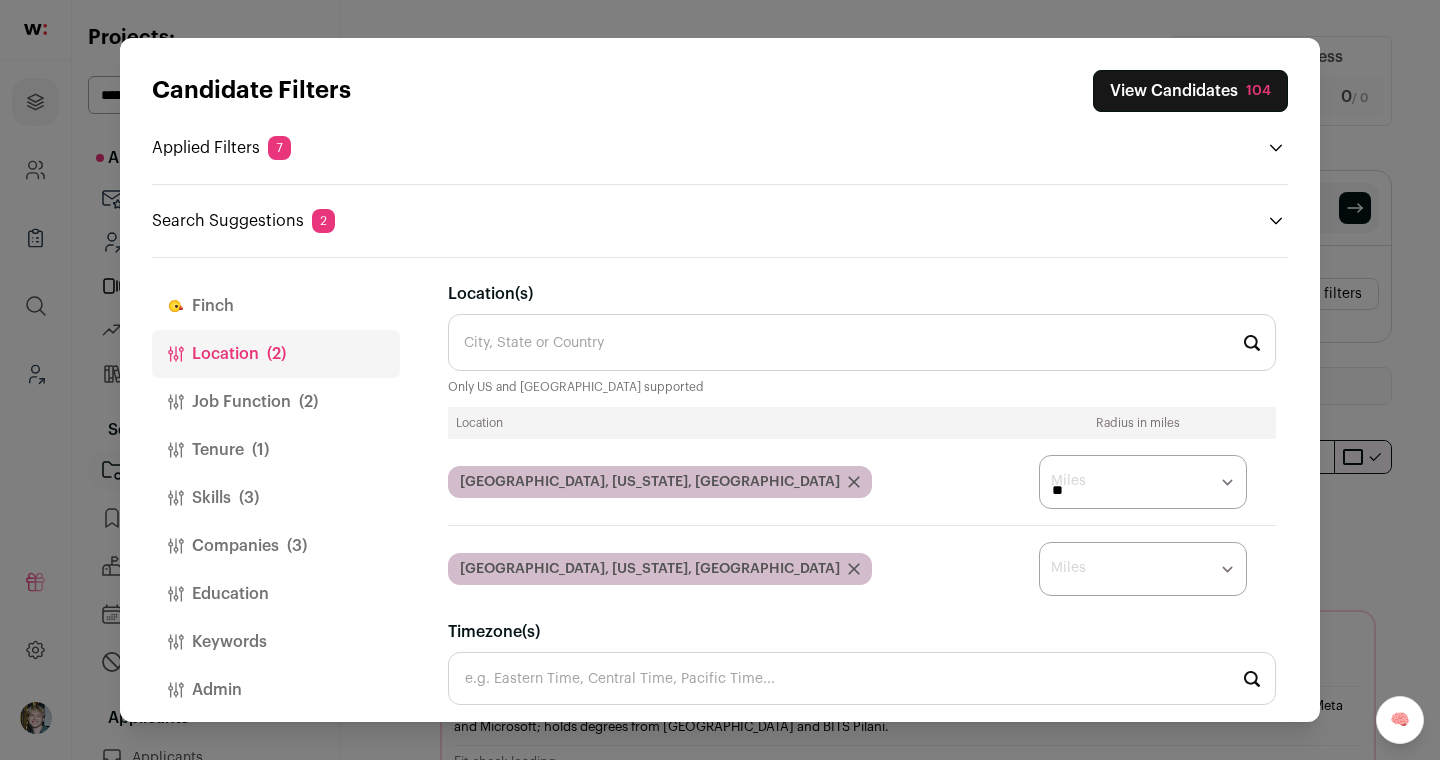 click on "*
**
**
**" at bounding box center [1143, 569] 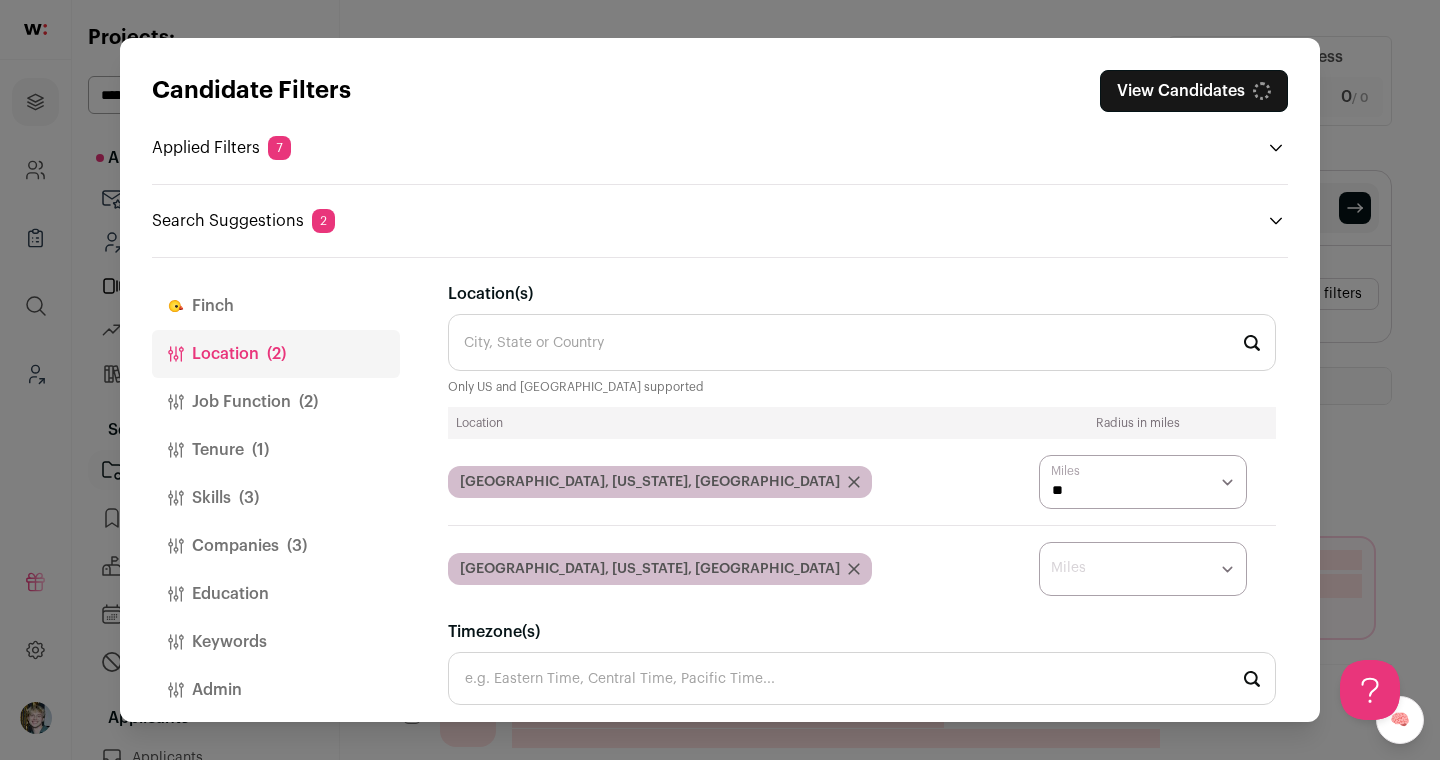 scroll, scrollTop: 0, scrollLeft: 0, axis: both 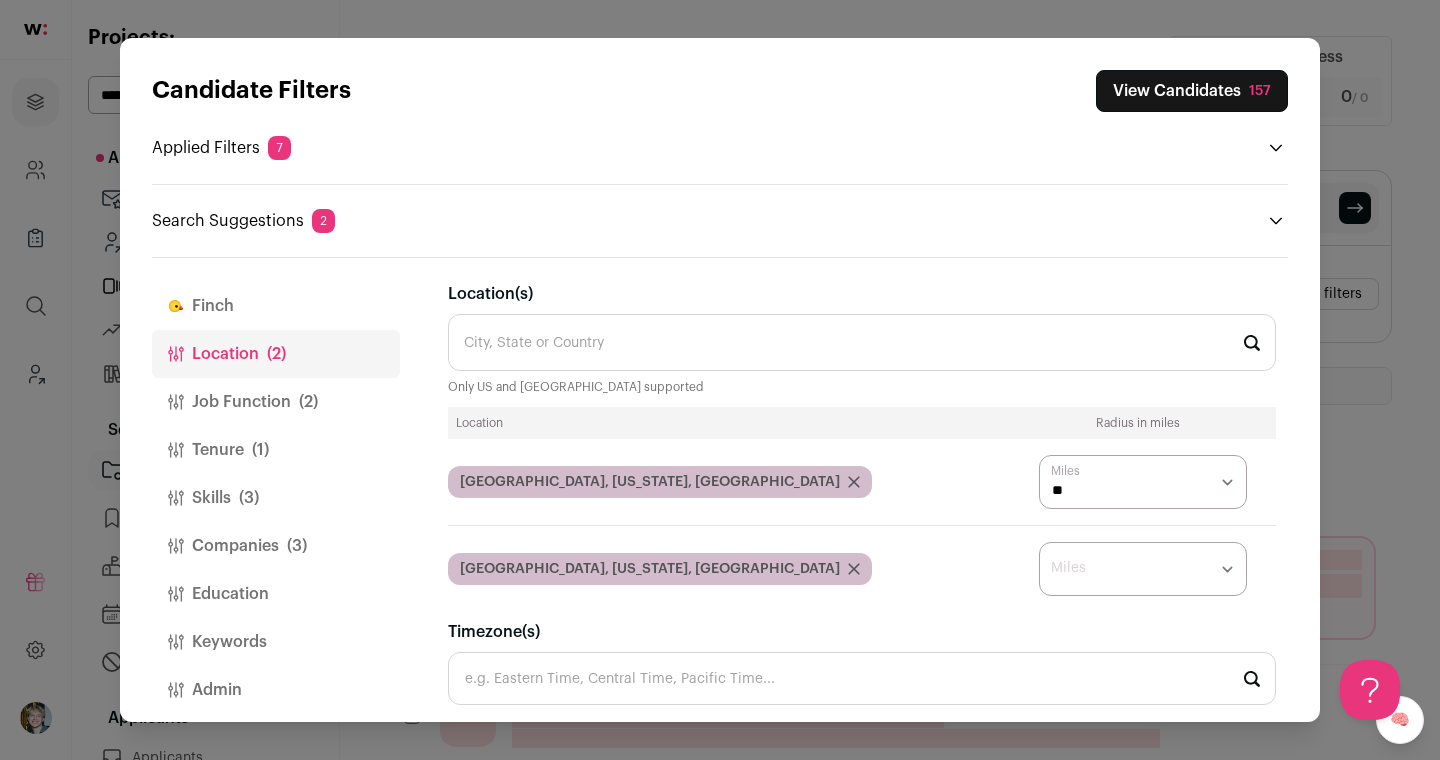click on "*
**
**
**" at bounding box center (1143, 569) 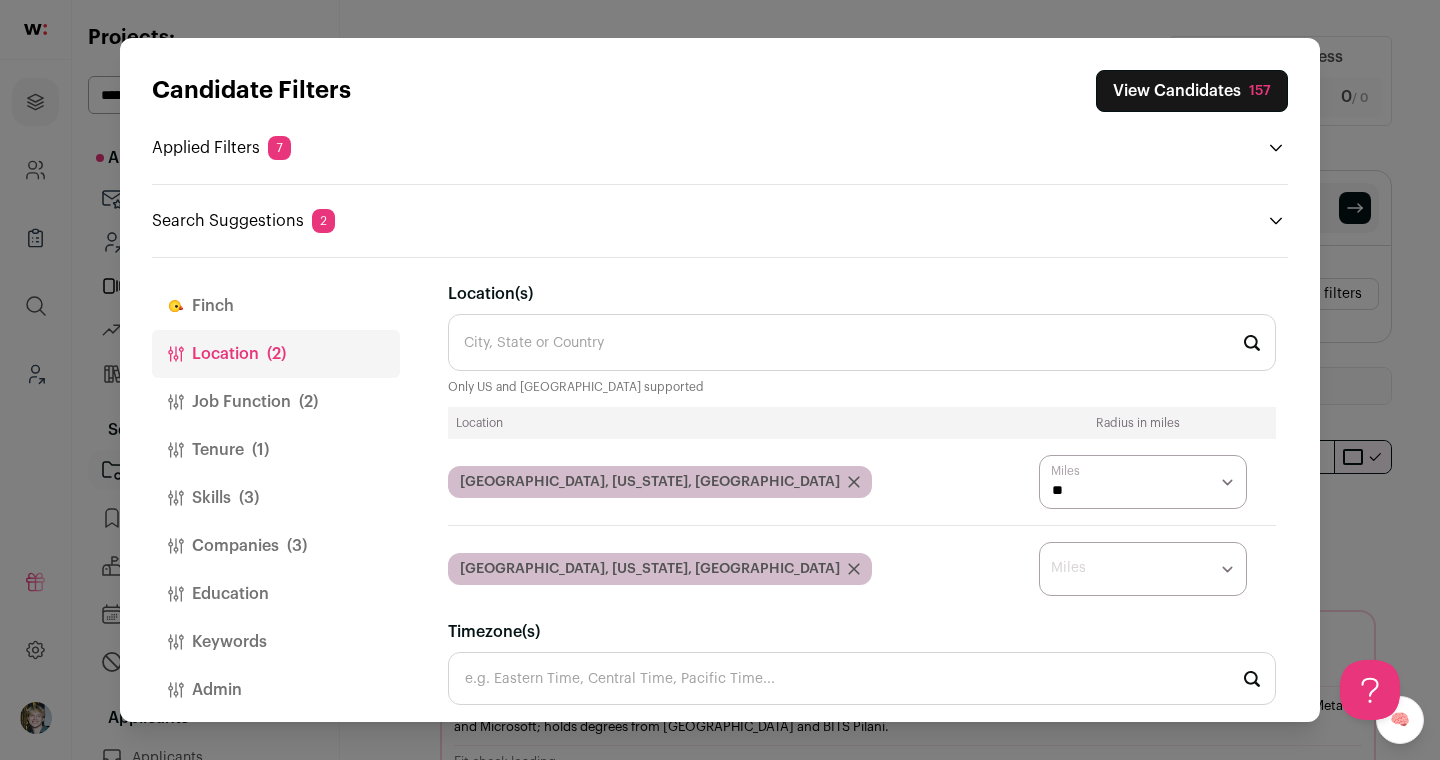 scroll, scrollTop: 0, scrollLeft: 0, axis: both 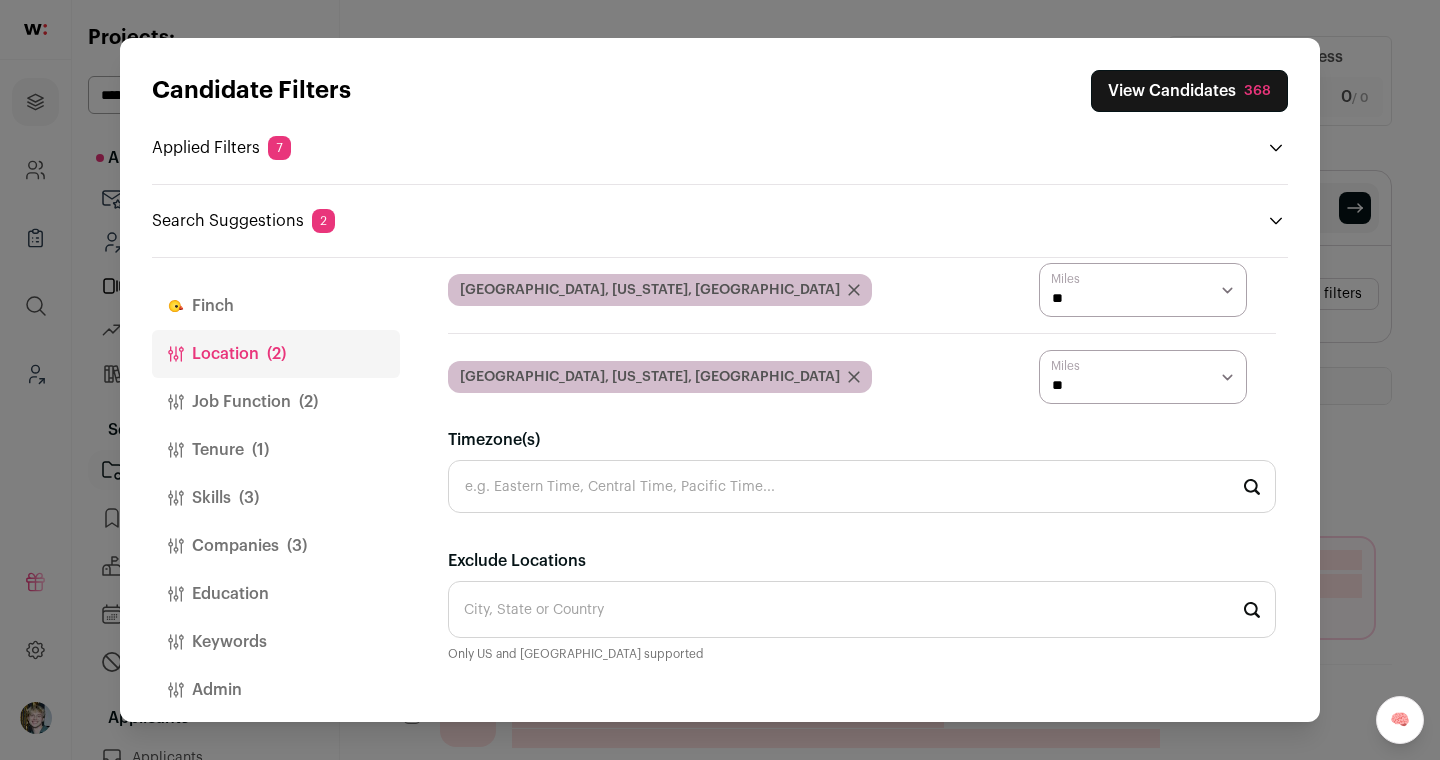 click on "Job Function
(2)" at bounding box center [276, 402] 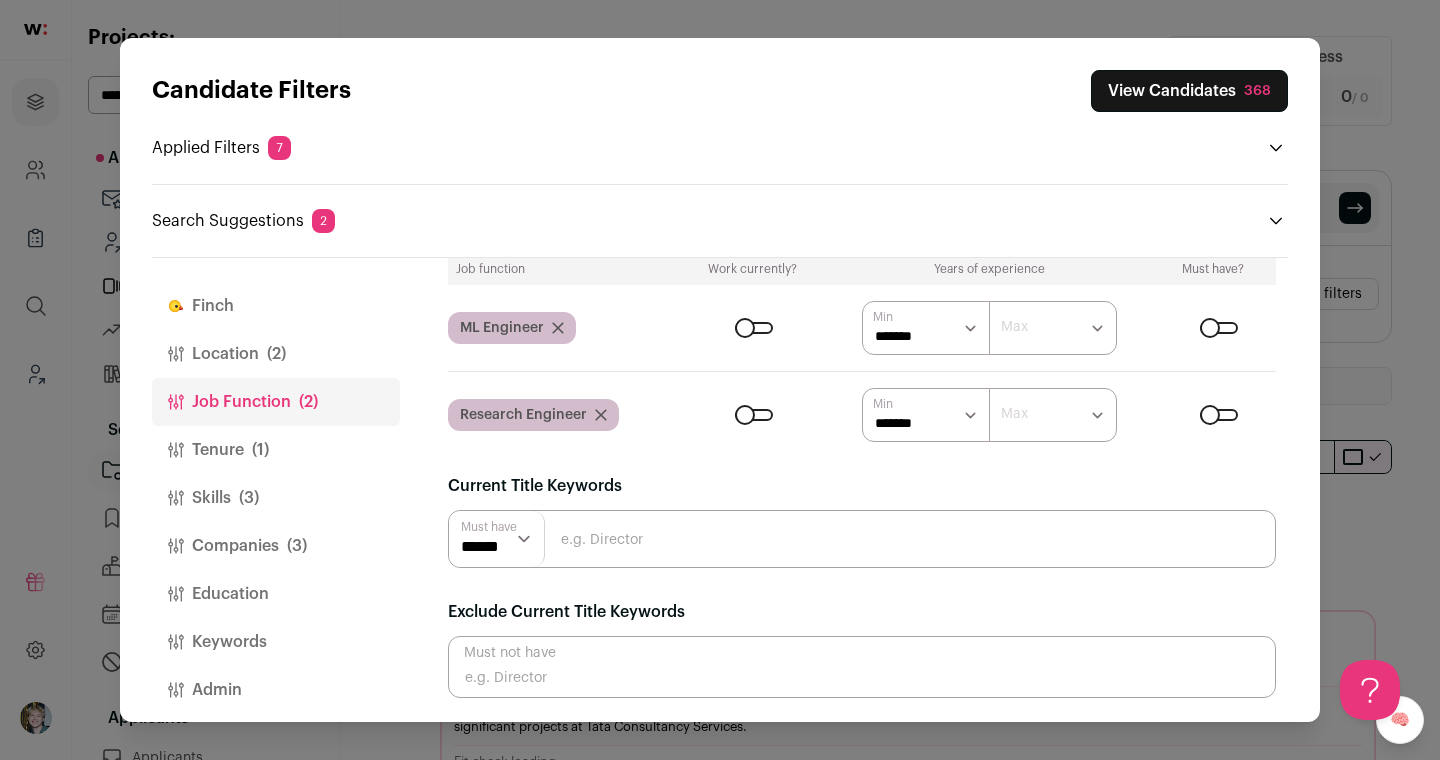 scroll, scrollTop: 0, scrollLeft: 0, axis: both 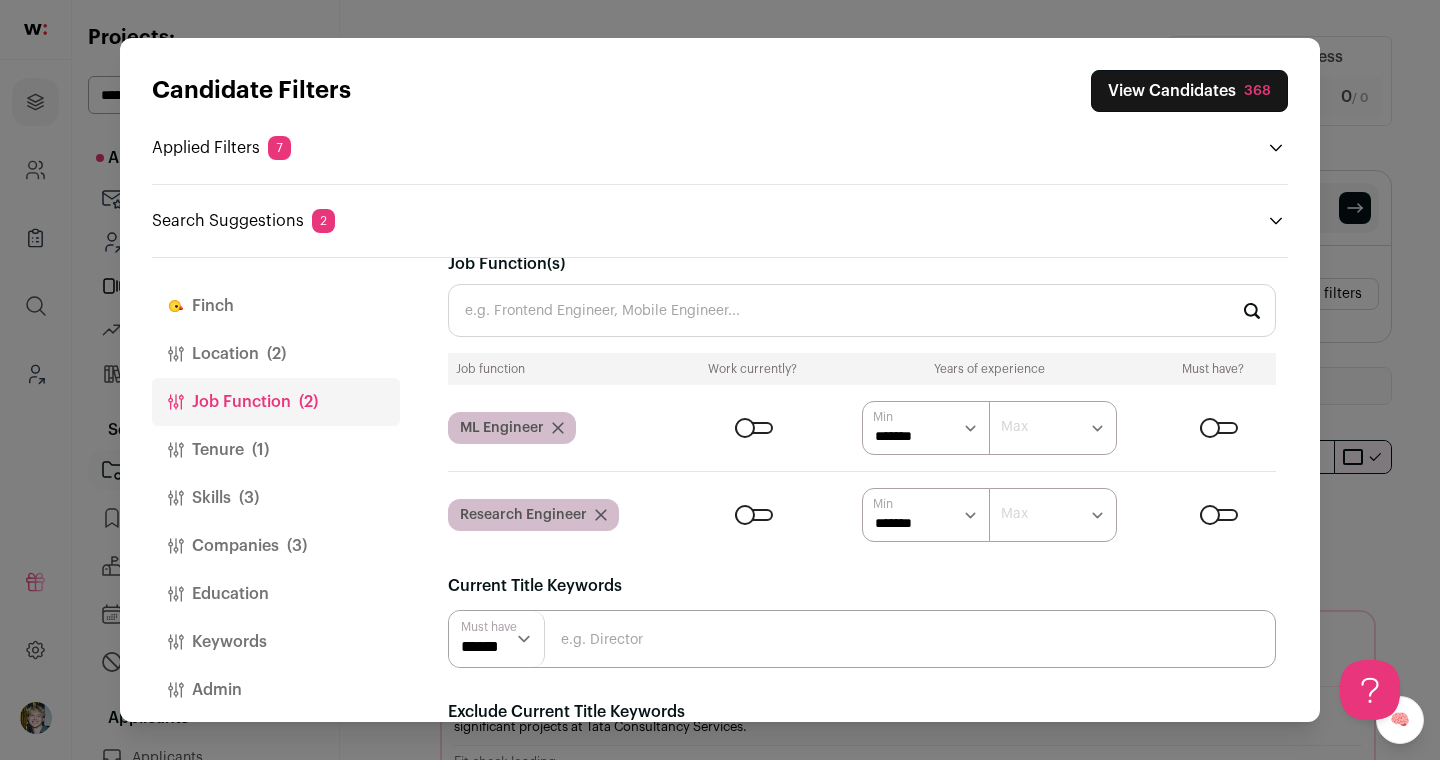 click on "Job Function(s)" at bounding box center [862, 310] 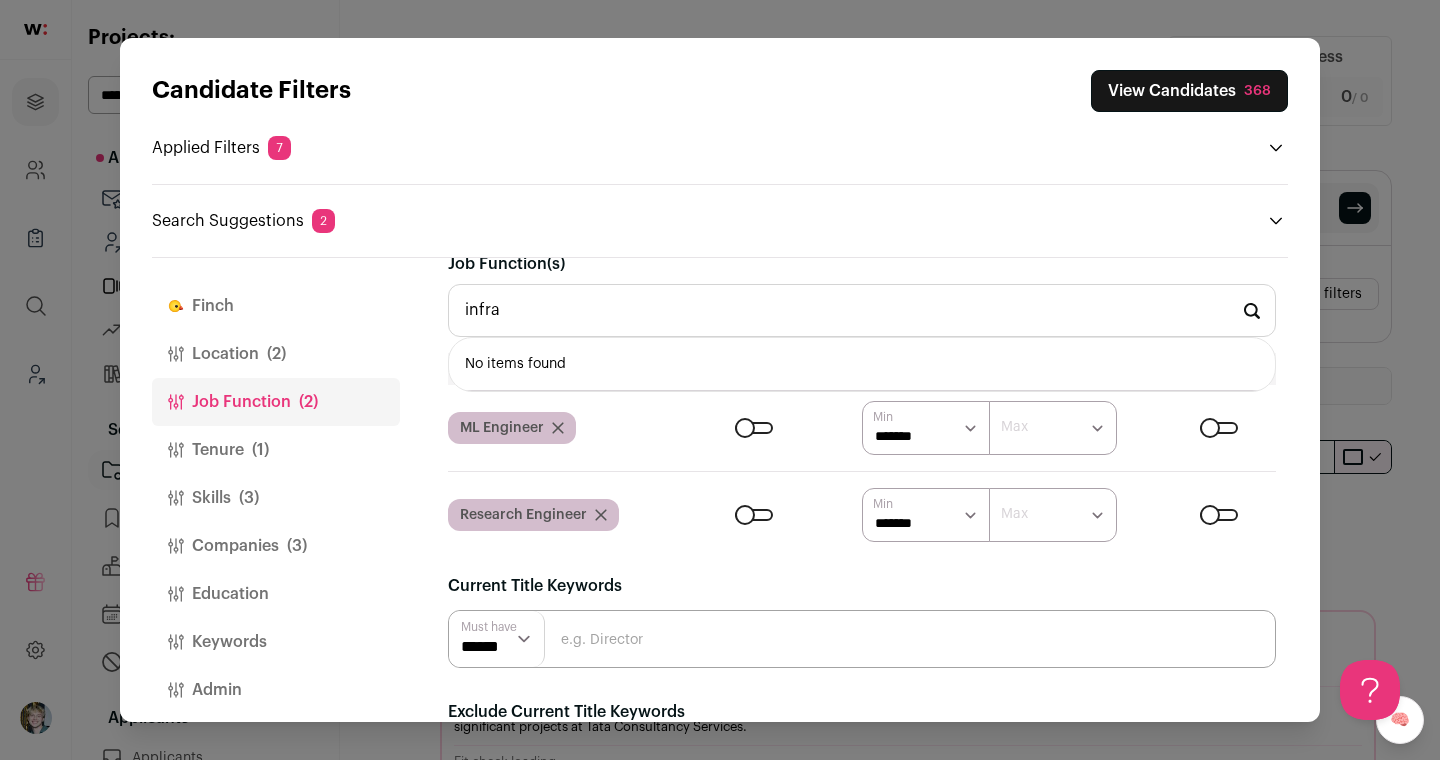 scroll, scrollTop: 130, scrollLeft: 0, axis: vertical 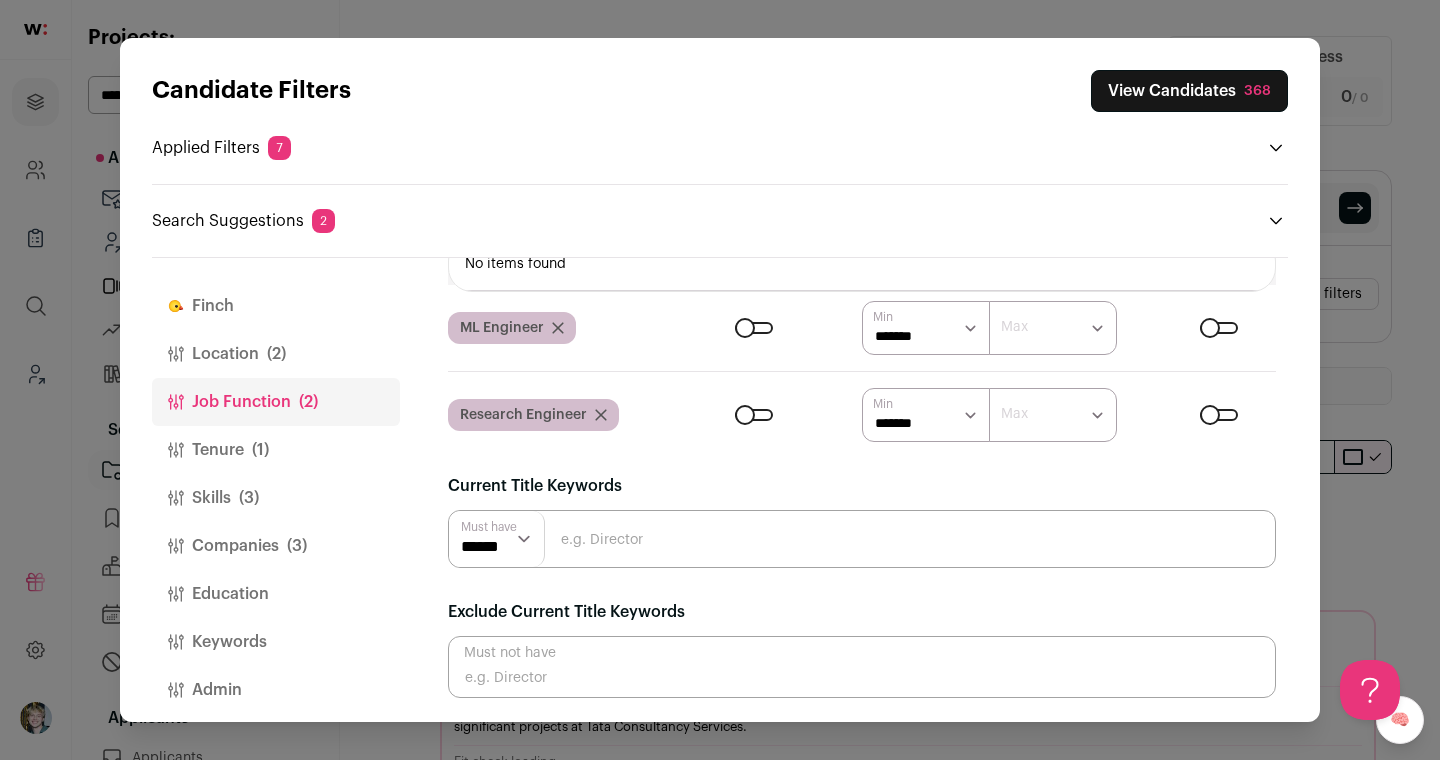 type on "infra" 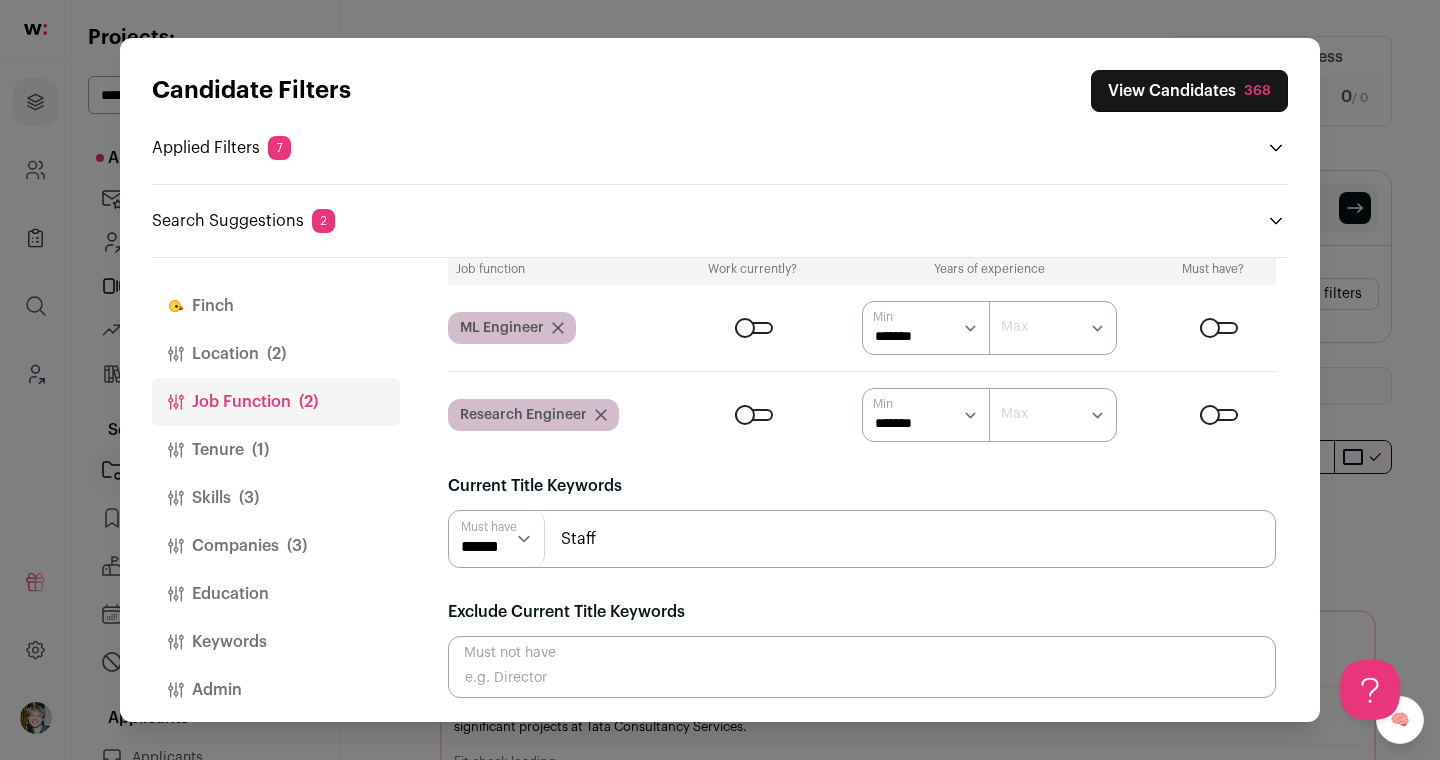type on "Staff" 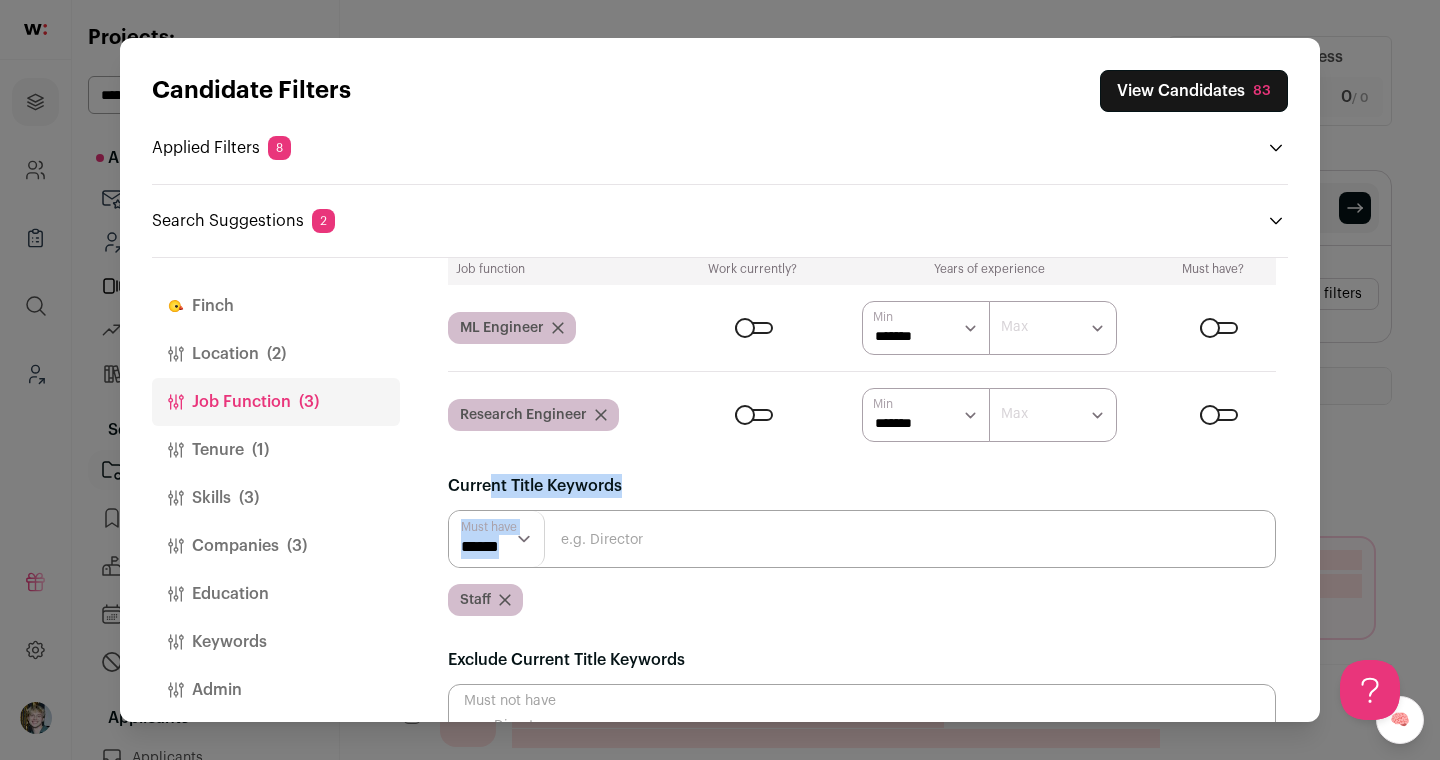 click at bounding box center [862, 539] 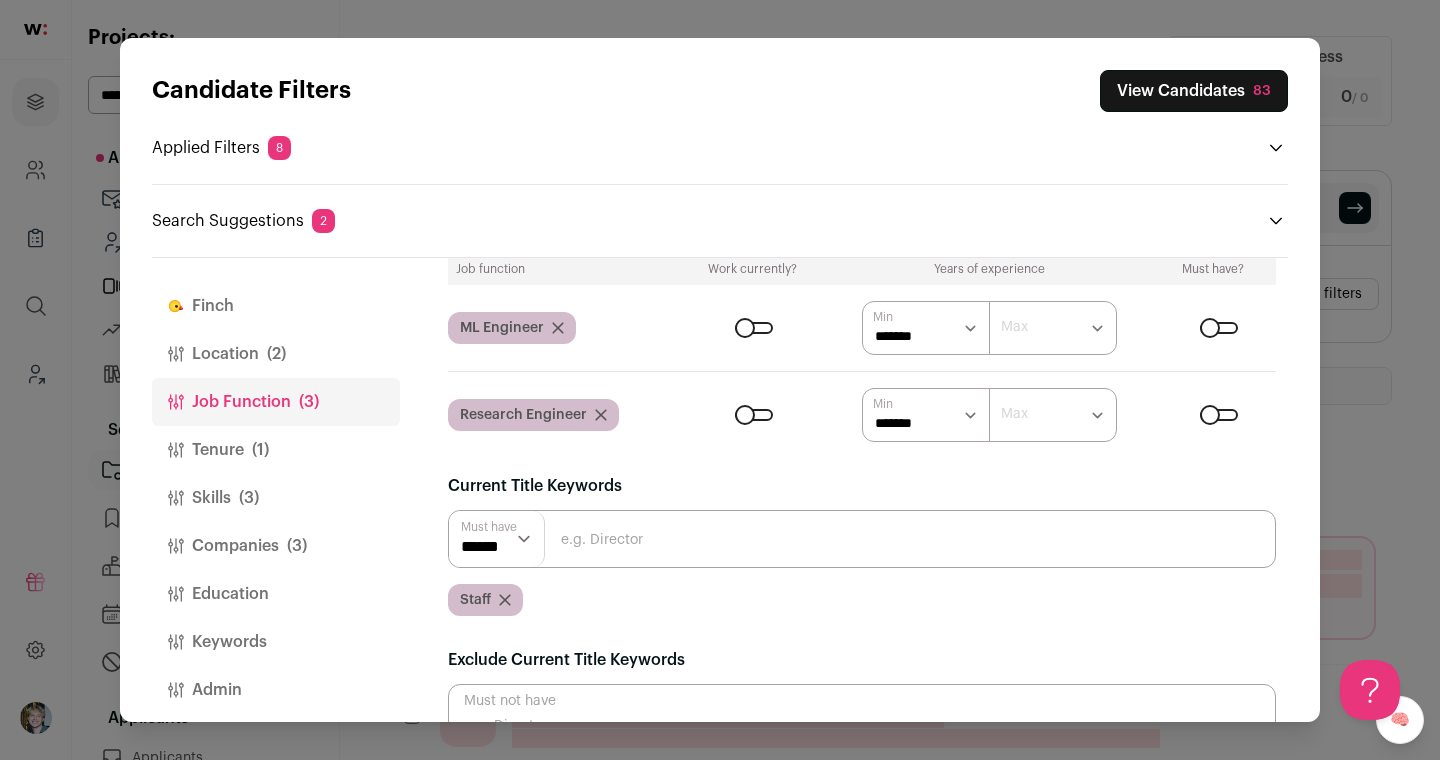 click at bounding box center (862, 539) 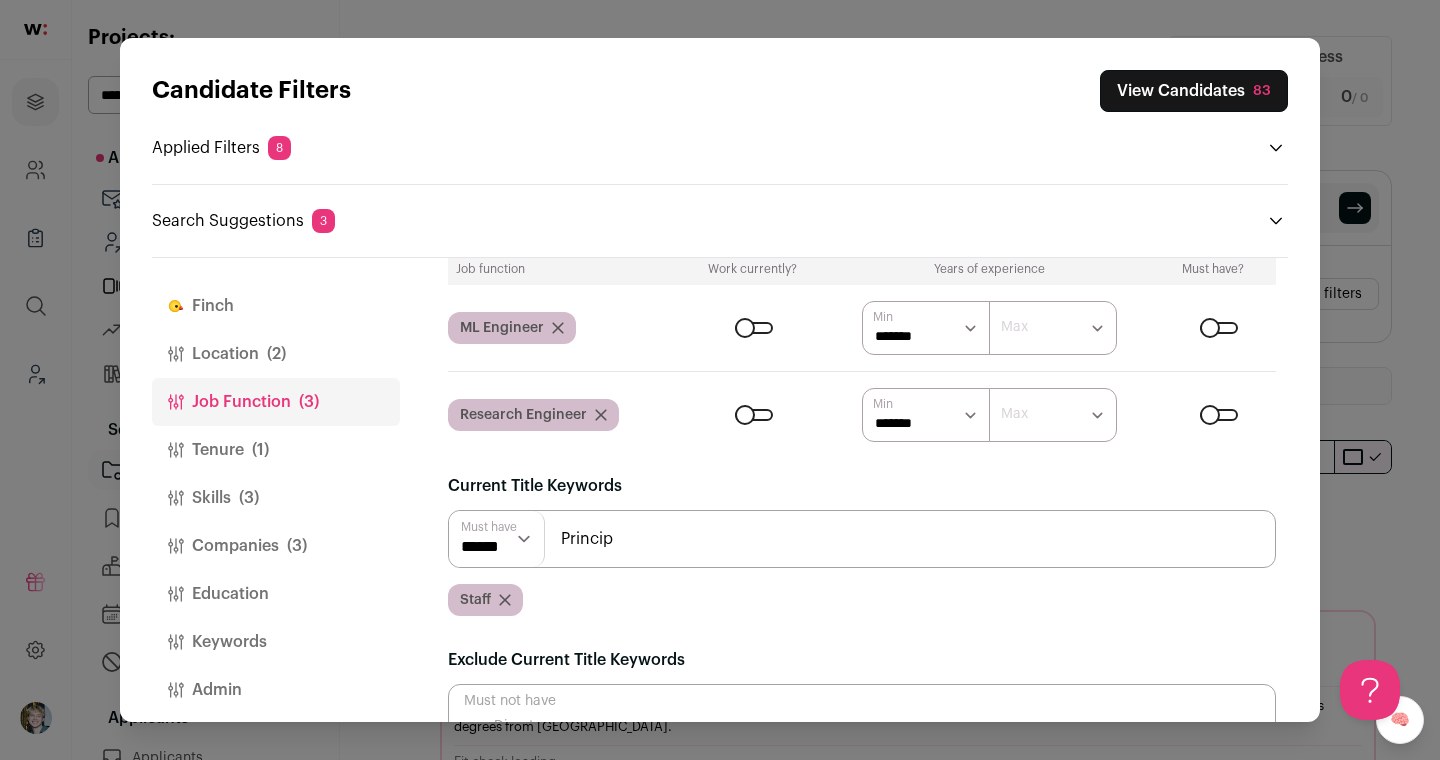 scroll, scrollTop: 0, scrollLeft: 0, axis: both 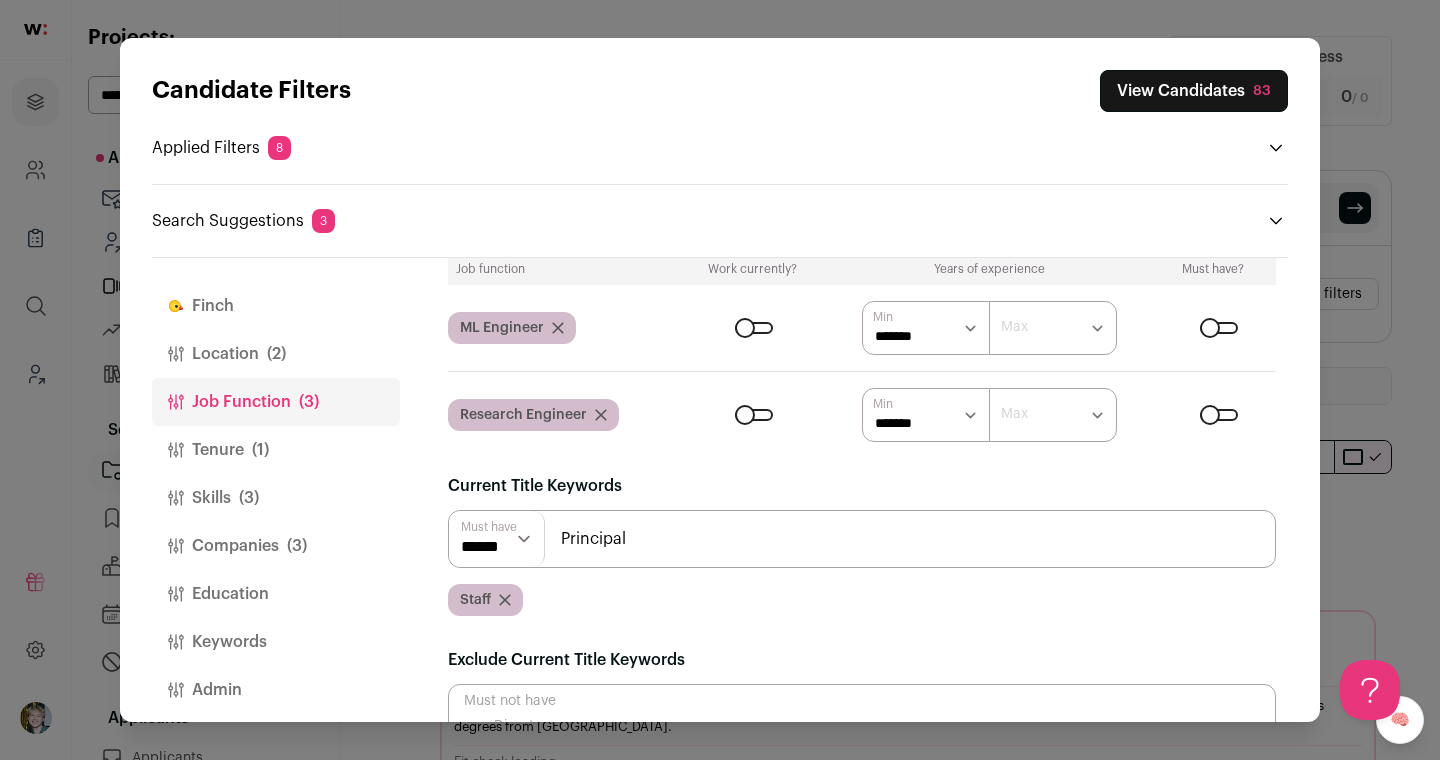 type on "Principal" 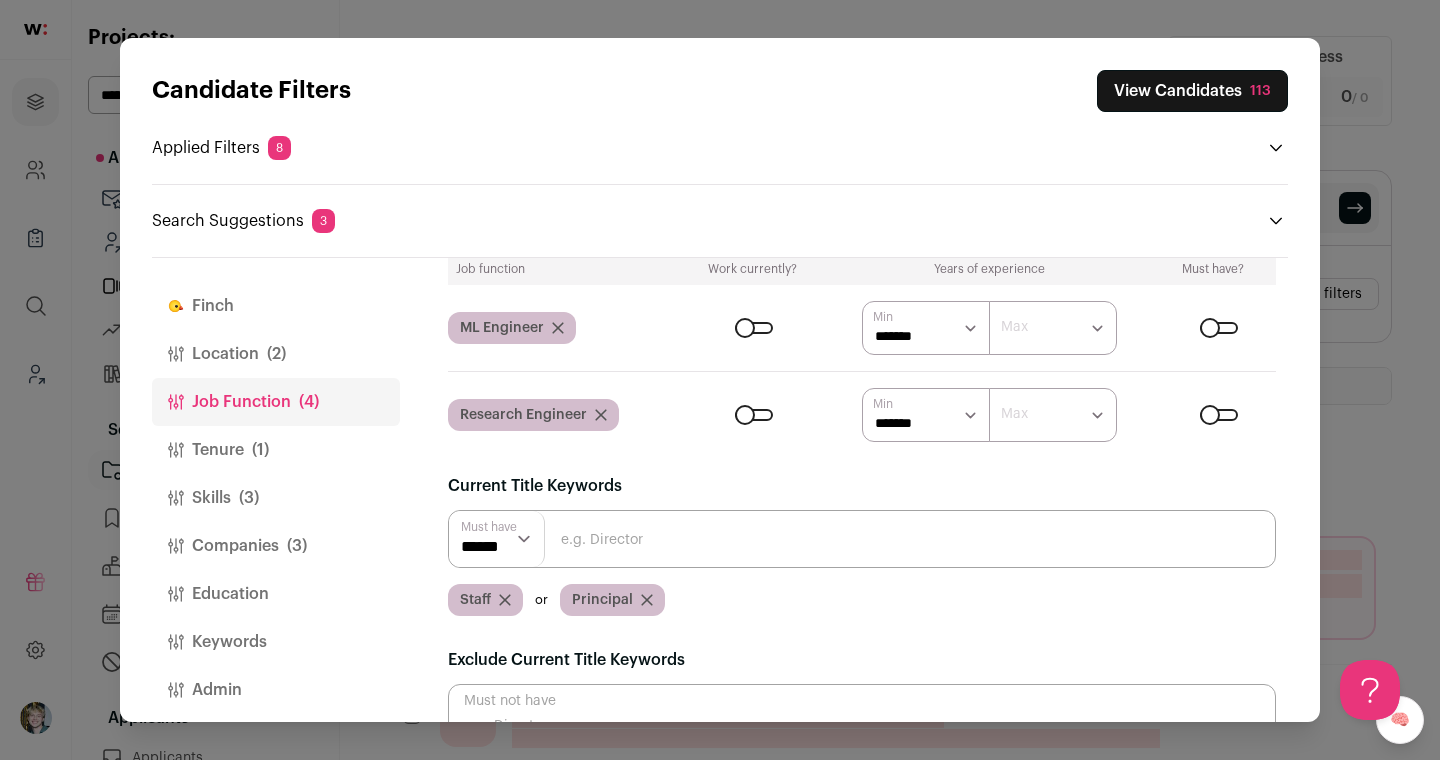 click on "******
******" at bounding box center (497, 539) 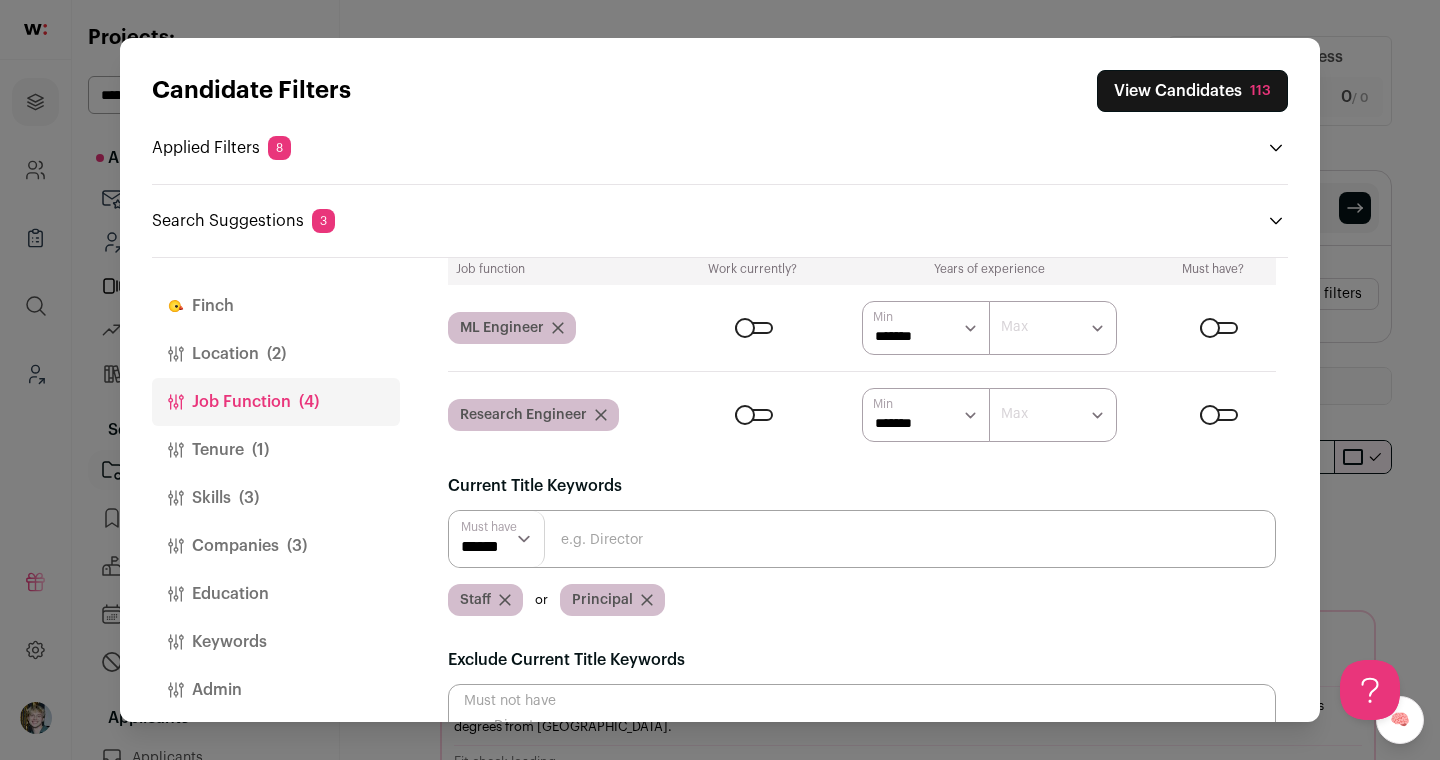scroll, scrollTop: 0, scrollLeft: 0, axis: both 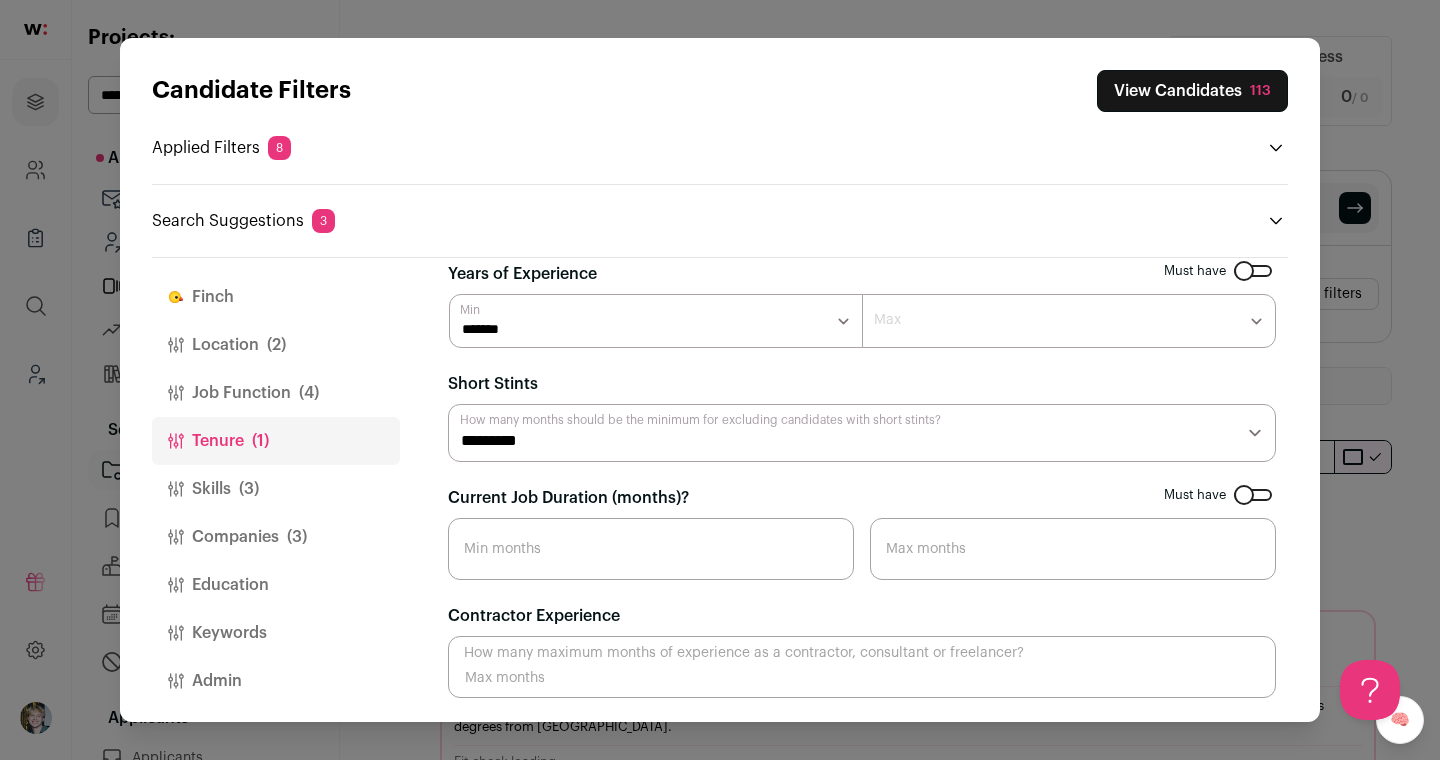 click on "Skills
(3)" at bounding box center [276, 489] 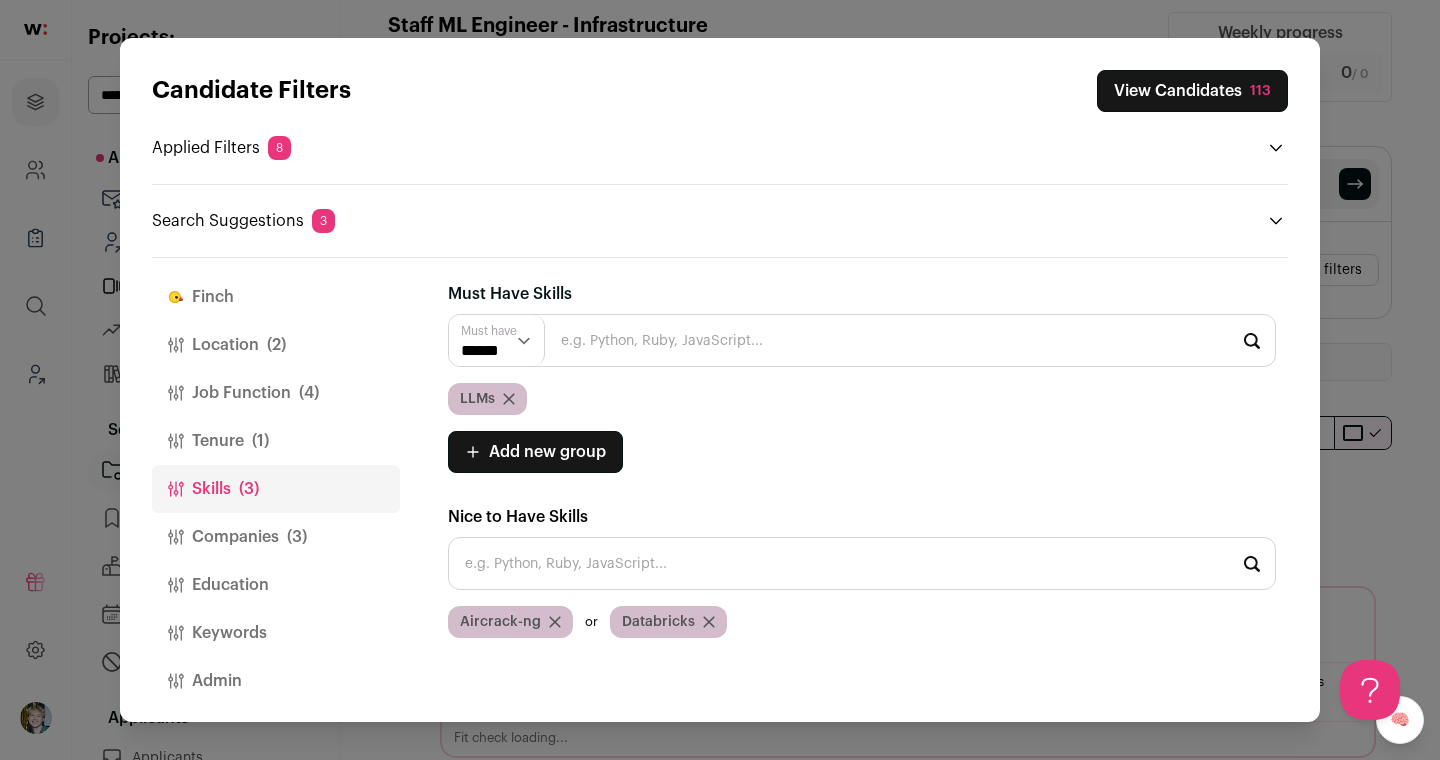 scroll, scrollTop: 27, scrollLeft: 0, axis: vertical 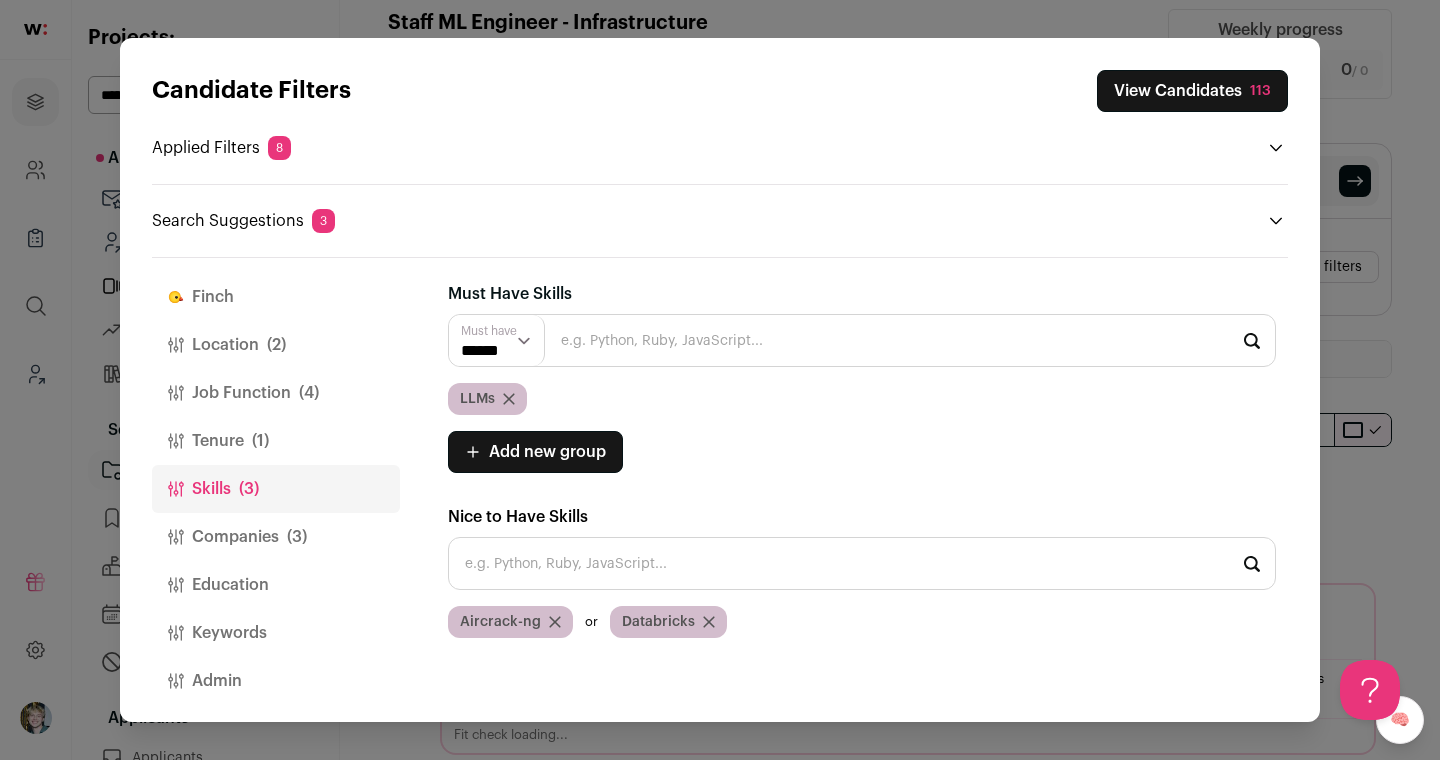 click on "Companies
(3)" at bounding box center (276, 537) 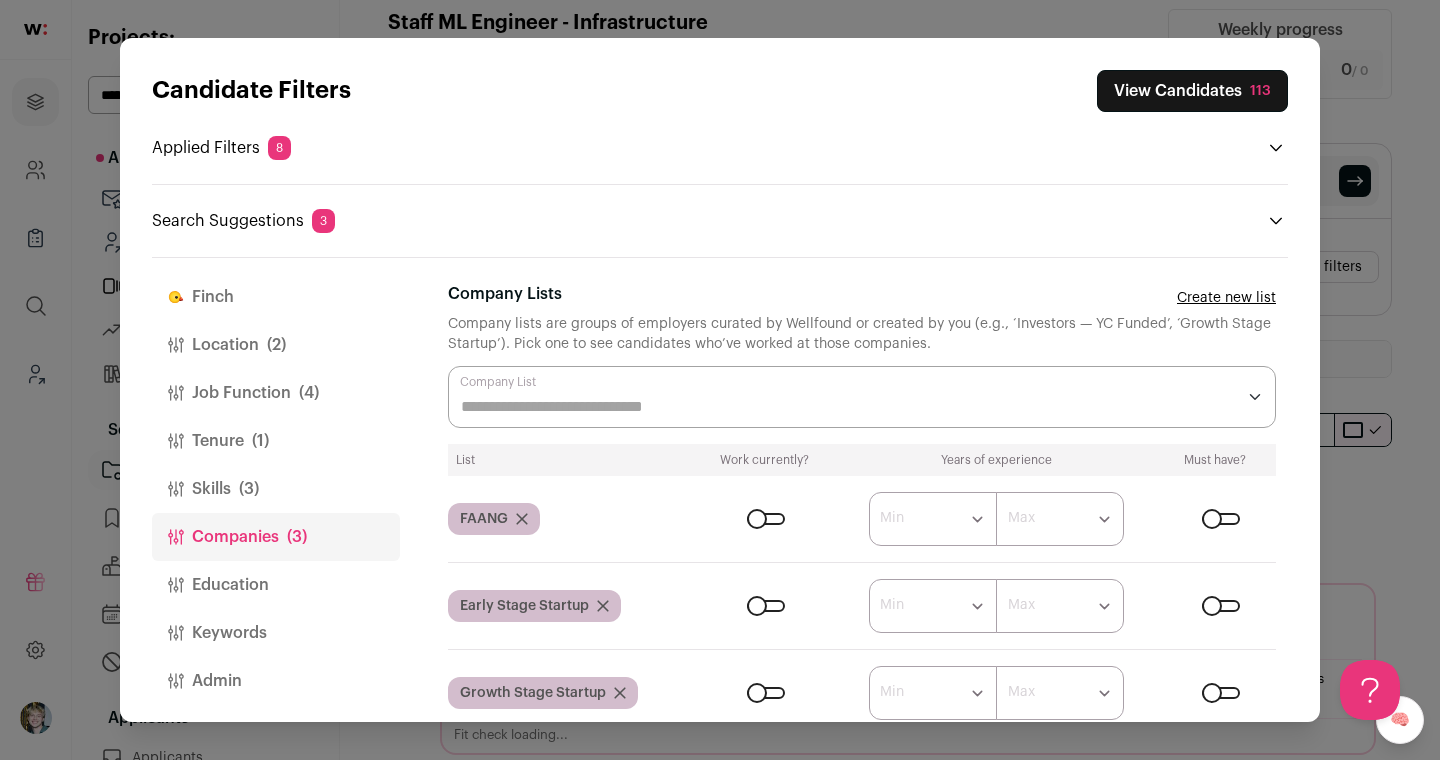 scroll, scrollTop: 16, scrollLeft: 0, axis: vertical 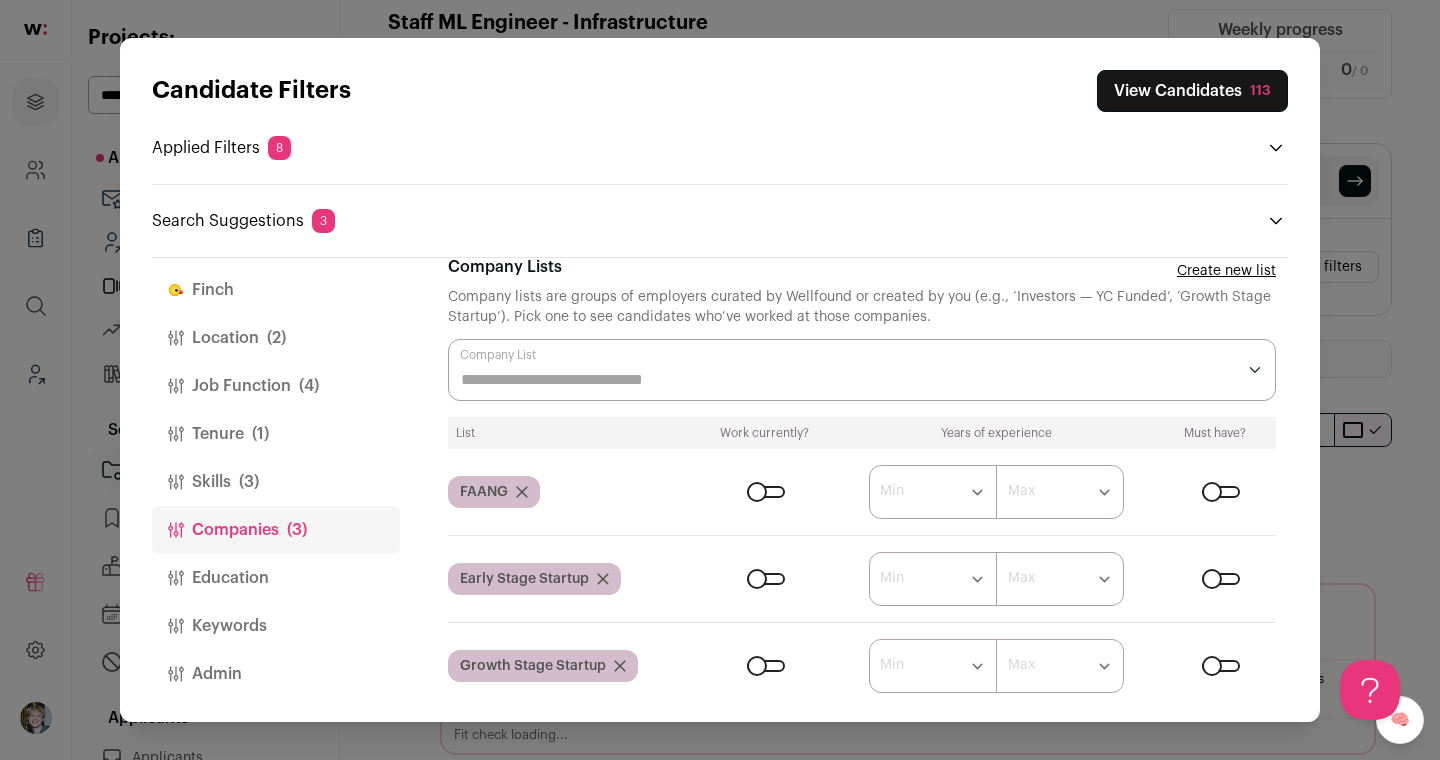 click at bounding box center [1221, 492] 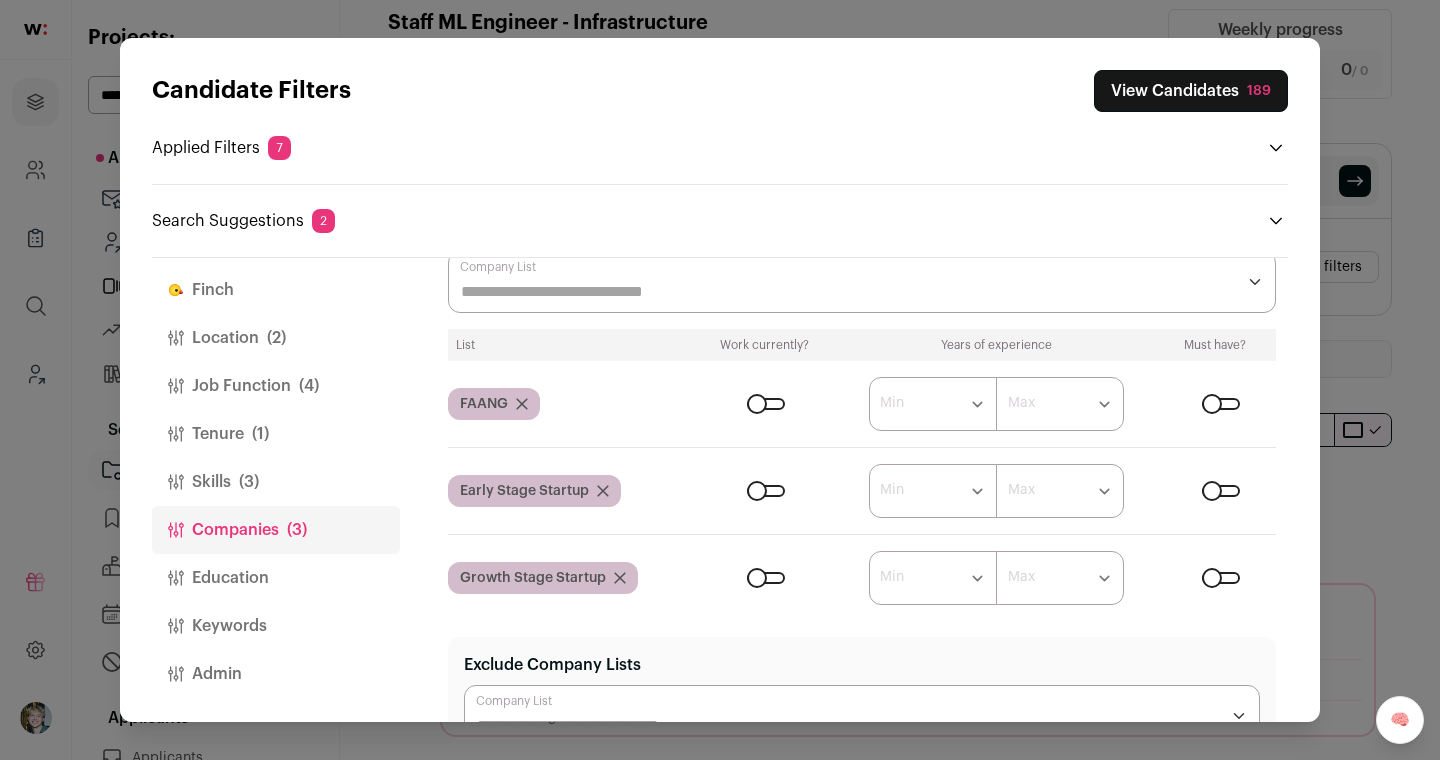 scroll, scrollTop: 42, scrollLeft: 0, axis: vertical 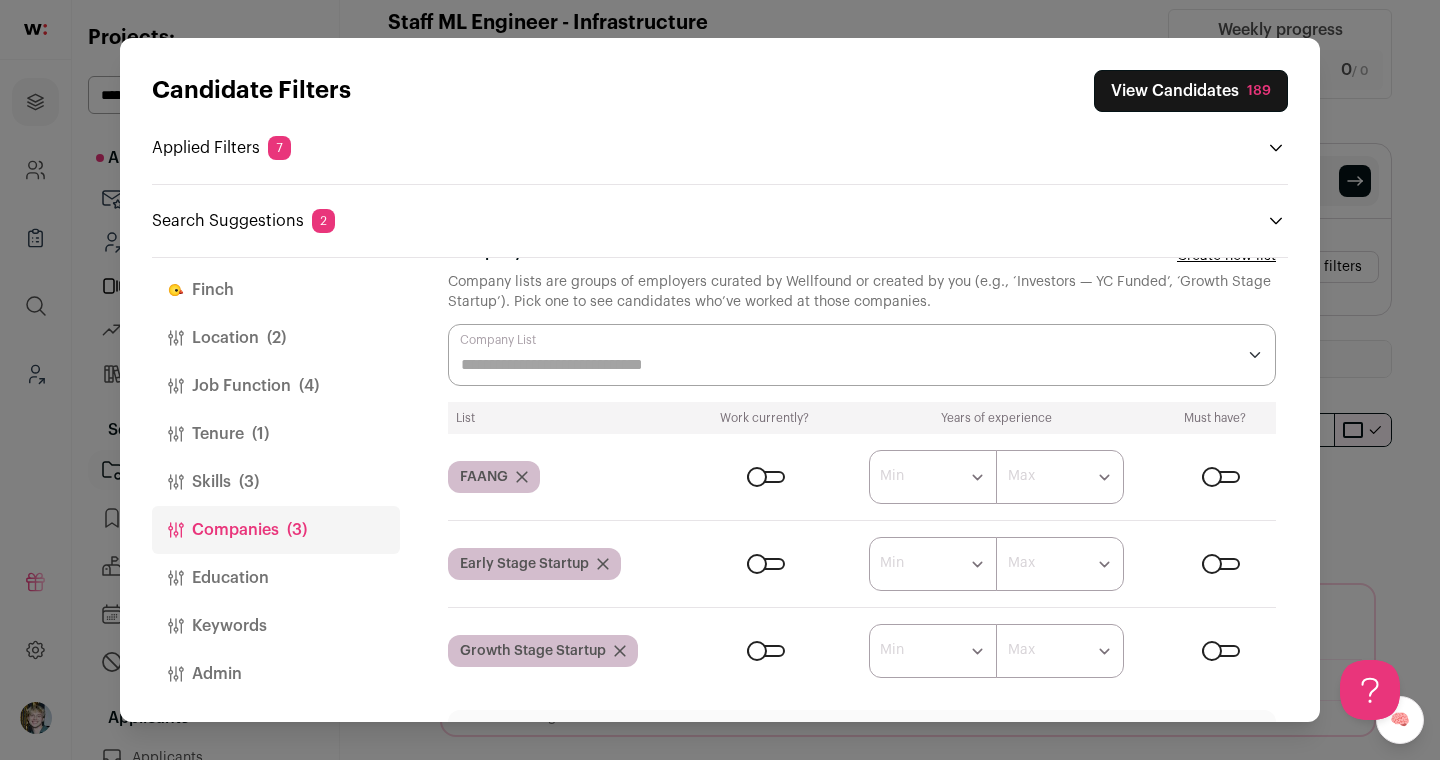 click on "Company Lists" at bounding box center [848, 365] 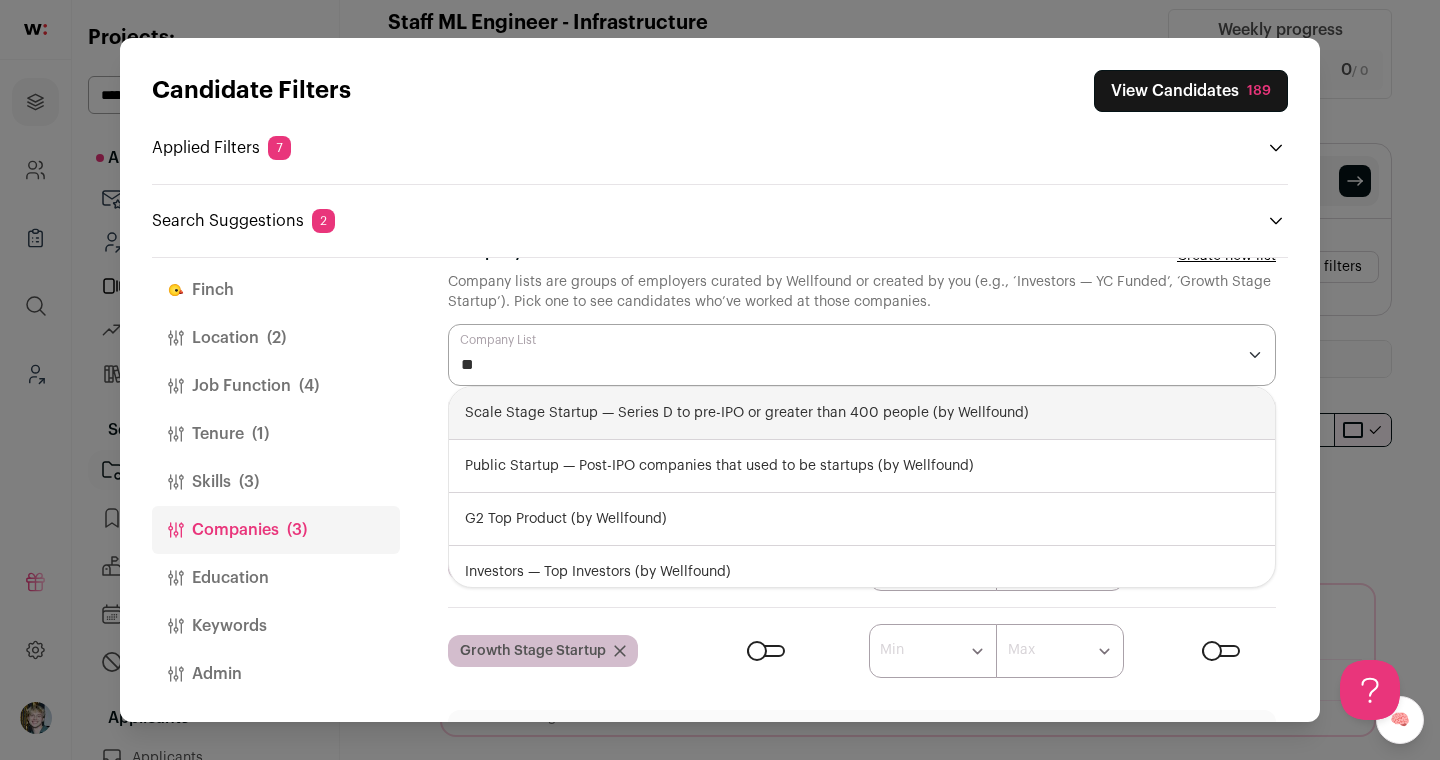 type on "***" 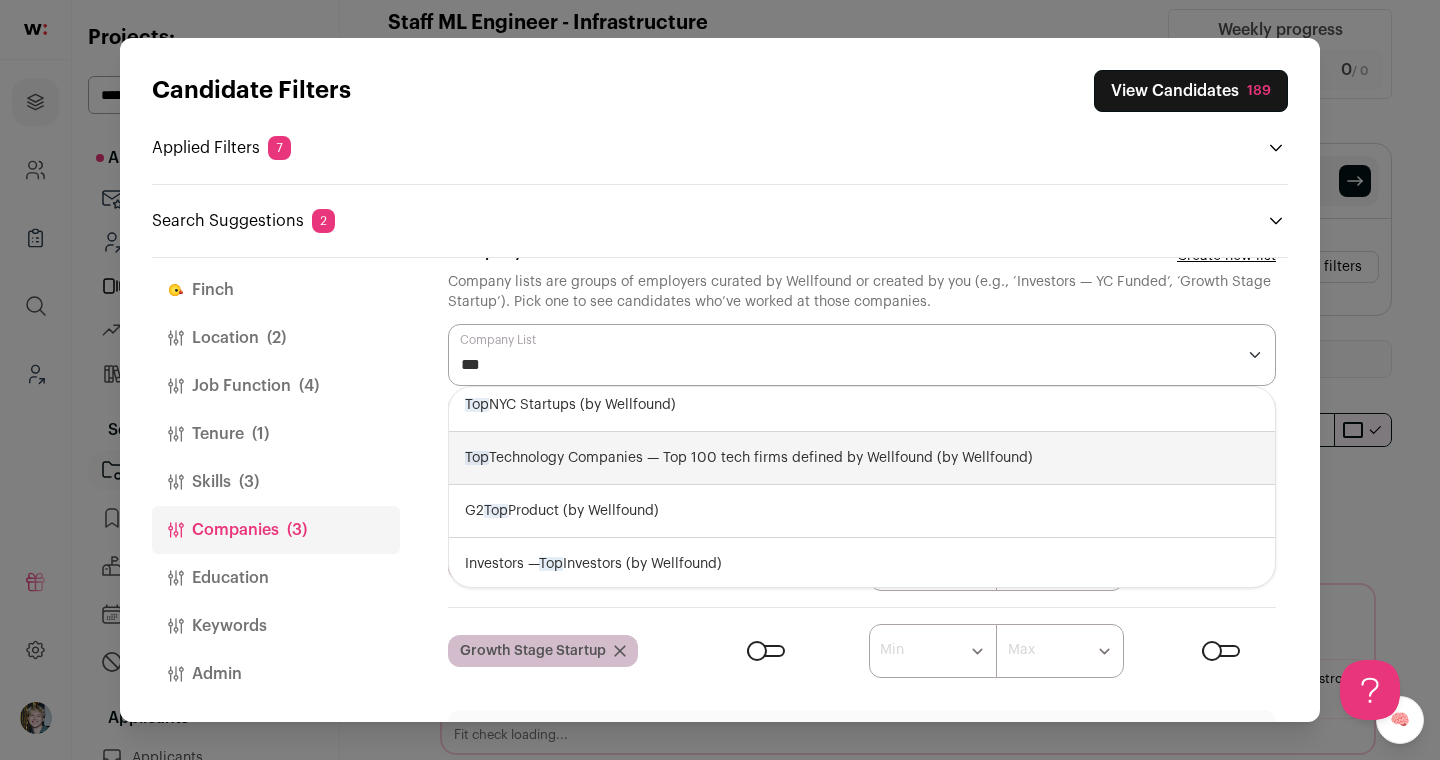 scroll, scrollTop: 12, scrollLeft: 0, axis: vertical 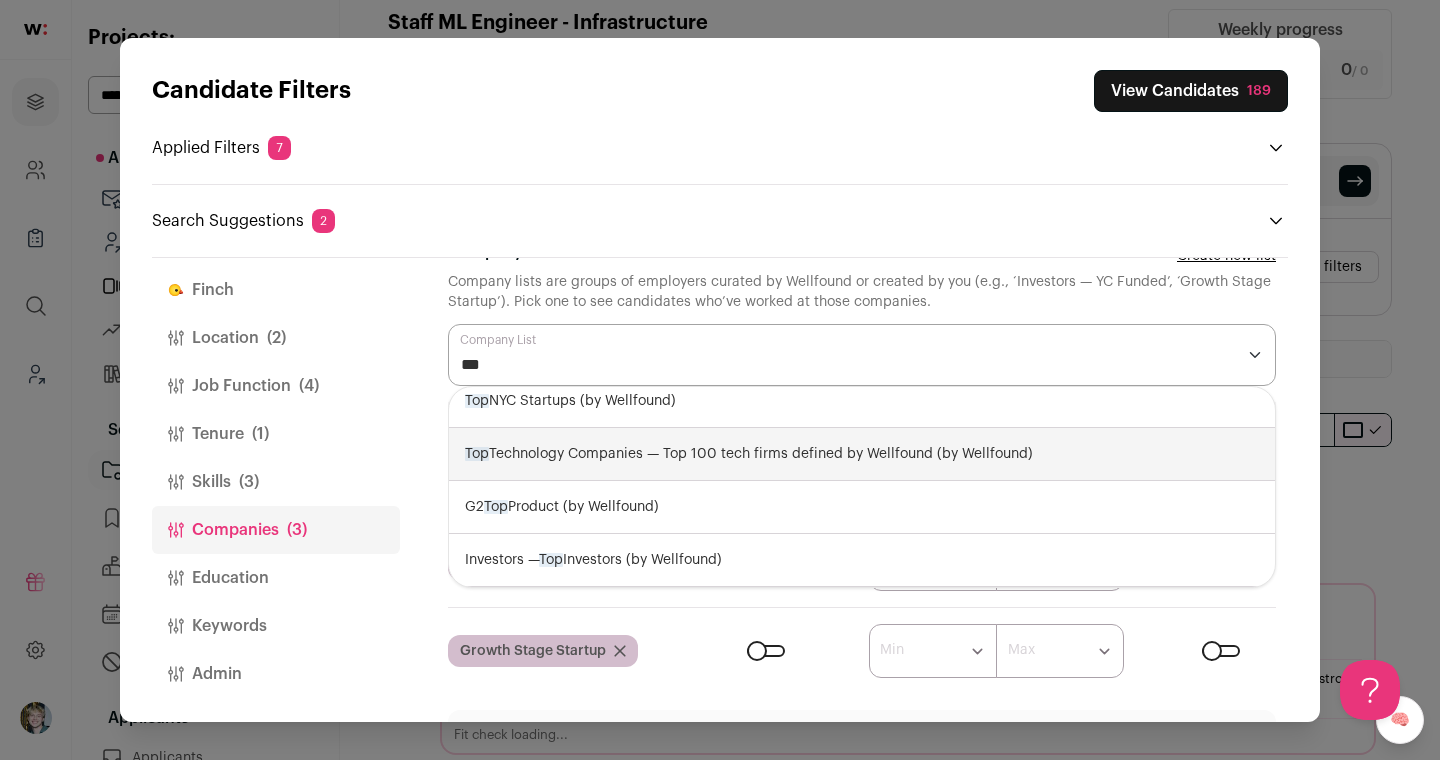 click on "Top  Technology Companies — Top 100 tech firms defined by Wellfound (by Wellfound)" at bounding box center [862, 454] 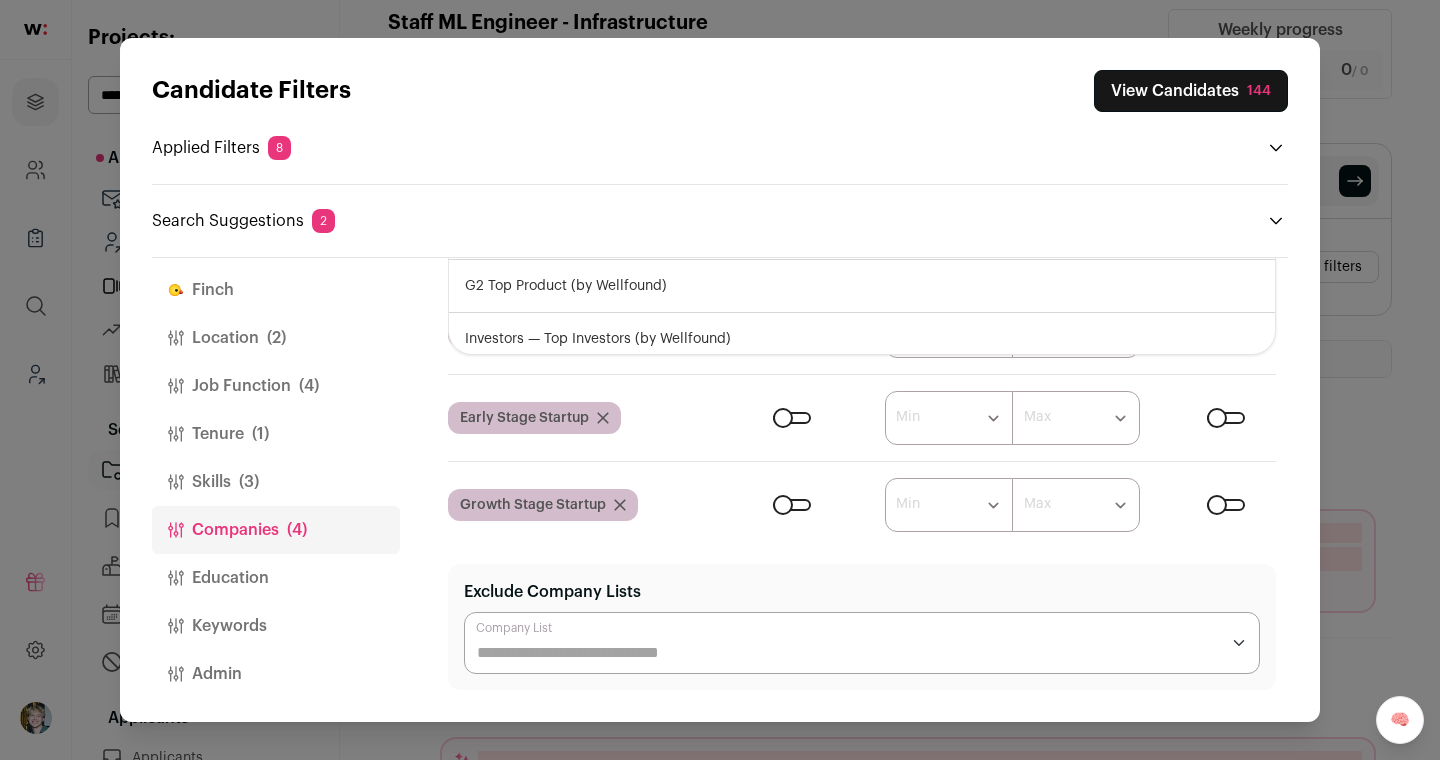 scroll, scrollTop: 62, scrollLeft: 0, axis: vertical 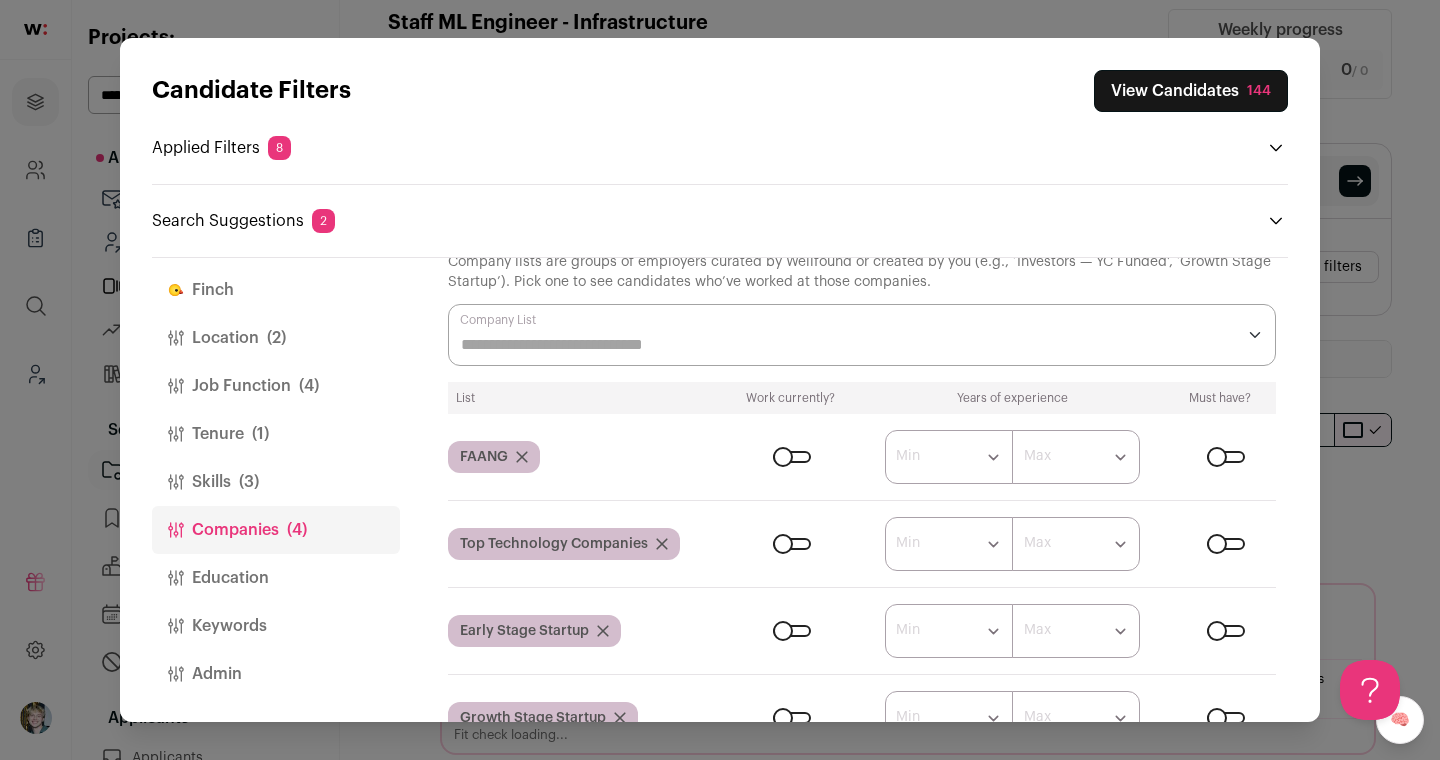 click on "Company lists are groups of employers curated by Wellfound or created by you
(e.g., ‘Investors — YC Funded’, ‘Growth Stage Startup’).
Pick one to see candidates who’ve worked at those companies." at bounding box center [862, 272] 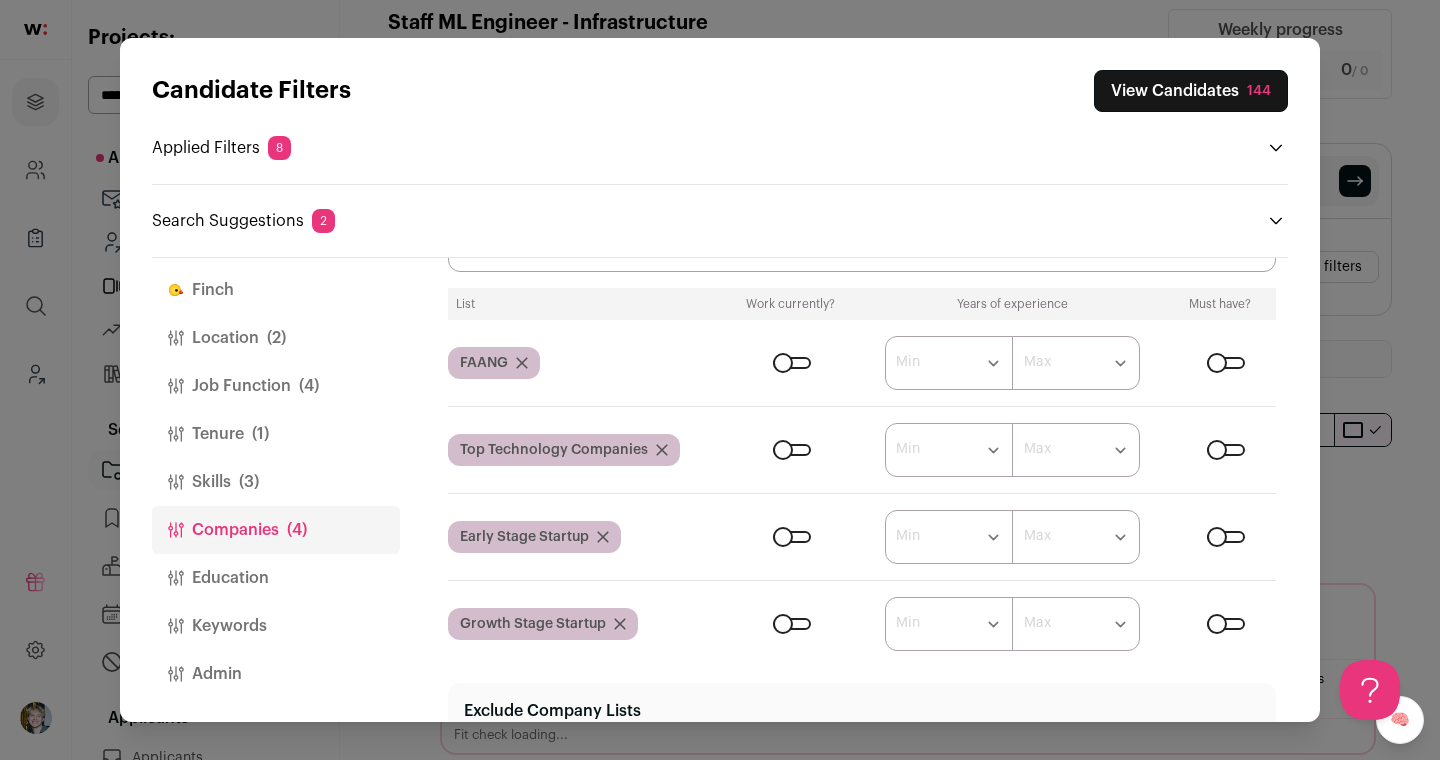 click at bounding box center [792, 450] 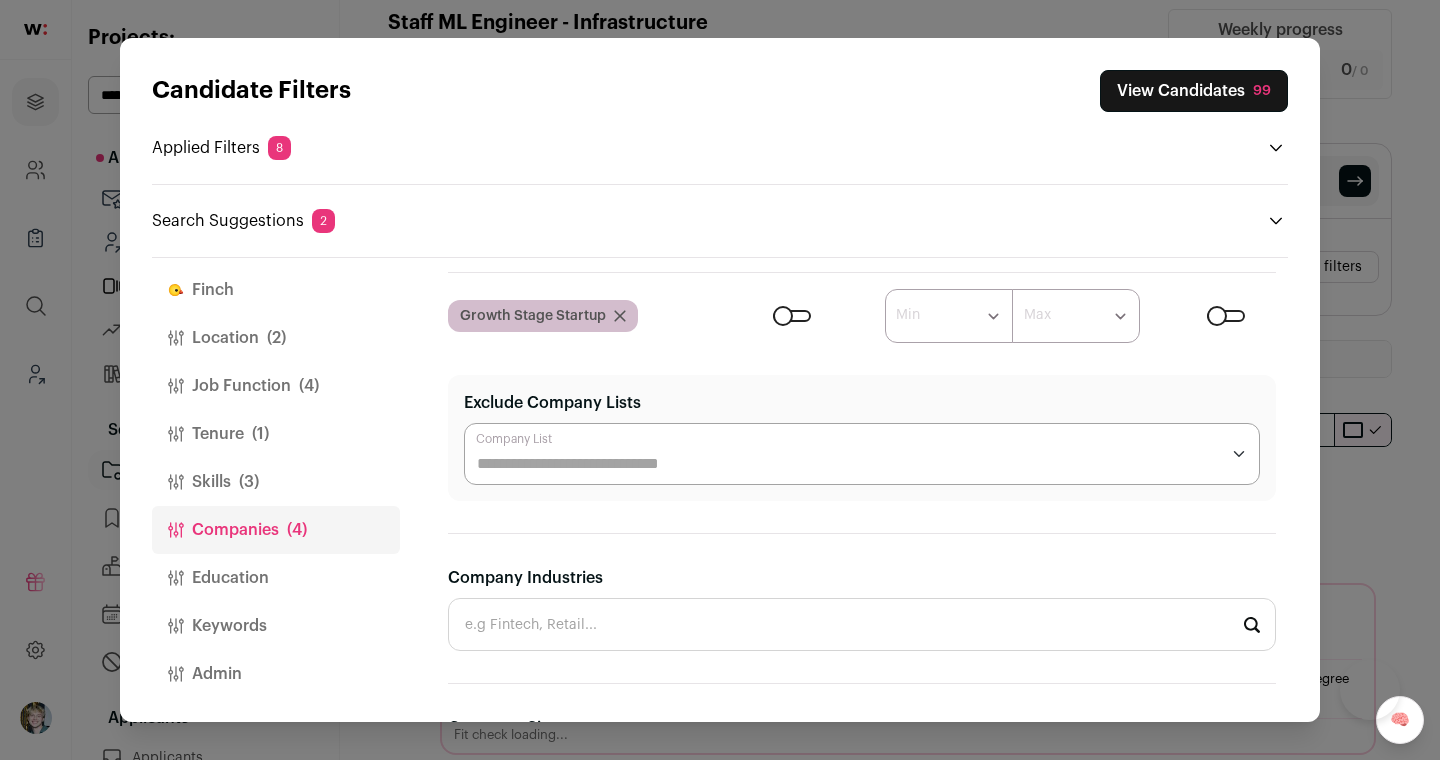 scroll, scrollTop: 463, scrollLeft: 0, axis: vertical 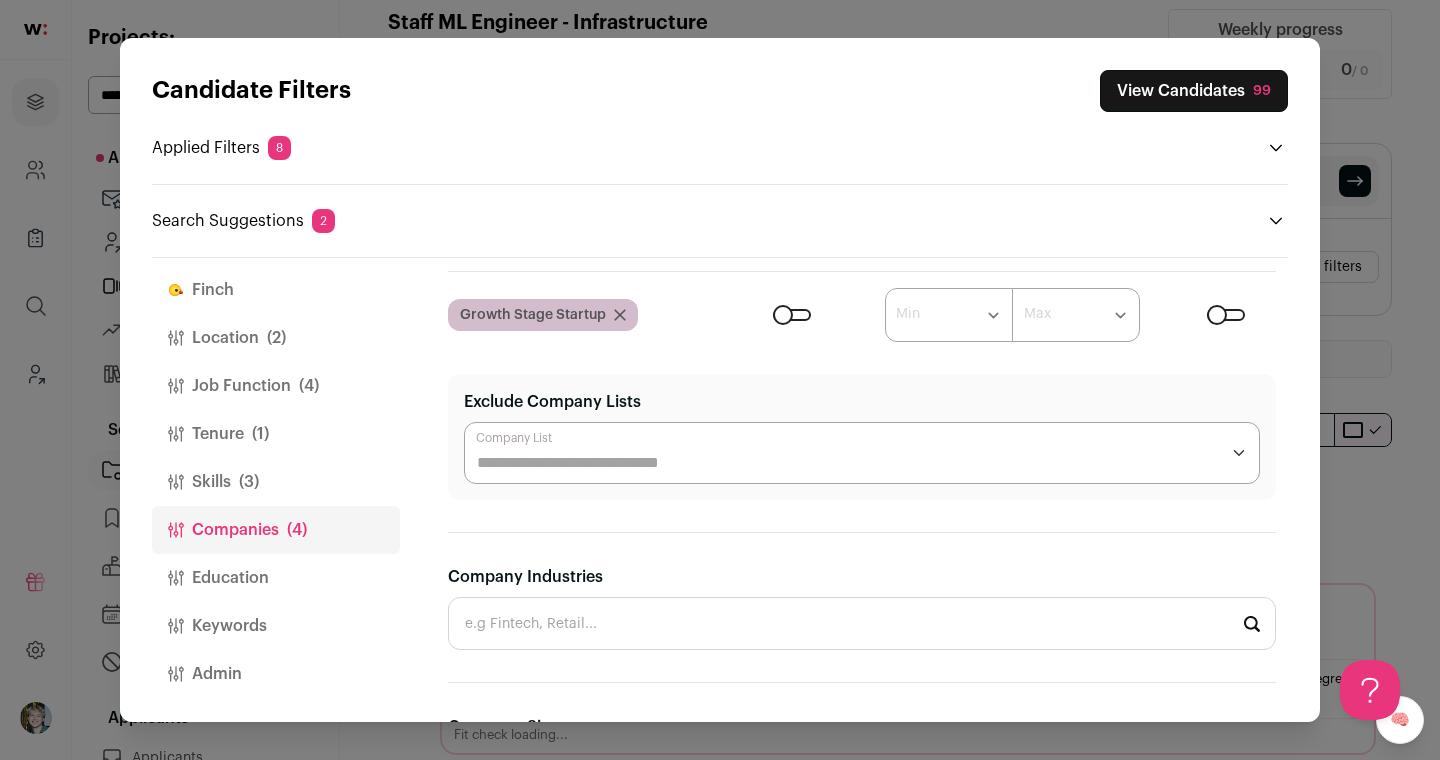 click at bounding box center (862, 453) 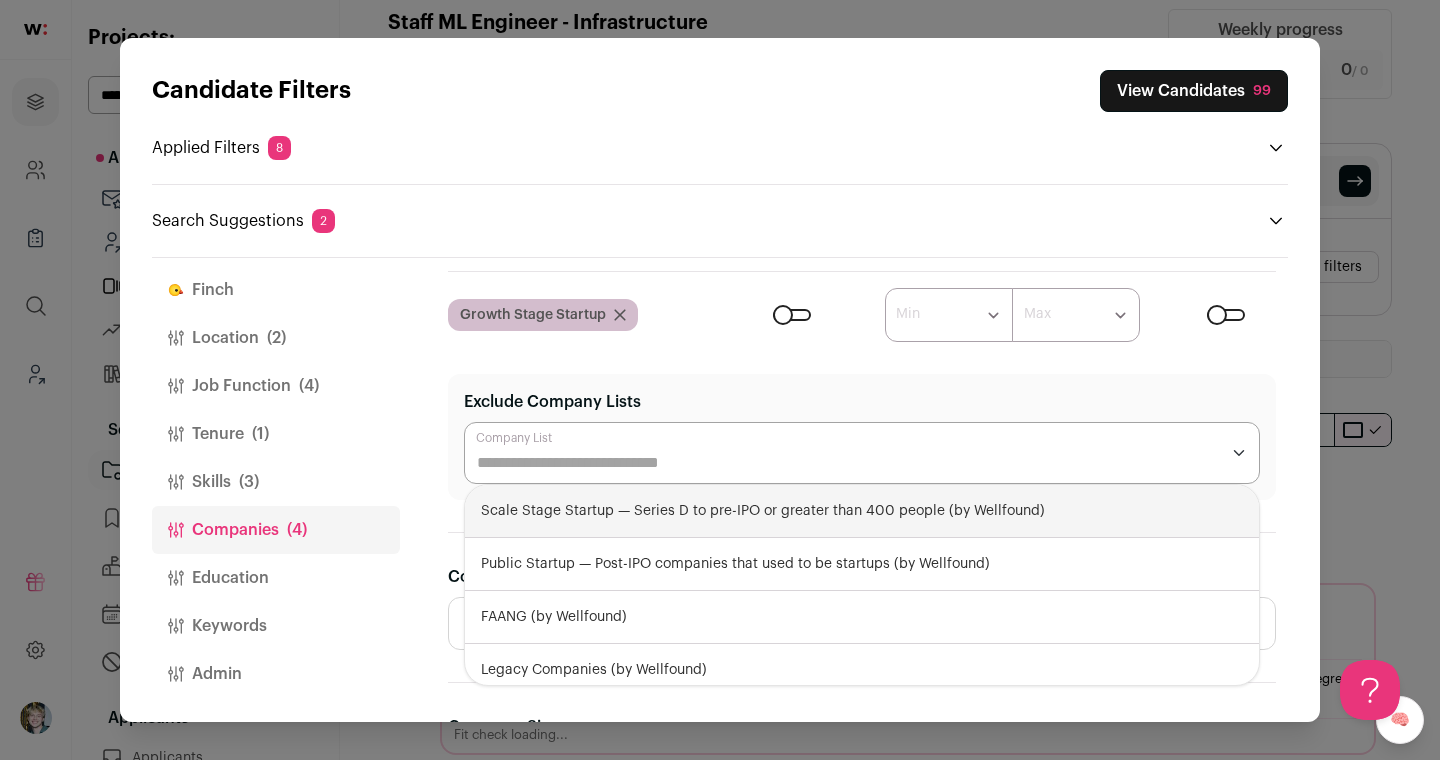 click on "**********" at bounding box center (862, 437) 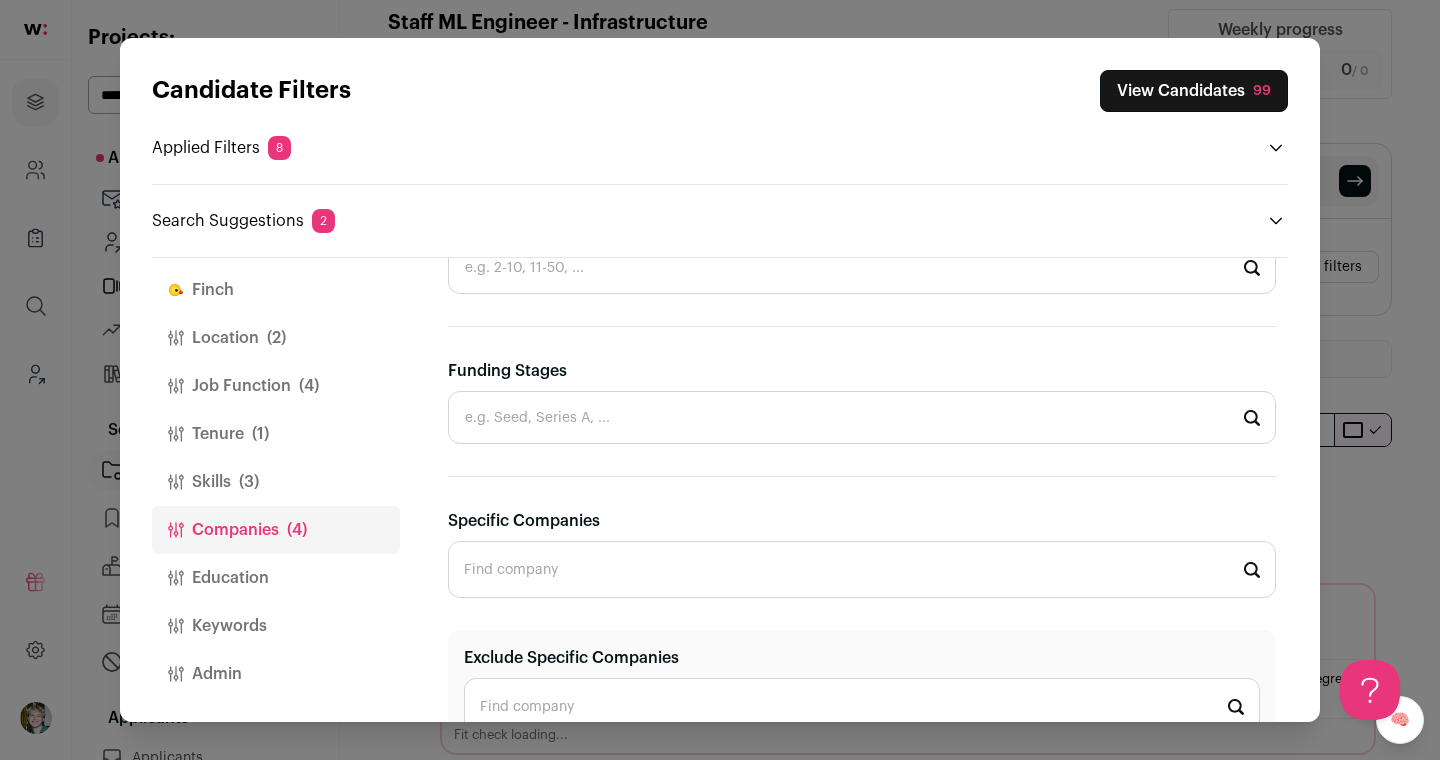 scroll, scrollTop: 1024, scrollLeft: 0, axis: vertical 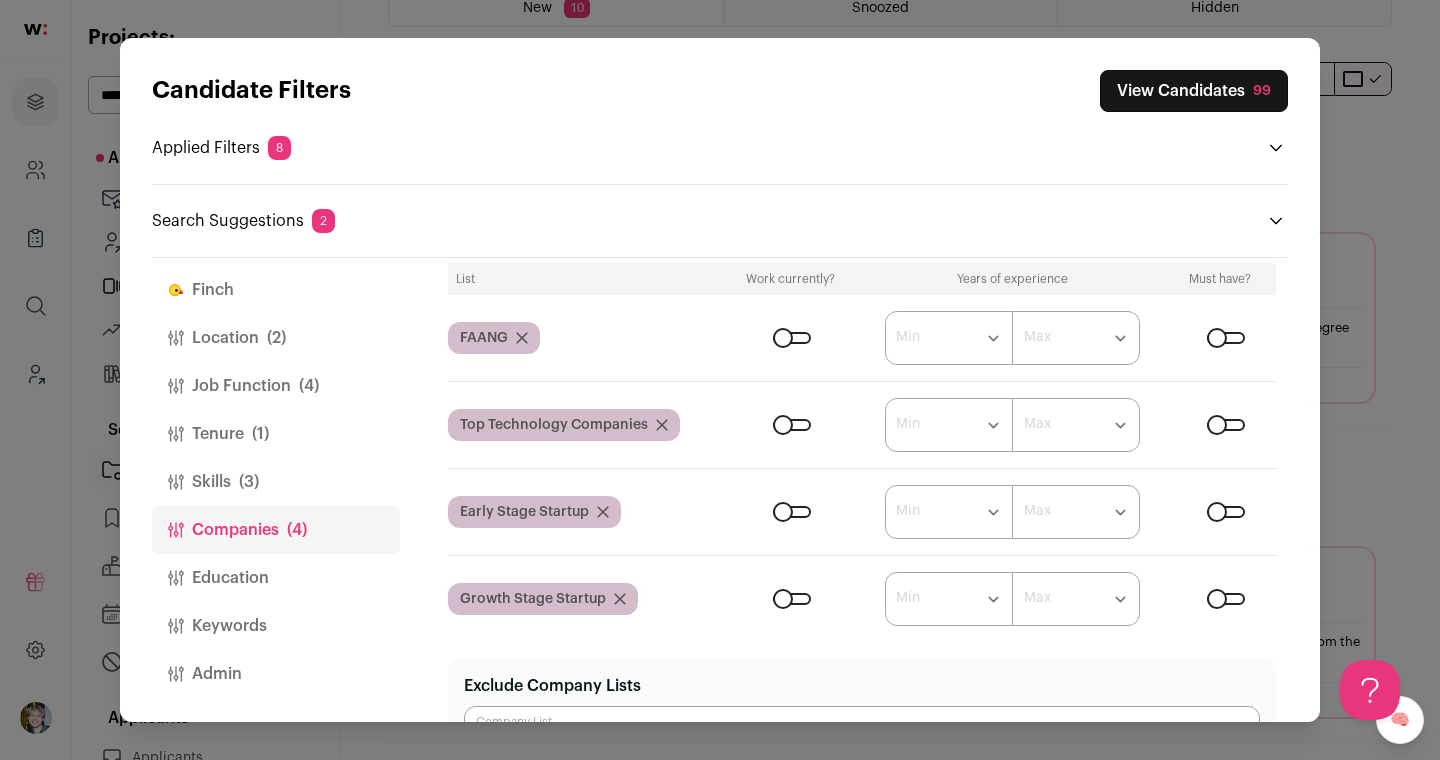 click on "Education" at bounding box center (276, 578) 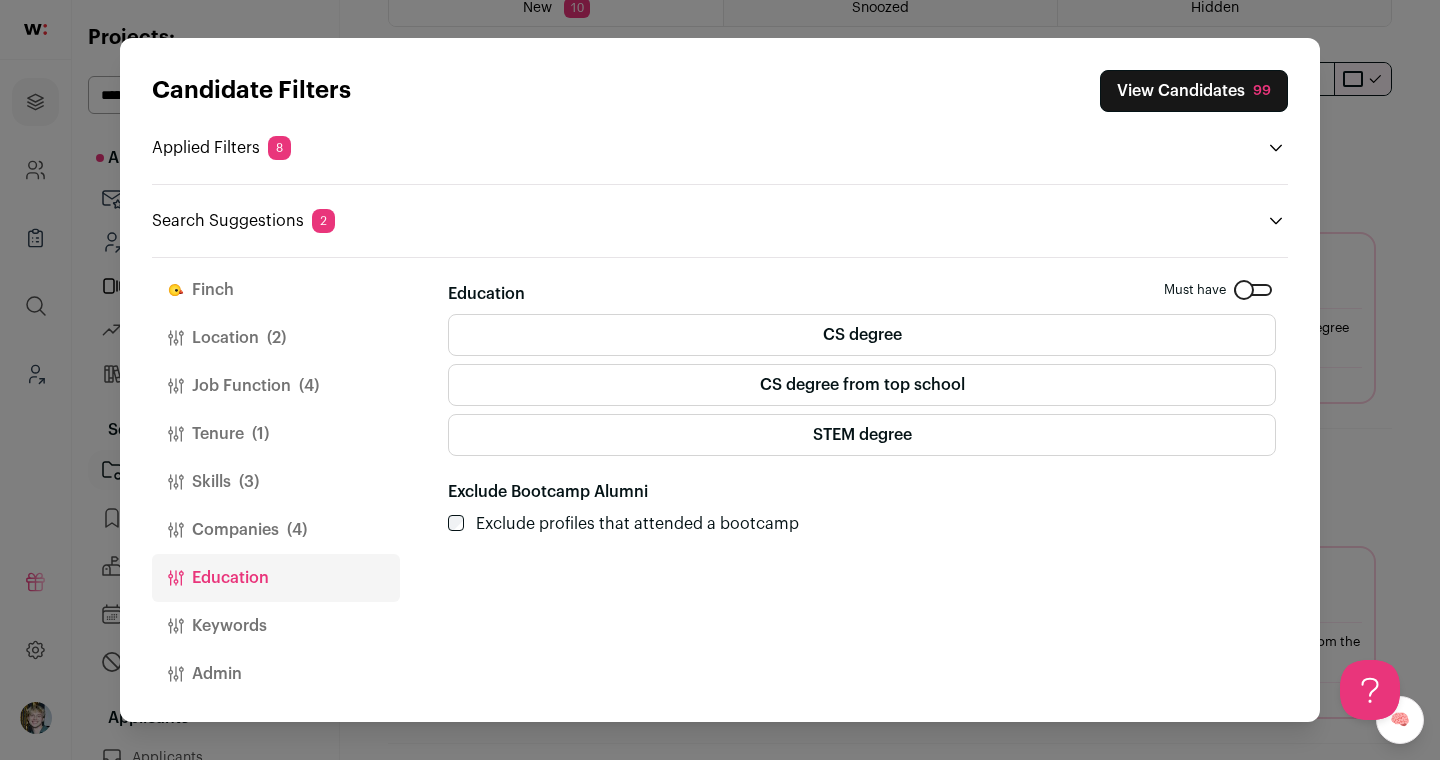 scroll, scrollTop: 0, scrollLeft: 0, axis: both 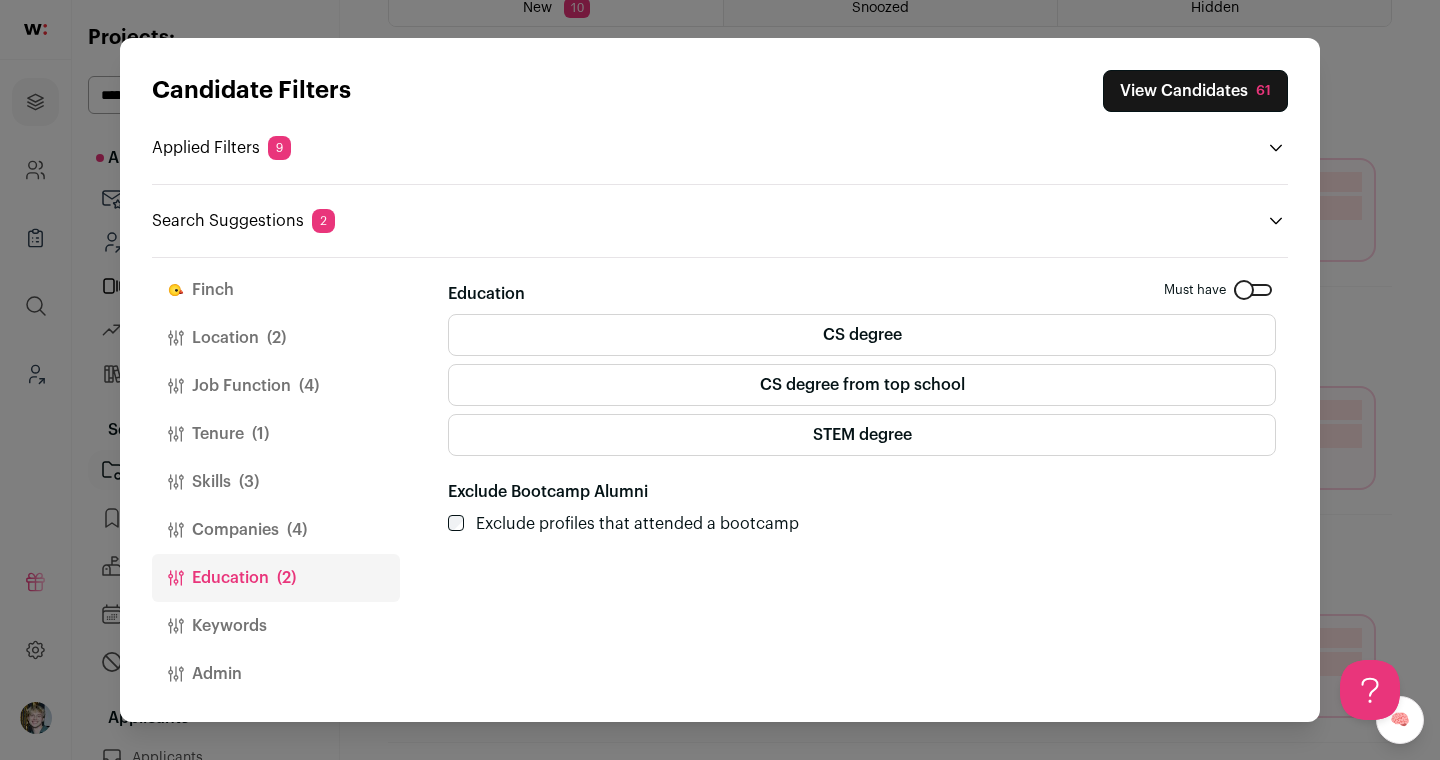 click on "STEM degree" at bounding box center [862, 435] 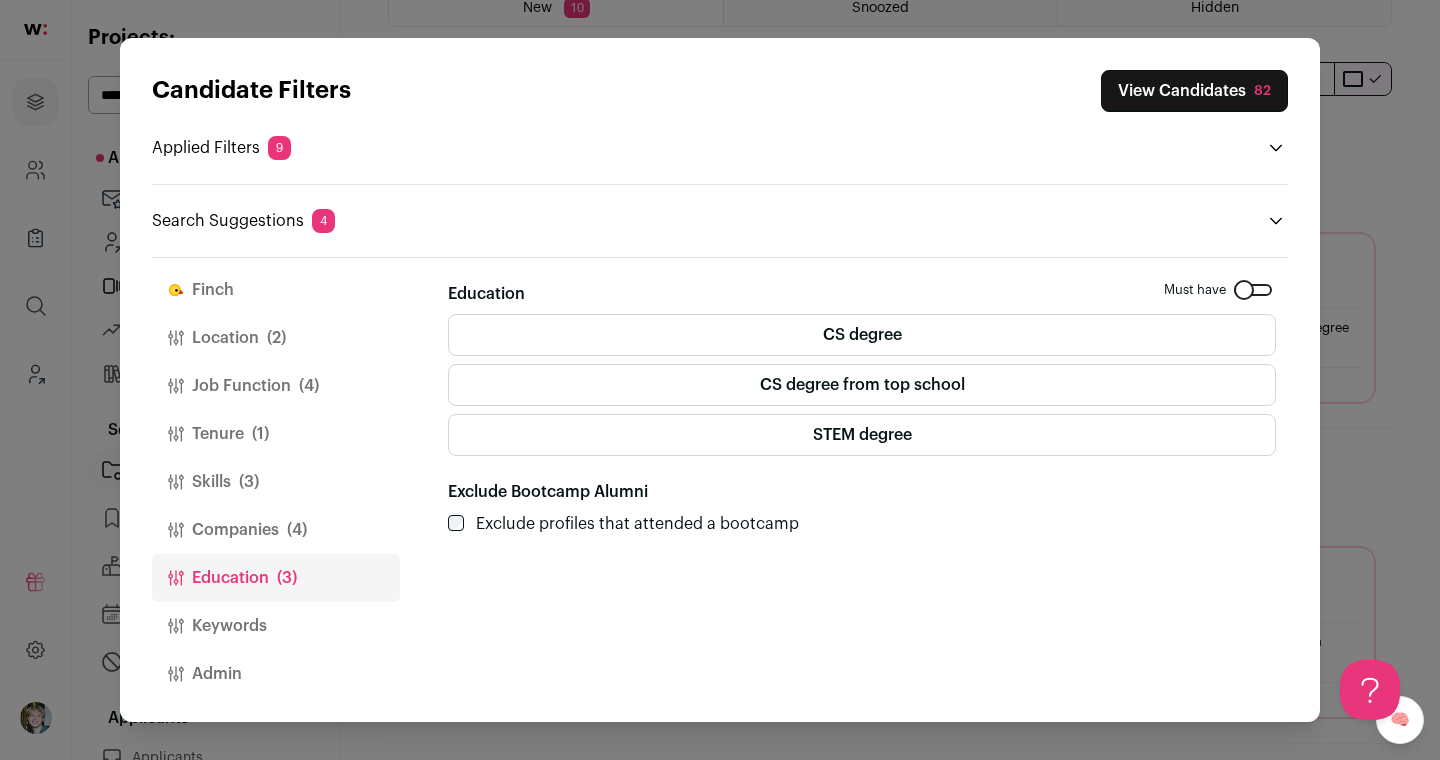 scroll, scrollTop: 0, scrollLeft: 0, axis: both 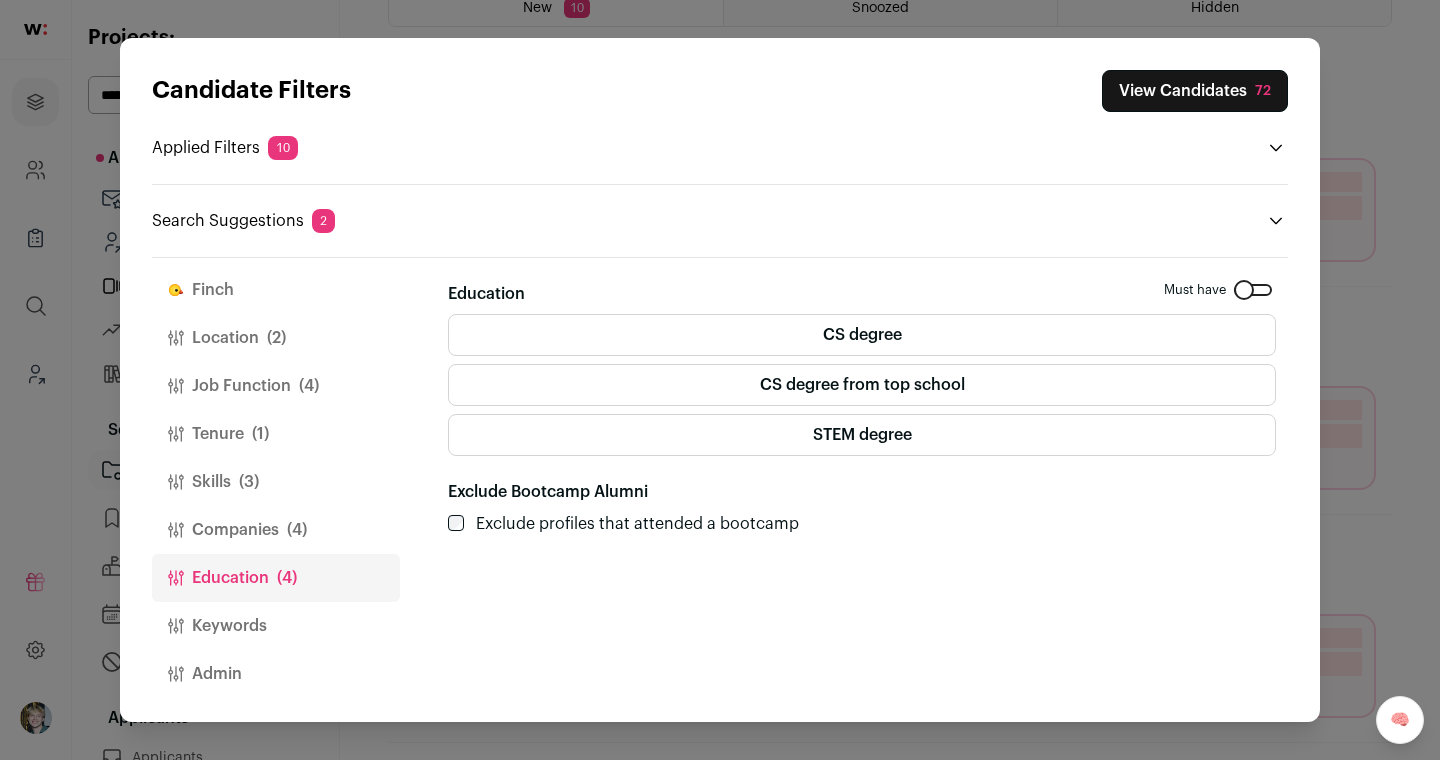 click on "Keywords" at bounding box center [276, 626] 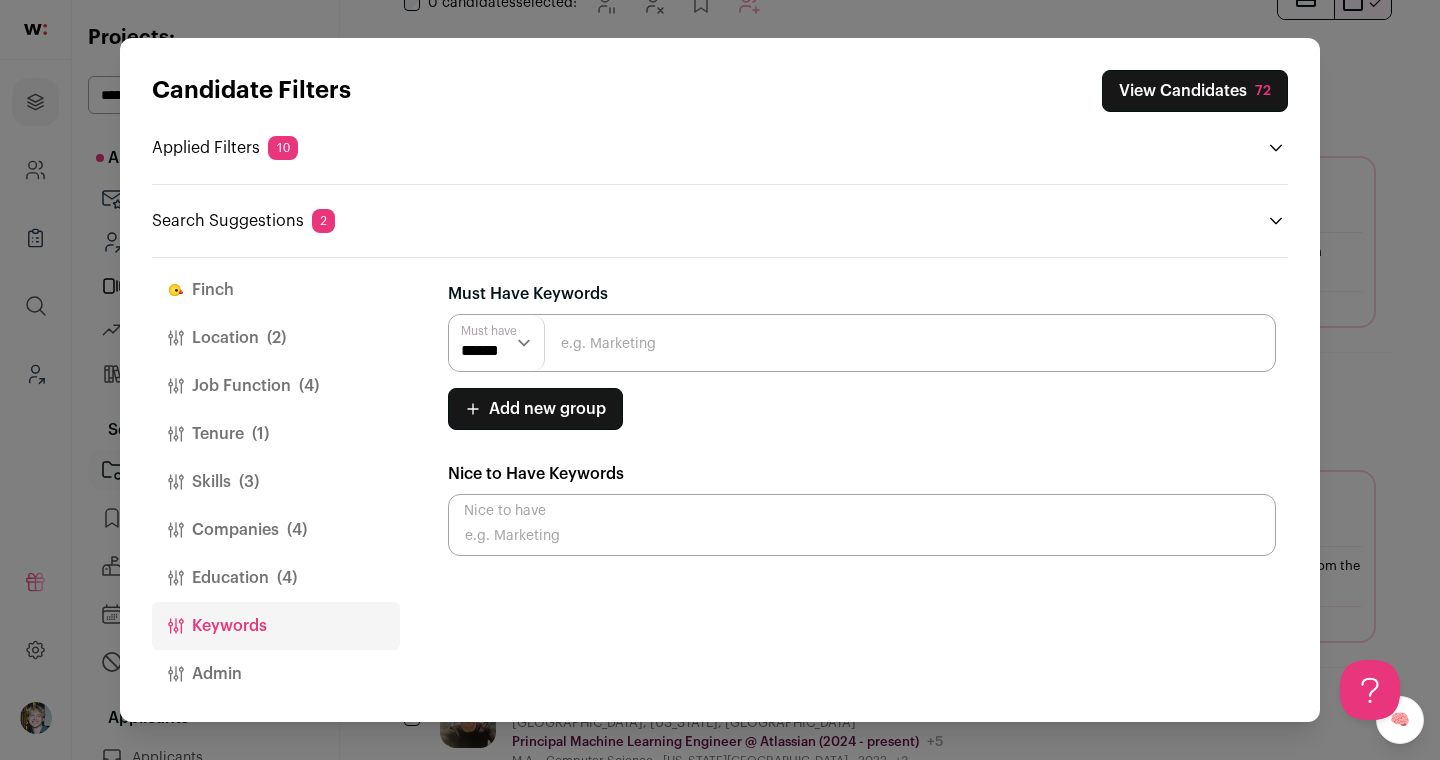 scroll, scrollTop: 538, scrollLeft: 0, axis: vertical 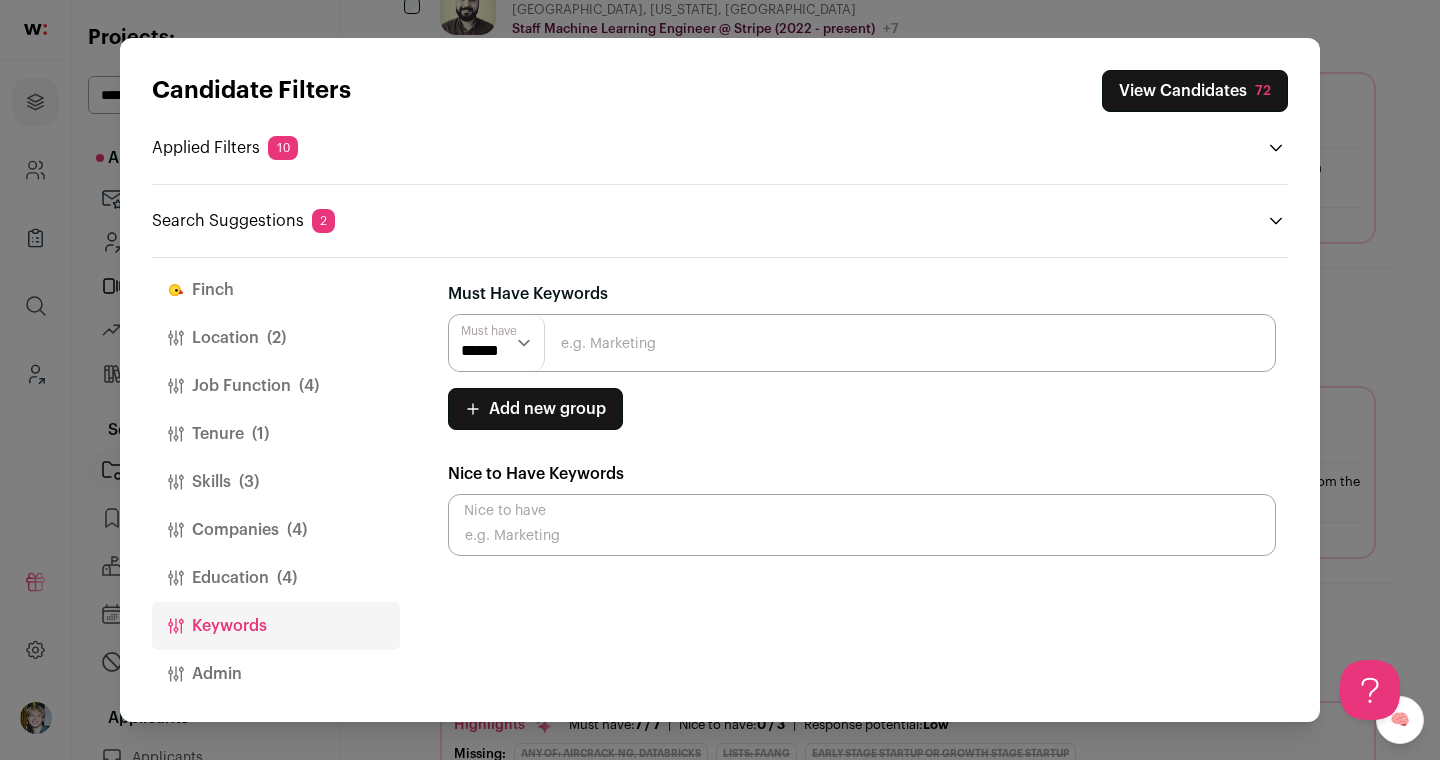 click on "Admin" at bounding box center [276, 674] 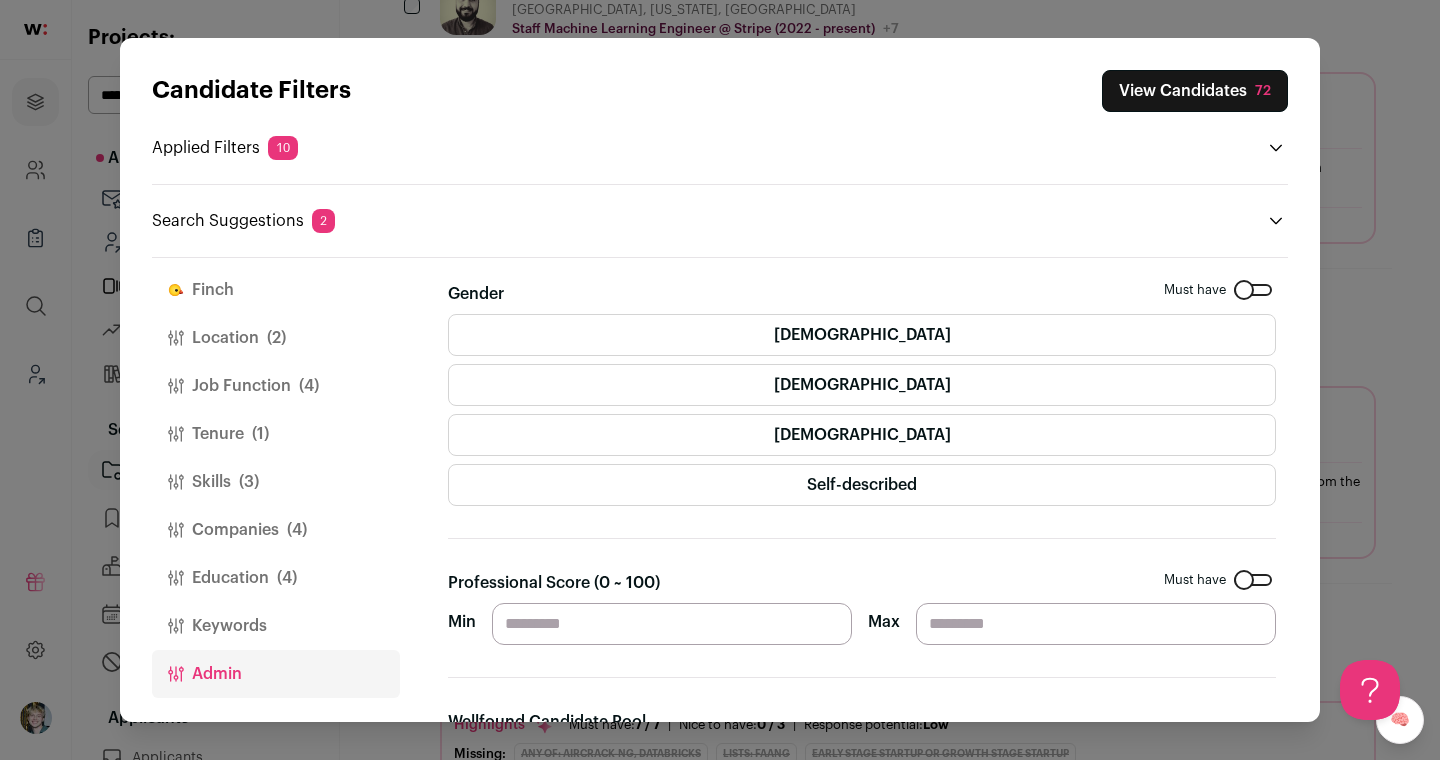 scroll, scrollTop: 542, scrollLeft: 0, axis: vertical 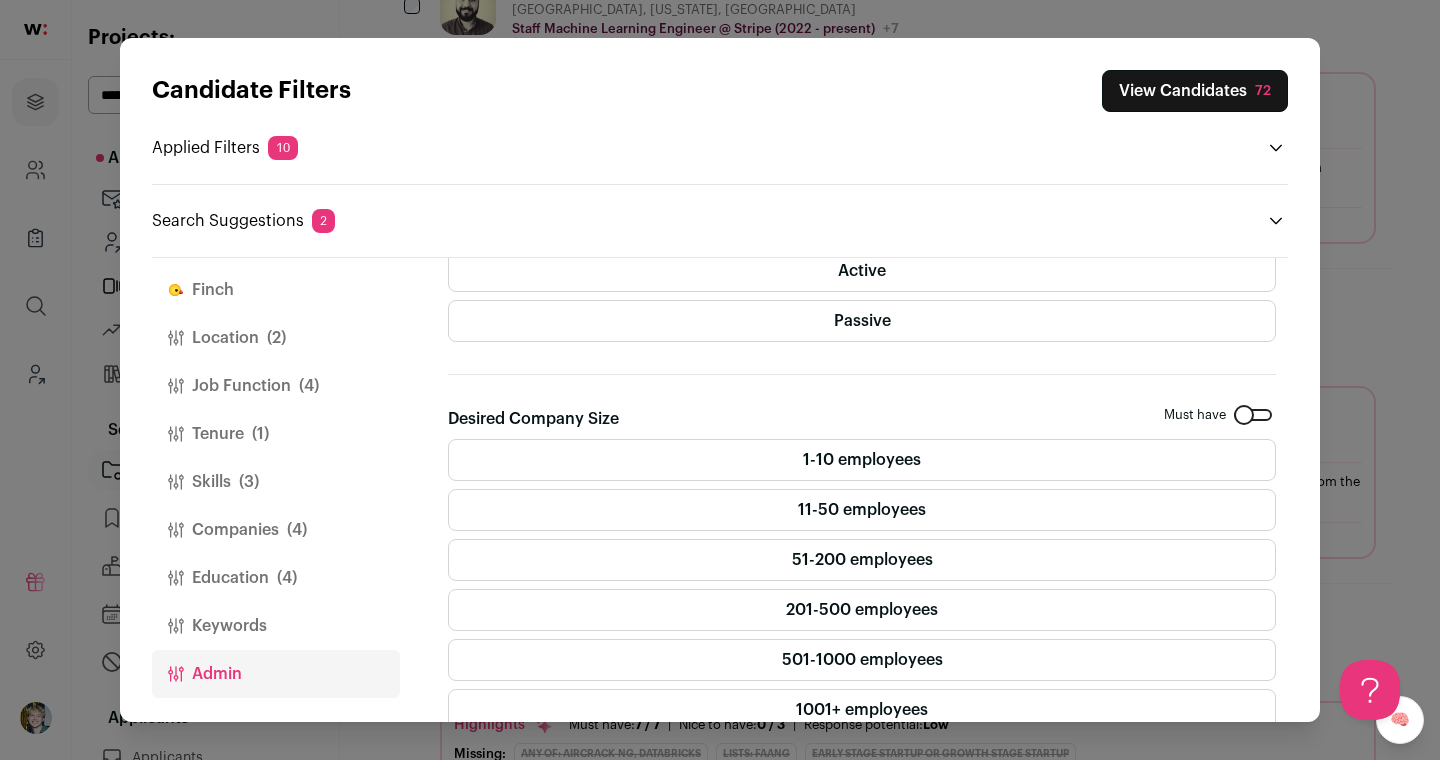 click on "Finch" at bounding box center (276, 290) 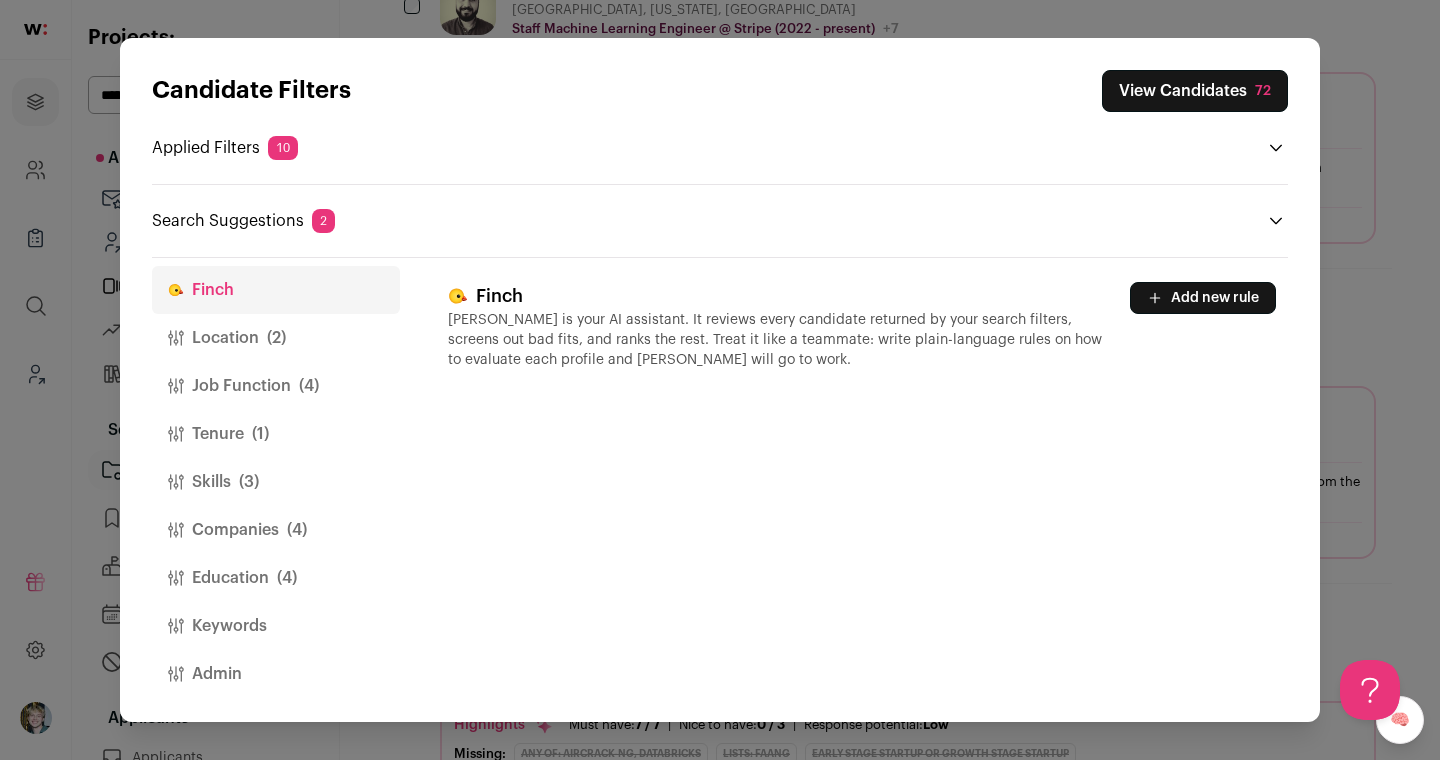 scroll, scrollTop: 0, scrollLeft: 0, axis: both 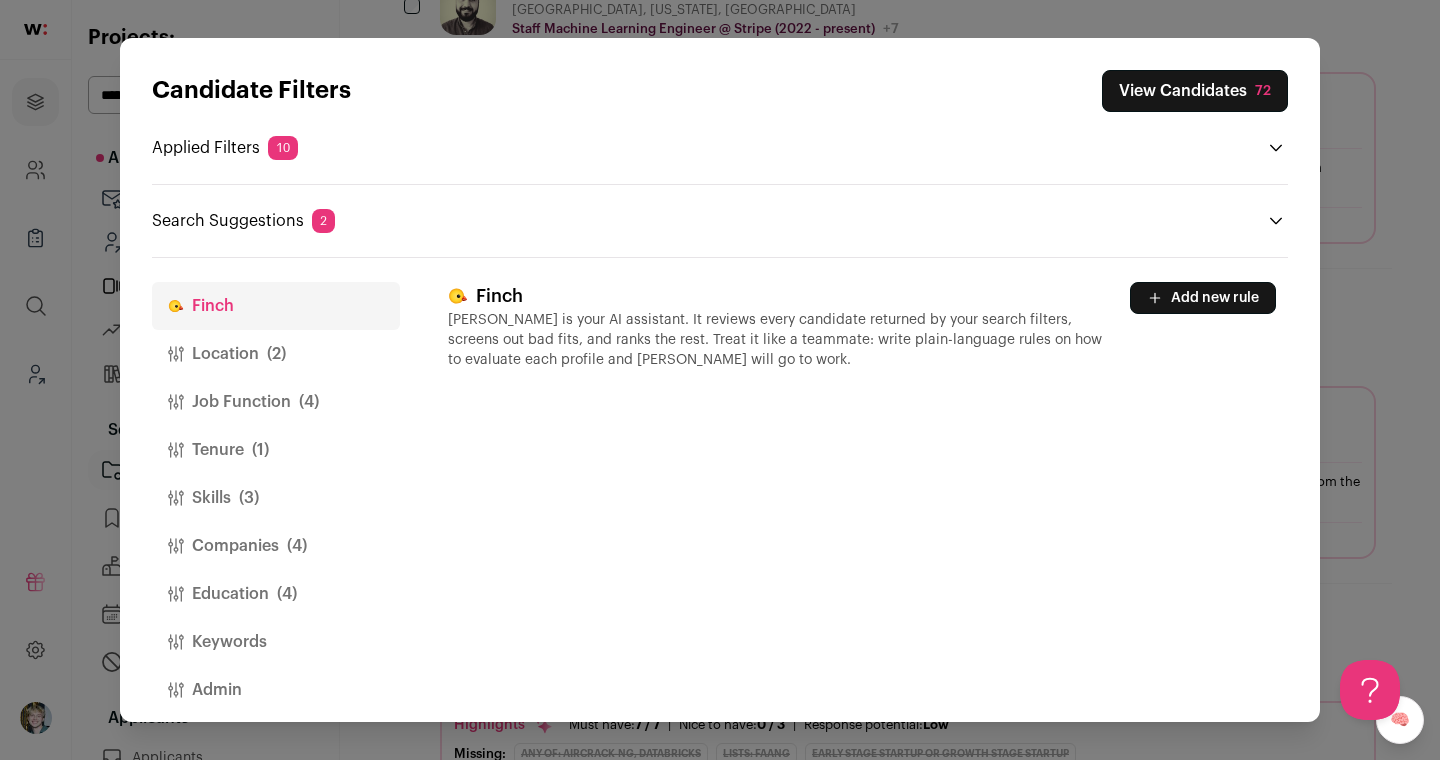 click on "(2)" at bounding box center [276, 354] 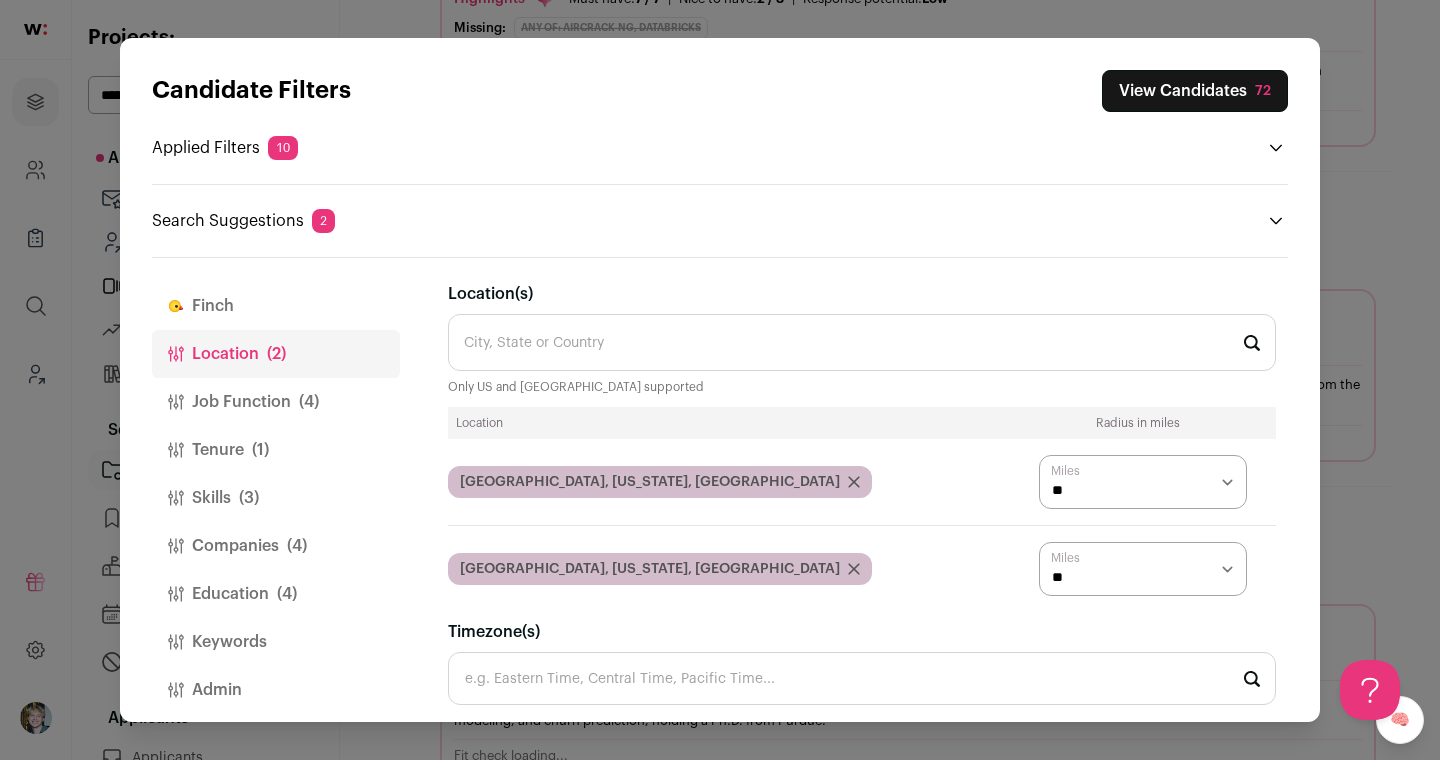 scroll, scrollTop: 705, scrollLeft: 0, axis: vertical 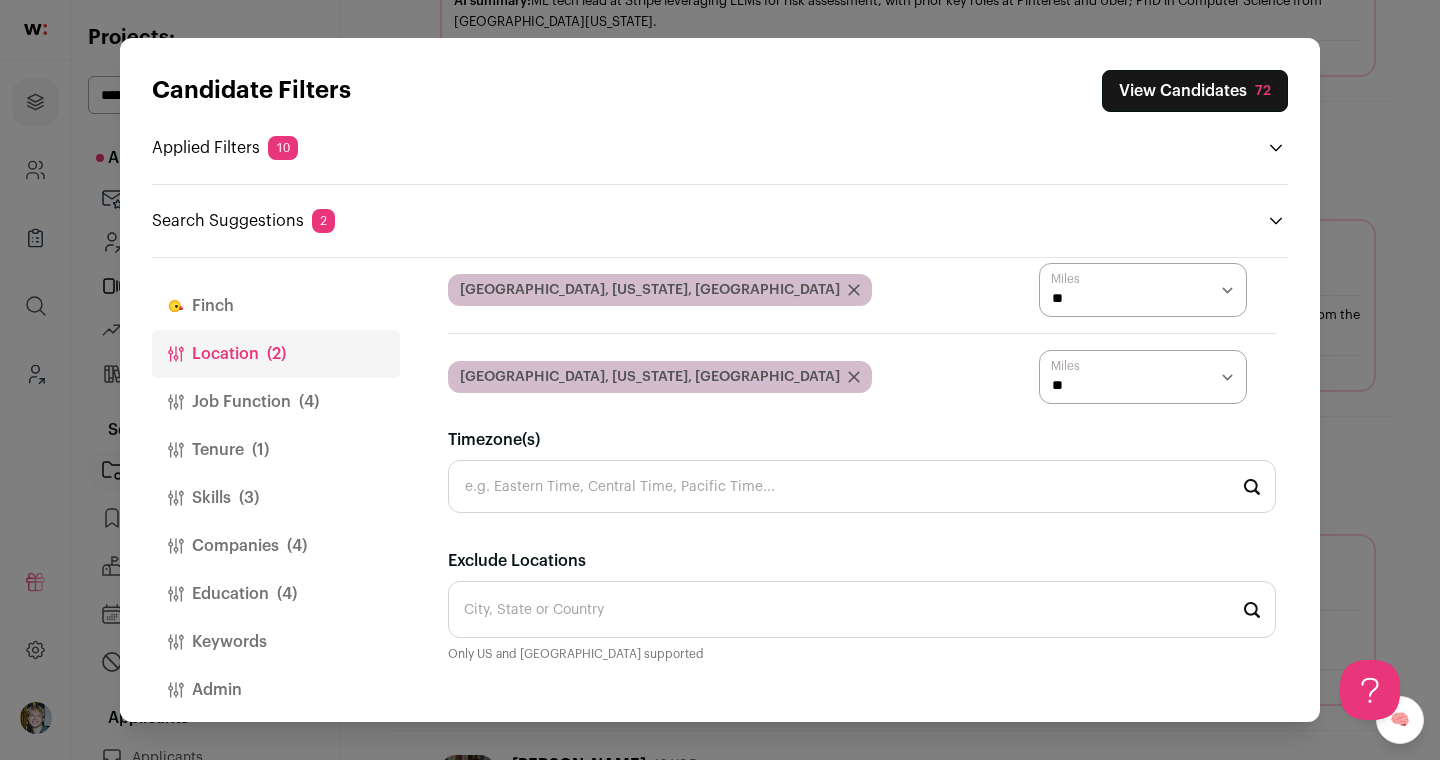 click on "Job Function
(4)" at bounding box center [276, 402] 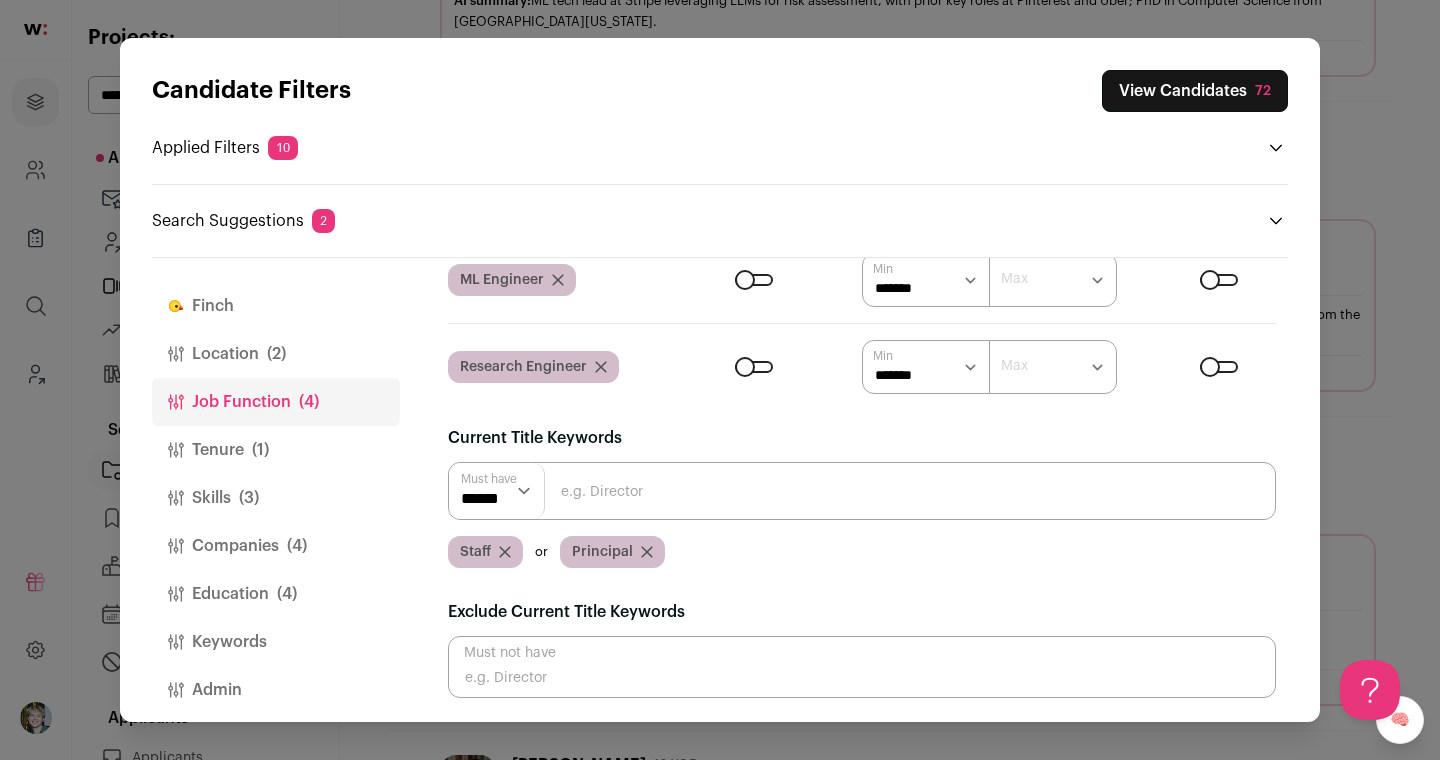 scroll, scrollTop: 0, scrollLeft: 0, axis: both 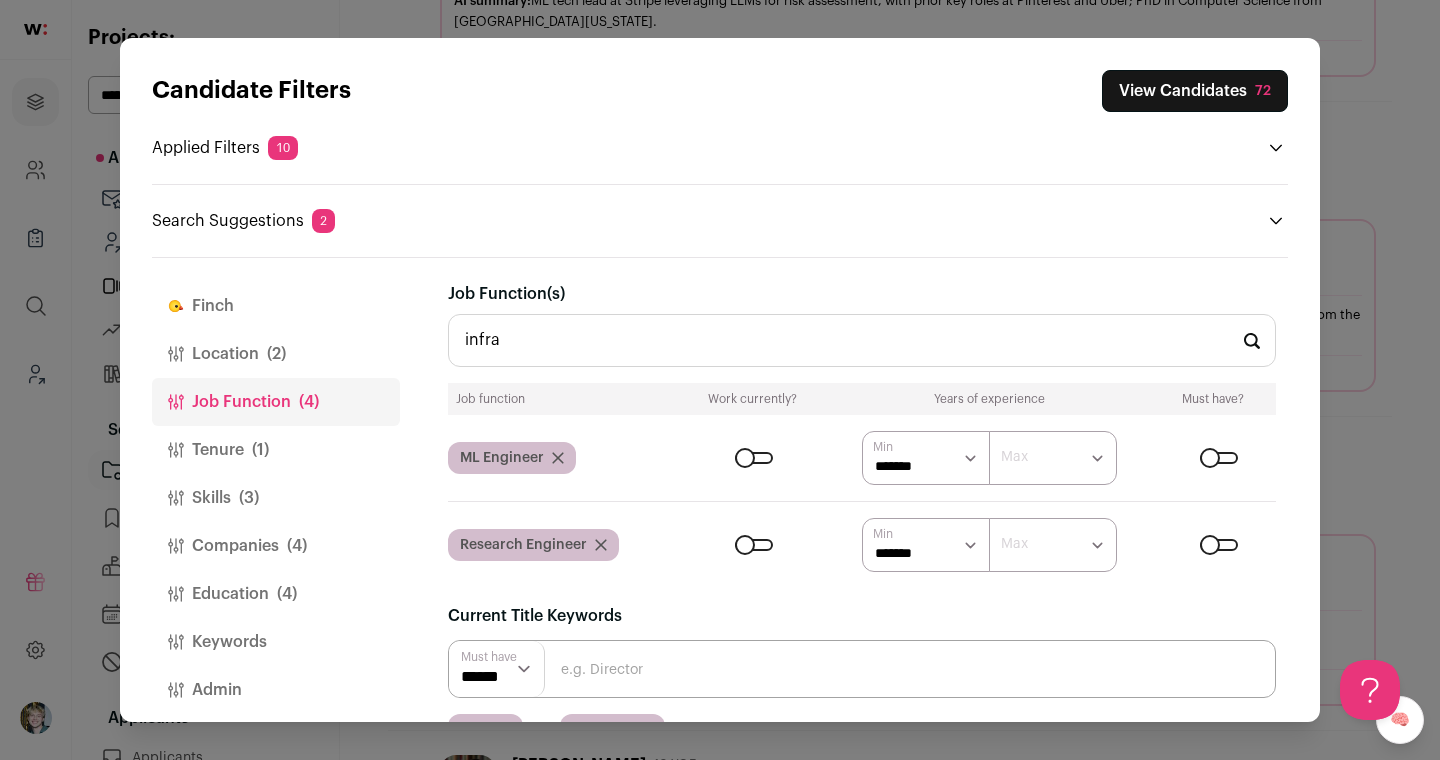 click on "infra" at bounding box center (862, 340) 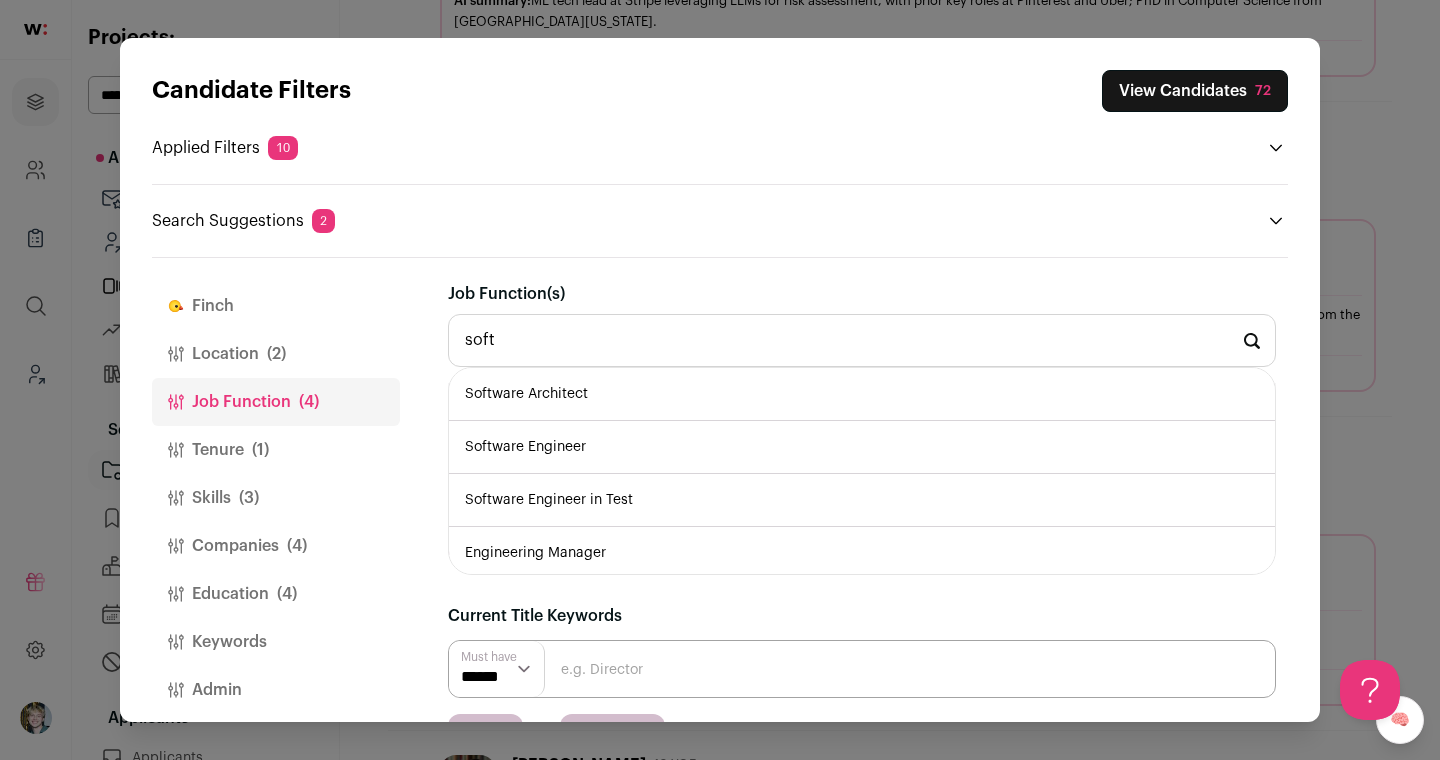 click on "Software Engineer" at bounding box center [862, 447] 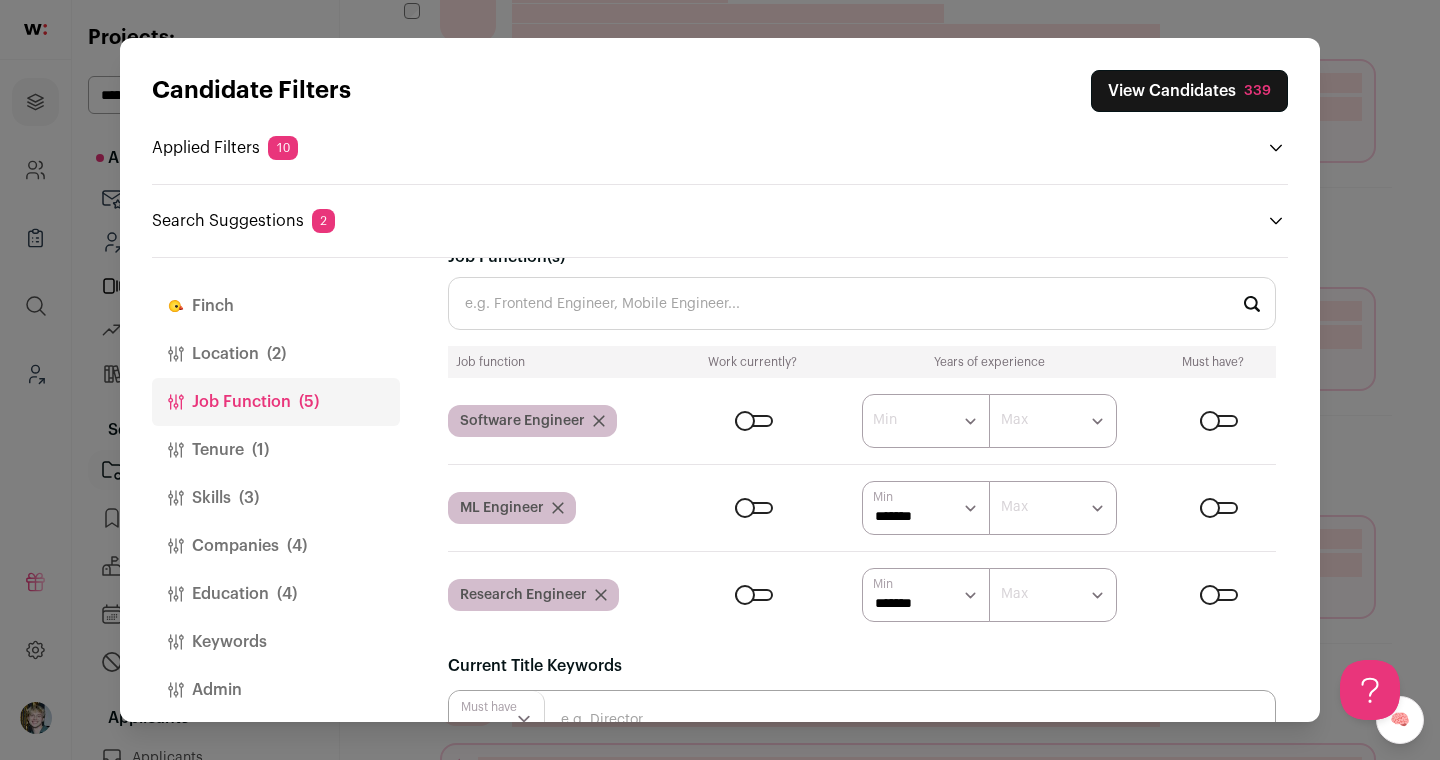 scroll, scrollTop: 38, scrollLeft: 0, axis: vertical 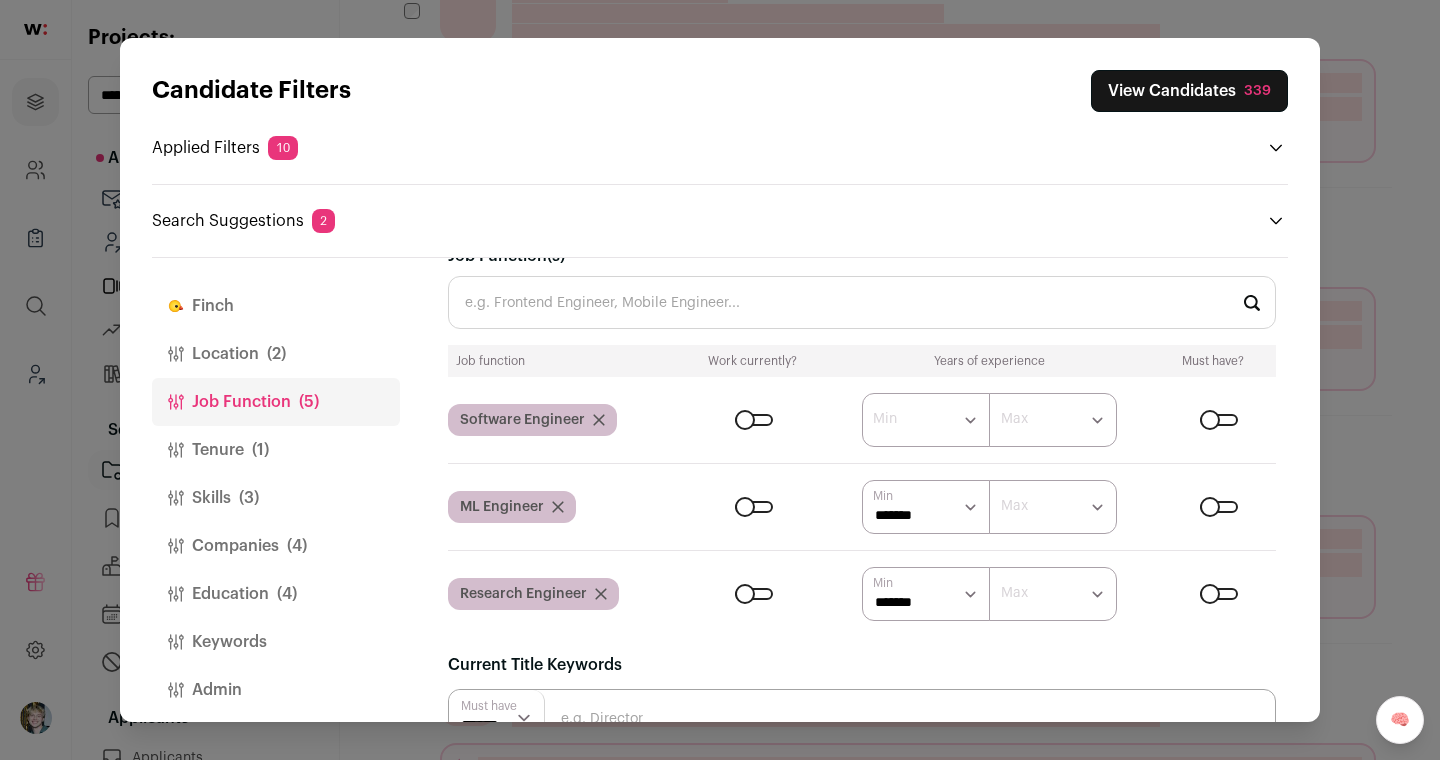 click on "******
*******
*******
*******
*******
*******
*******
*******
*******
********
********
********
********
********
********
********
********
********
********" at bounding box center (926, 507) 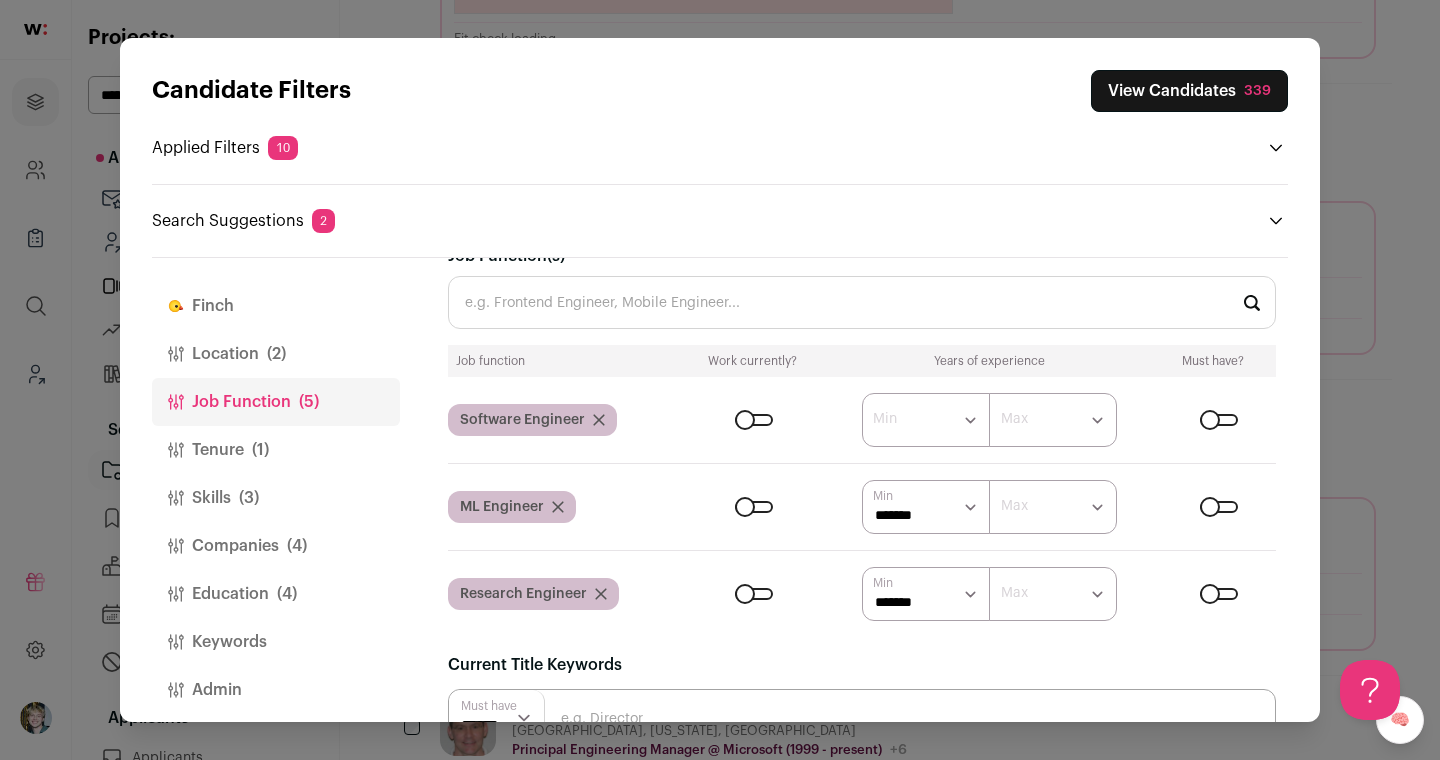 scroll, scrollTop: 0, scrollLeft: 0, axis: both 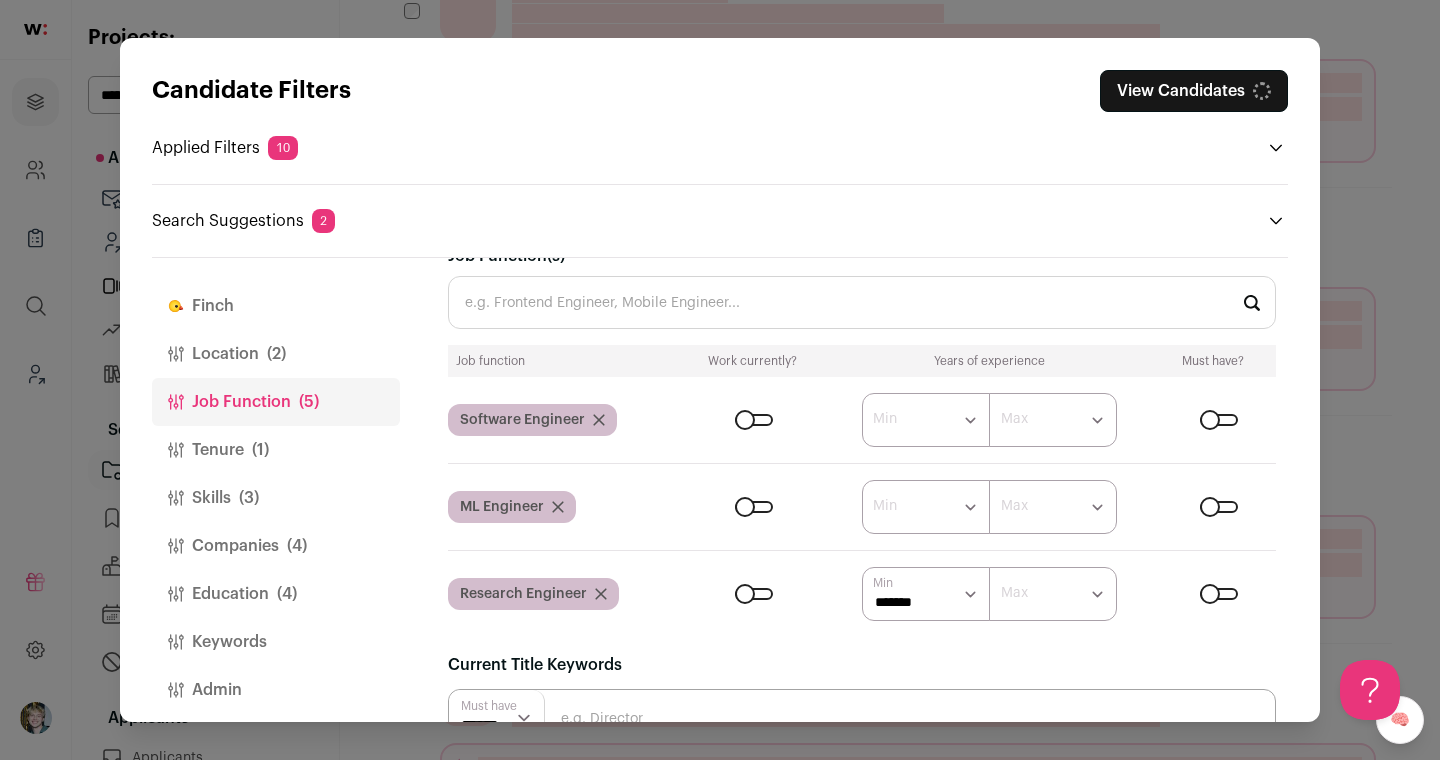 click on "******
*******
*******
*******
*******
*******
*******
*******
*******
********
********
********
********
********
********
********
********
********
********" at bounding box center (926, 594) 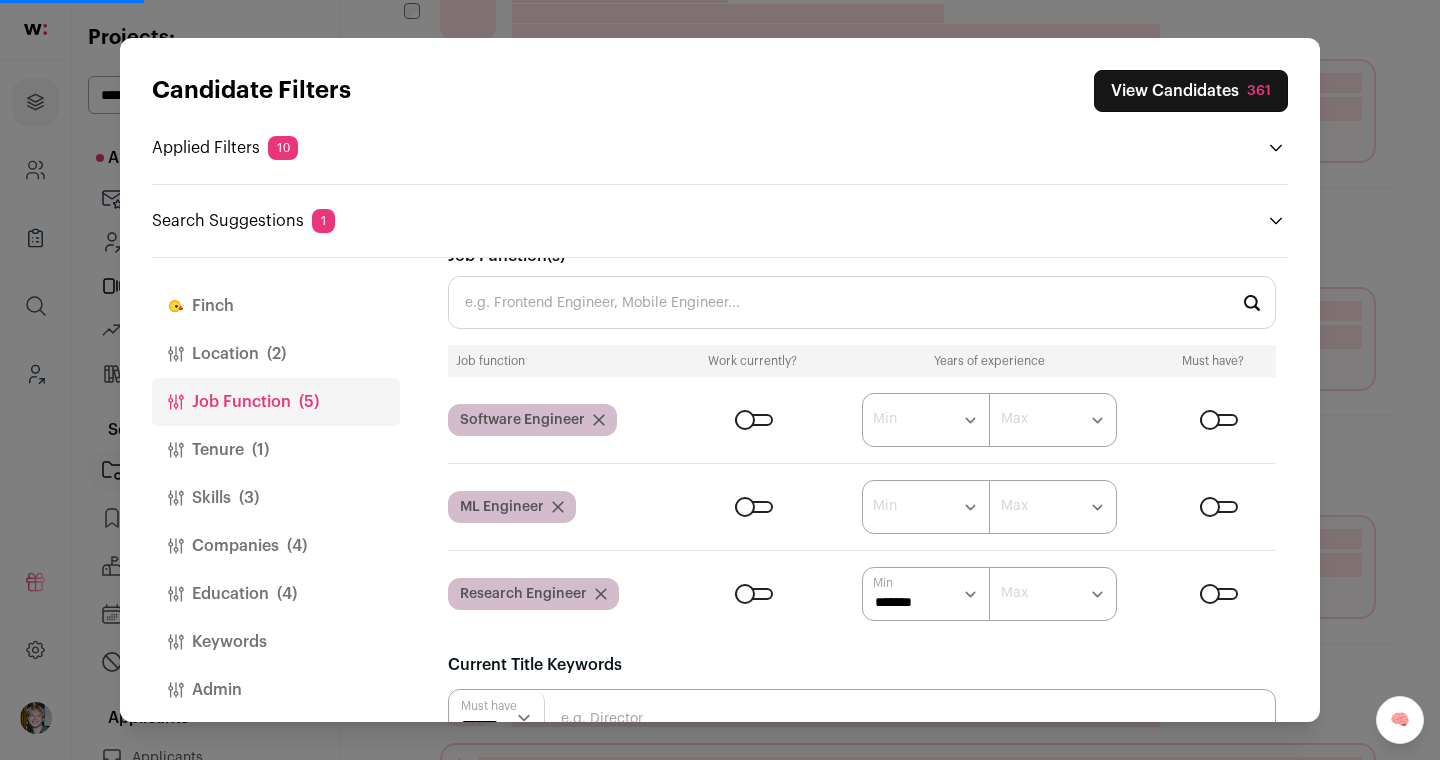 select 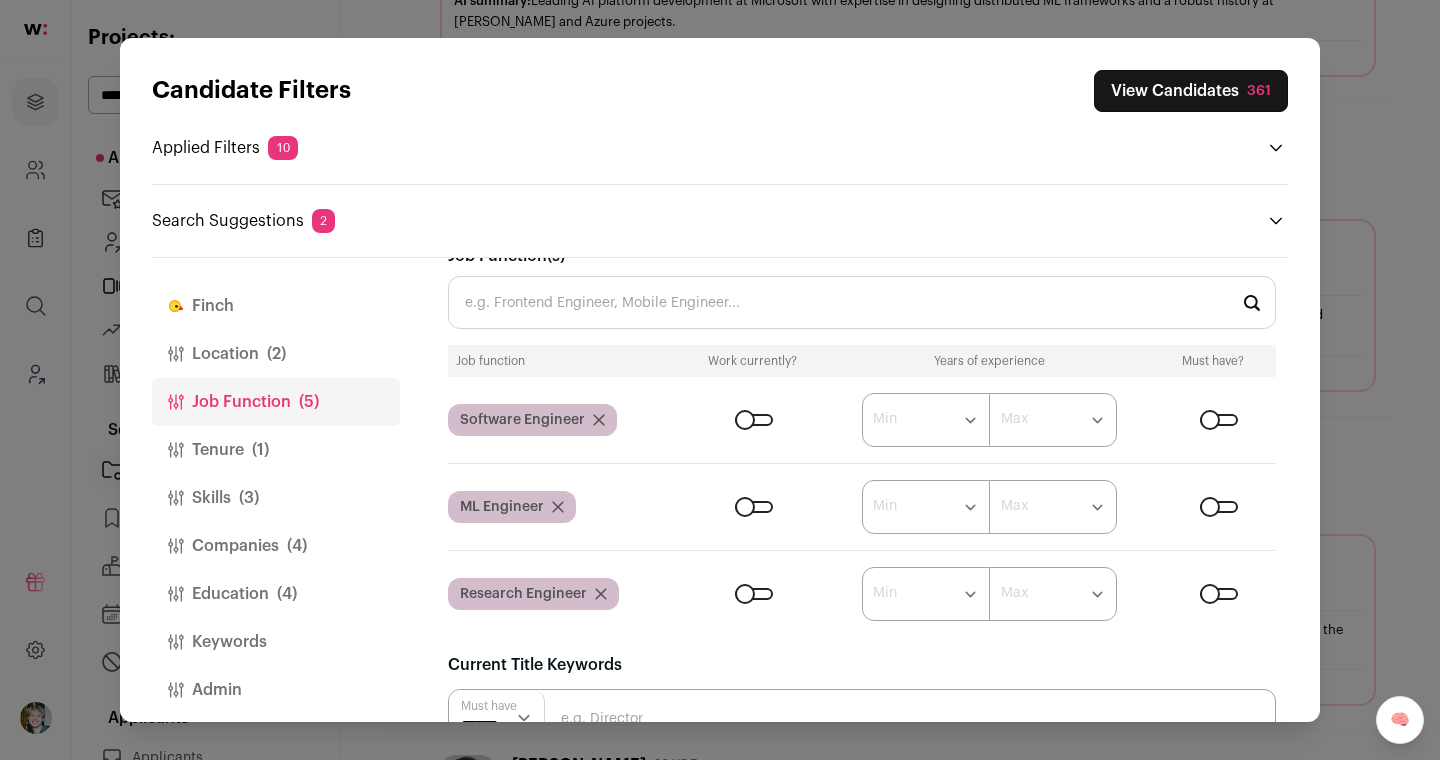 scroll, scrollTop: 265, scrollLeft: 0, axis: vertical 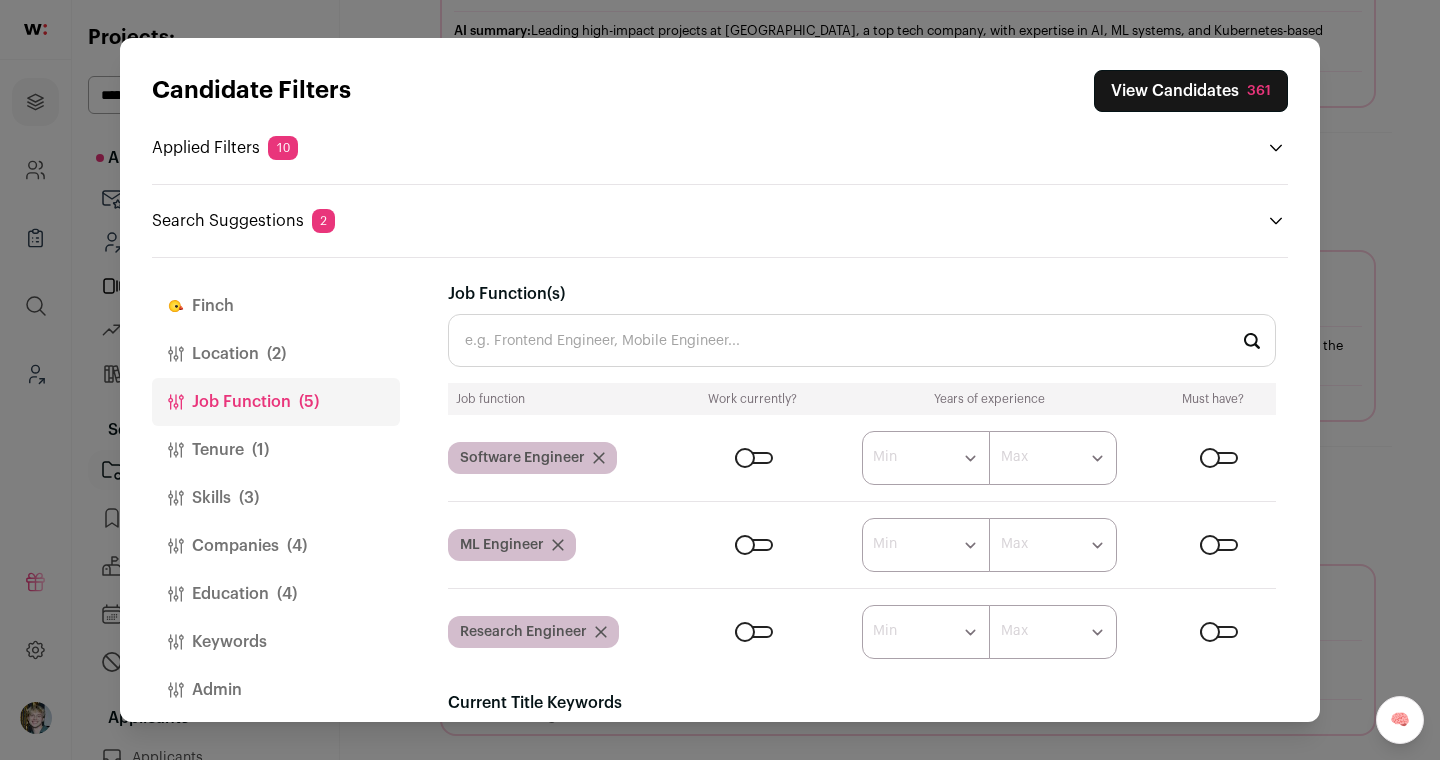click on "Tenure
(1)" at bounding box center [276, 450] 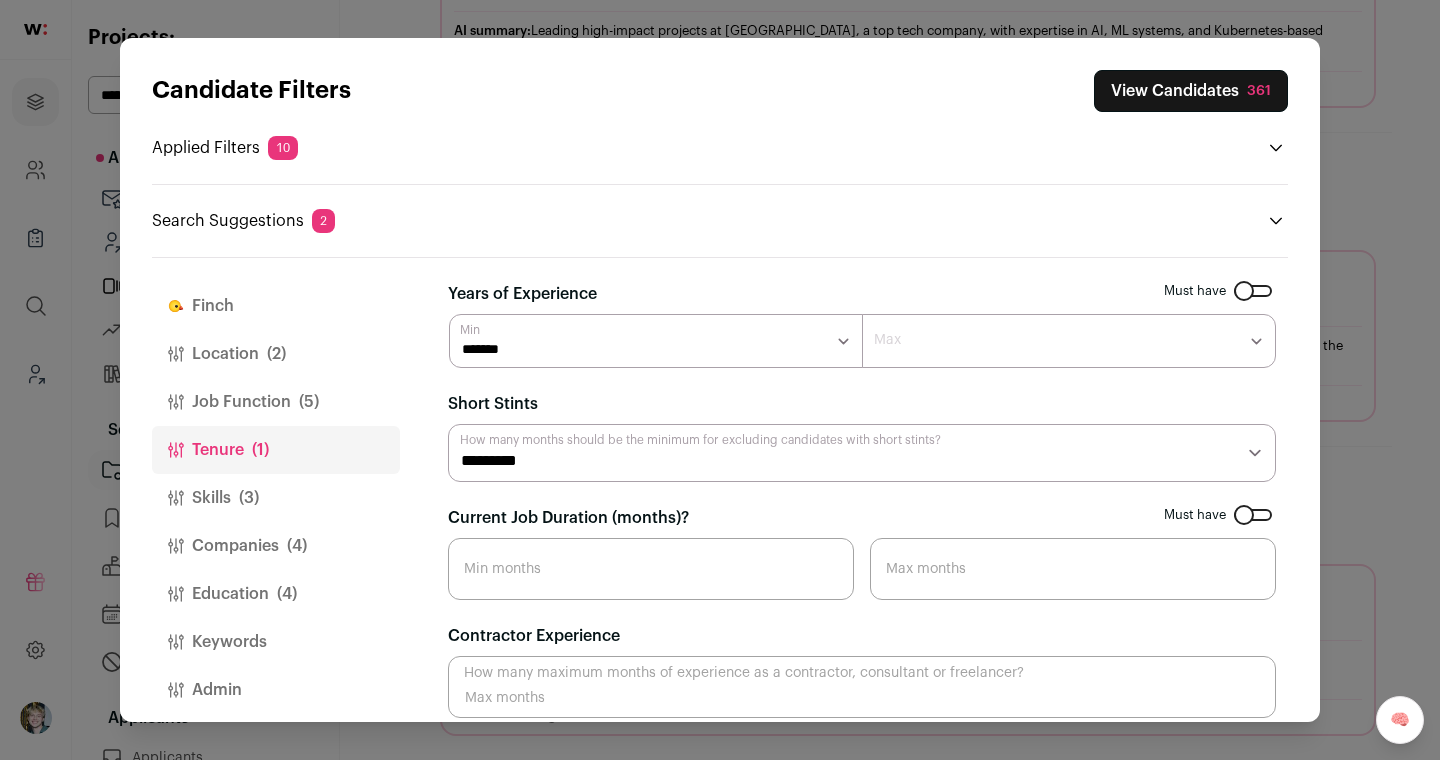 scroll, scrollTop: 20, scrollLeft: 0, axis: vertical 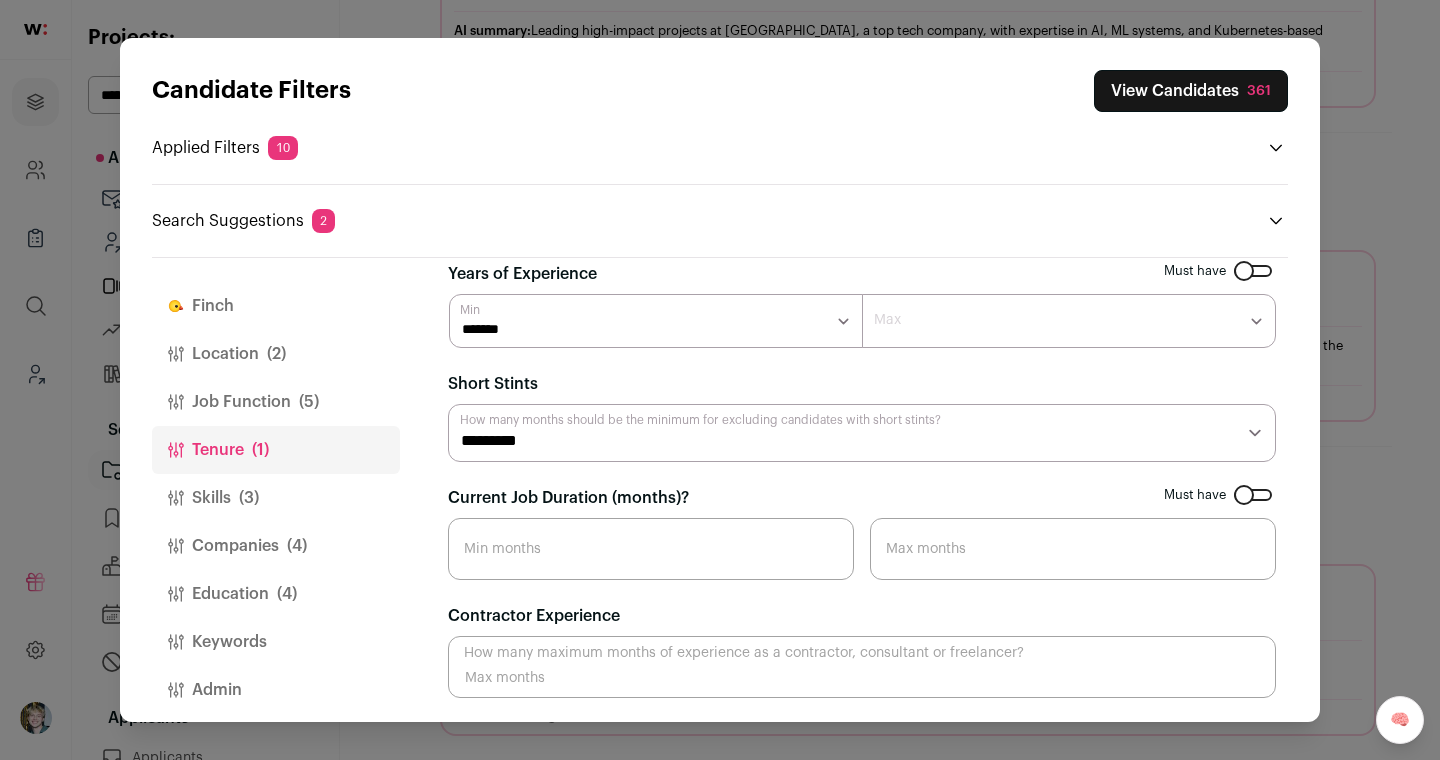 click on "Skills
(3)" at bounding box center (276, 498) 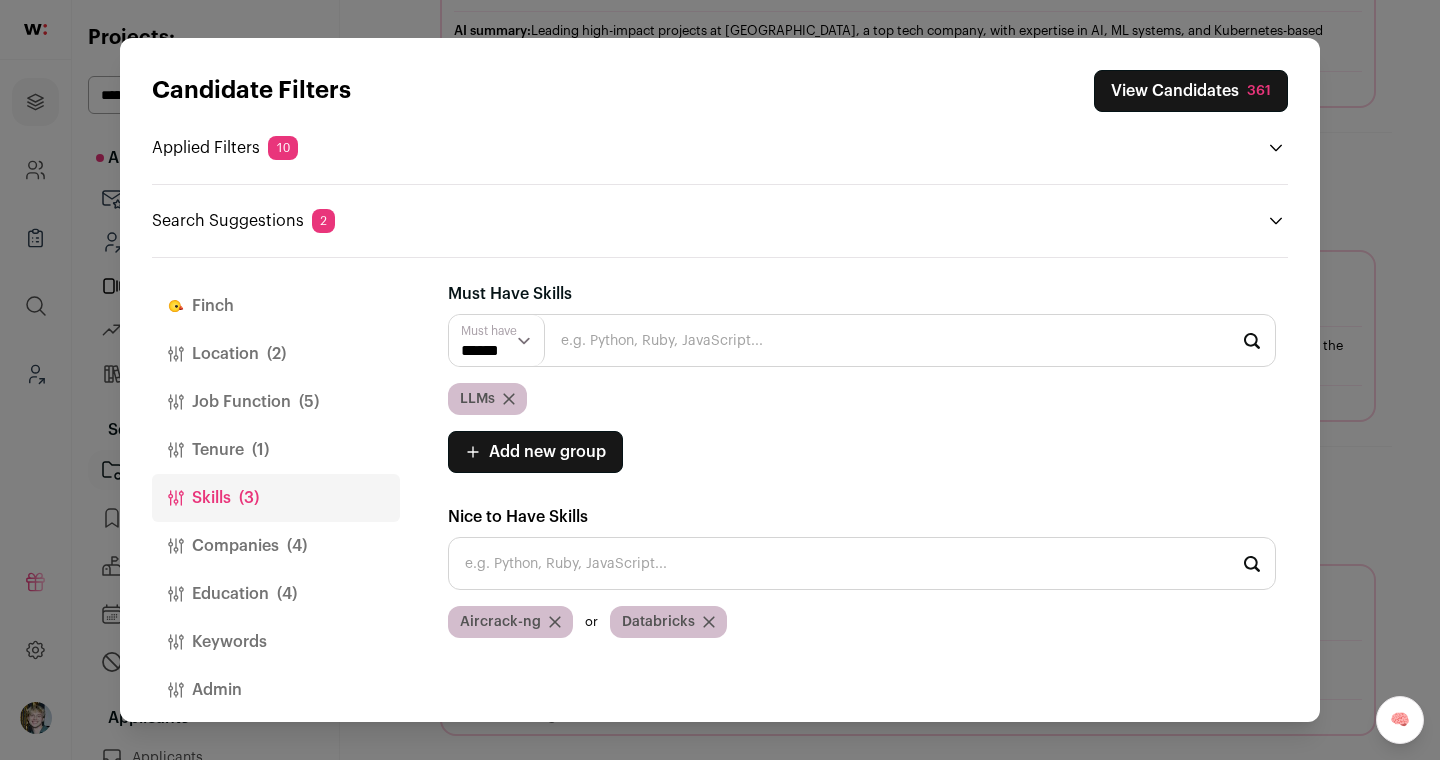 click on "Tenure
(1)" at bounding box center [276, 450] 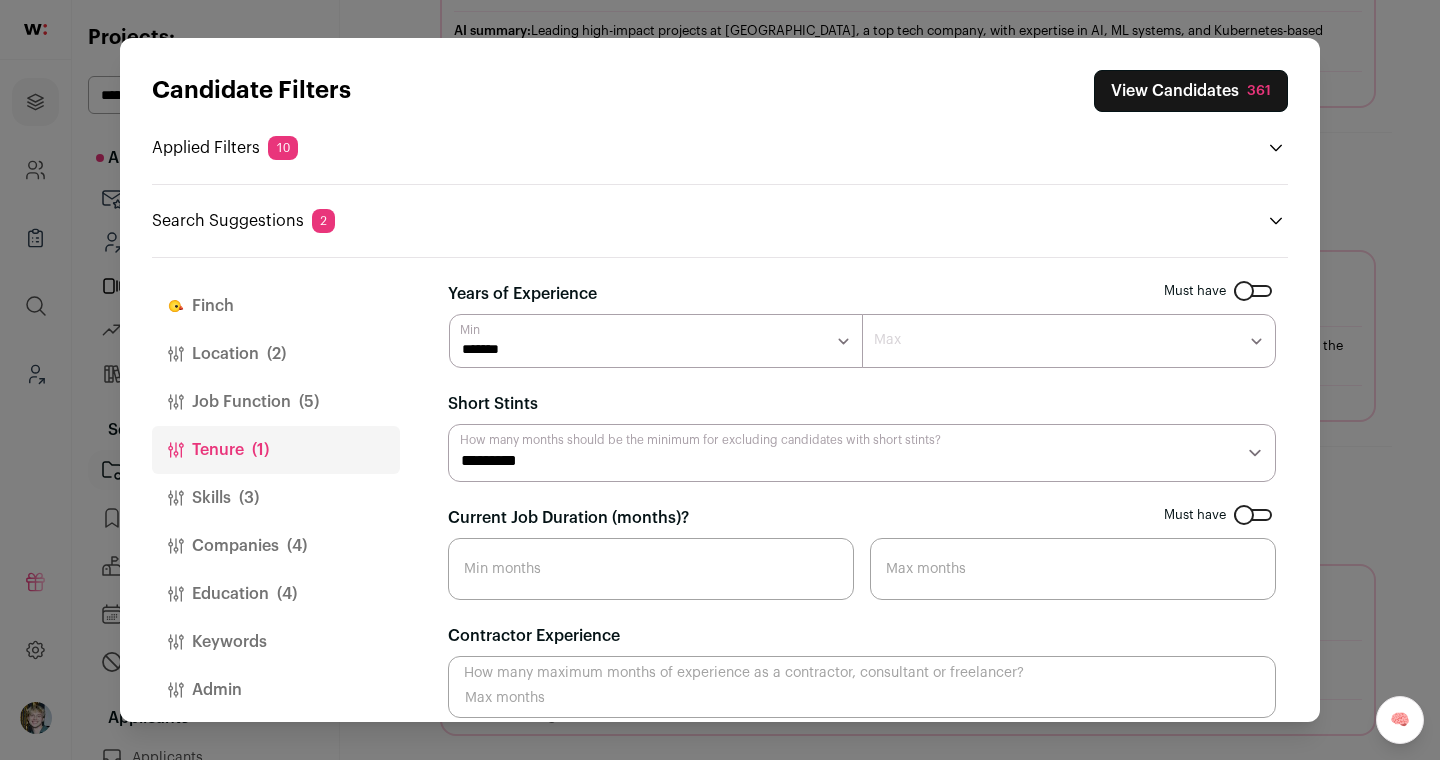 click on "Skills
(3)" at bounding box center (276, 498) 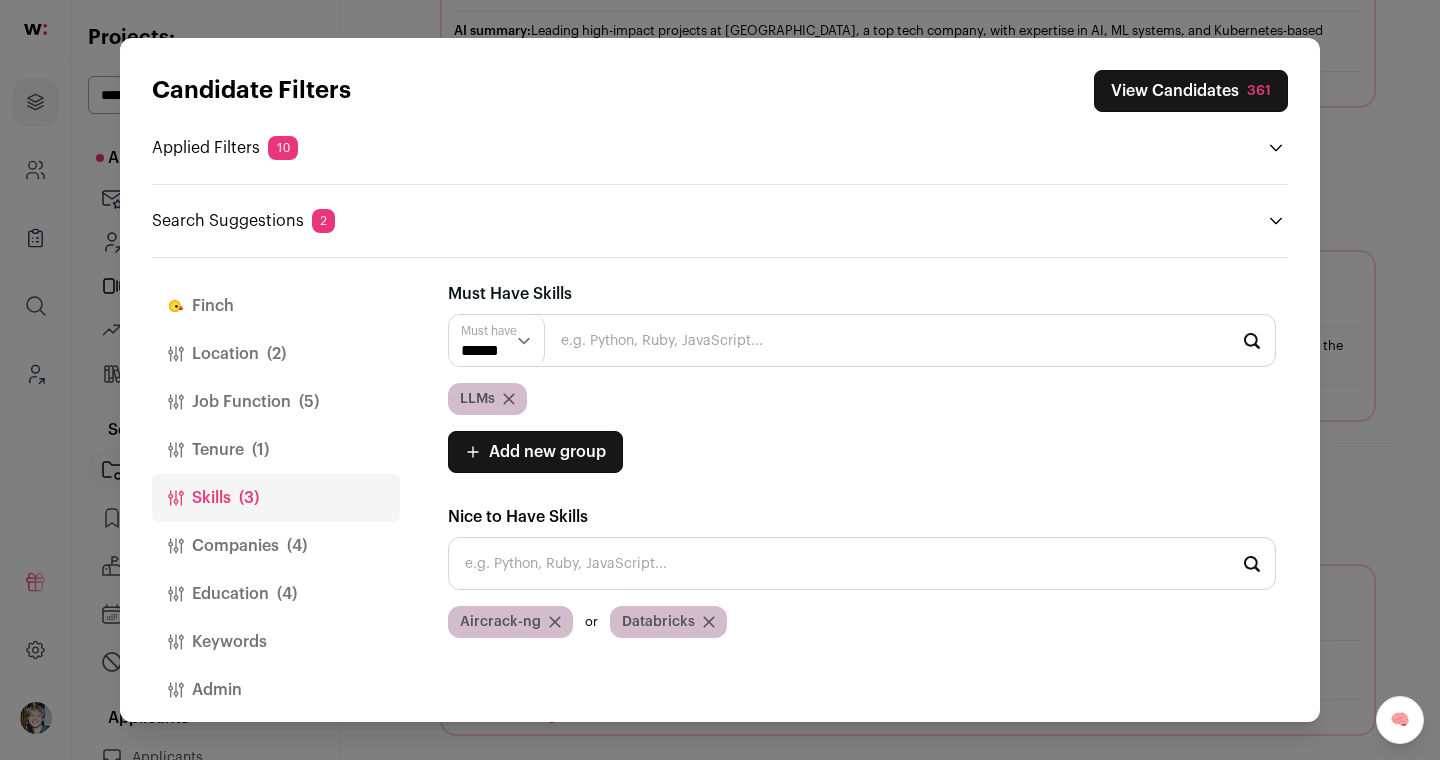click 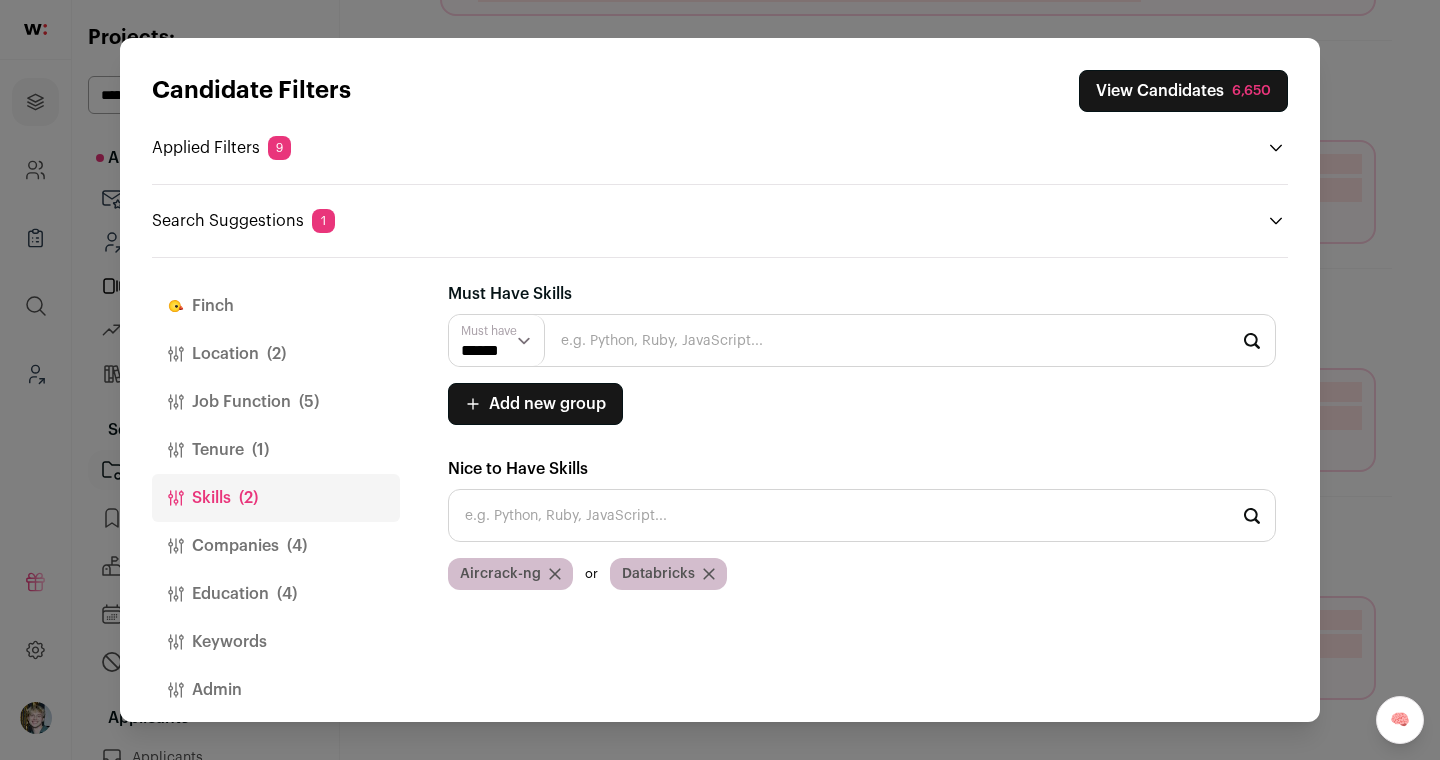 click on "Companies
(4)" at bounding box center (276, 546) 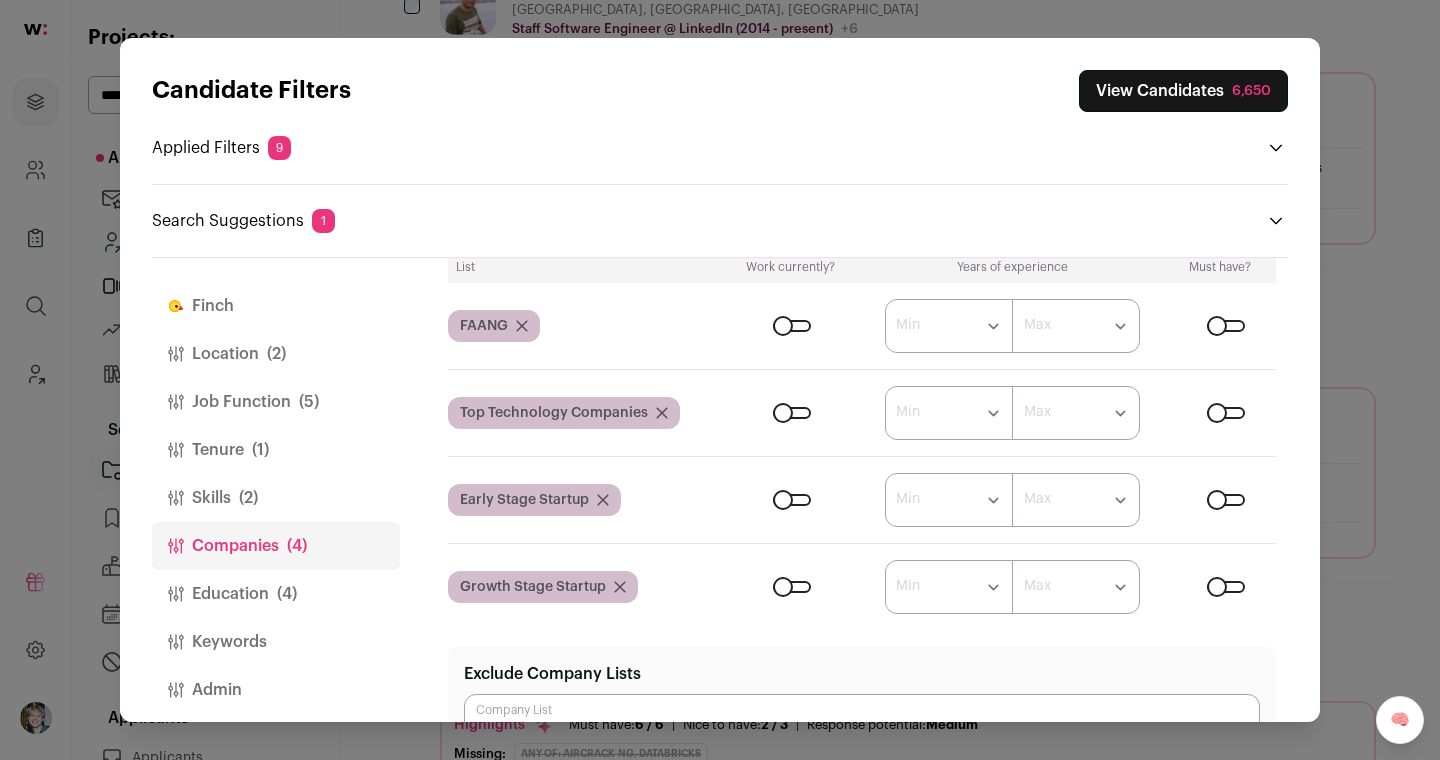 click on "Education
(4)" at bounding box center [276, 594] 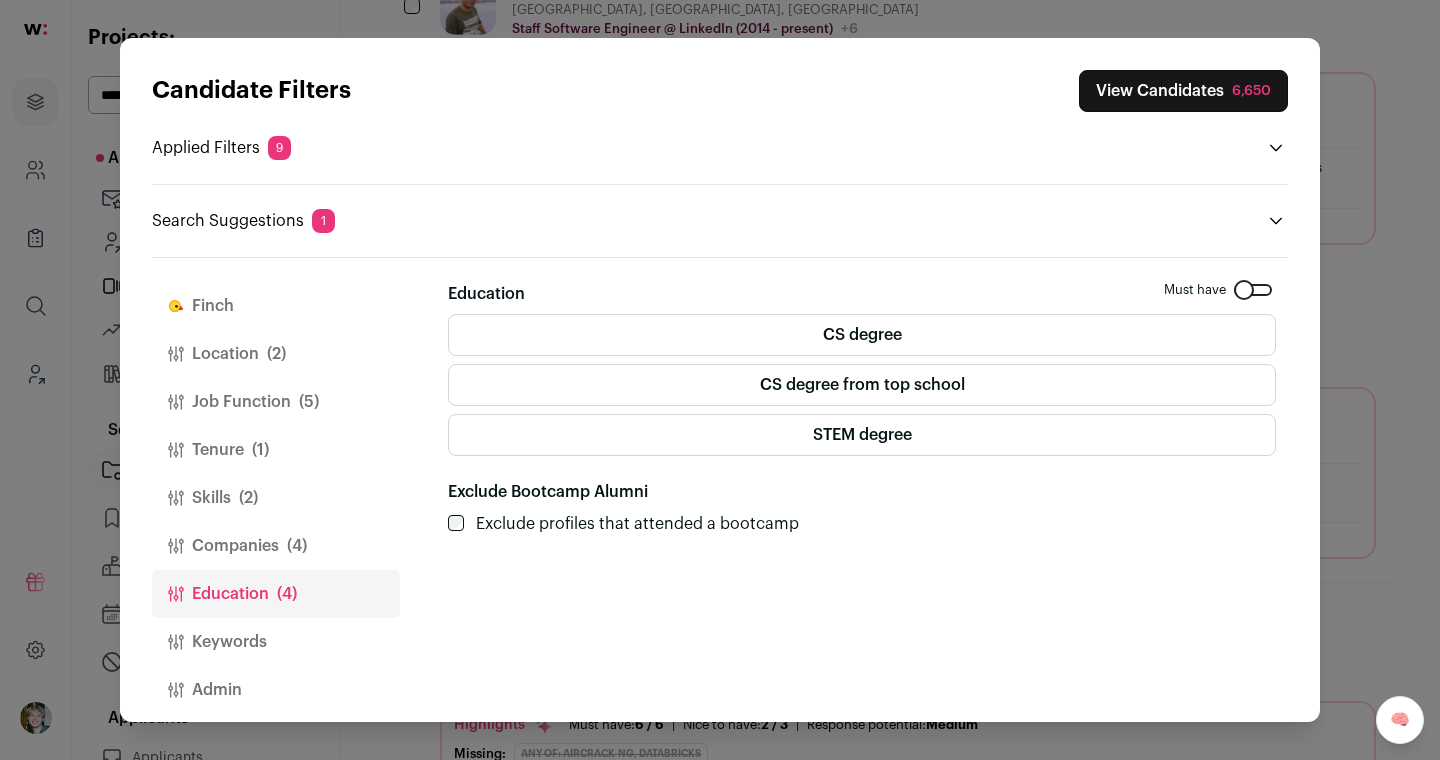 click on "Finch" at bounding box center [276, 306] 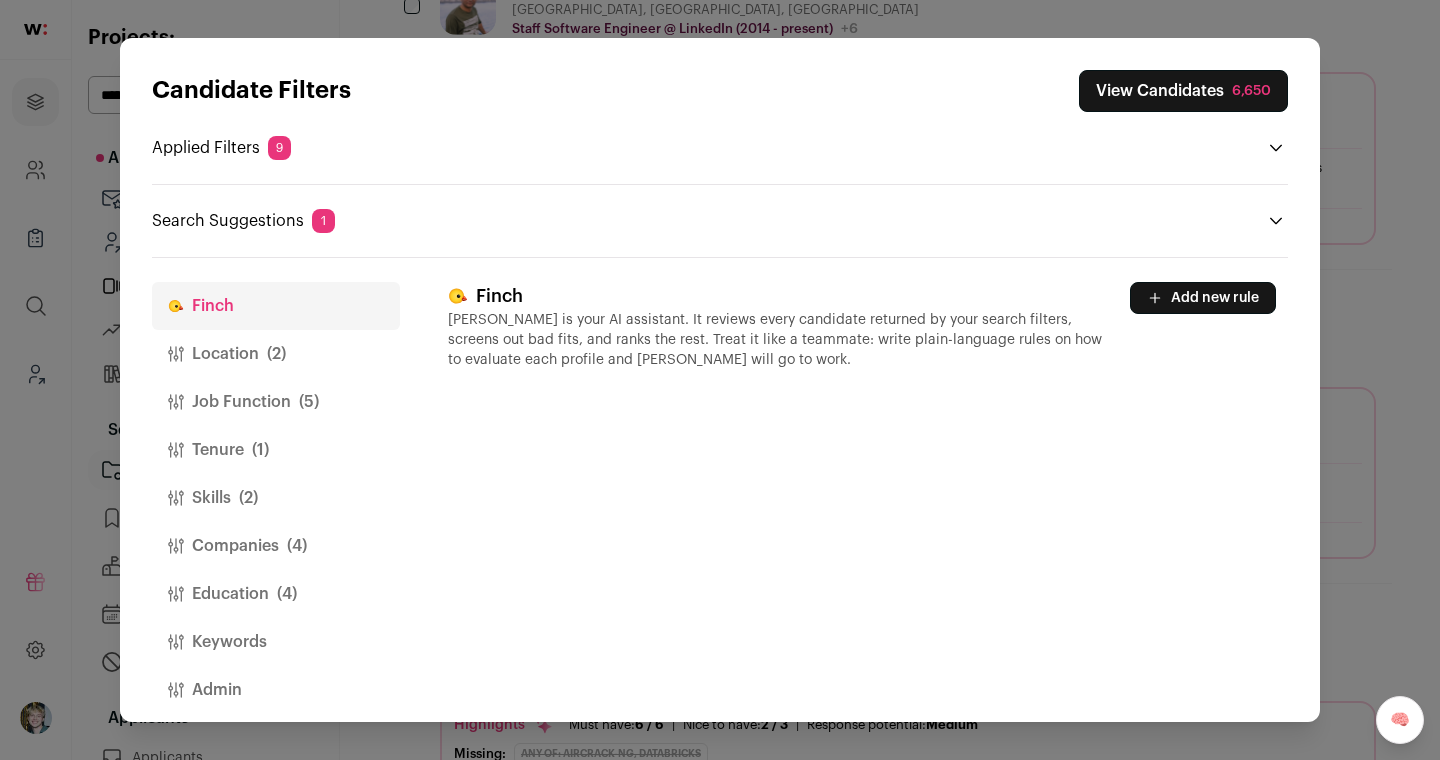 click on "Add new rule" at bounding box center (1203, 298) 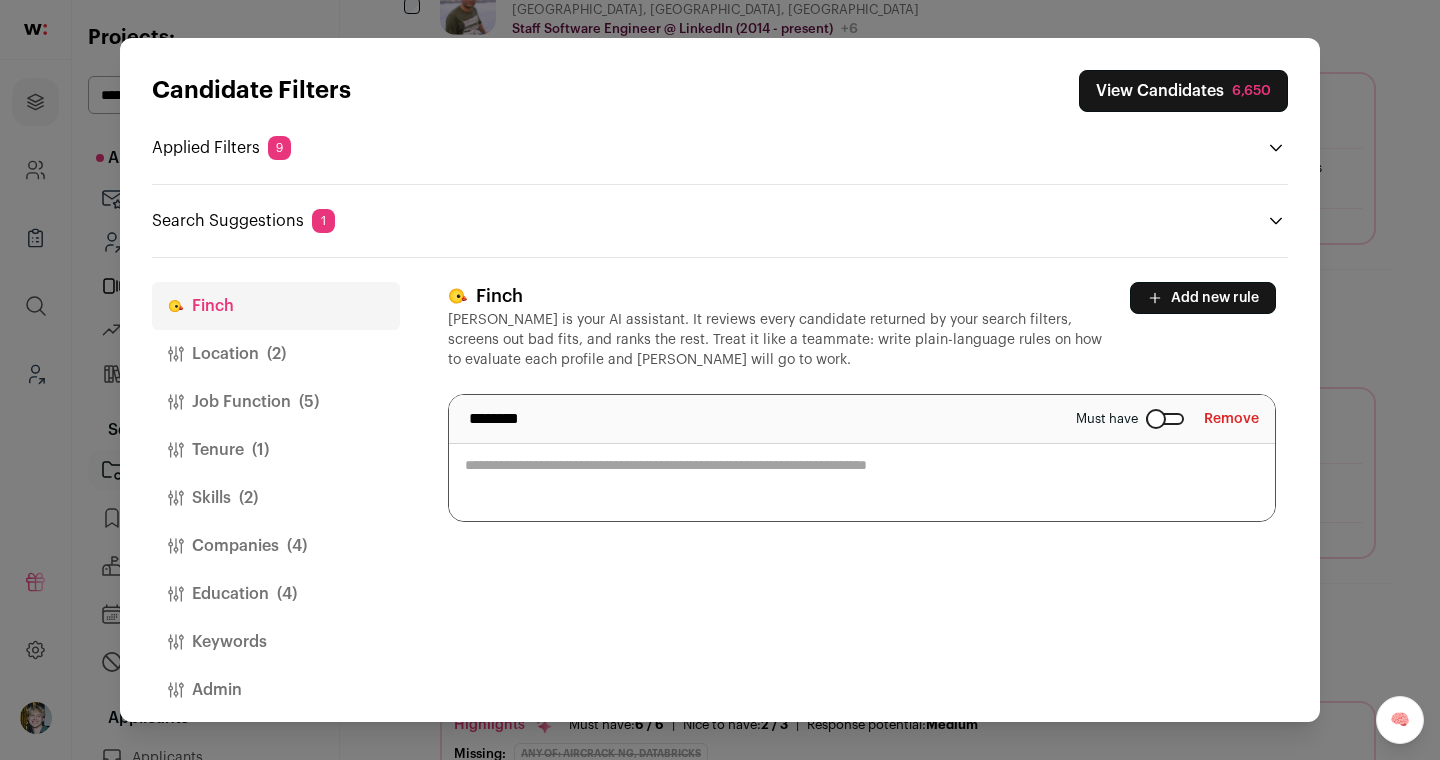 click at bounding box center [862, 458] 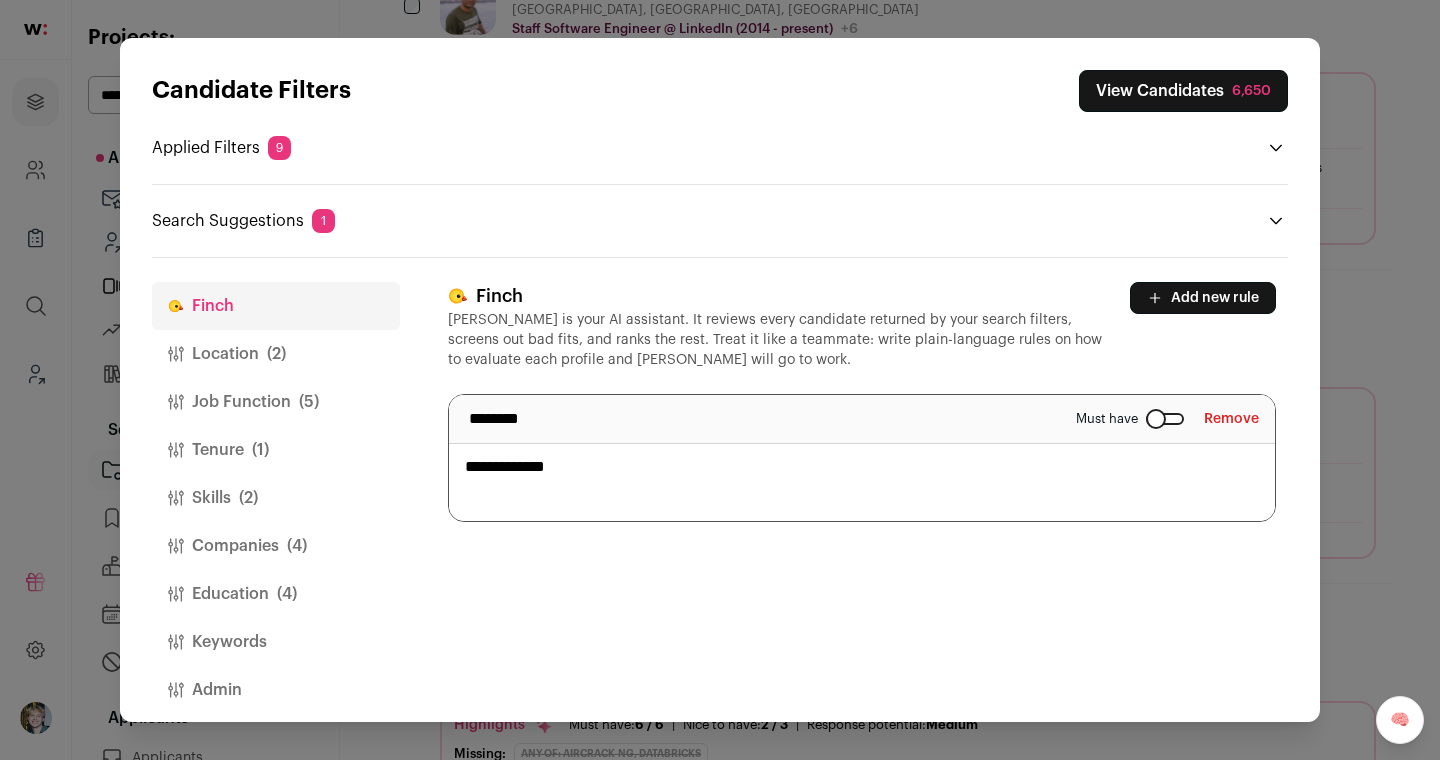 type on "**********" 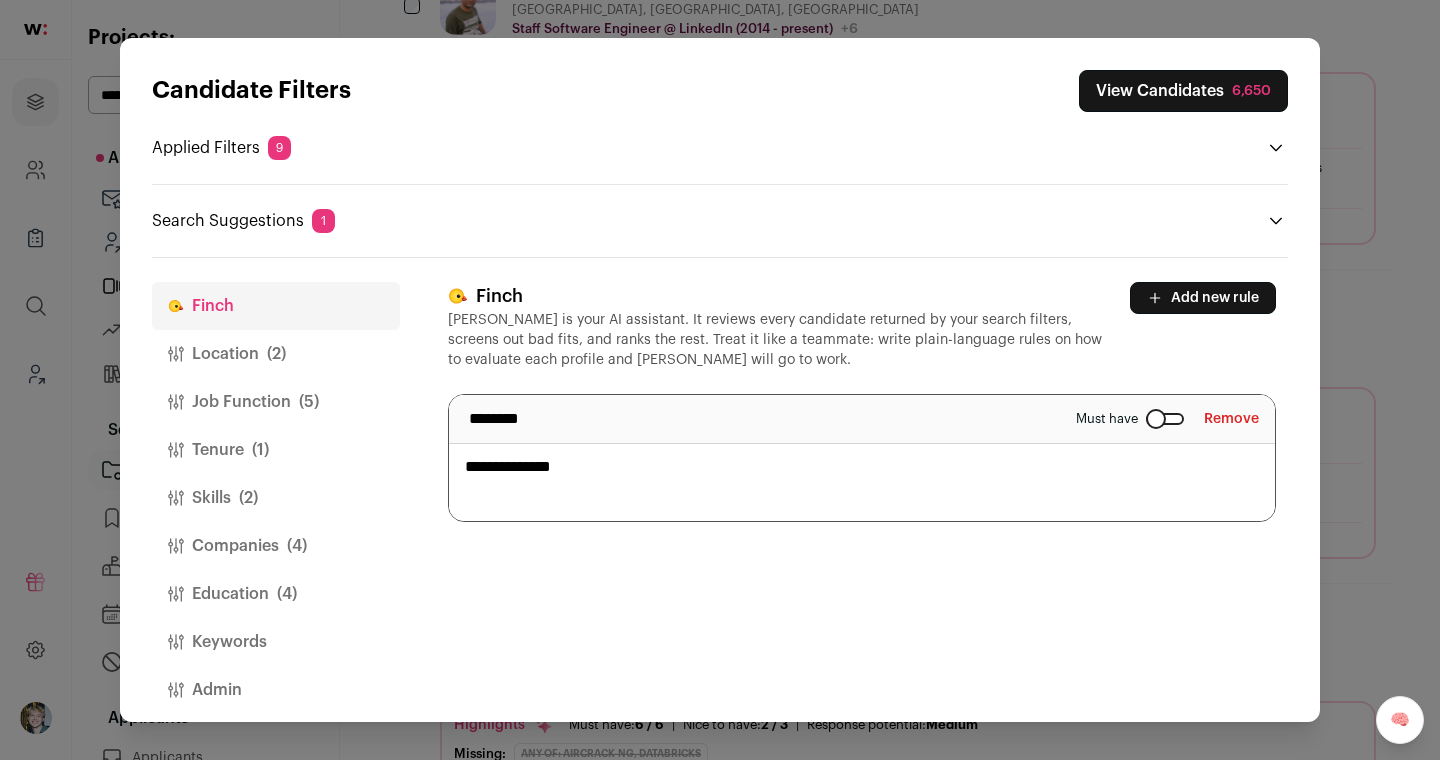 click on "**********" at bounding box center (862, 458) 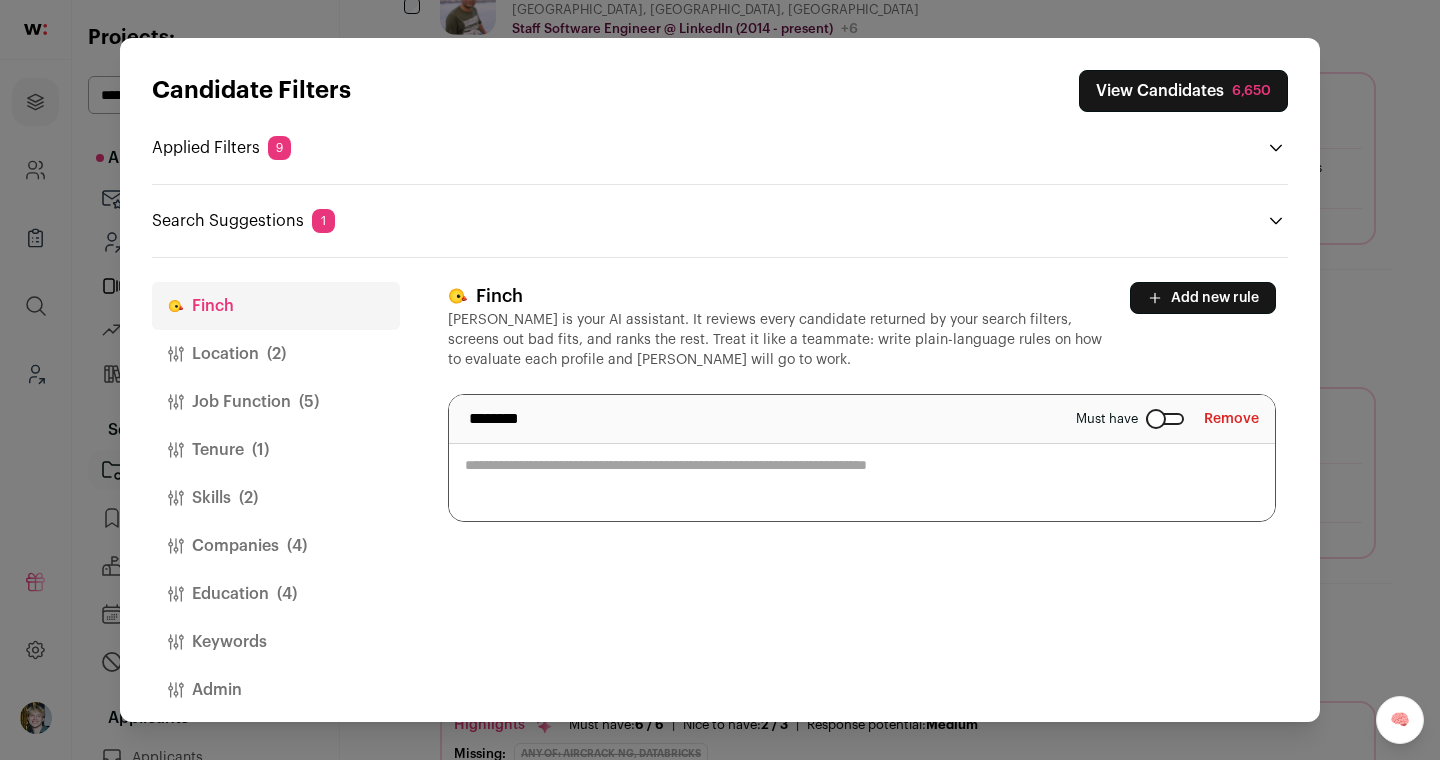click on "Education
(4)" at bounding box center [276, 594] 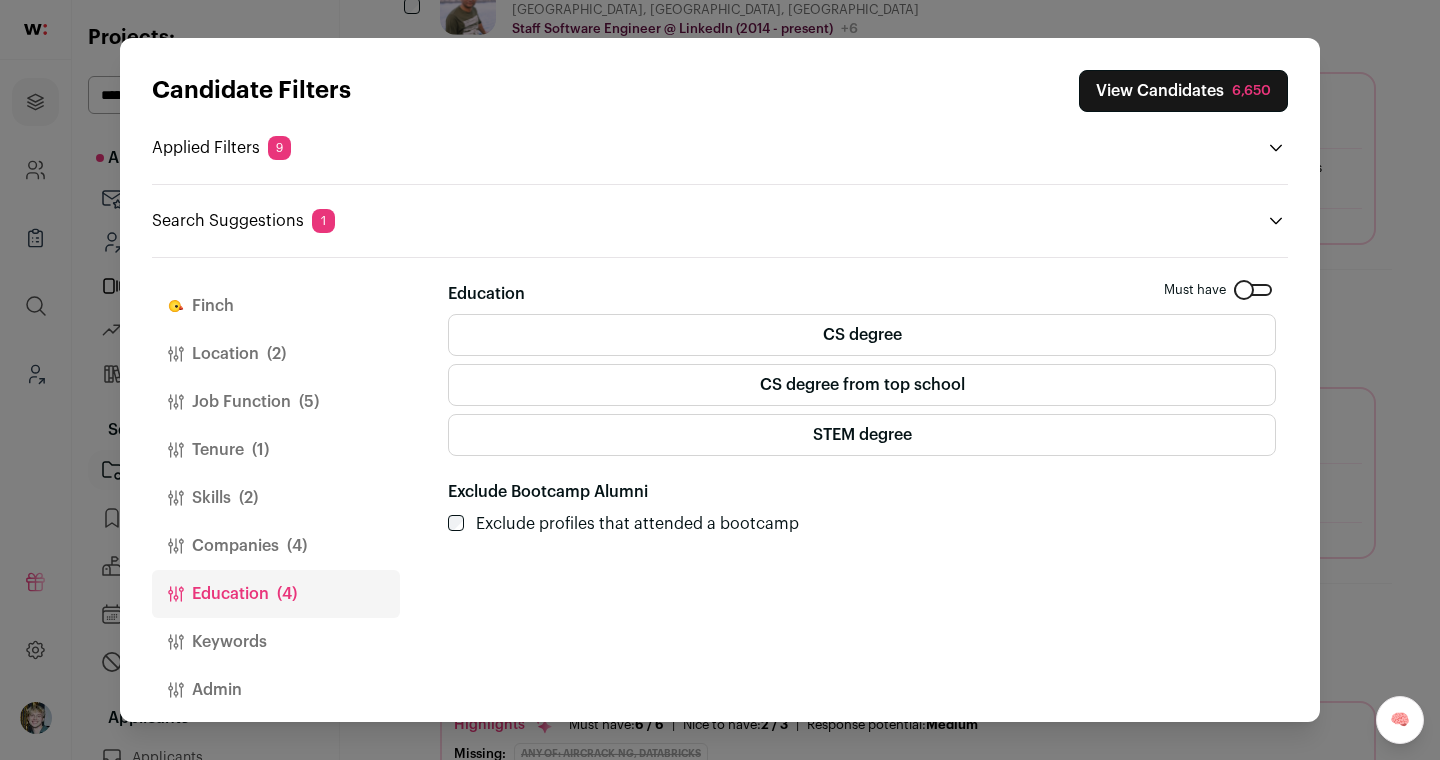 click on "Keywords" at bounding box center (276, 642) 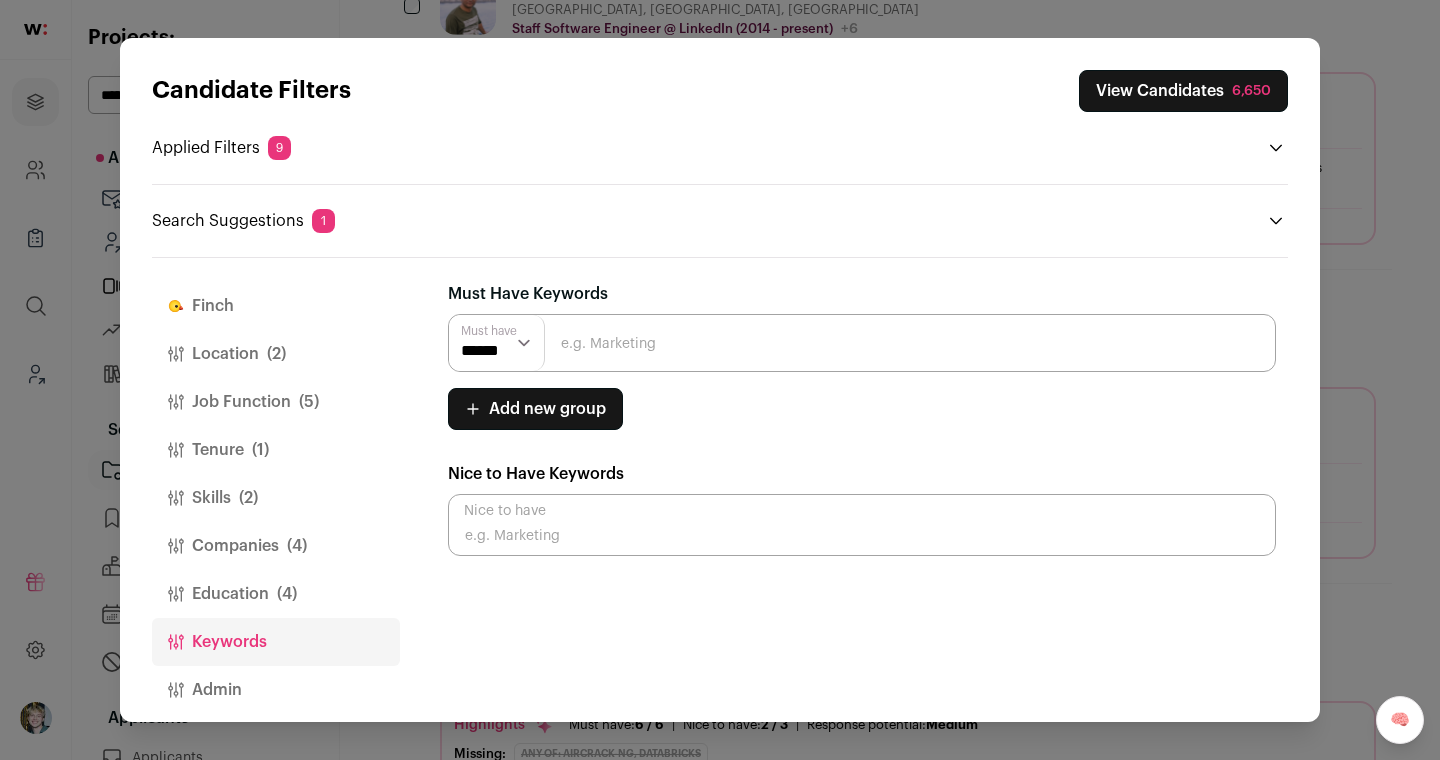 click at bounding box center [862, 343] 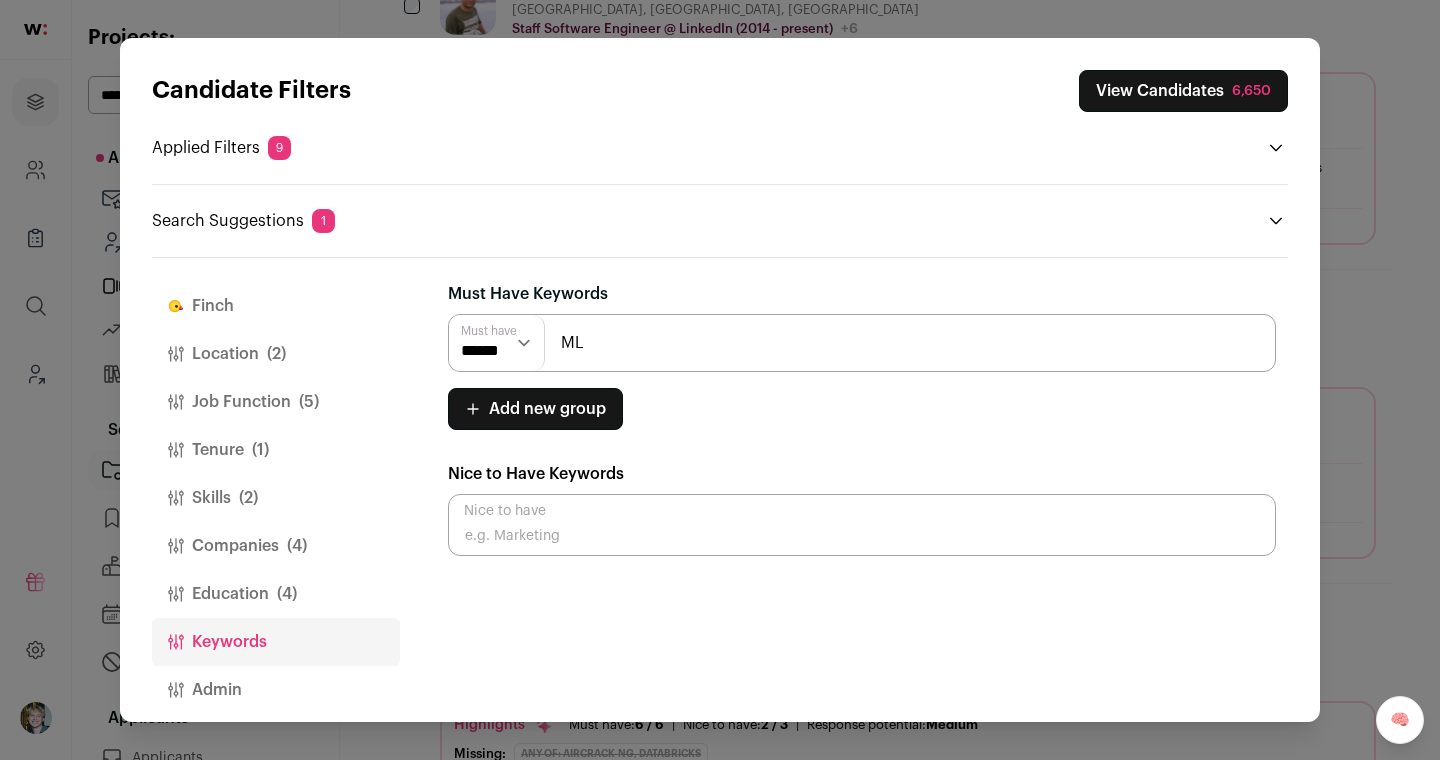 type on "ML" 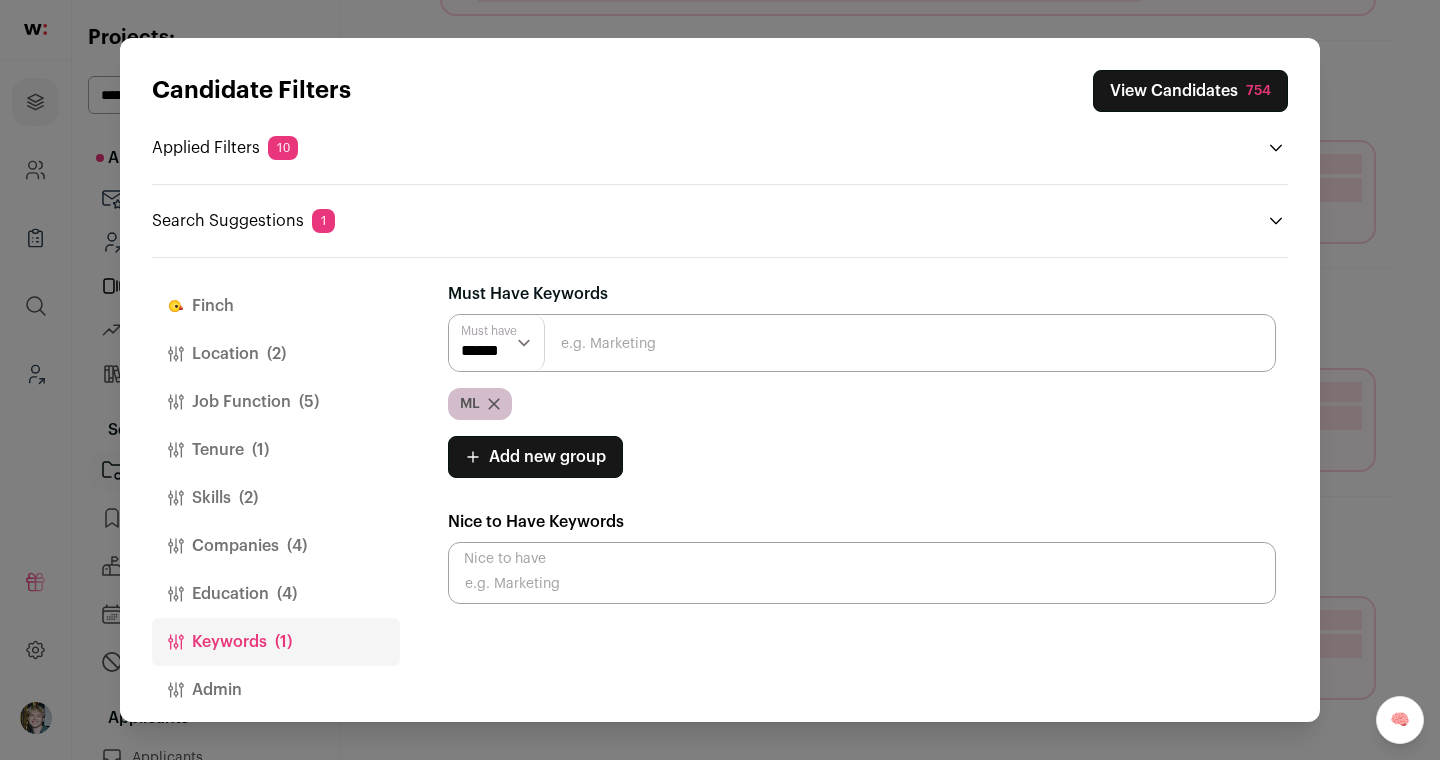 click at bounding box center (862, 343) 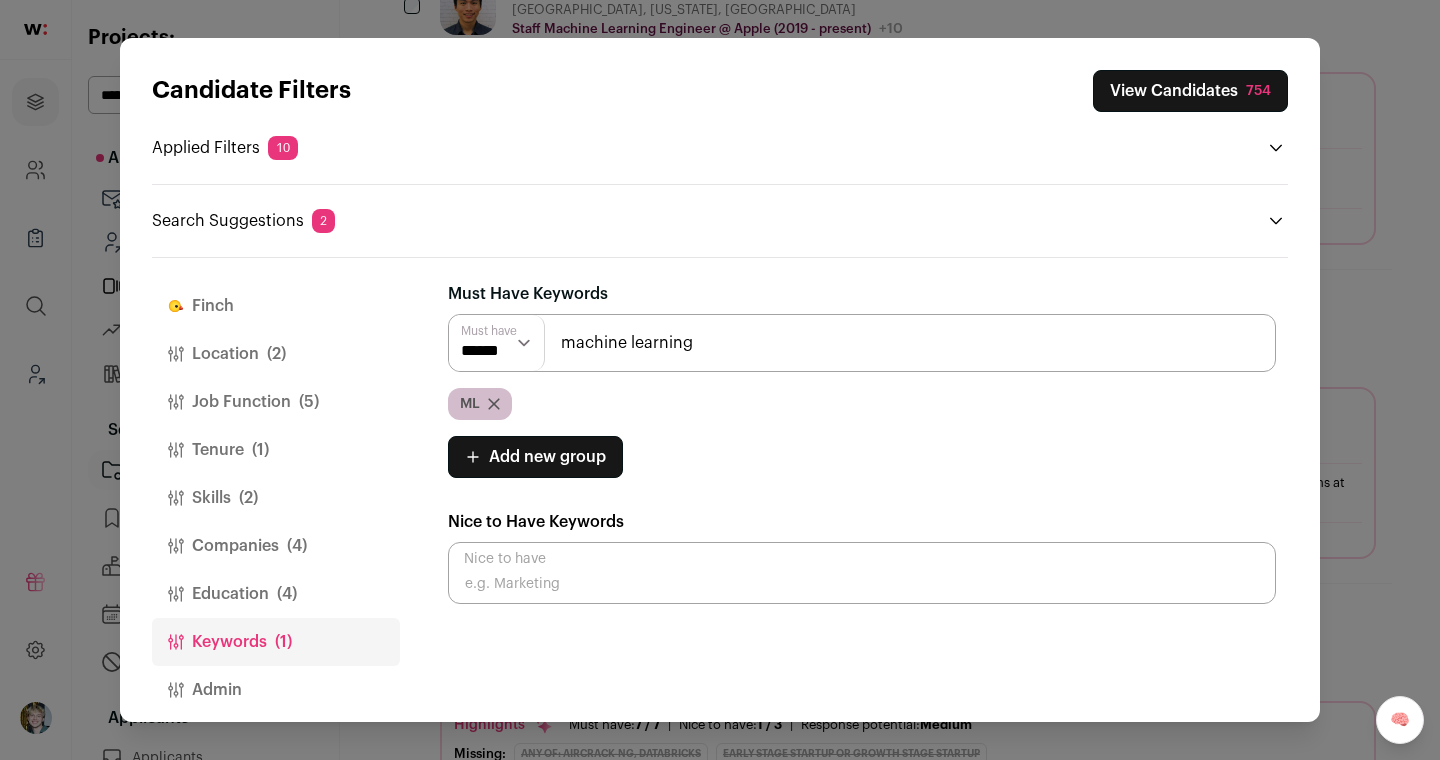 type on "machine learning" 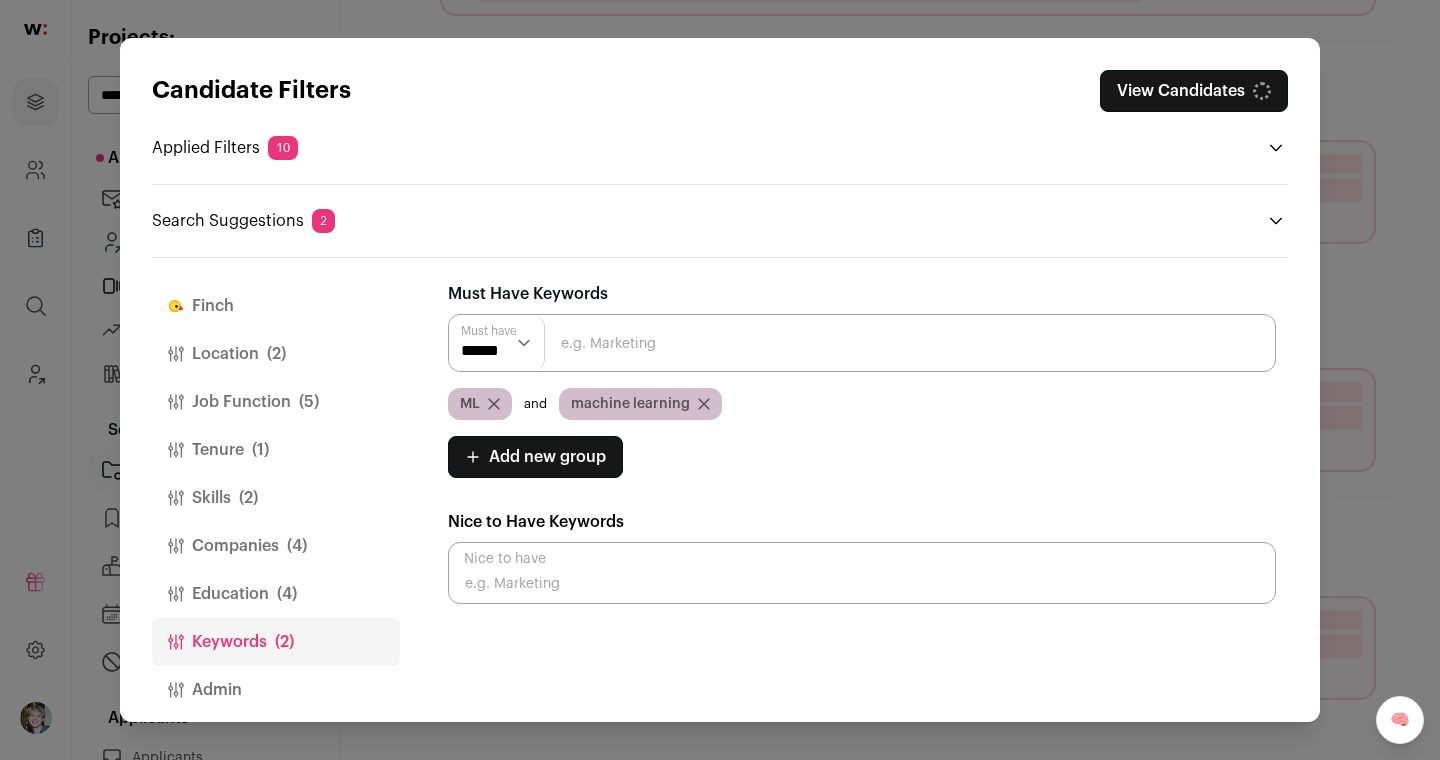 click on "******
******" at bounding box center (497, 343) 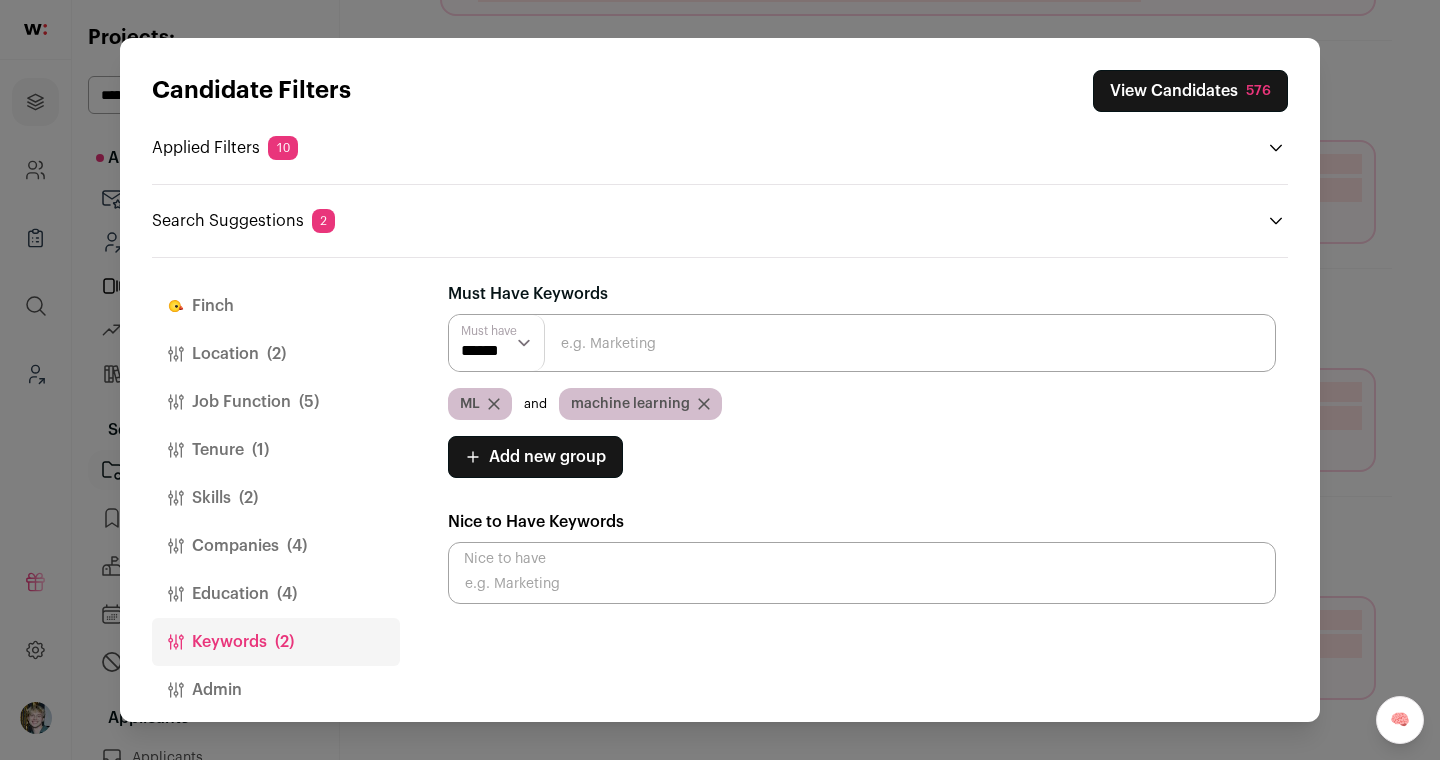 select on "**" 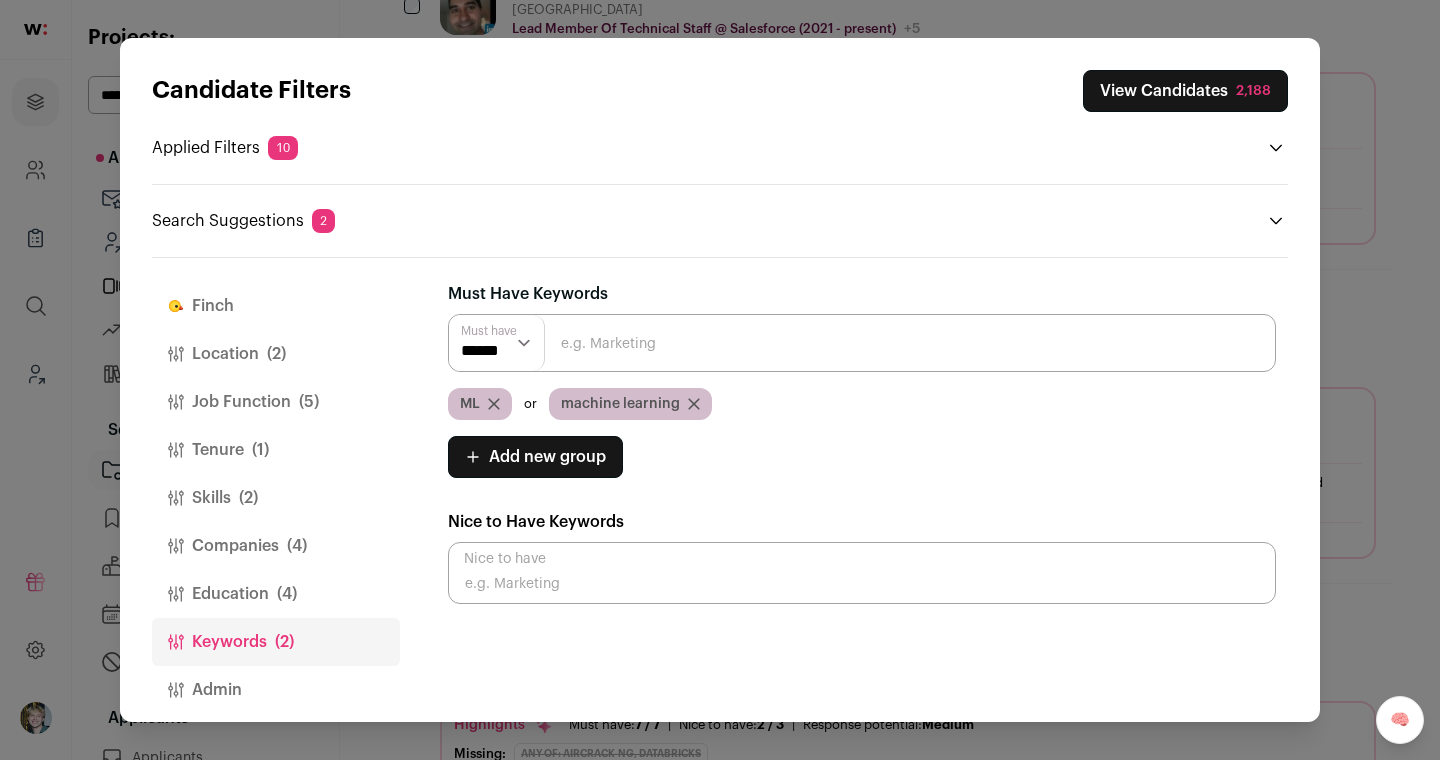 click on "(1)" at bounding box center (260, 450) 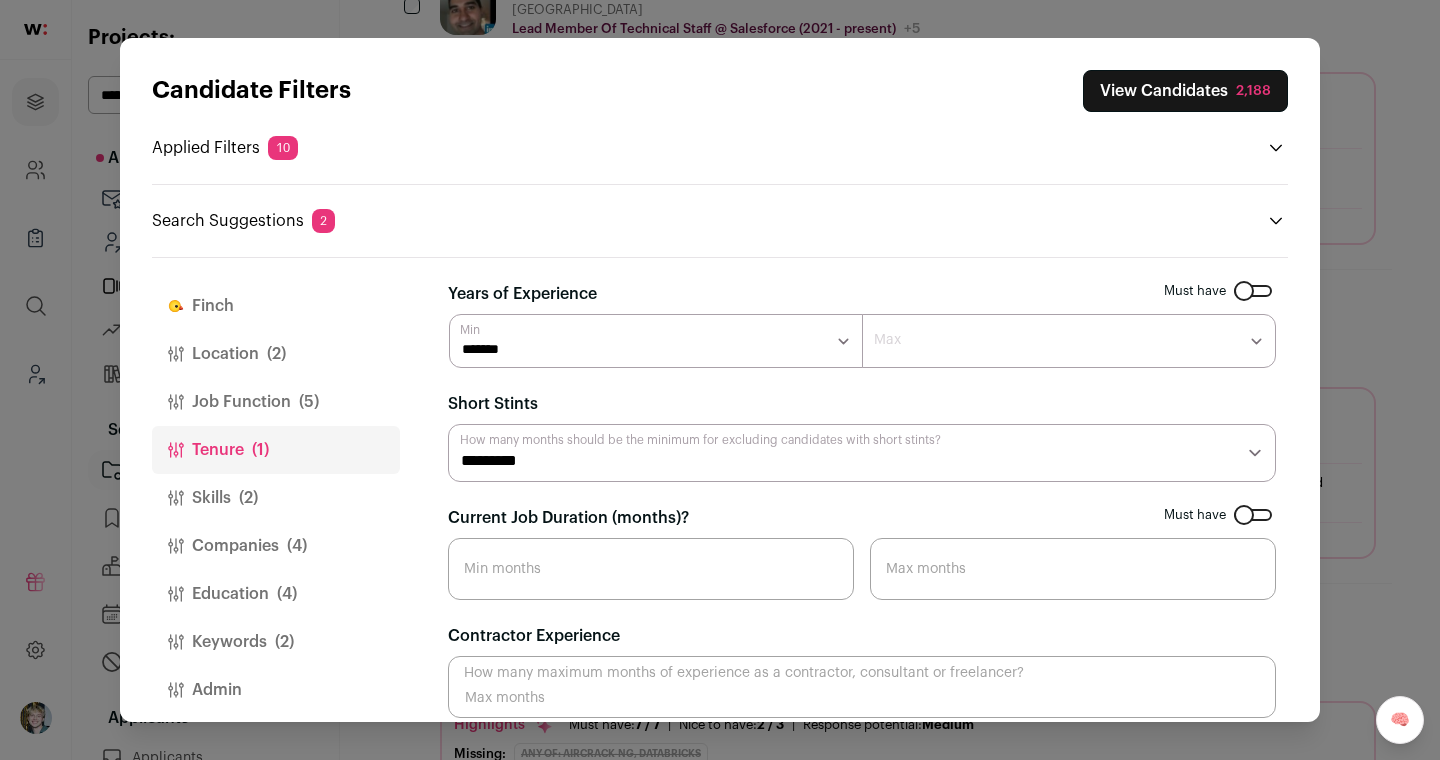 click on "Job Function
(5)" at bounding box center (276, 402) 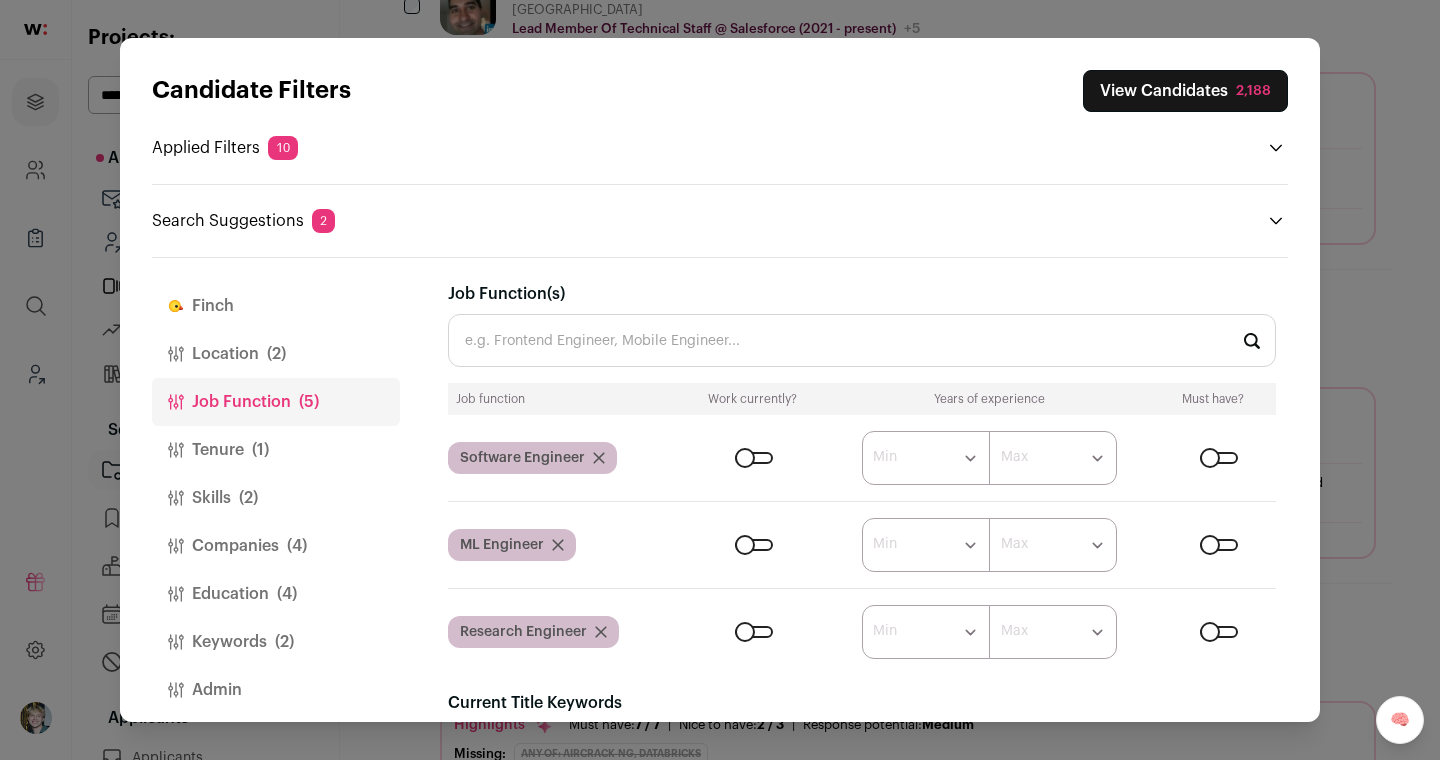 click on "Companies
(4)" at bounding box center (276, 546) 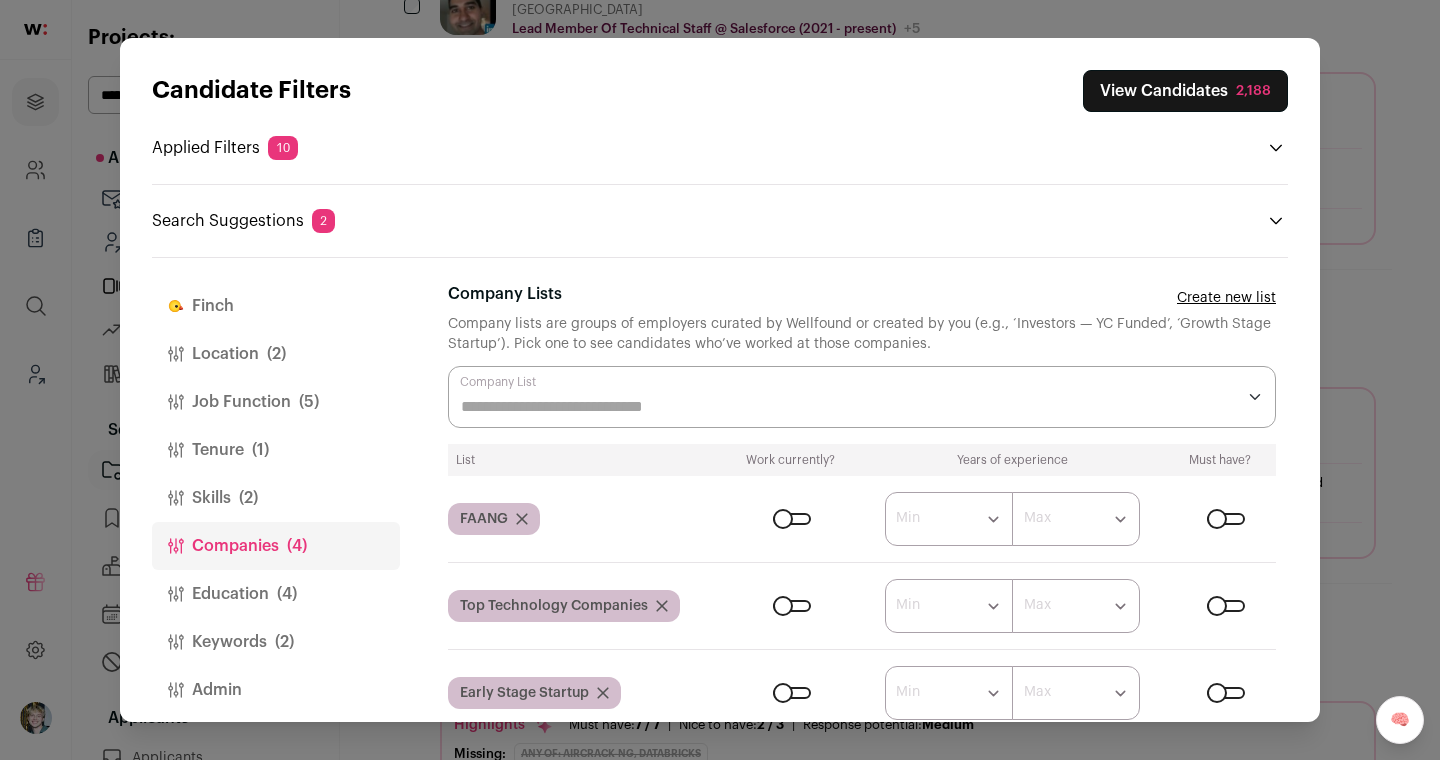 click on "Keywords
(2)" at bounding box center [276, 642] 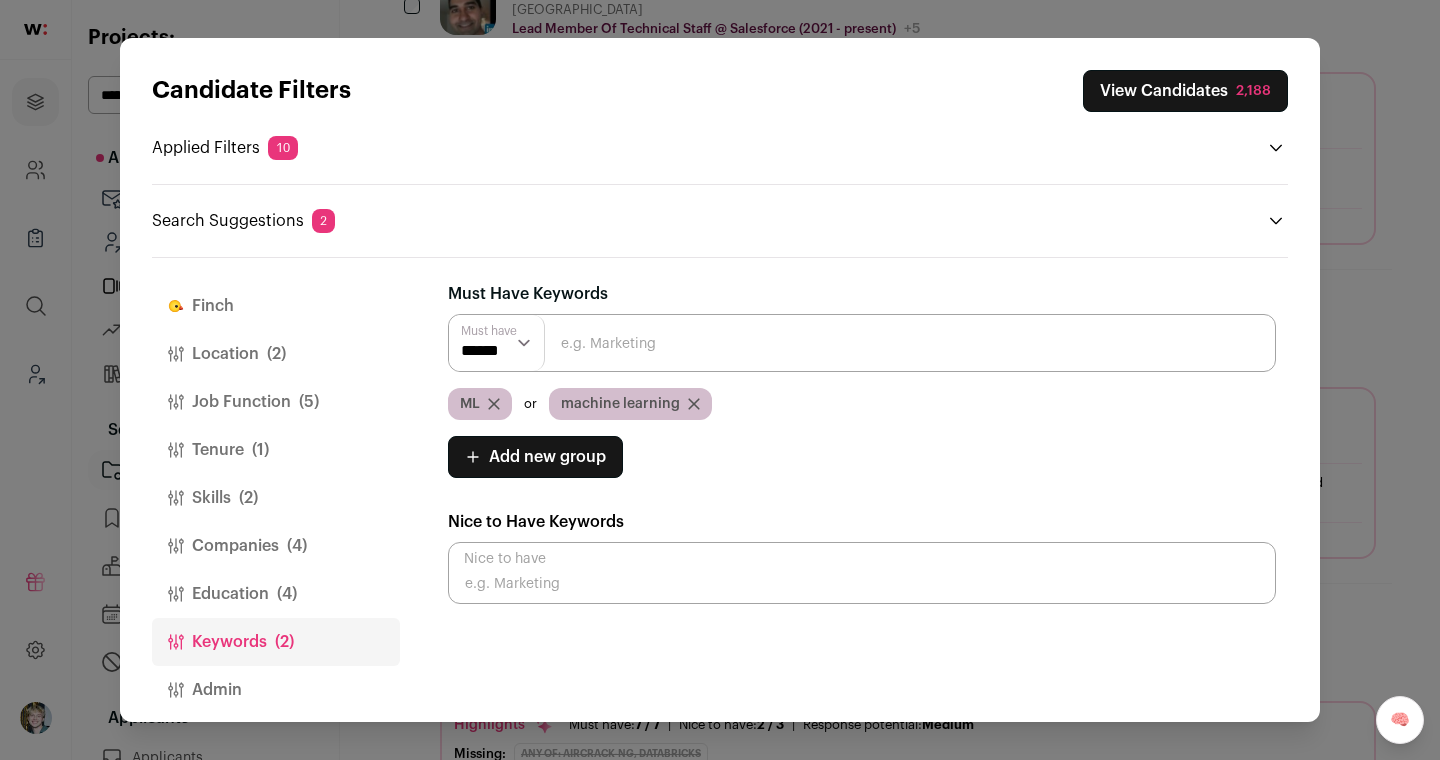 click on "Add new group" at bounding box center (547, 457) 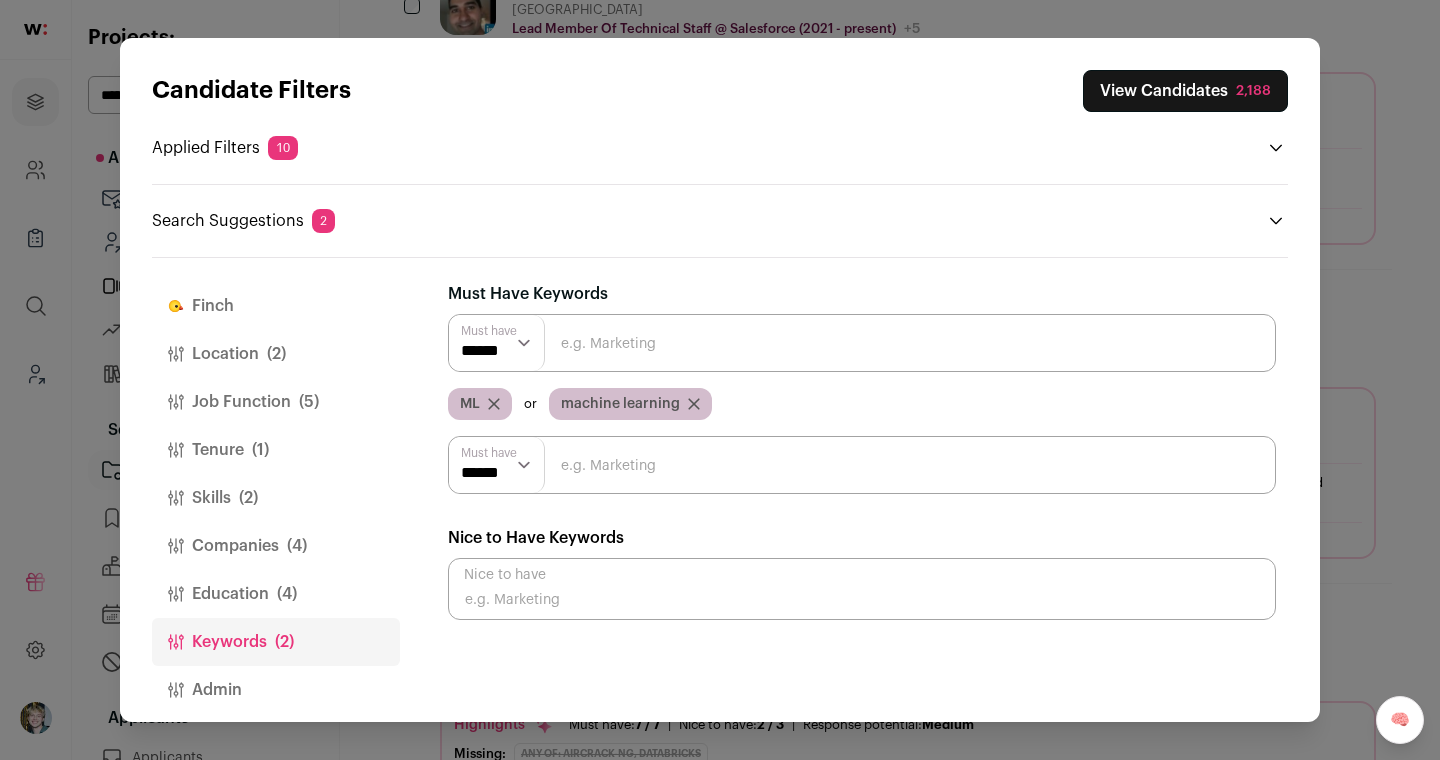 click at bounding box center [862, 465] 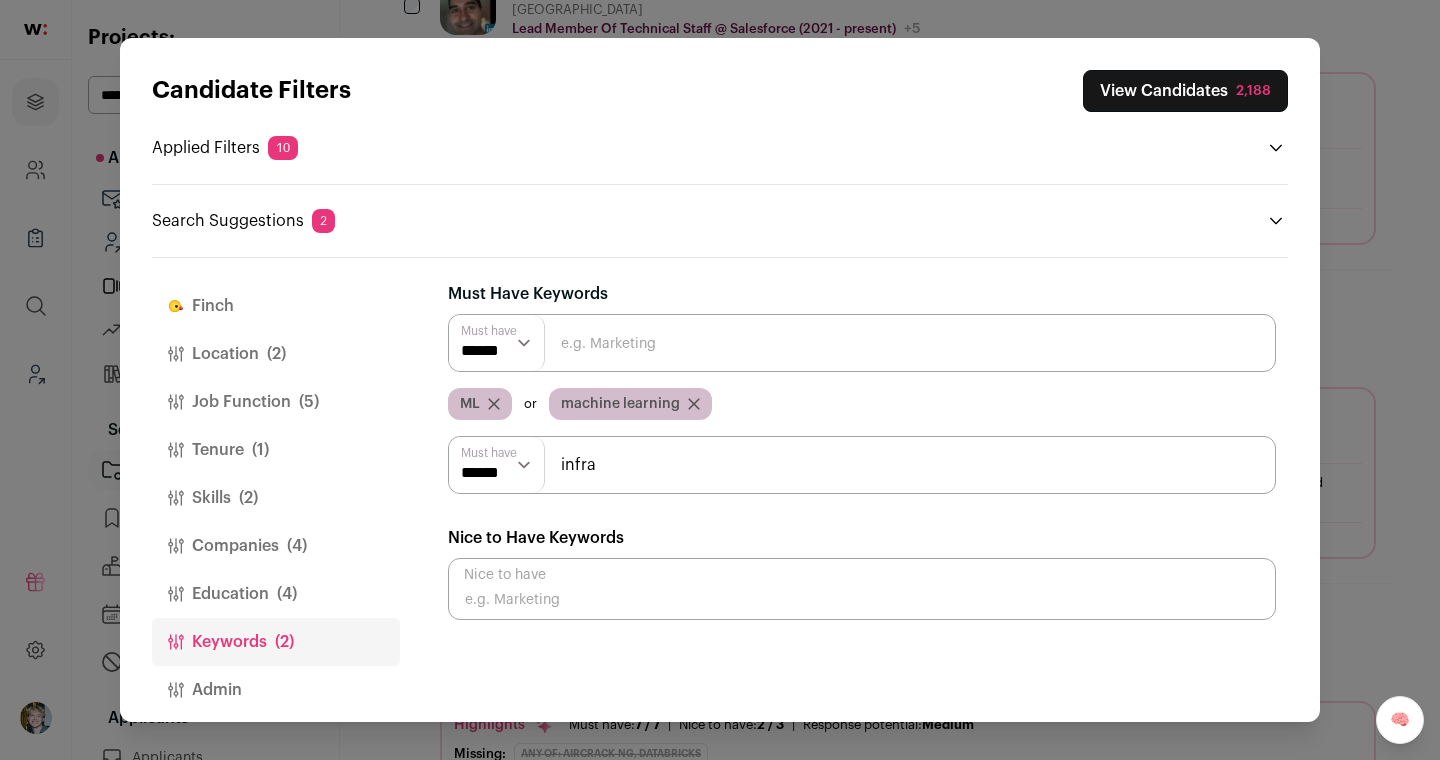type on "infra" 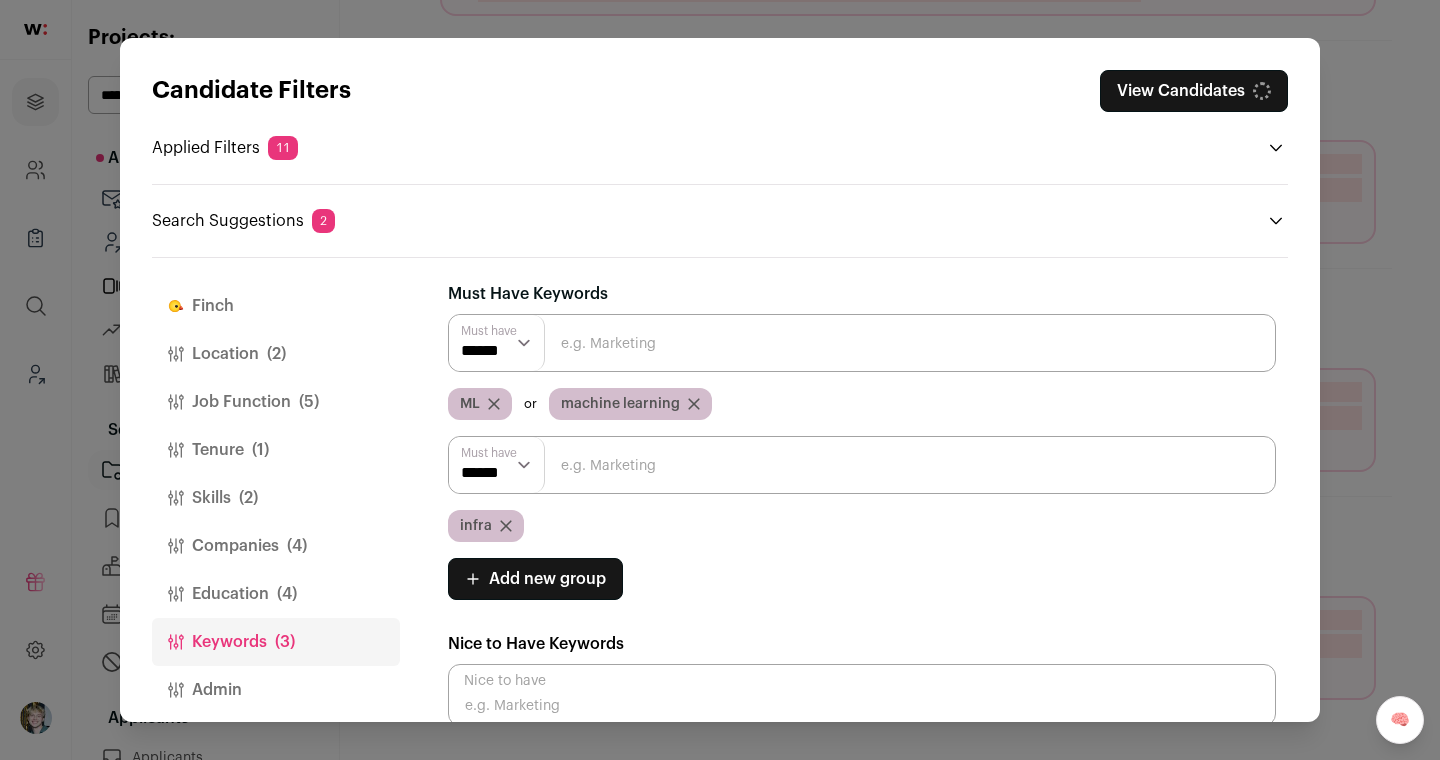 click at bounding box center (862, 465) 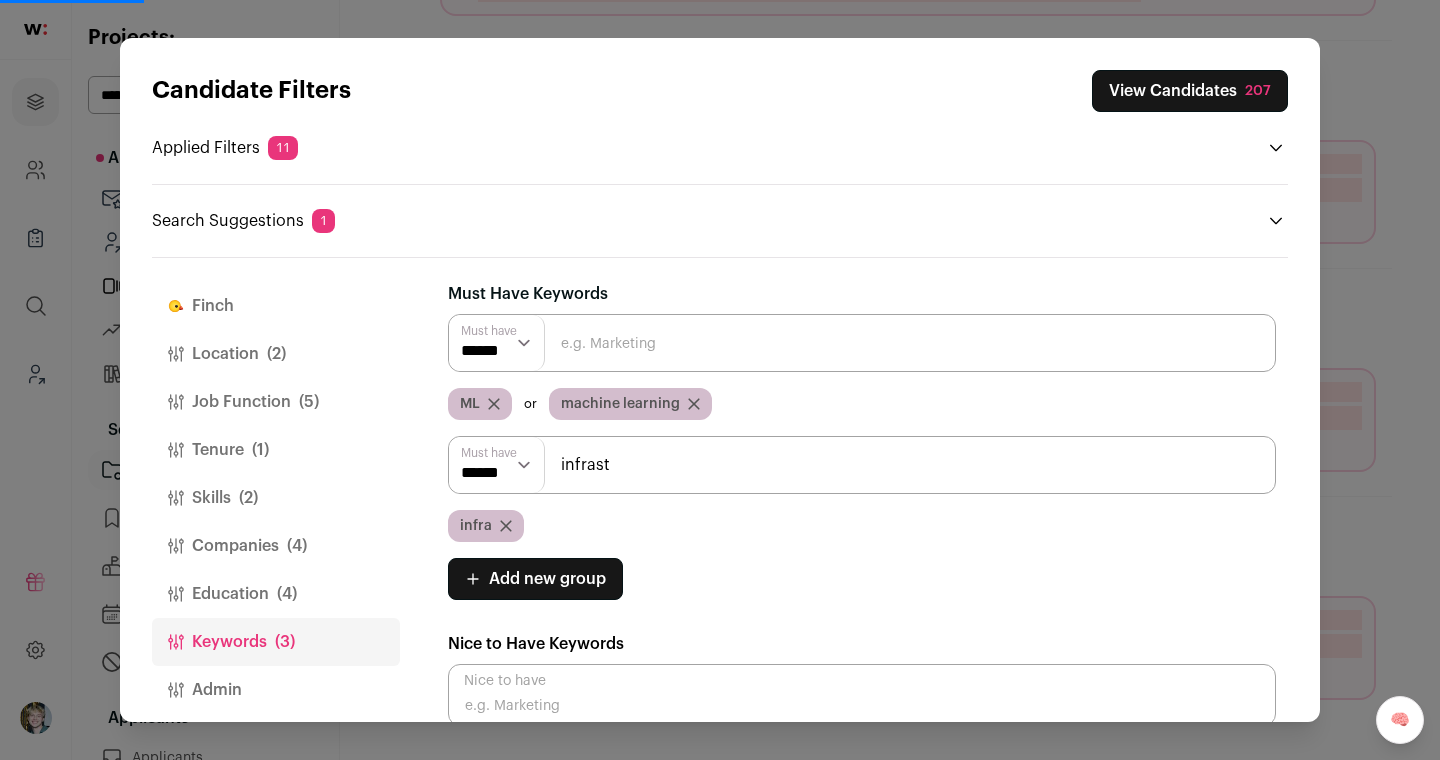 scroll, scrollTop: 852, scrollLeft: 0, axis: vertical 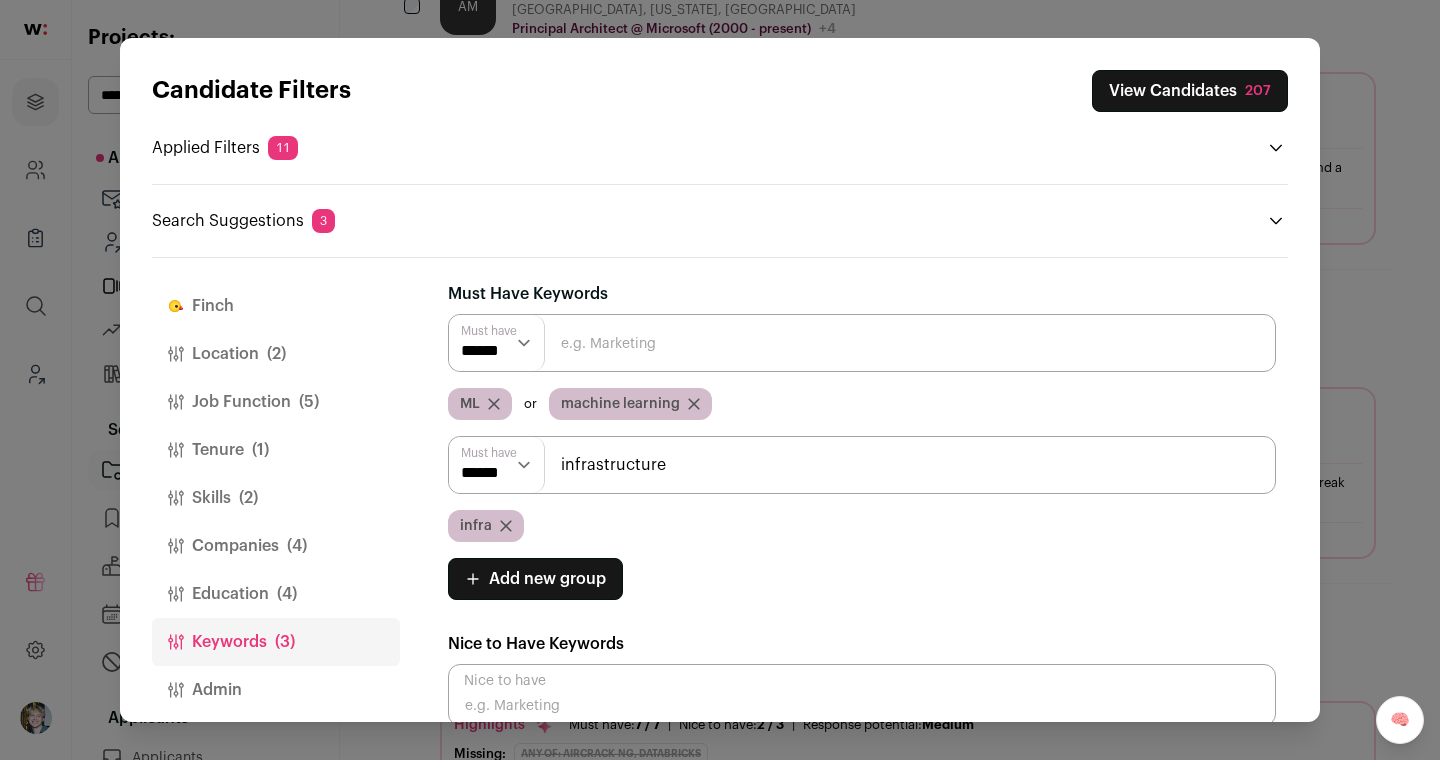 type on "infrastructure" 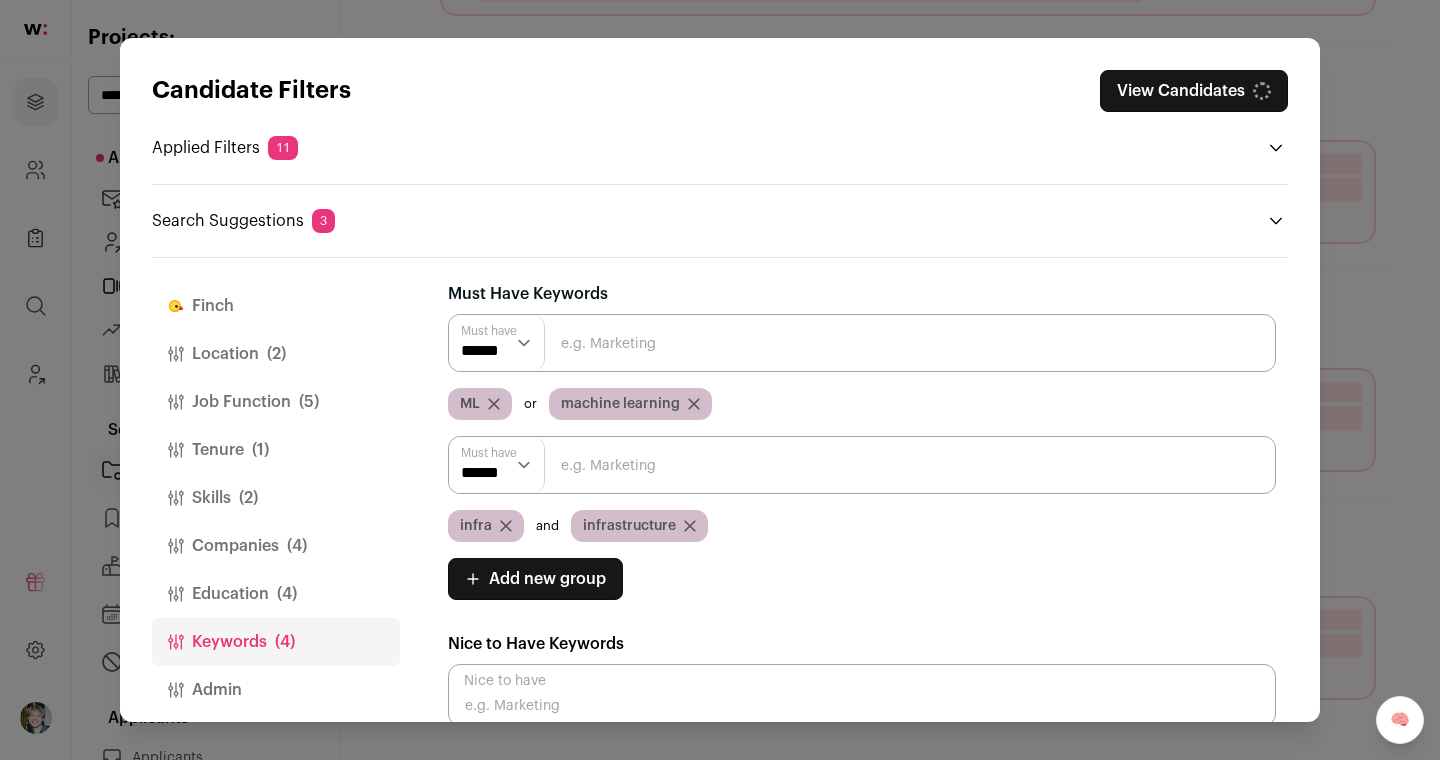 click on "******
******" at bounding box center [497, 465] 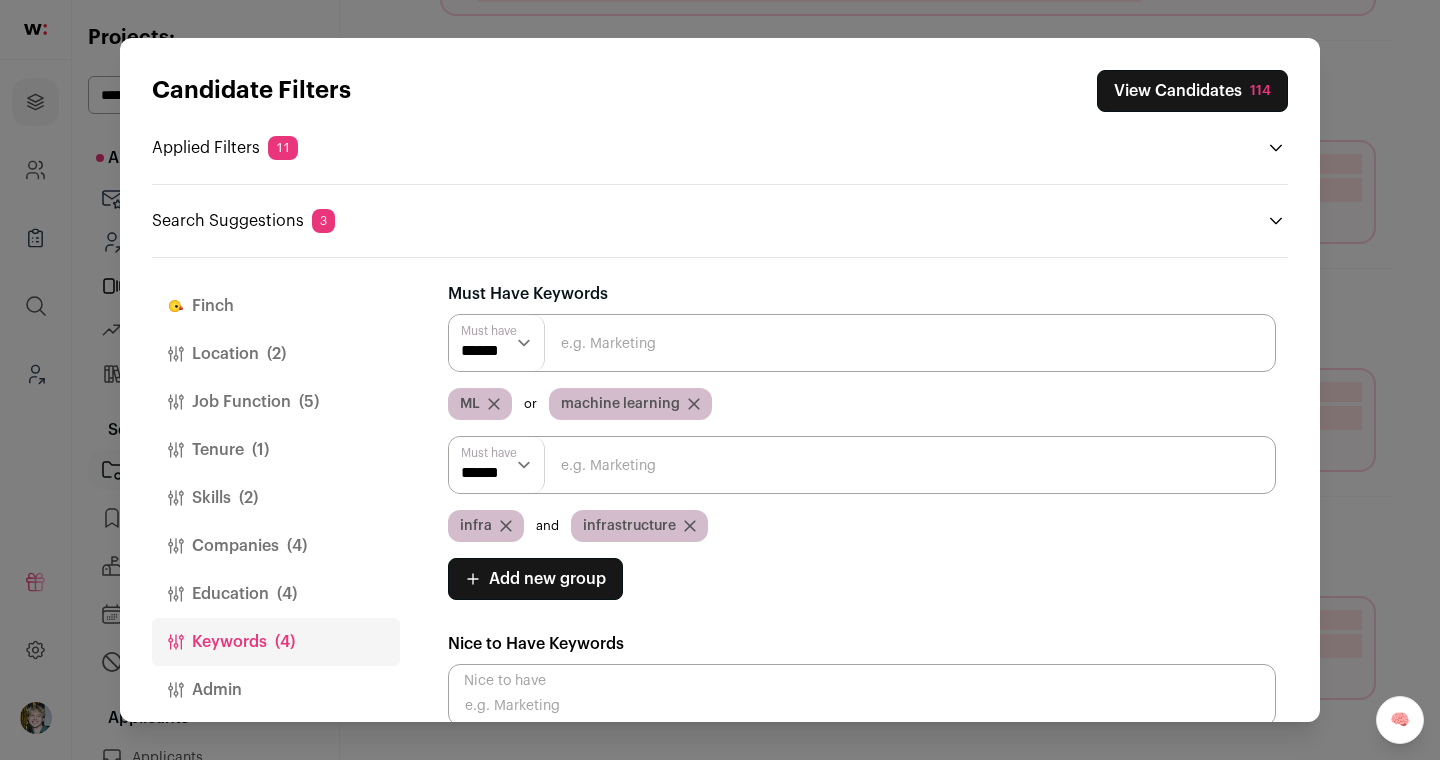 select on "**" 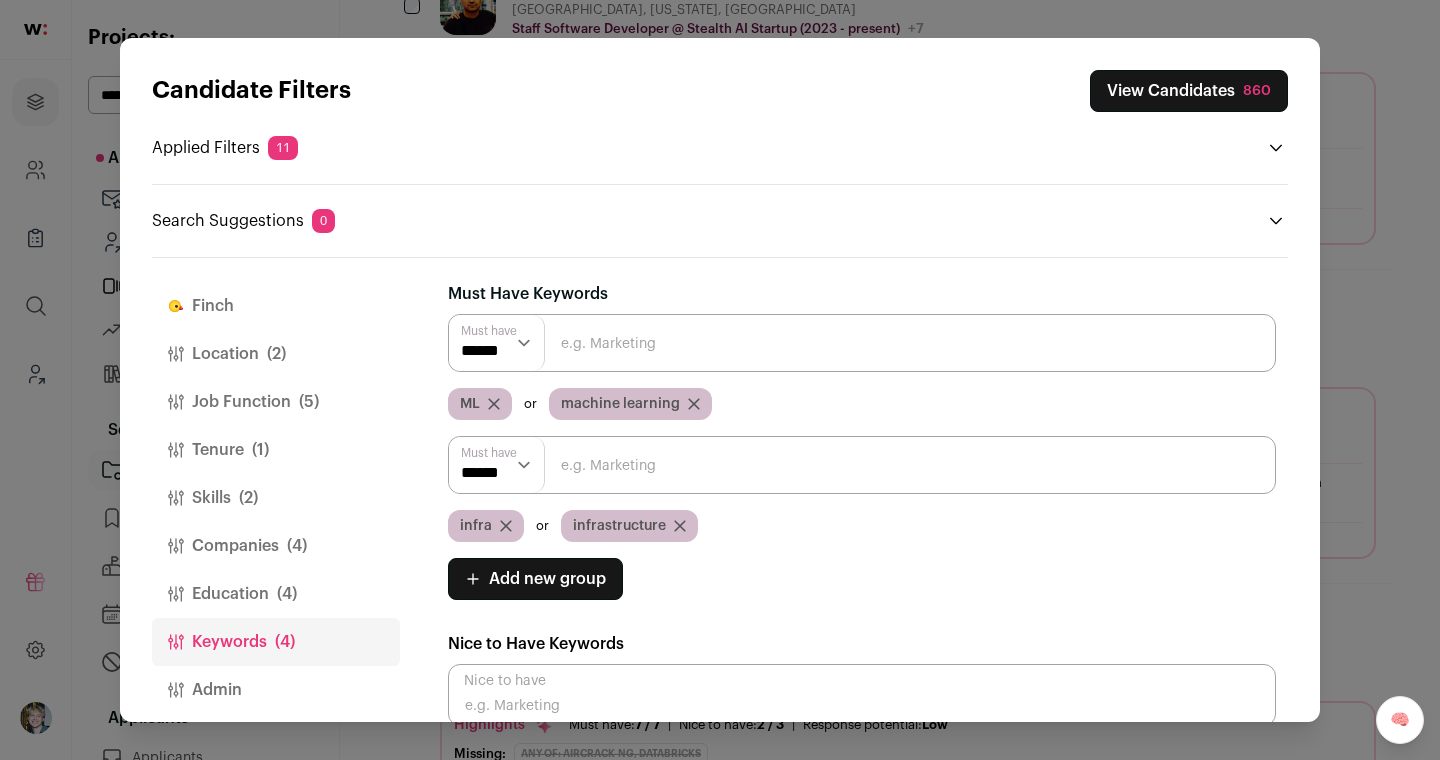 click on "Job Function
(5)" at bounding box center (276, 402) 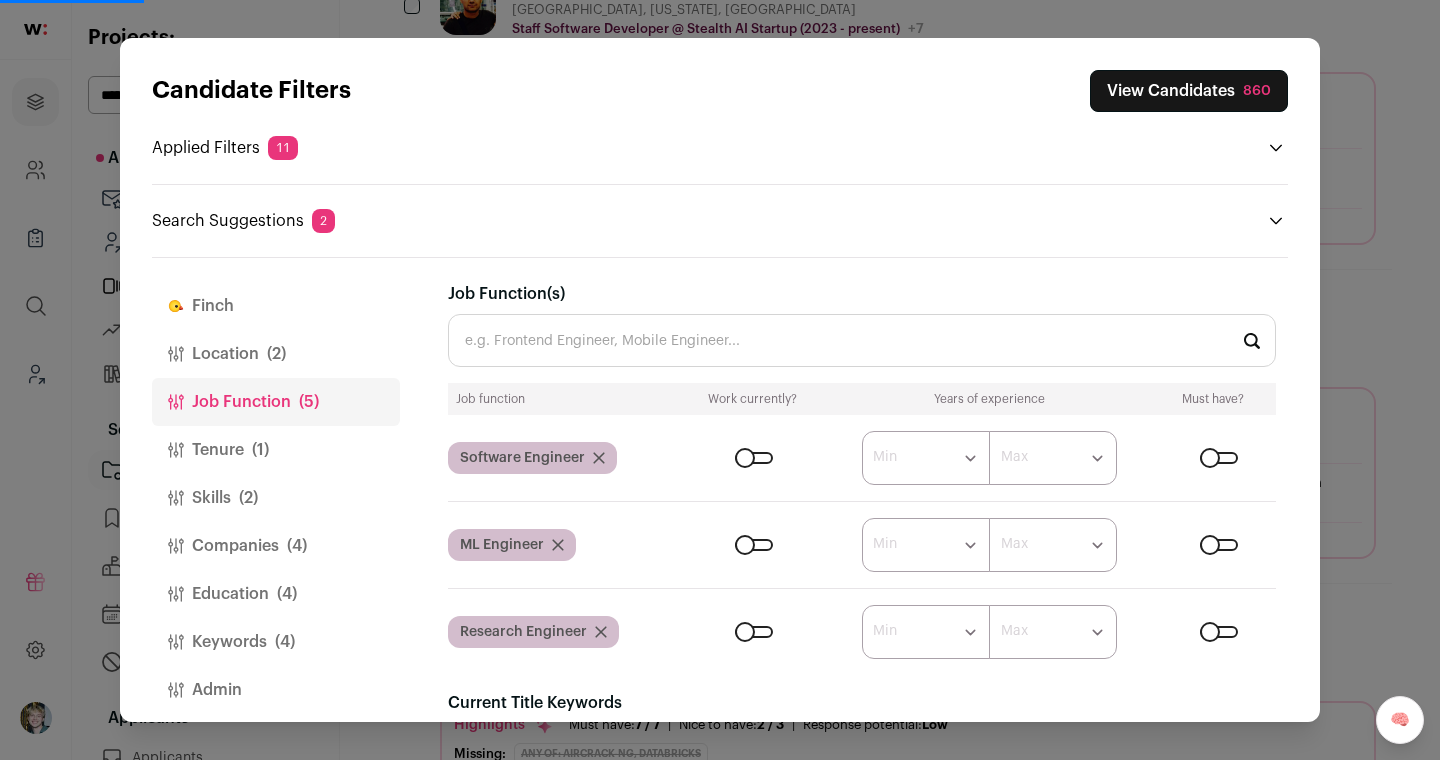 scroll, scrollTop: 832, scrollLeft: 0, axis: vertical 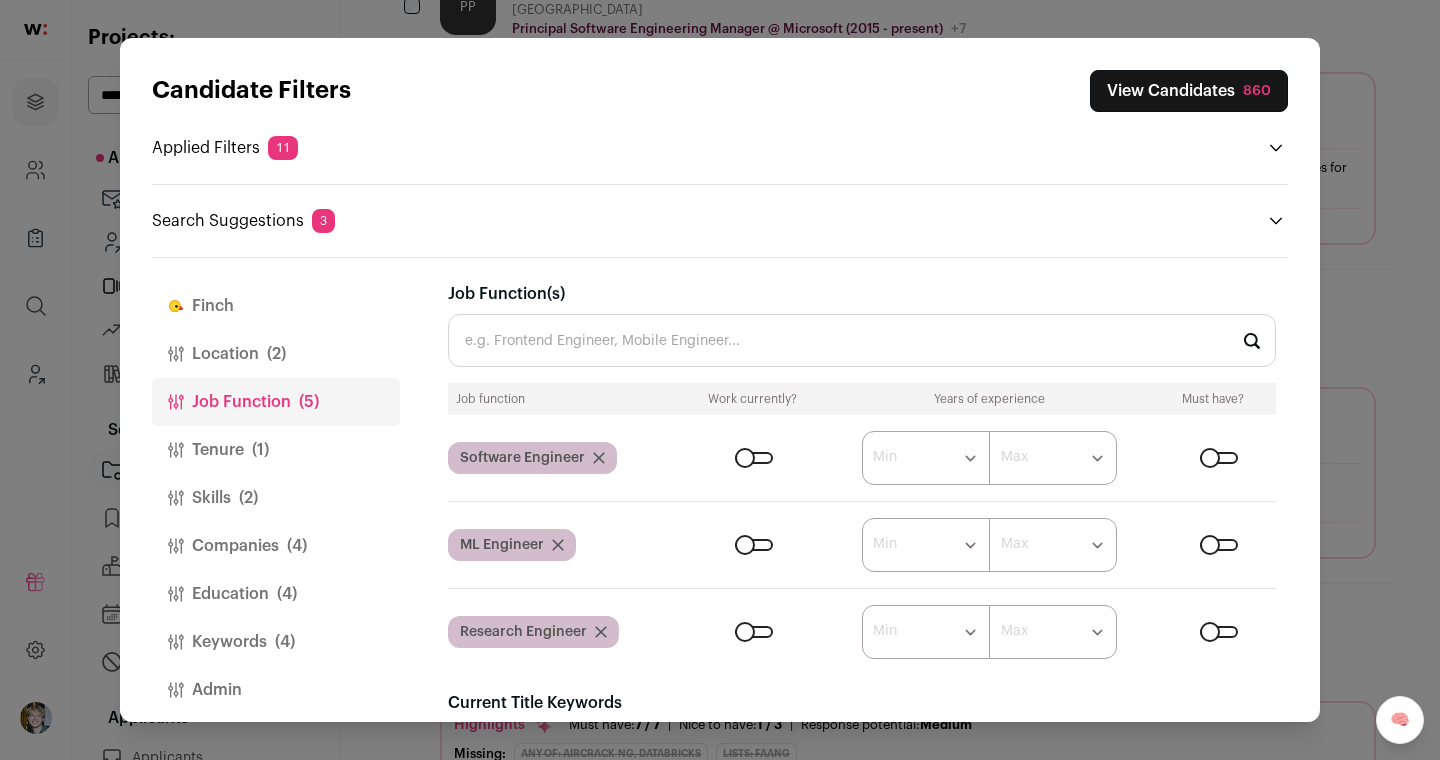 click on "Companies
(4)" at bounding box center (276, 546) 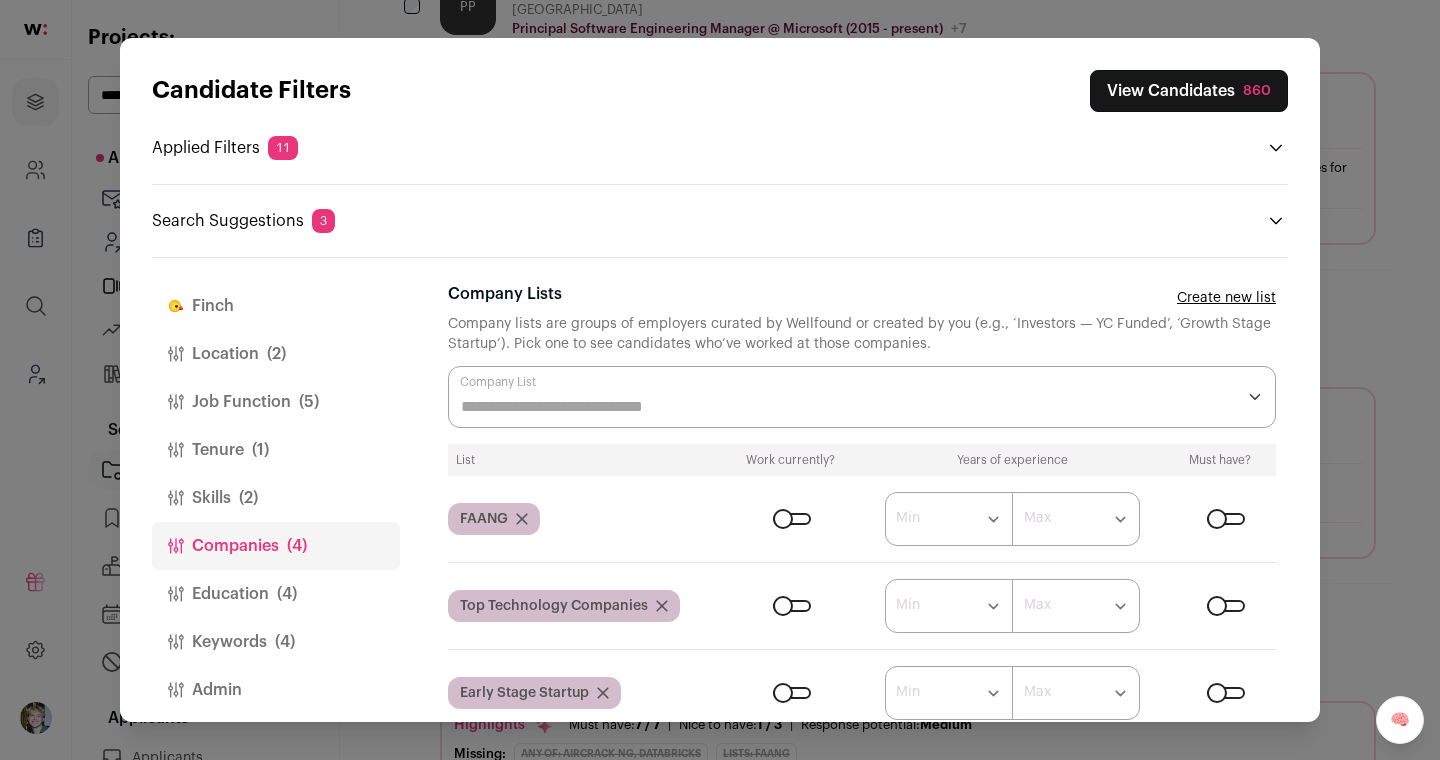 click at bounding box center (792, 606) 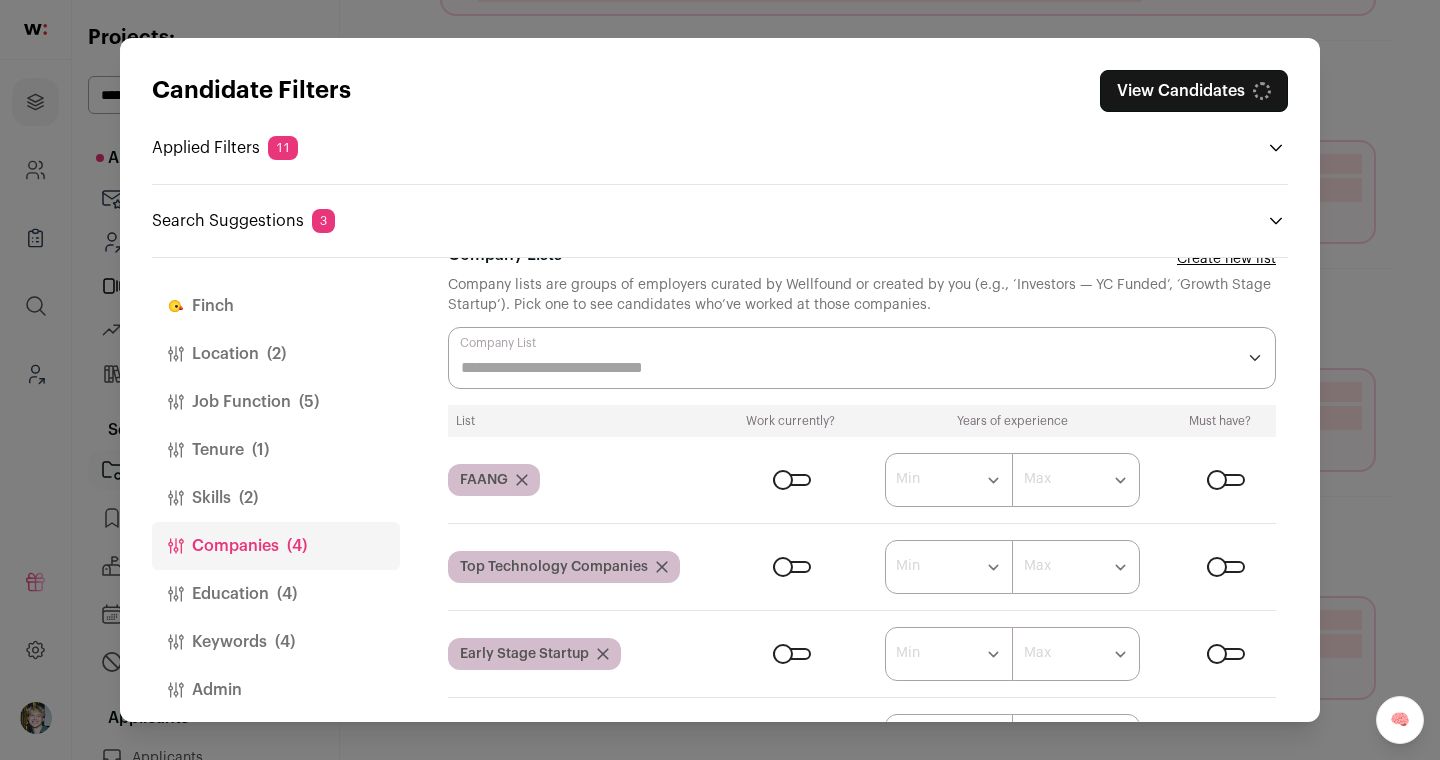 scroll, scrollTop: 0, scrollLeft: 0, axis: both 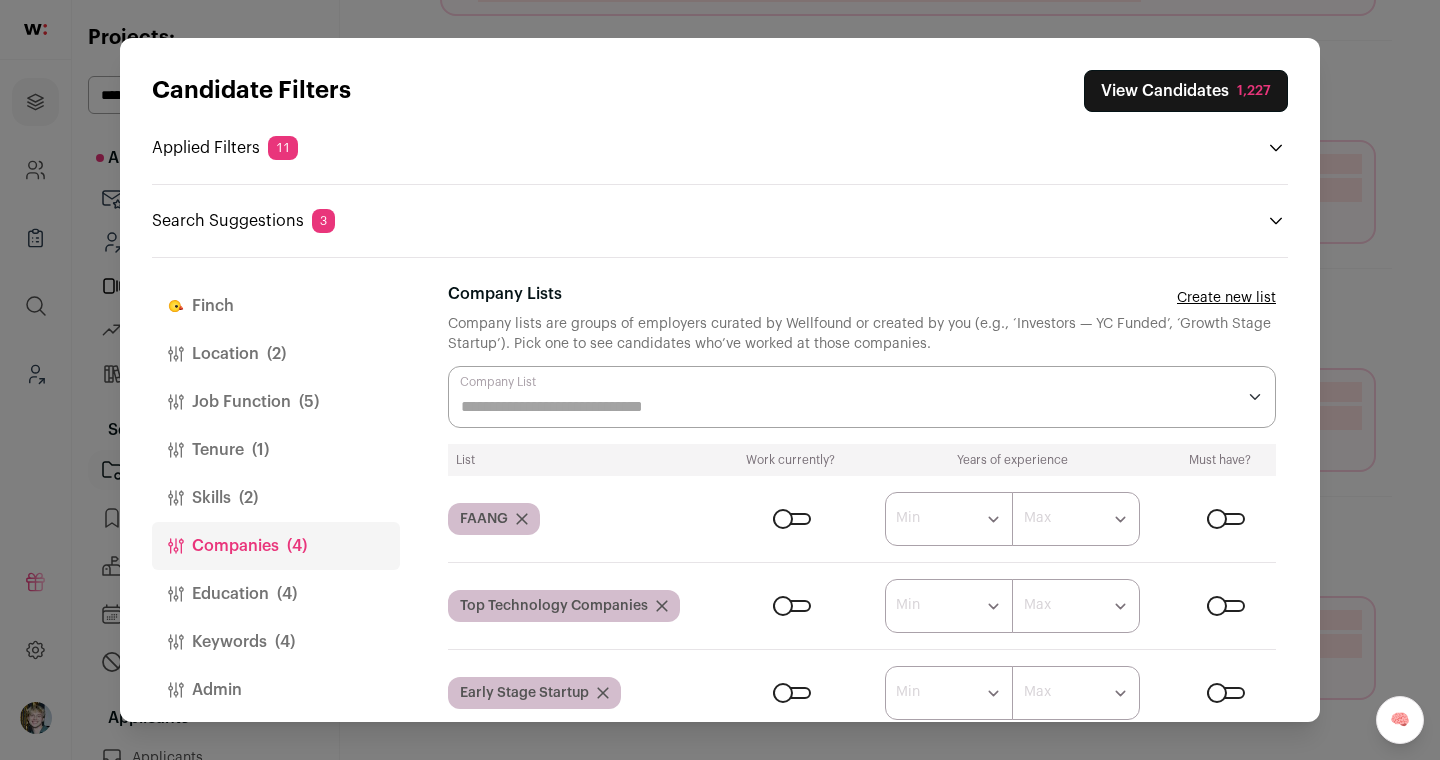 click on "Company Lists" at bounding box center [848, 407] 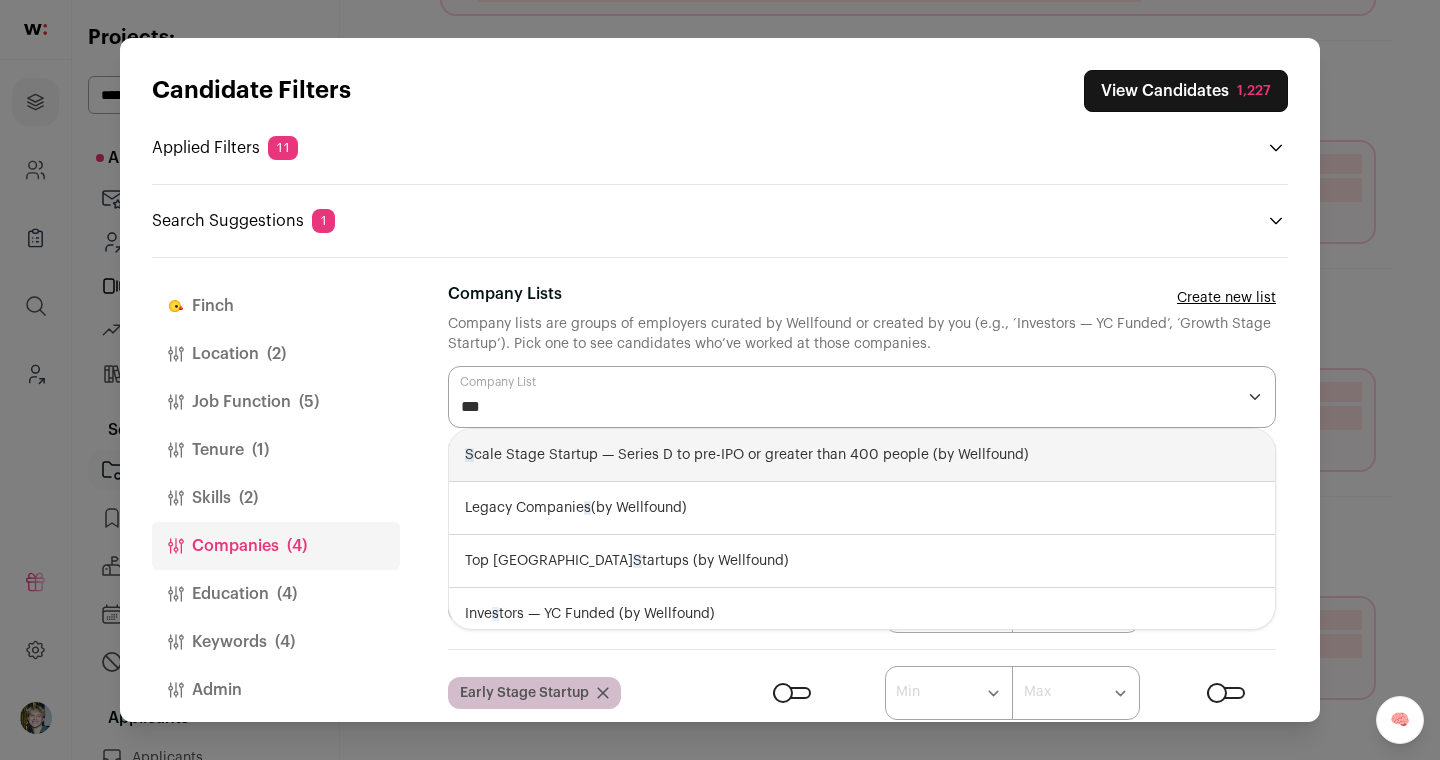 type on "****" 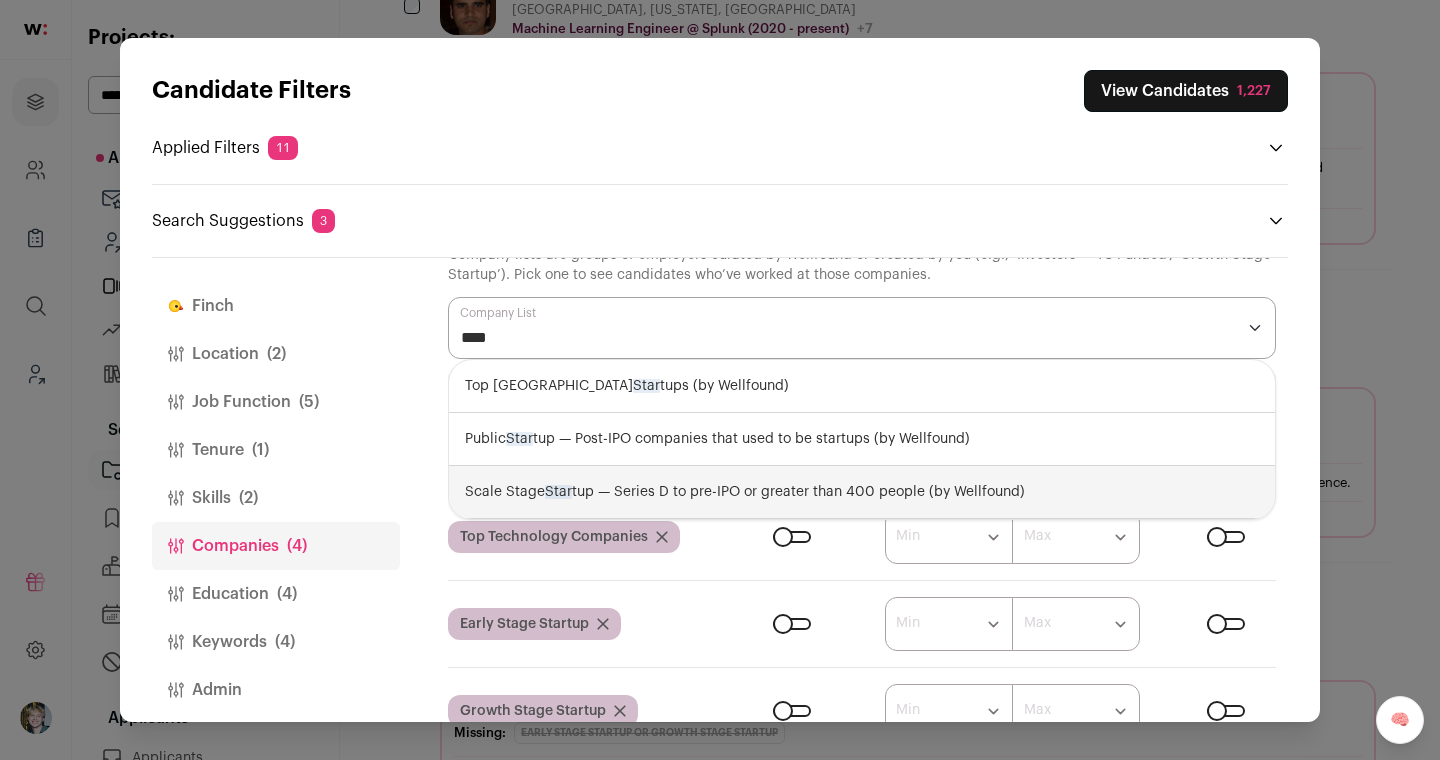scroll, scrollTop: 0, scrollLeft: 0, axis: both 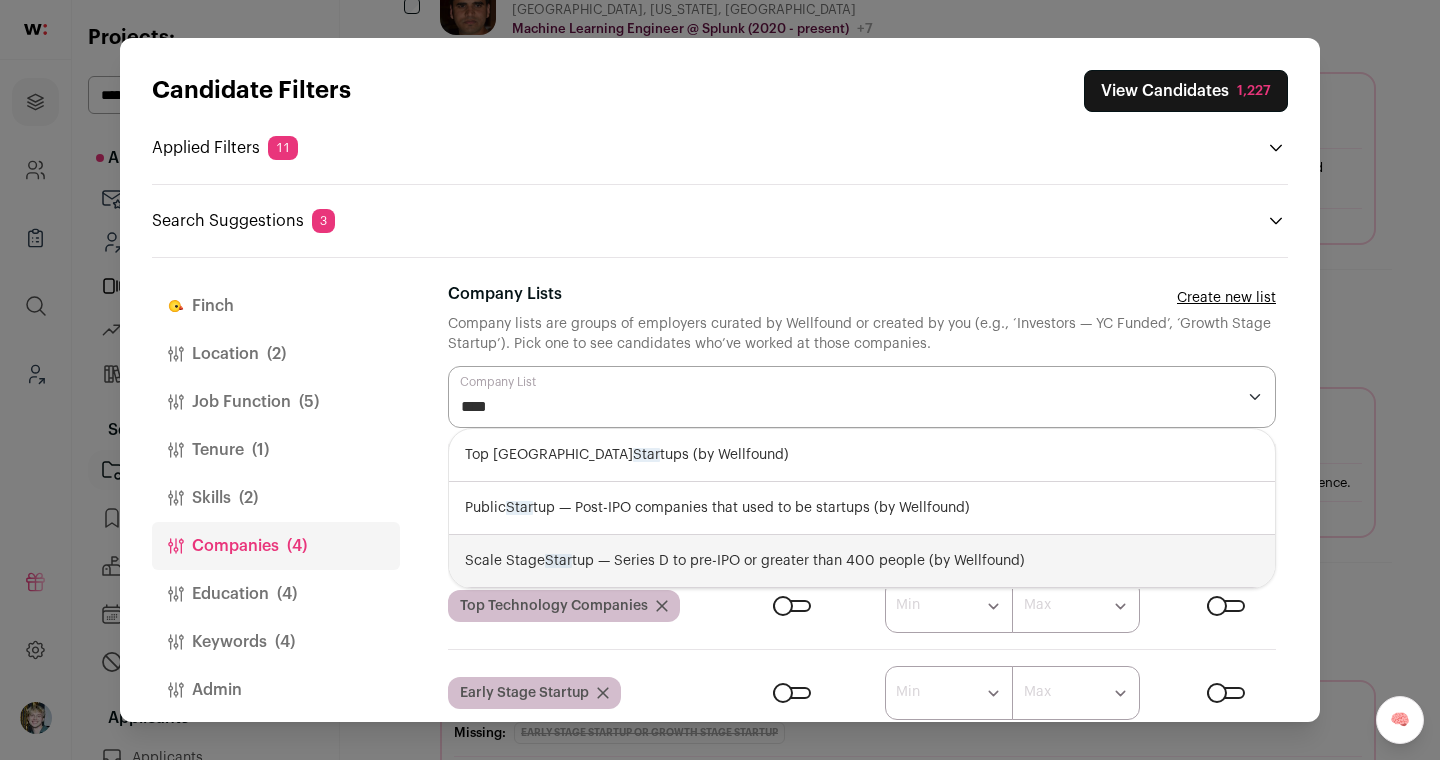 click on "****" at bounding box center [848, 407] 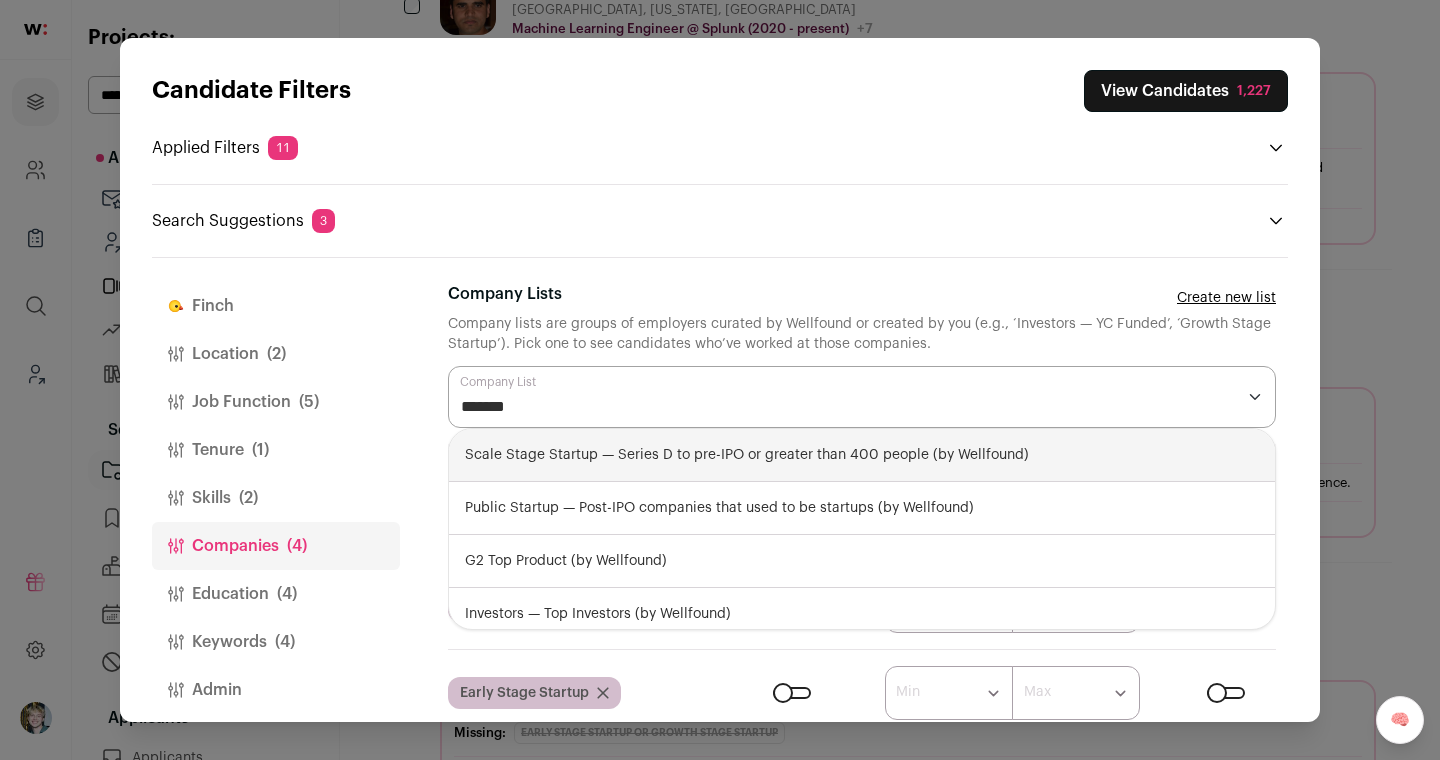 type on "********" 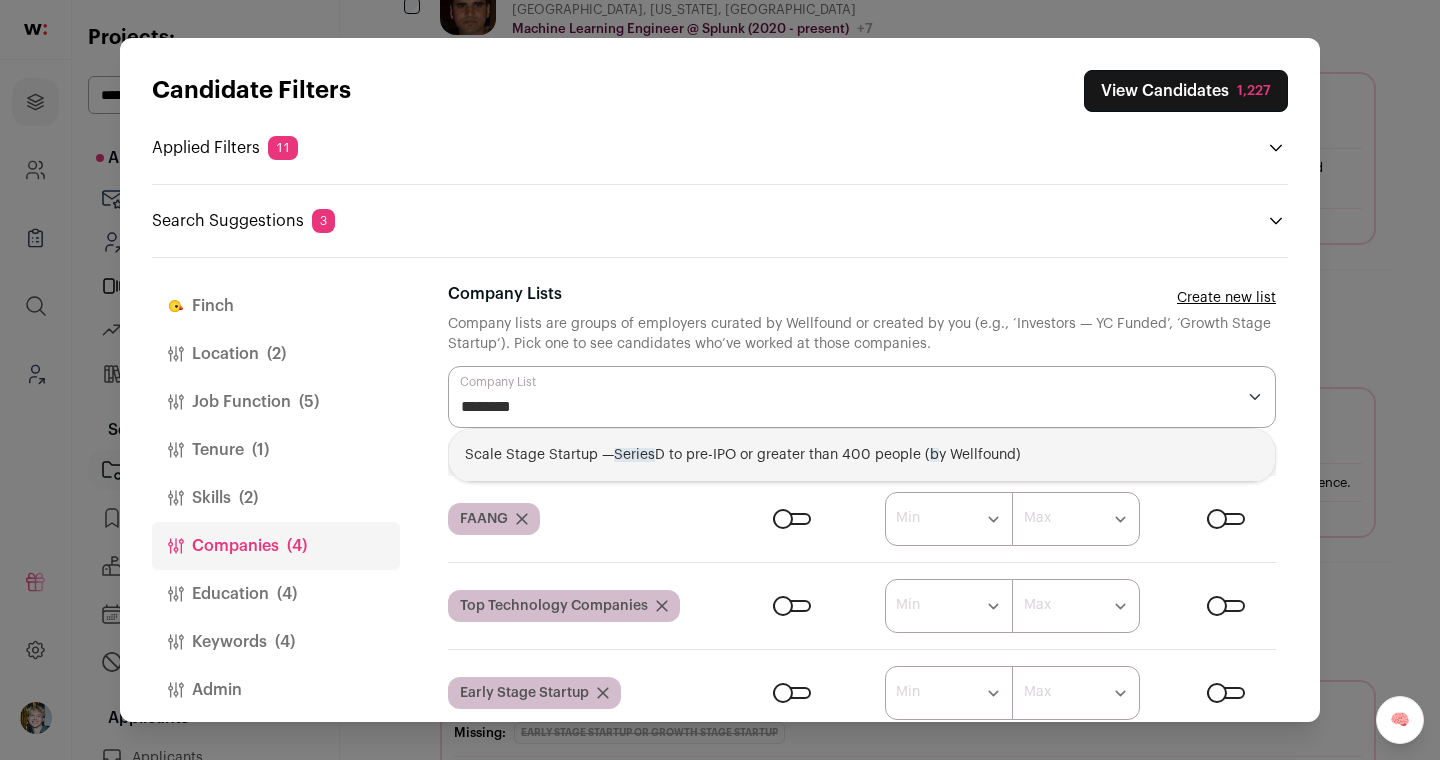 click on "********" at bounding box center (848, 407) 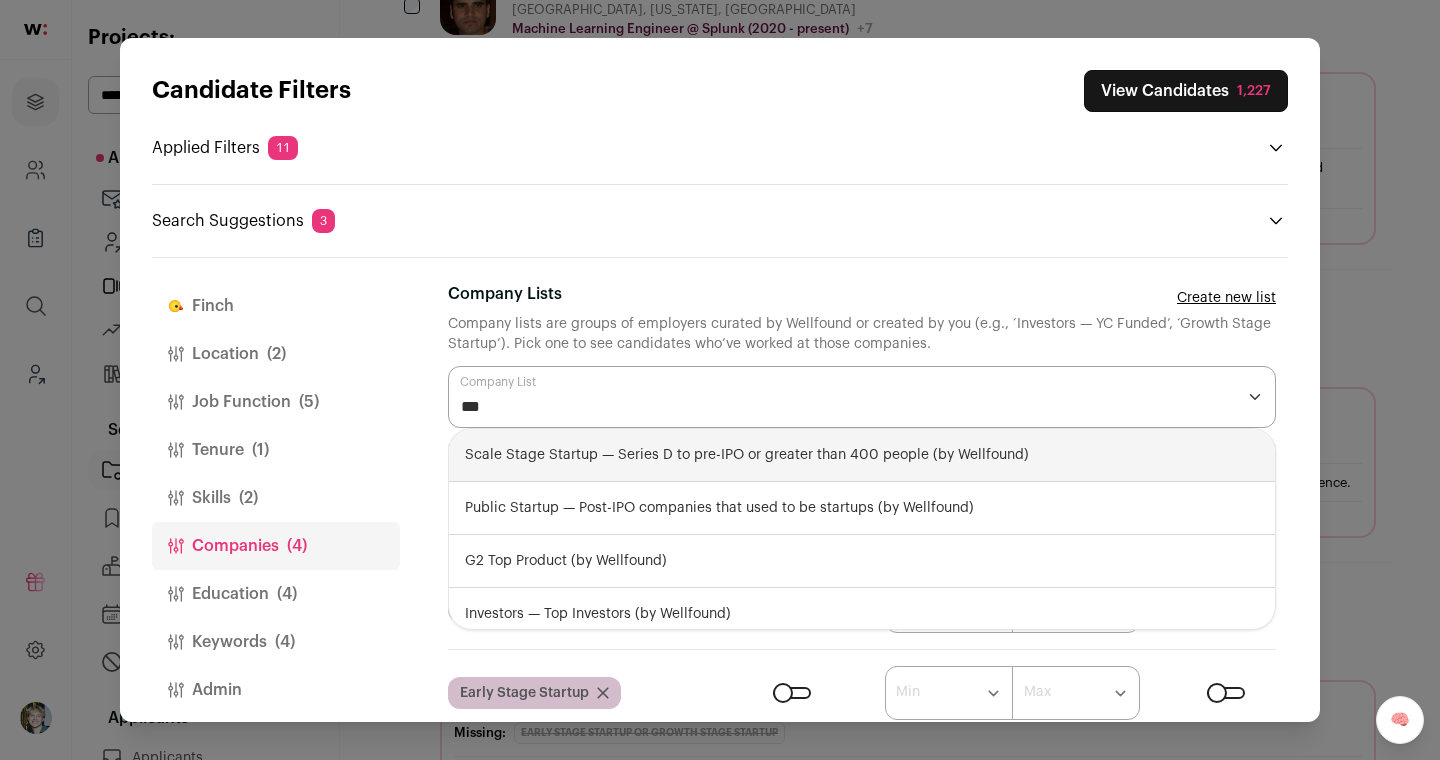 type on "****" 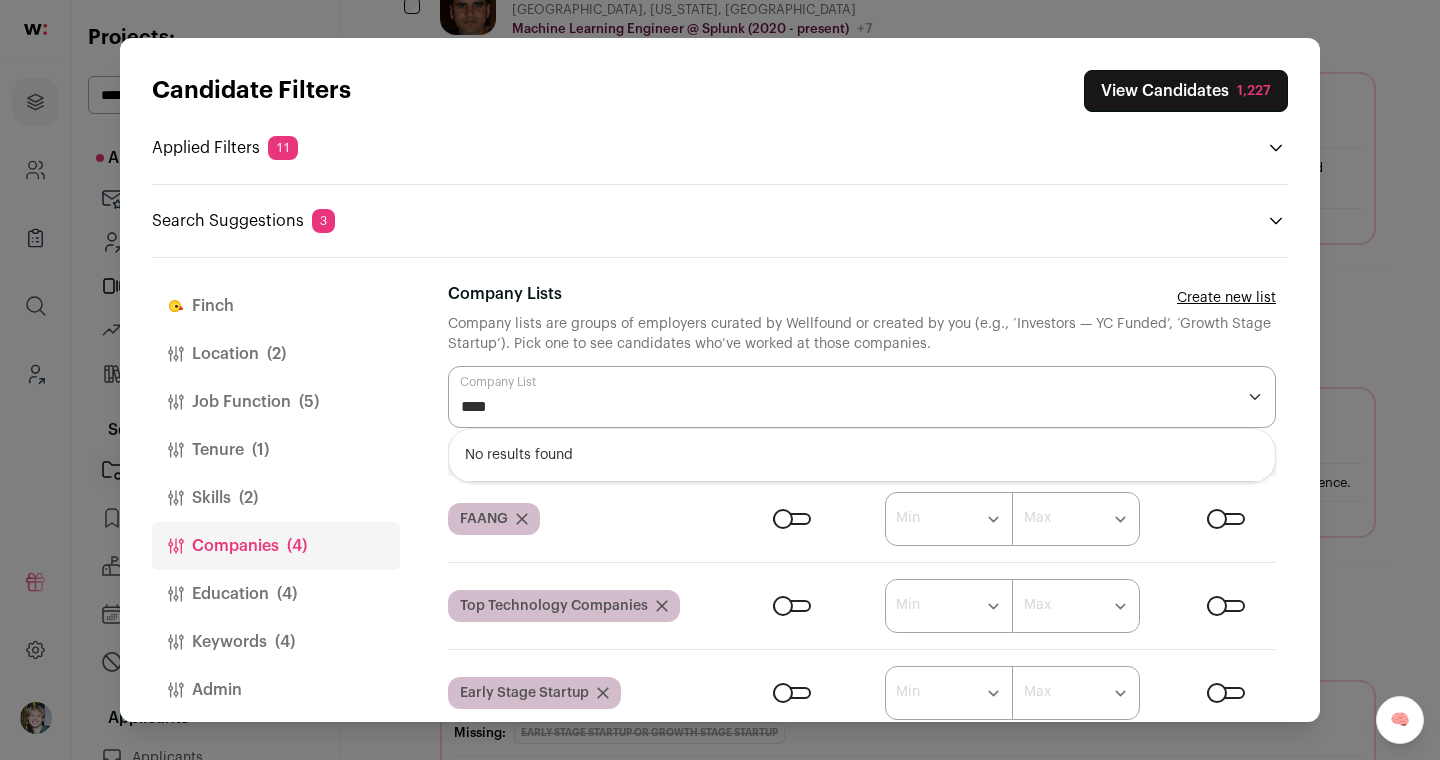 click on "****" at bounding box center [848, 407] 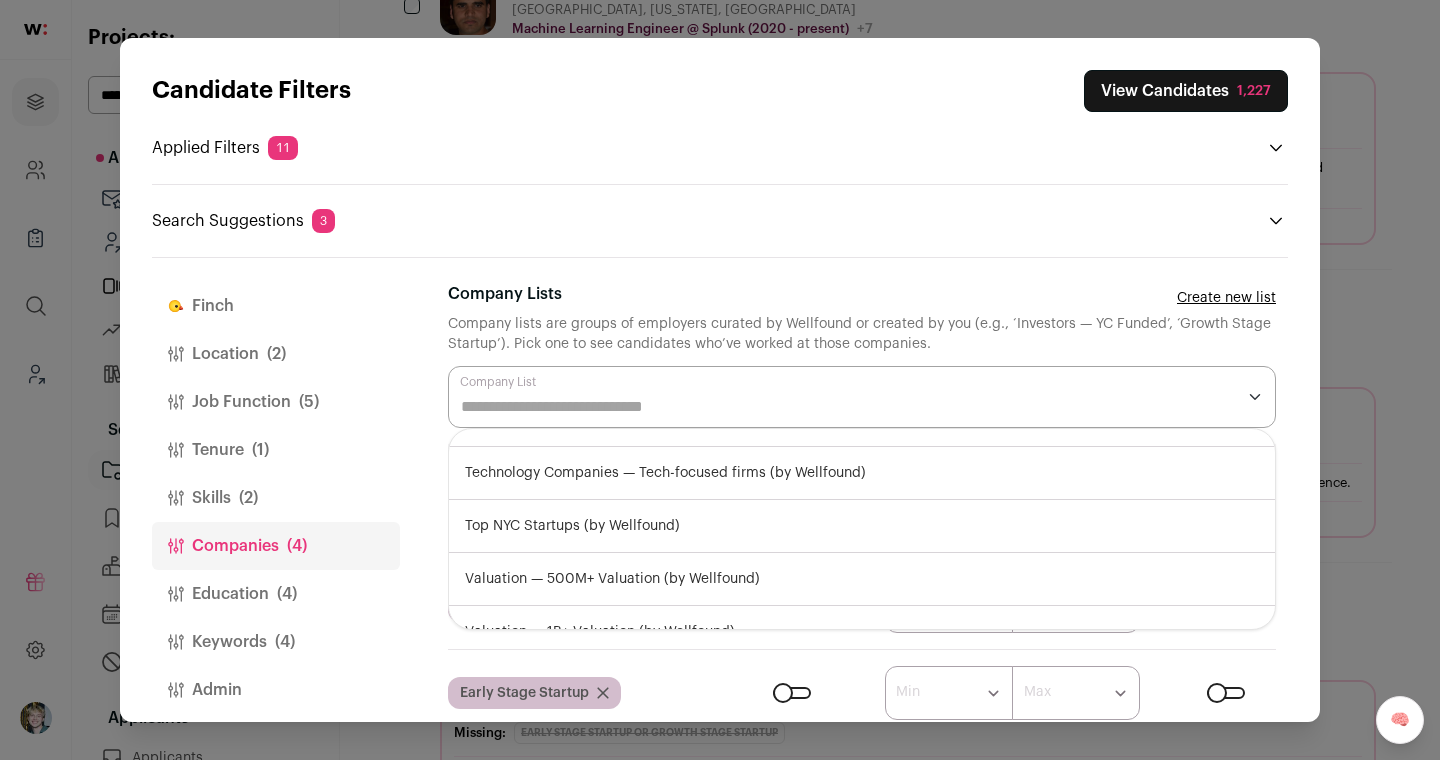 scroll, scrollTop: 330, scrollLeft: 0, axis: vertical 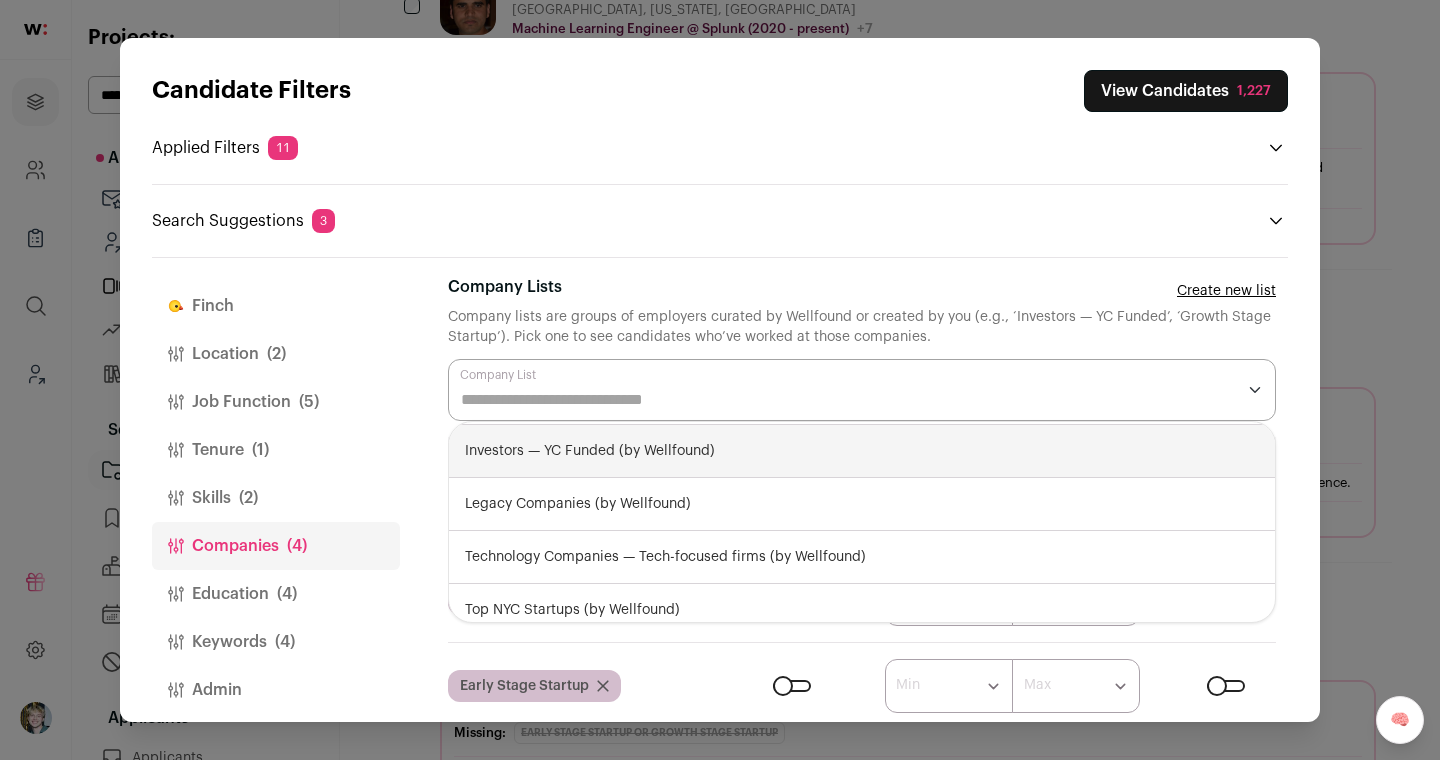 click on "Search Suggestions
3" at bounding box center (720, 221) 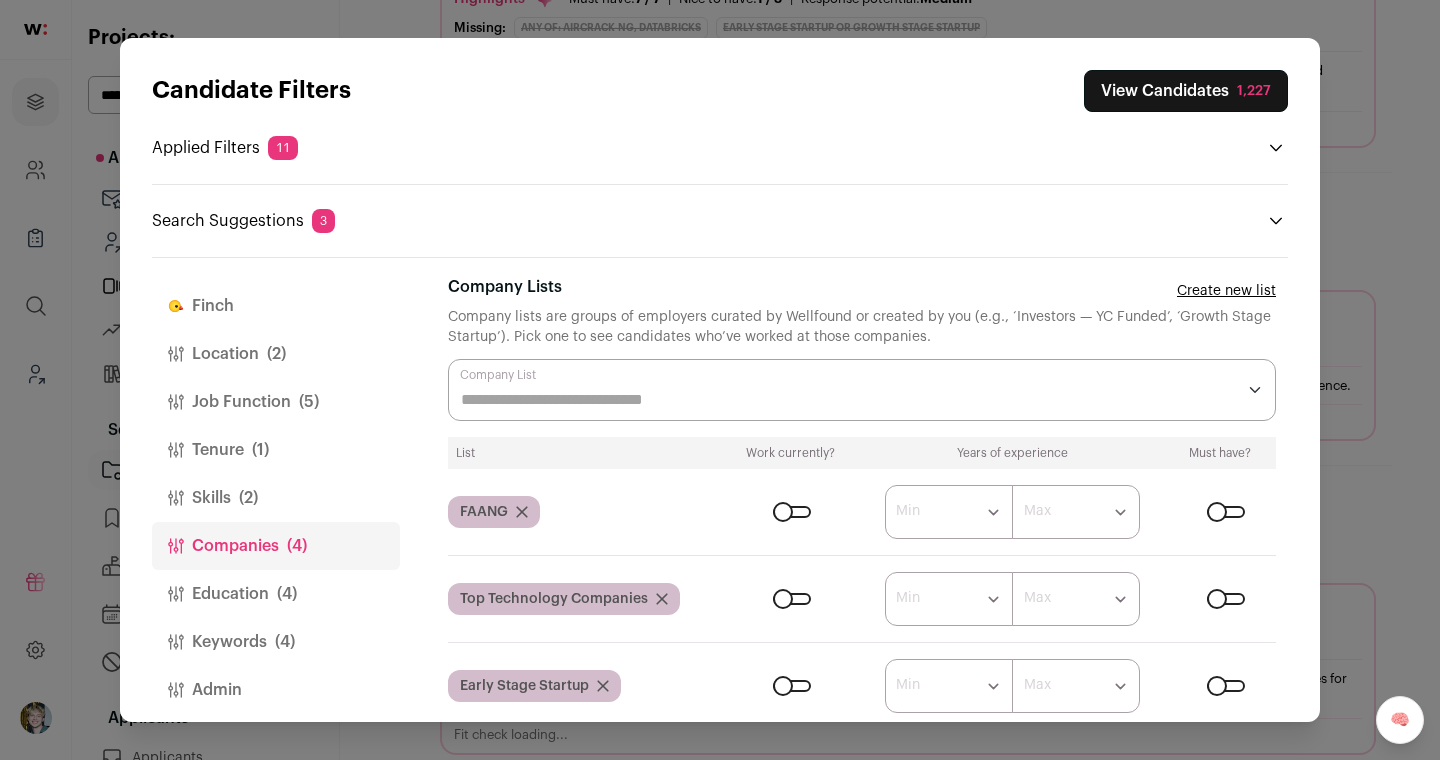 scroll, scrollTop: 1039, scrollLeft: 0, axis: vertical 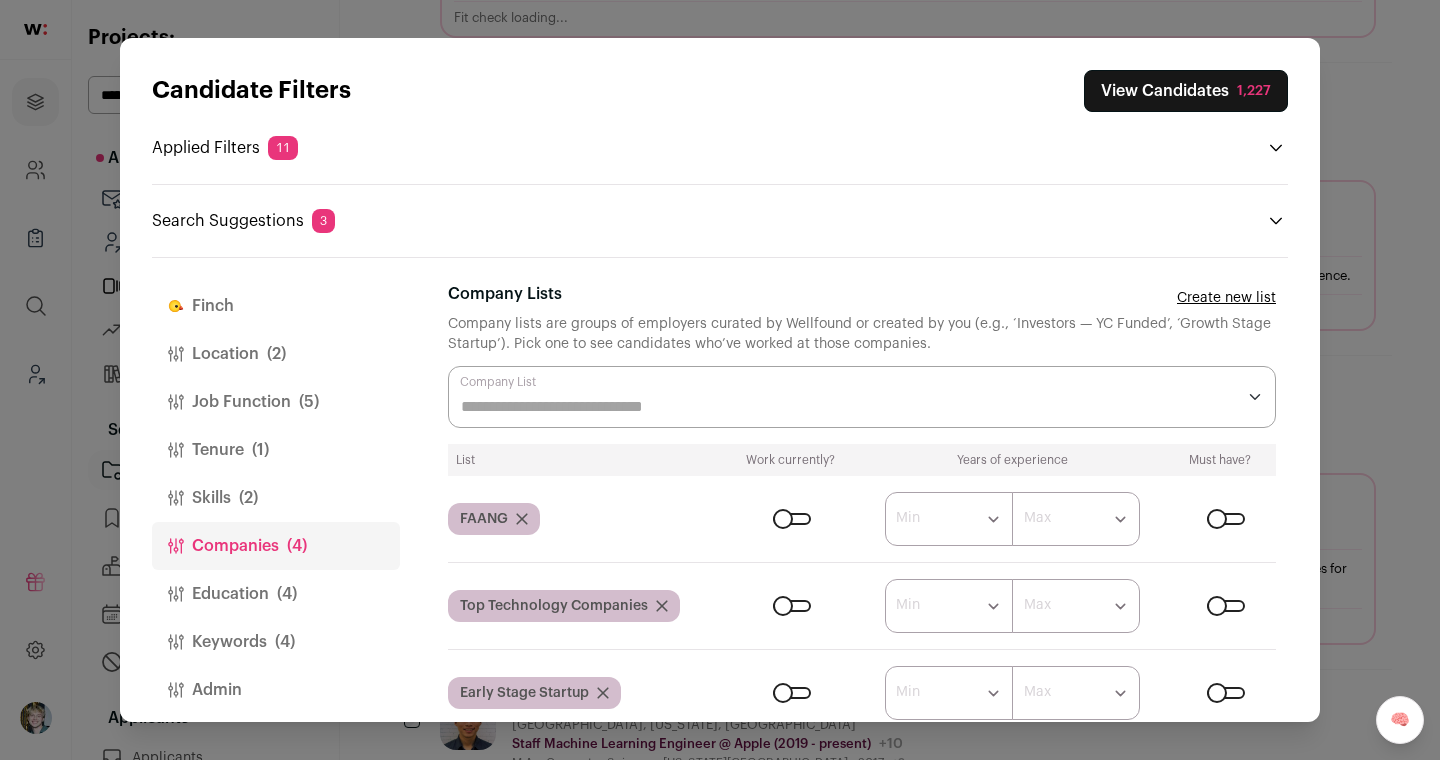 click on "Location
(2)" at bounding box center [276, 354] 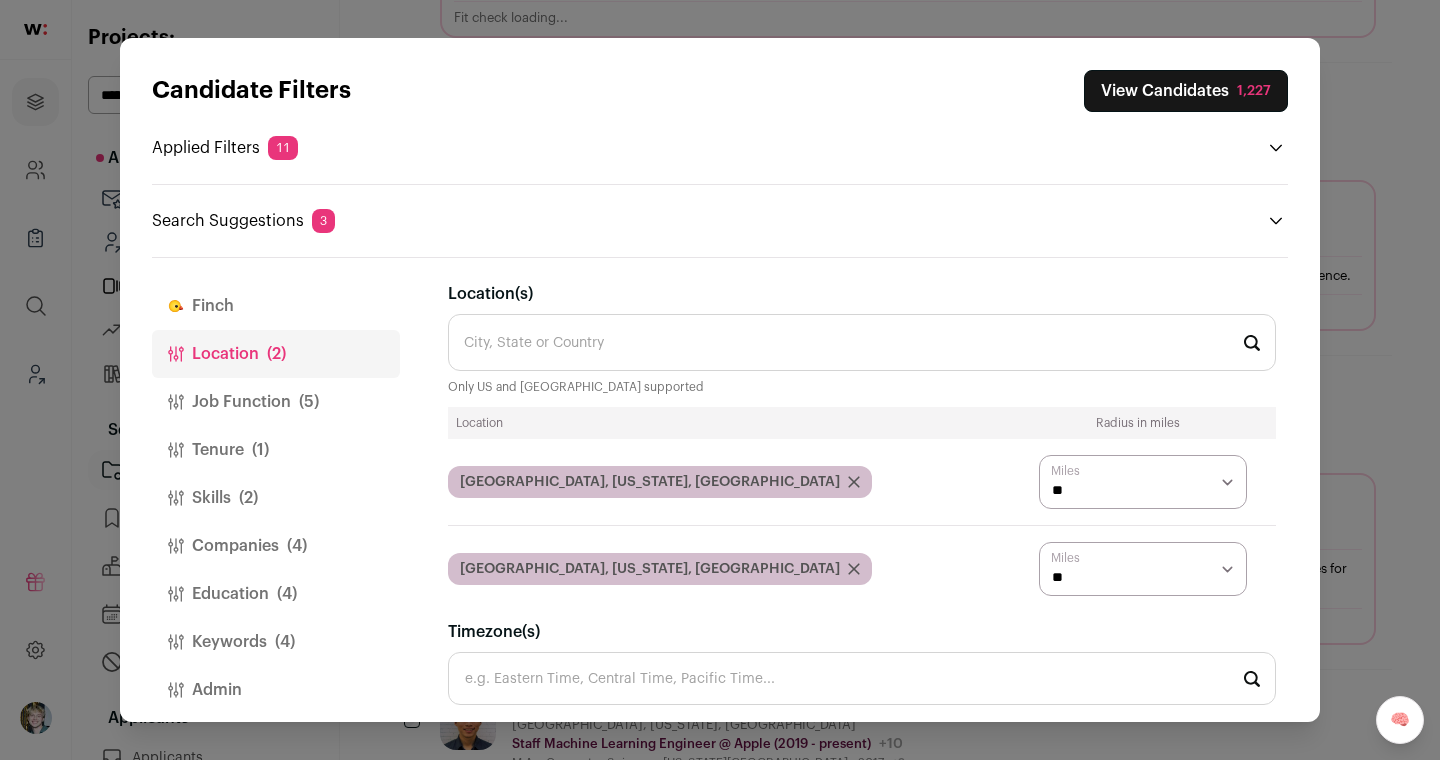 click on "(5)" at bounding box center [309, 402] 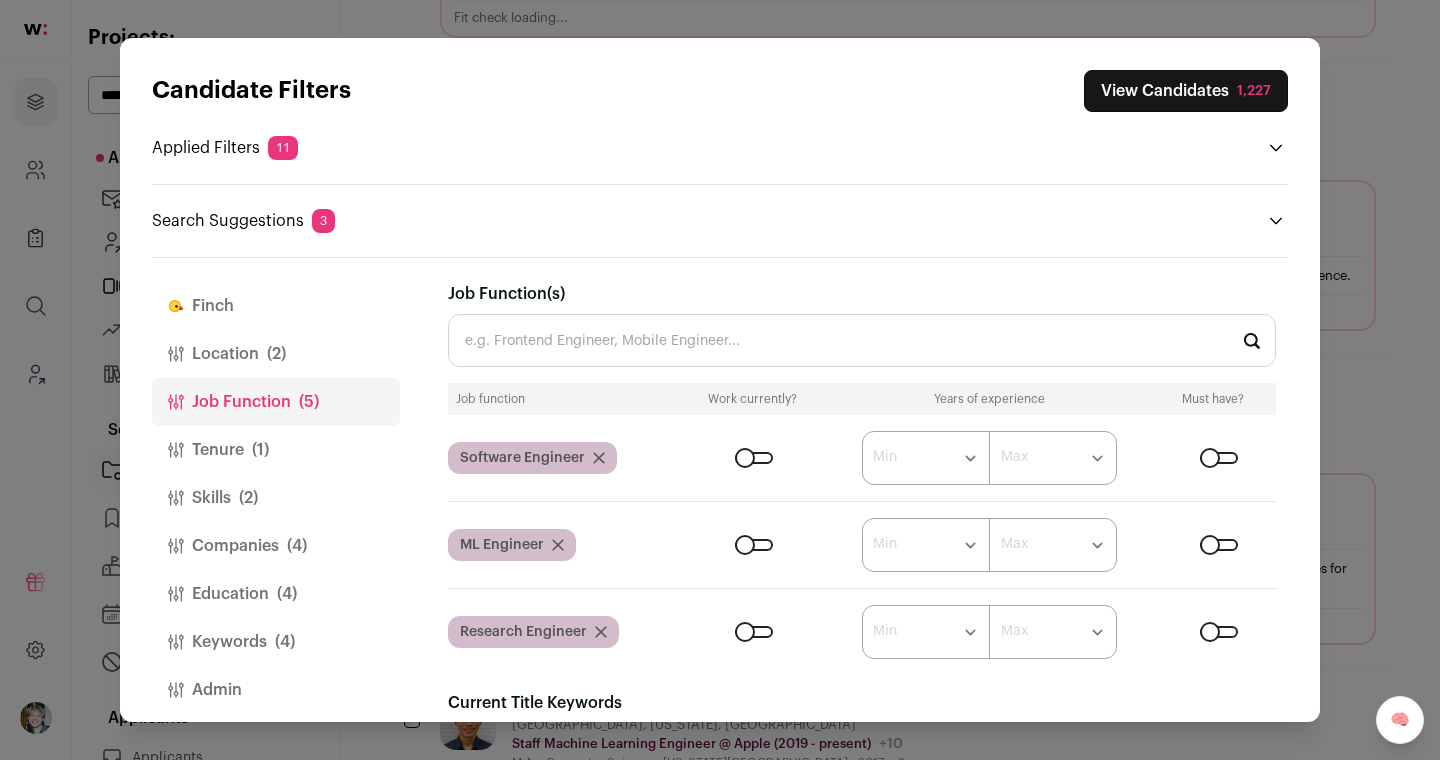click on "Job Function(s)" at bounding box center (862, 340) 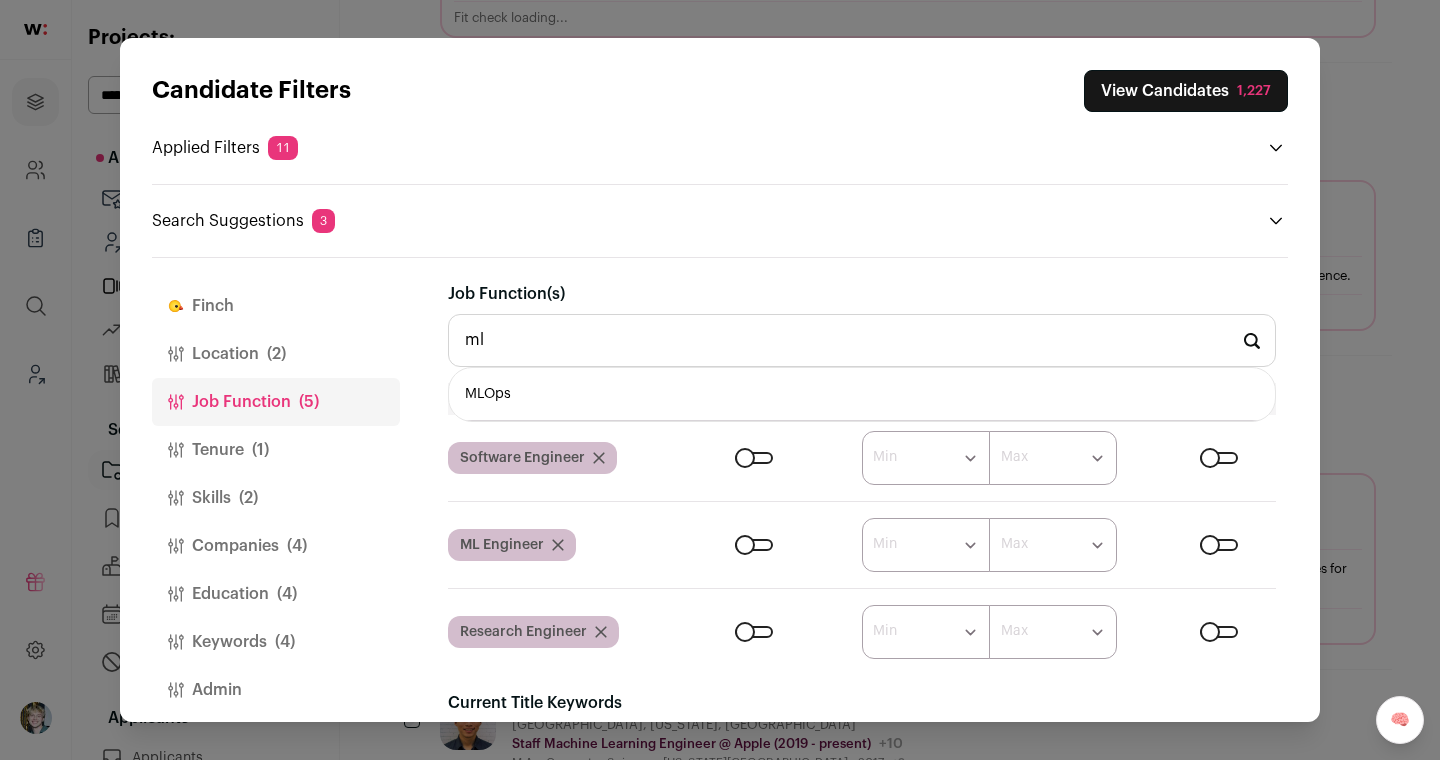 type on "ml" 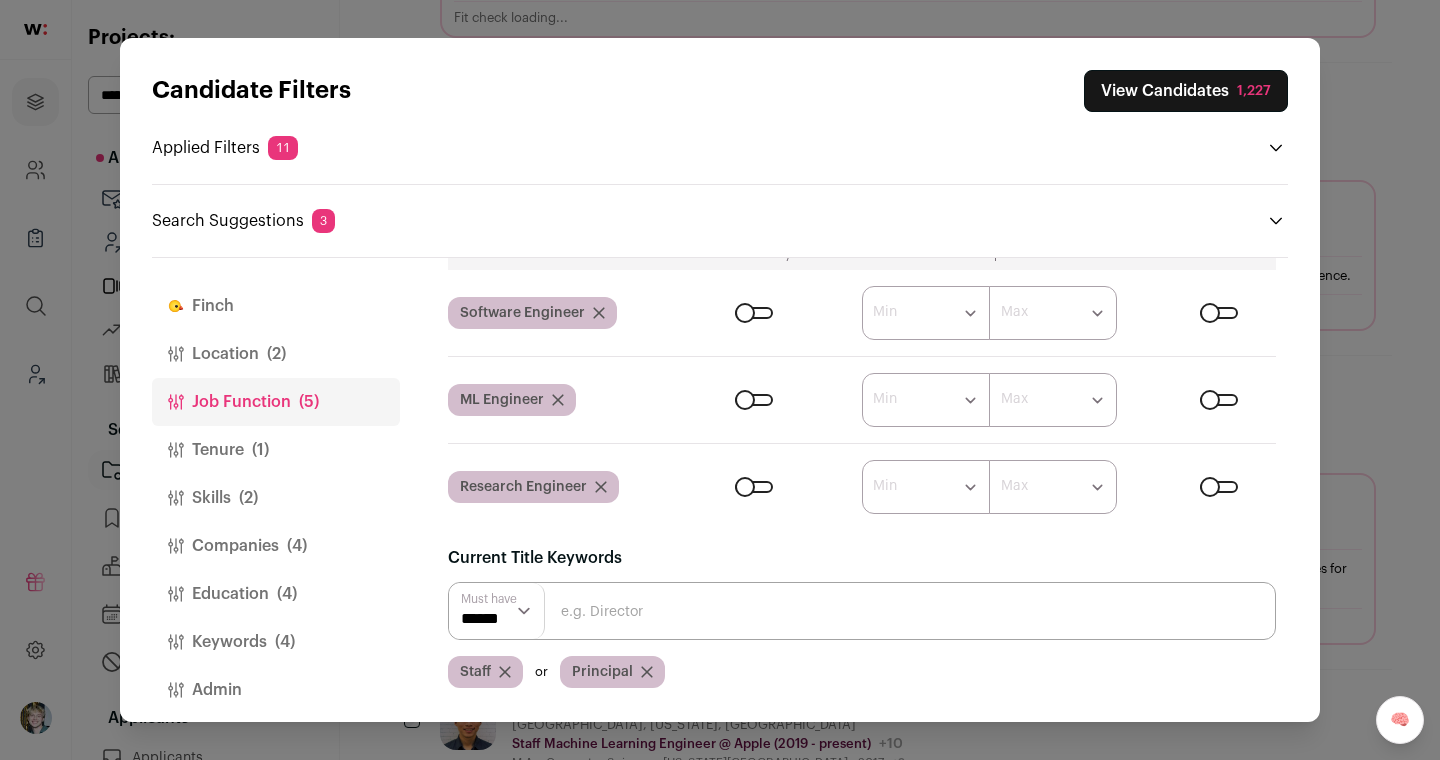scroll, scrollTop: 102, scrollLeft: 0, axis: vertical 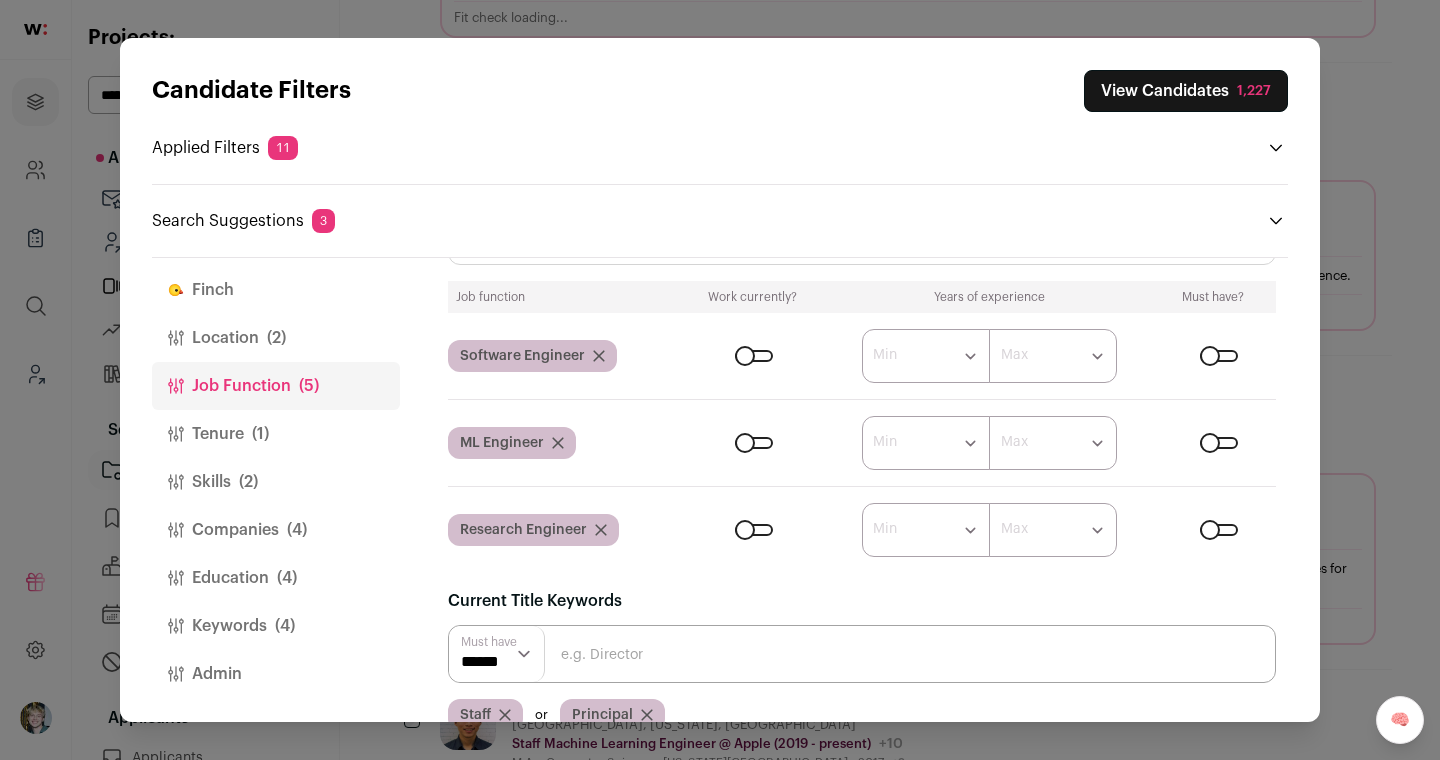 click on "(4)" at bounding box center (285, 626) 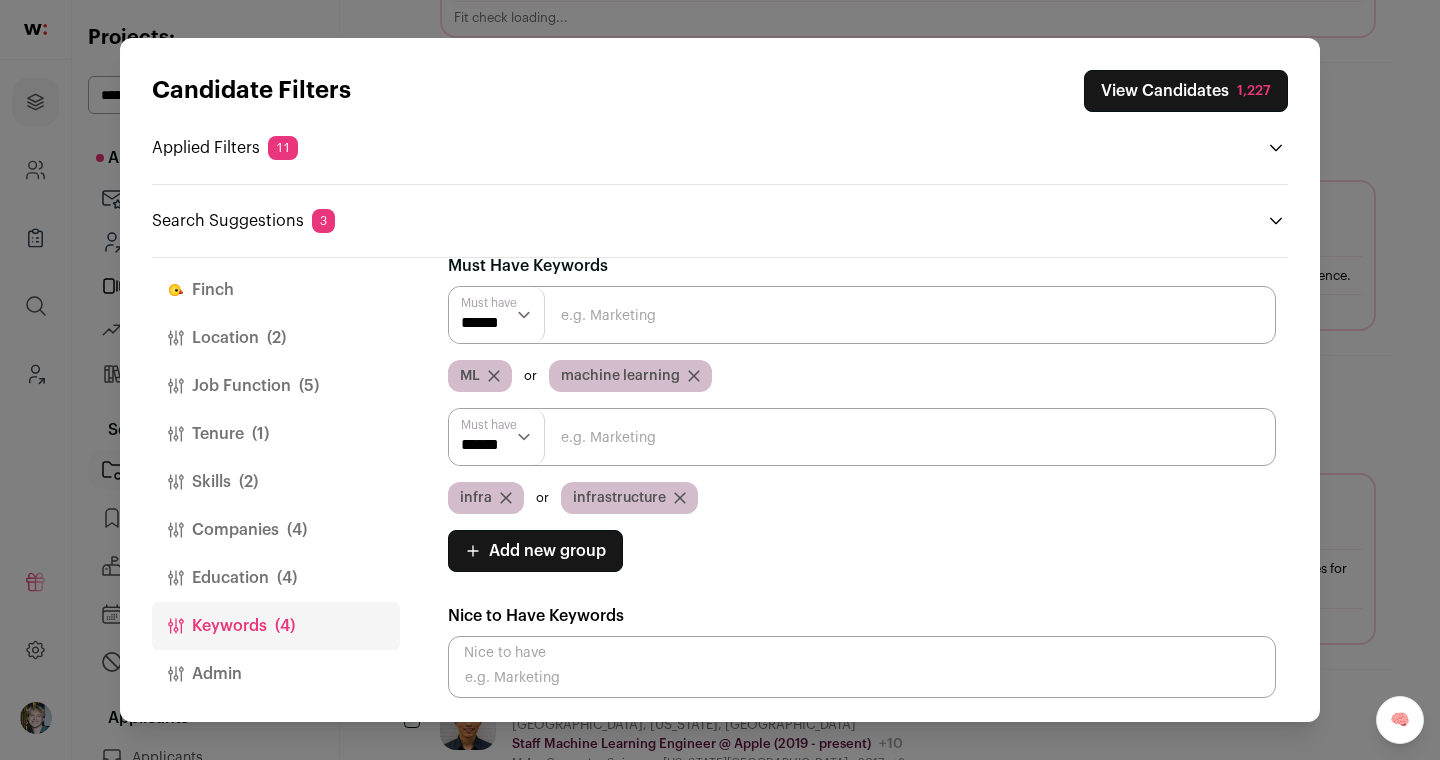click on "Finch" at bounding box center [276, 290] 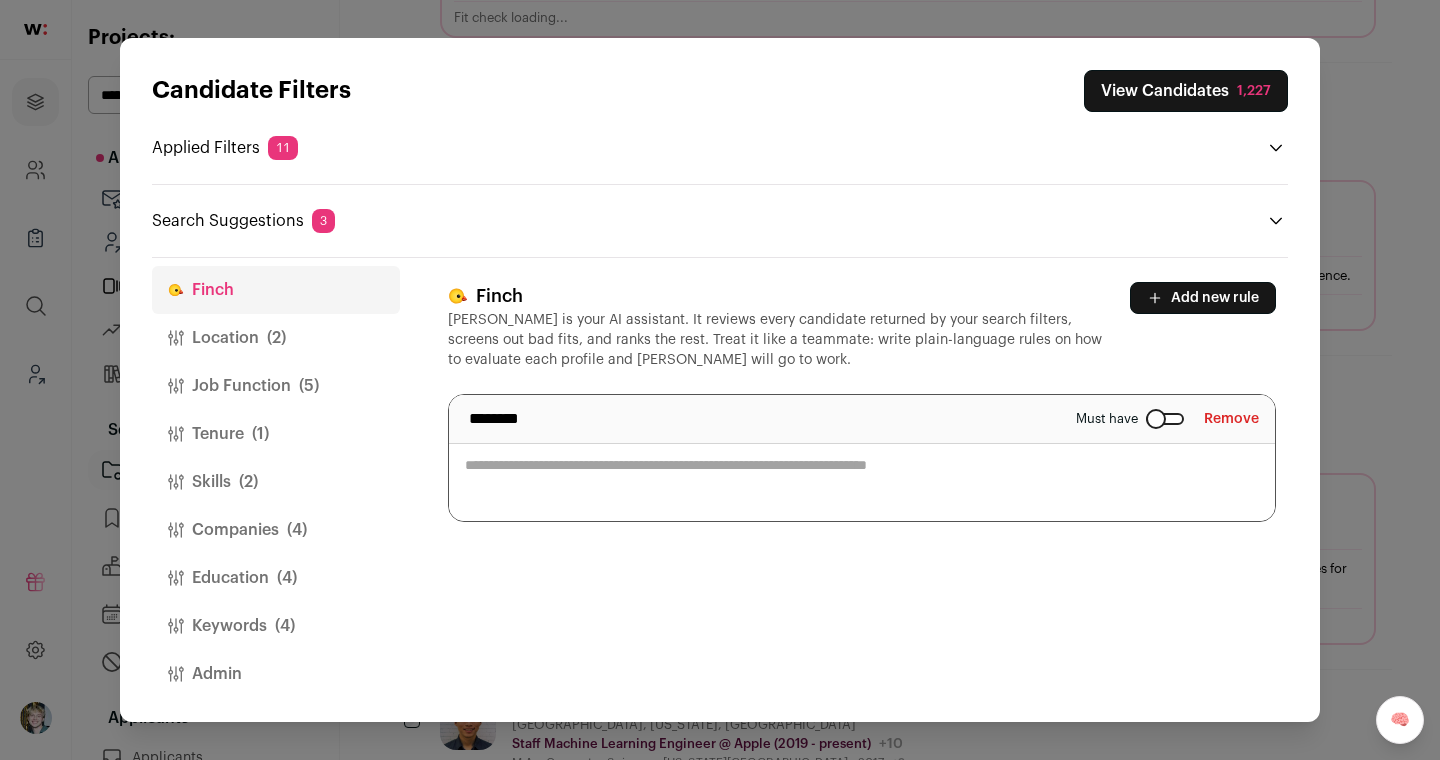 click at bounding box center (862, 458) 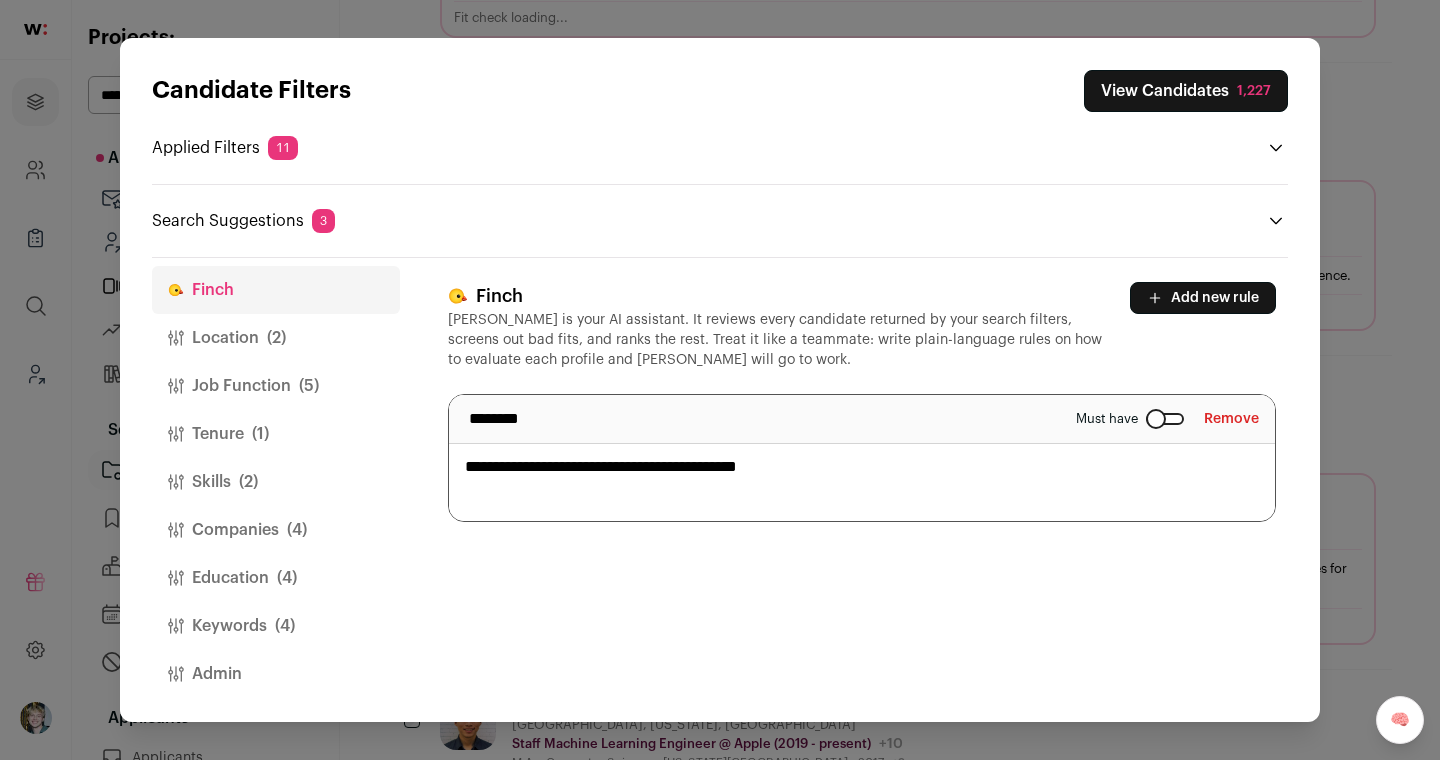 type on "**********" 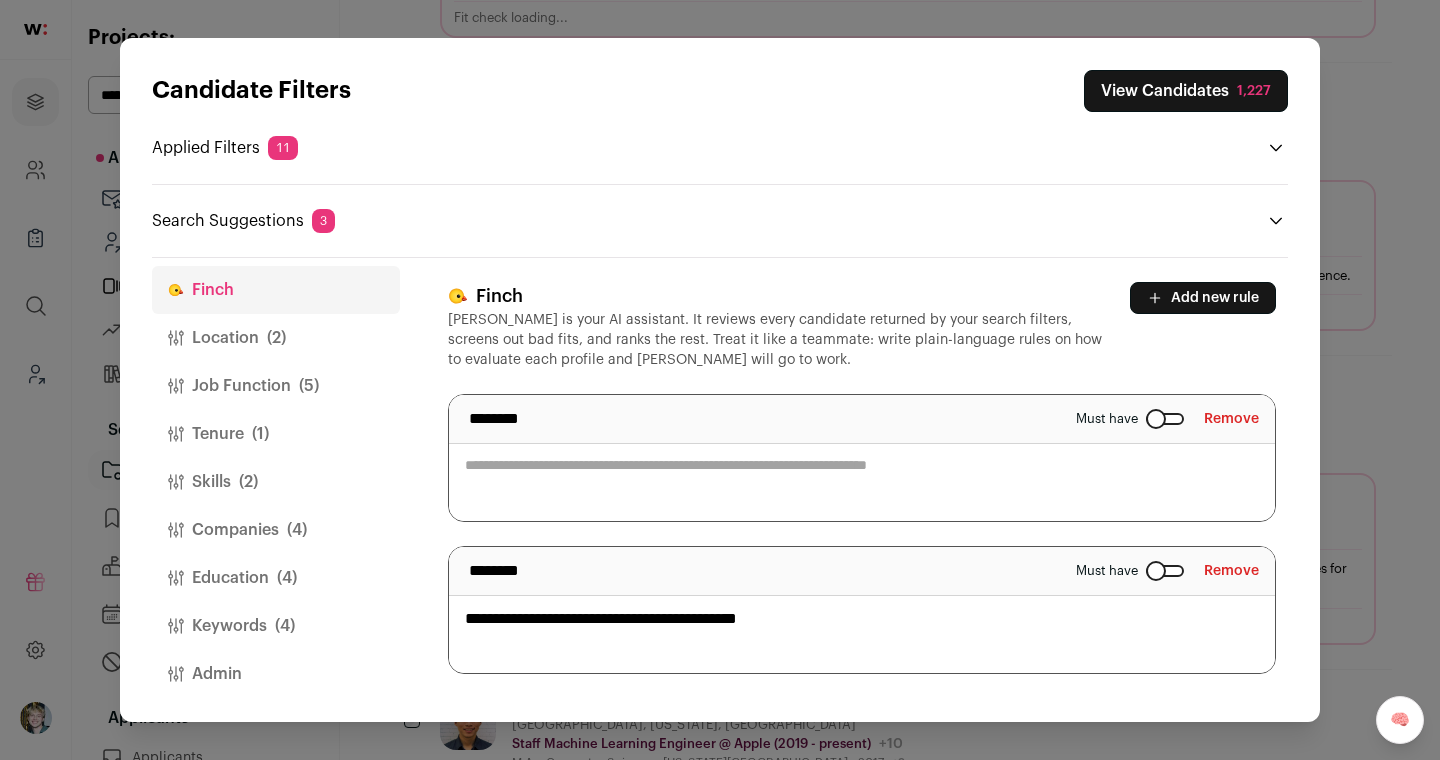 click at bounding box center [862, 458] 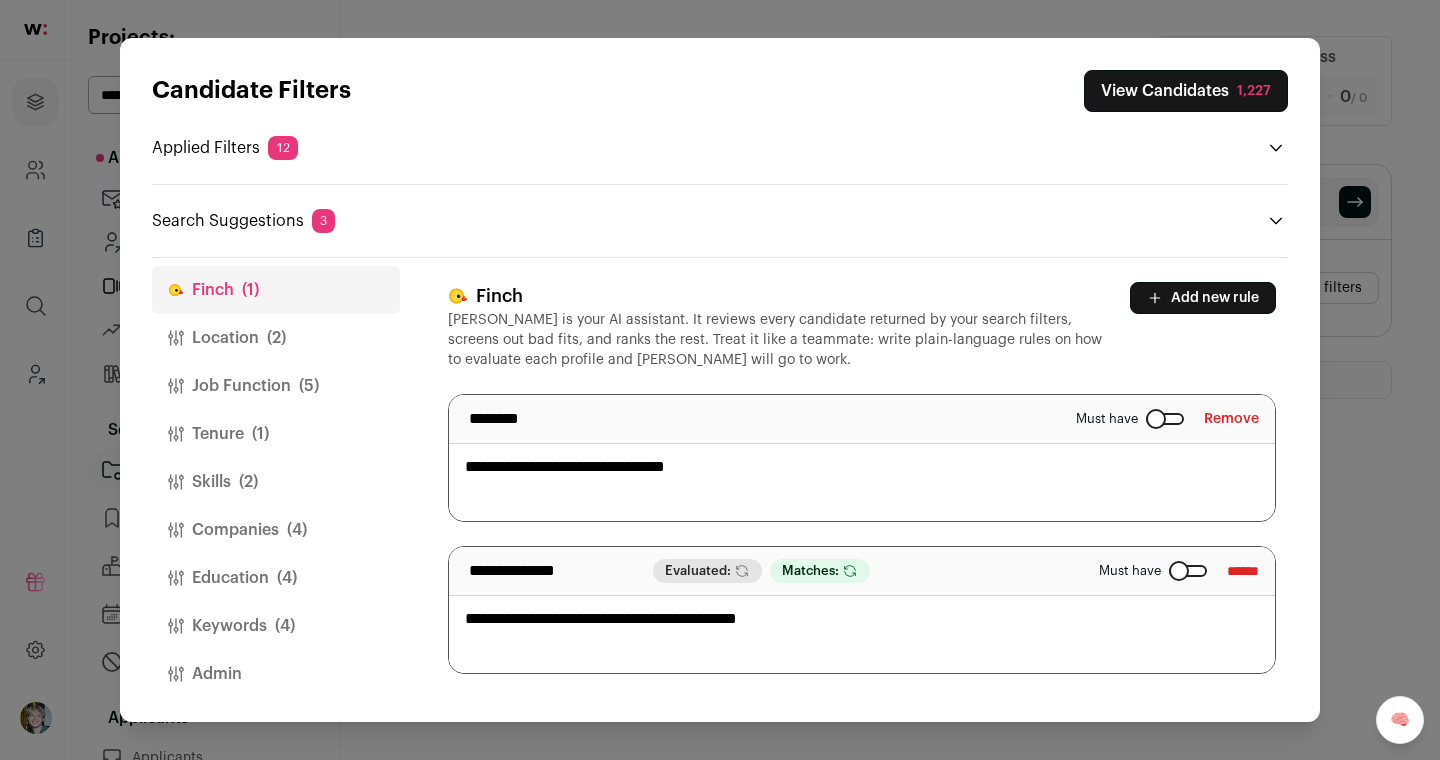 scroll, scrollTop: 0, scrollLeft: 0, axis: both 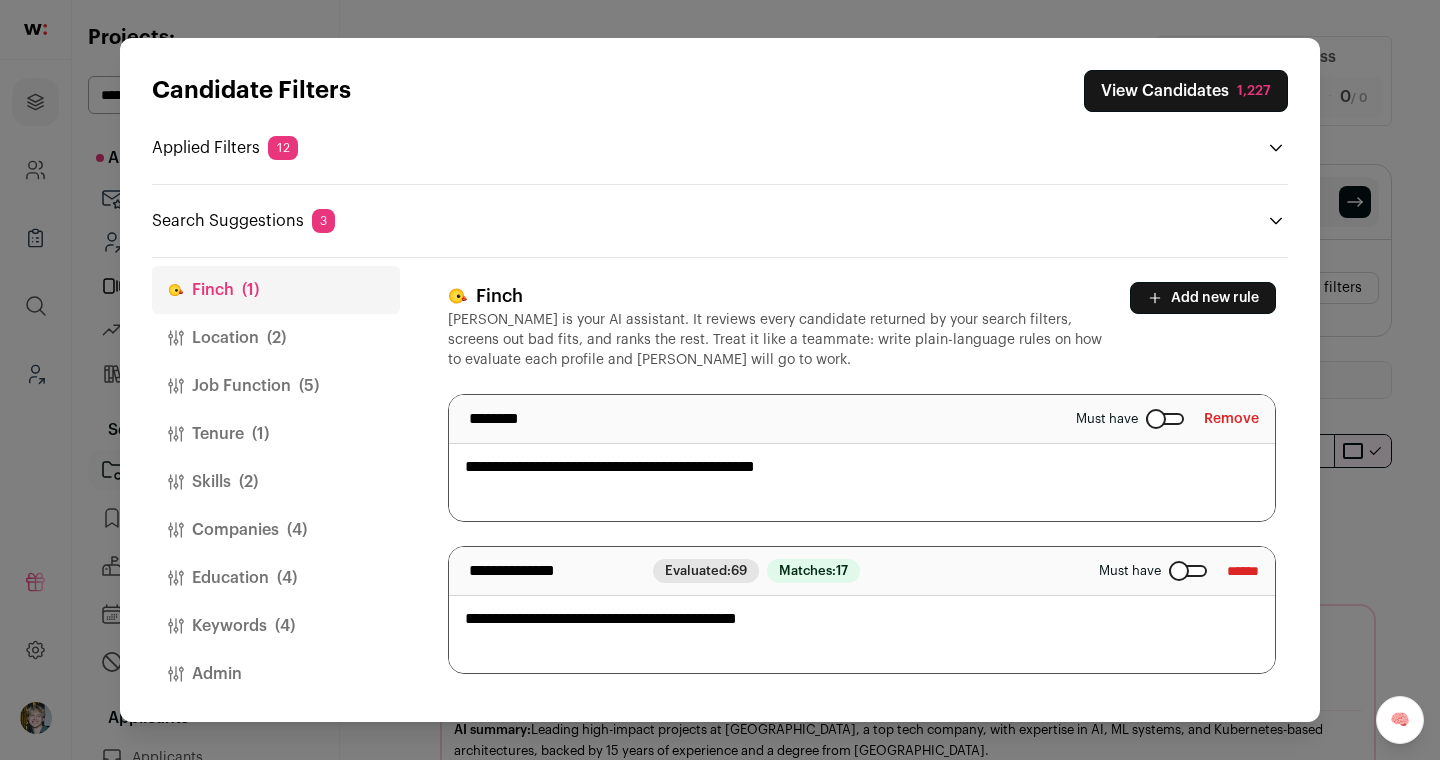 type on "**********" 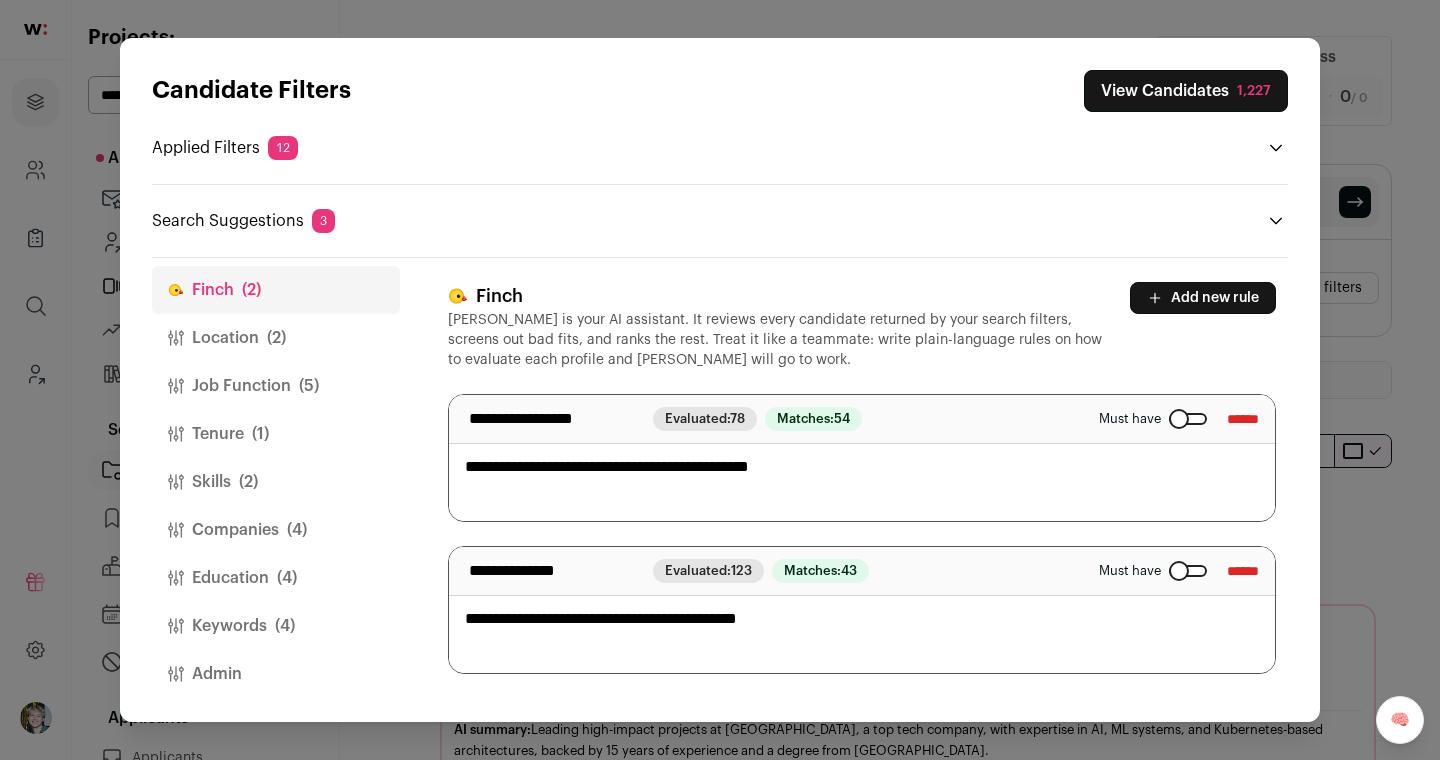 click on "Add new rule" at bounding box center (1203, 298) 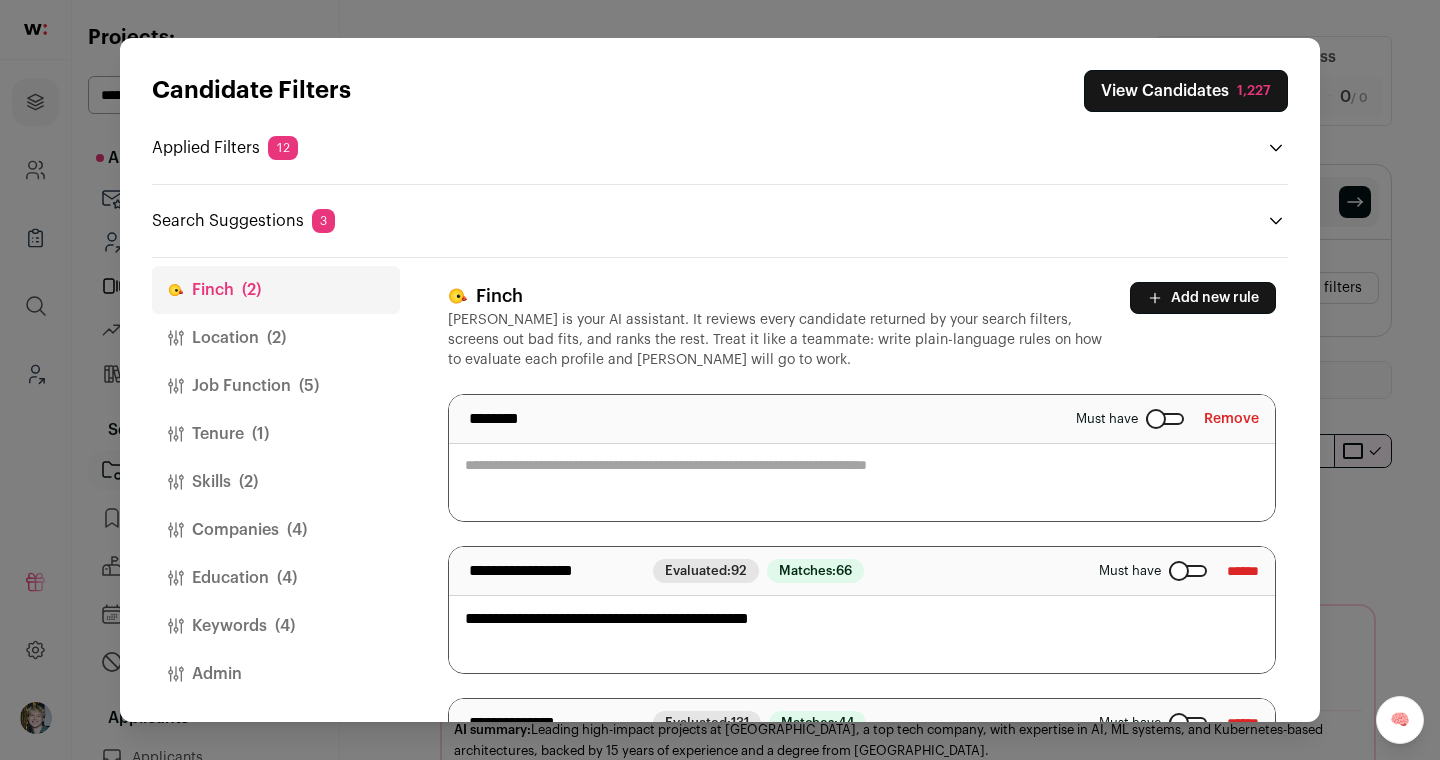 click at bounding box center [862, 458] 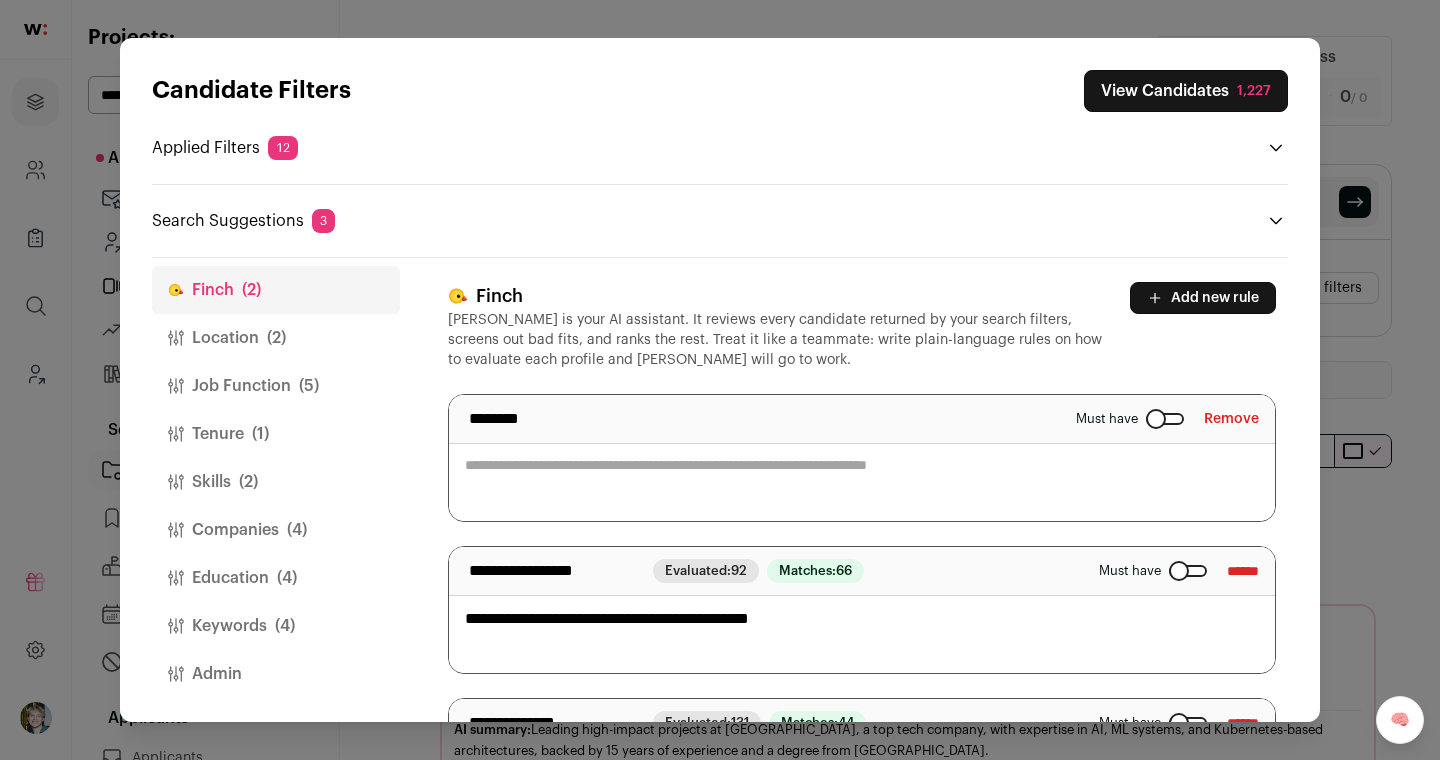 paste on "**********" 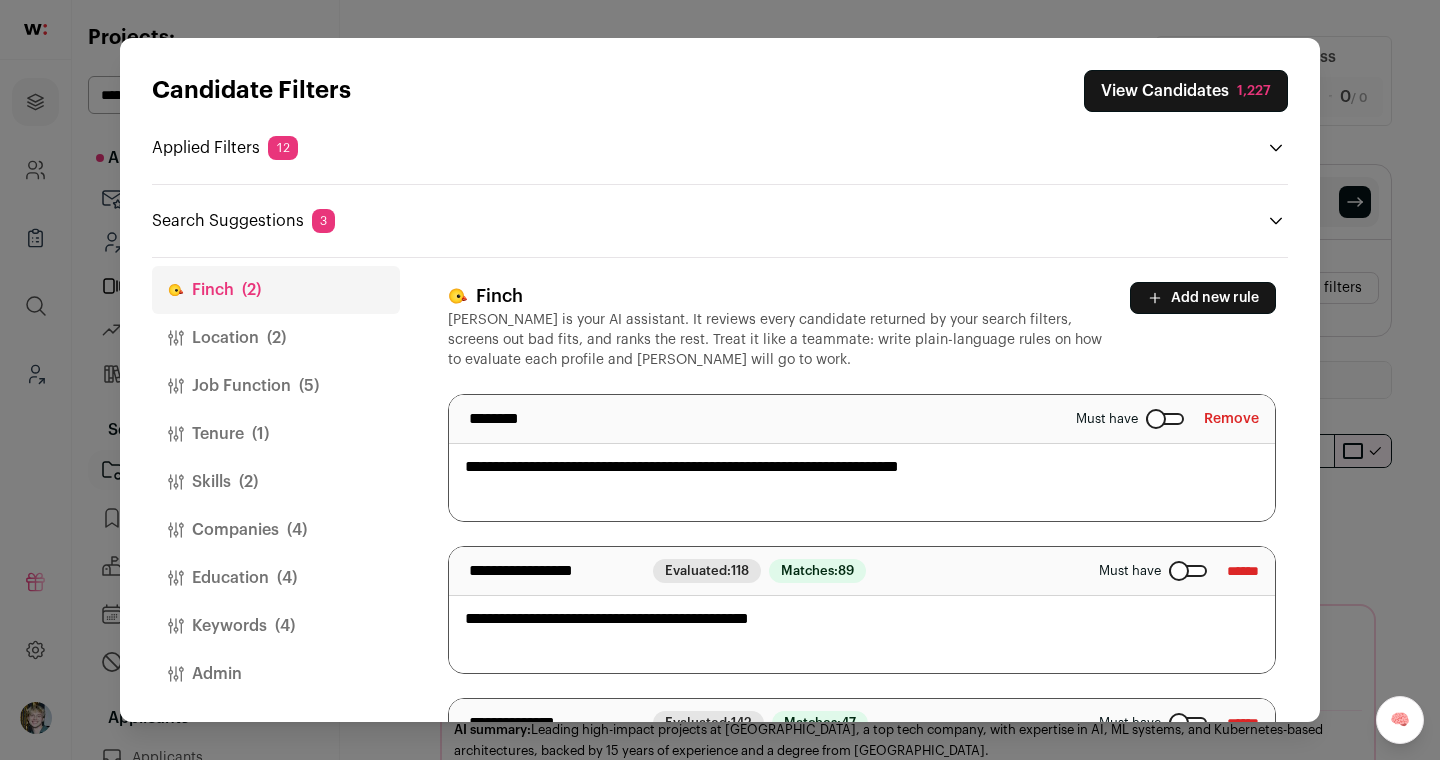 type on "**********" 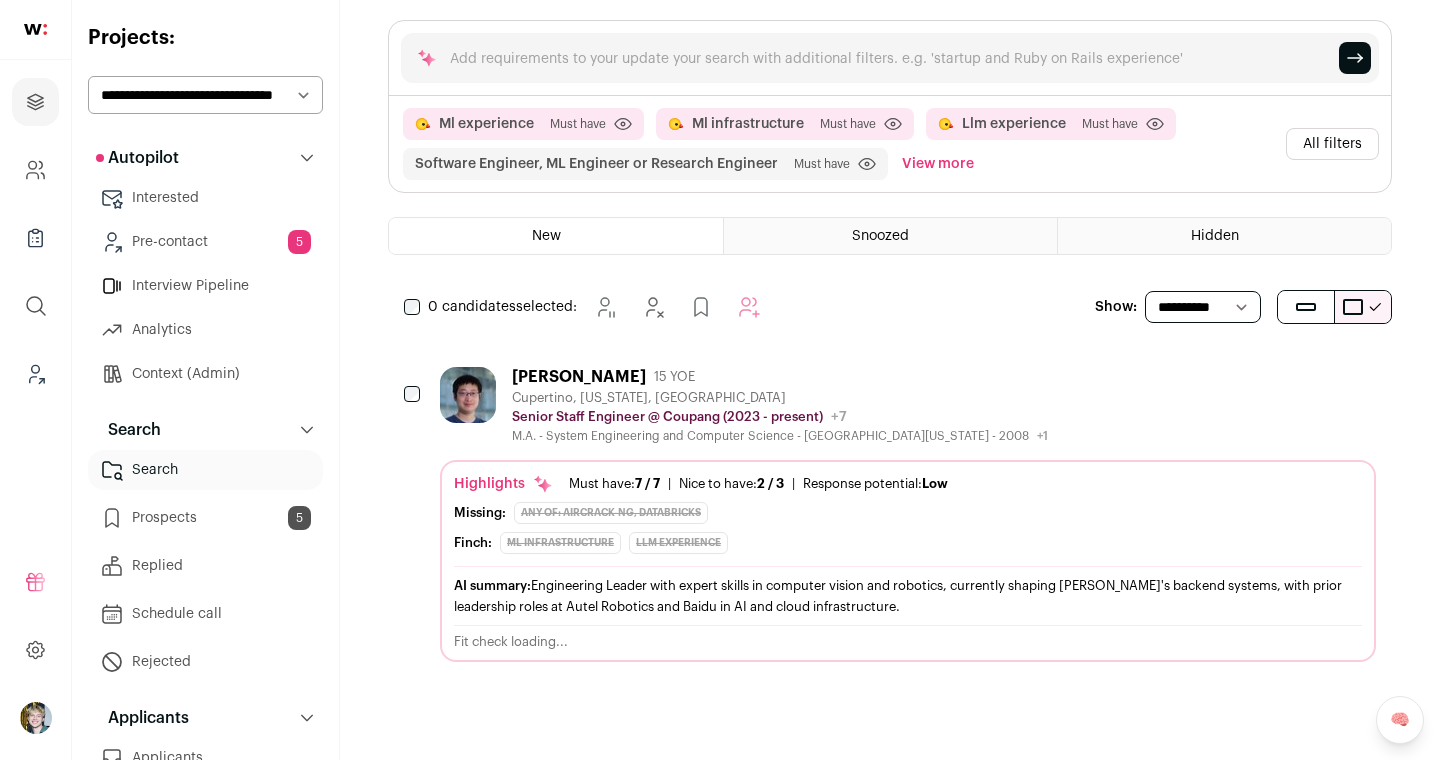 scroll, scrollTop: 0, scrollLeft: 0, axis: both 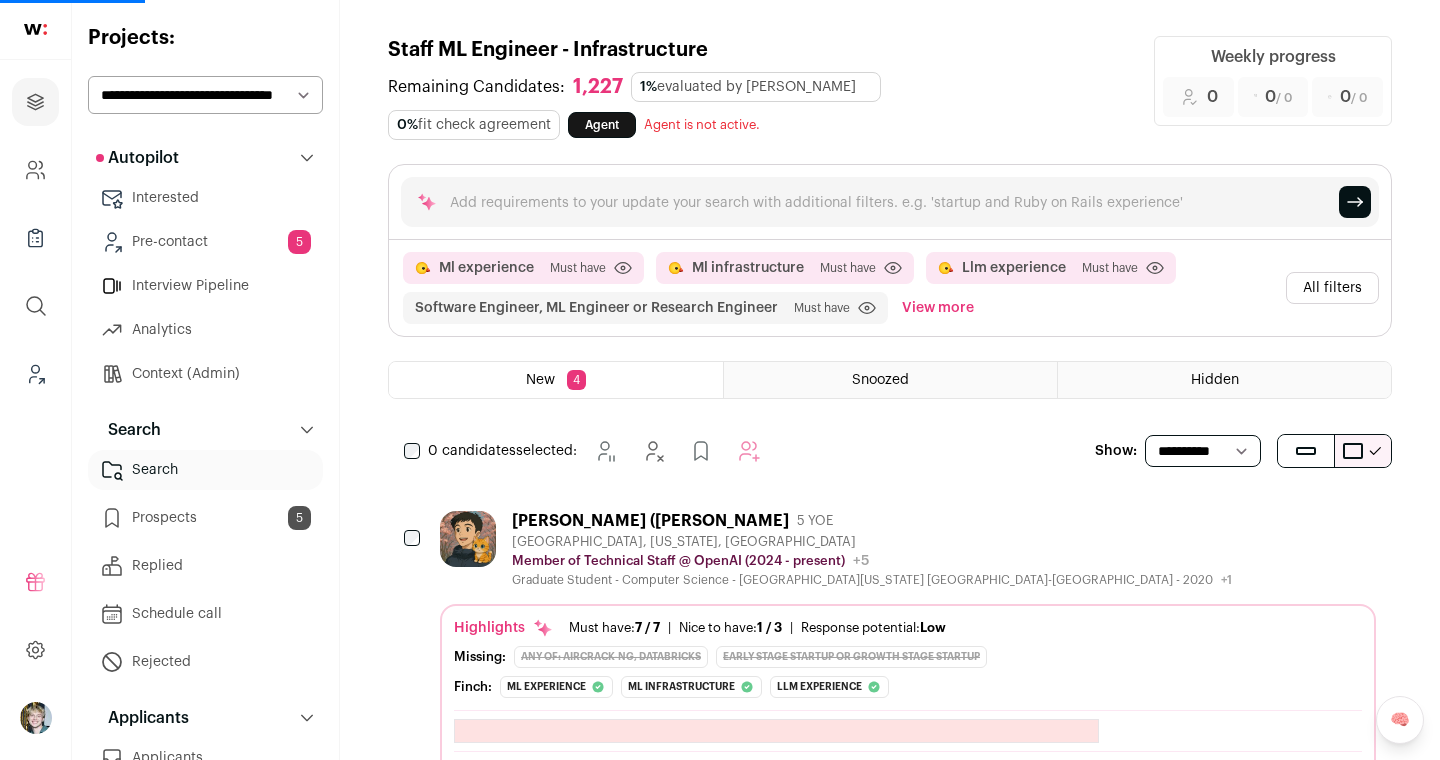 click on "Palo Alto, California, United States" at bounding box center (872, 542) 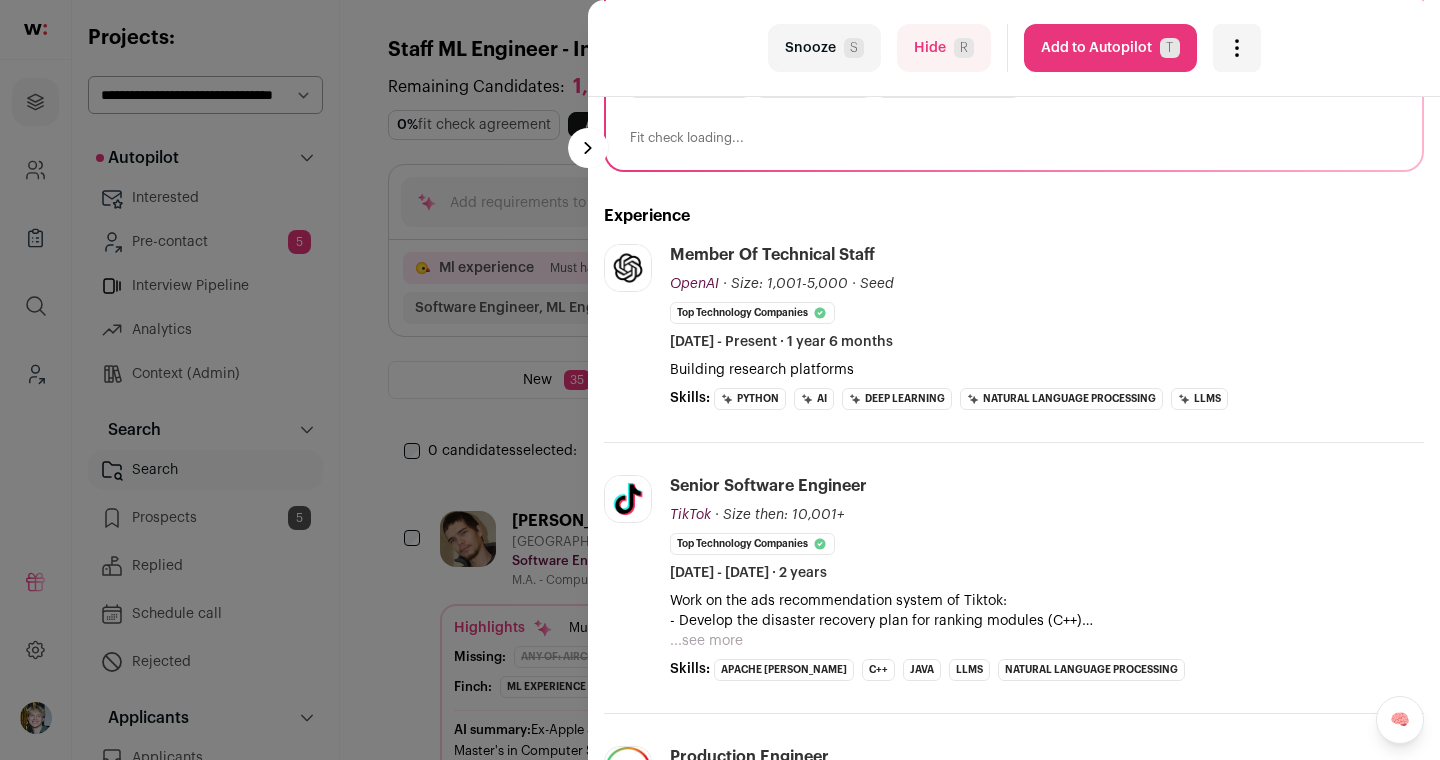 scroll, scrollTop: 803, scrollLeft: 0, axis: vertical 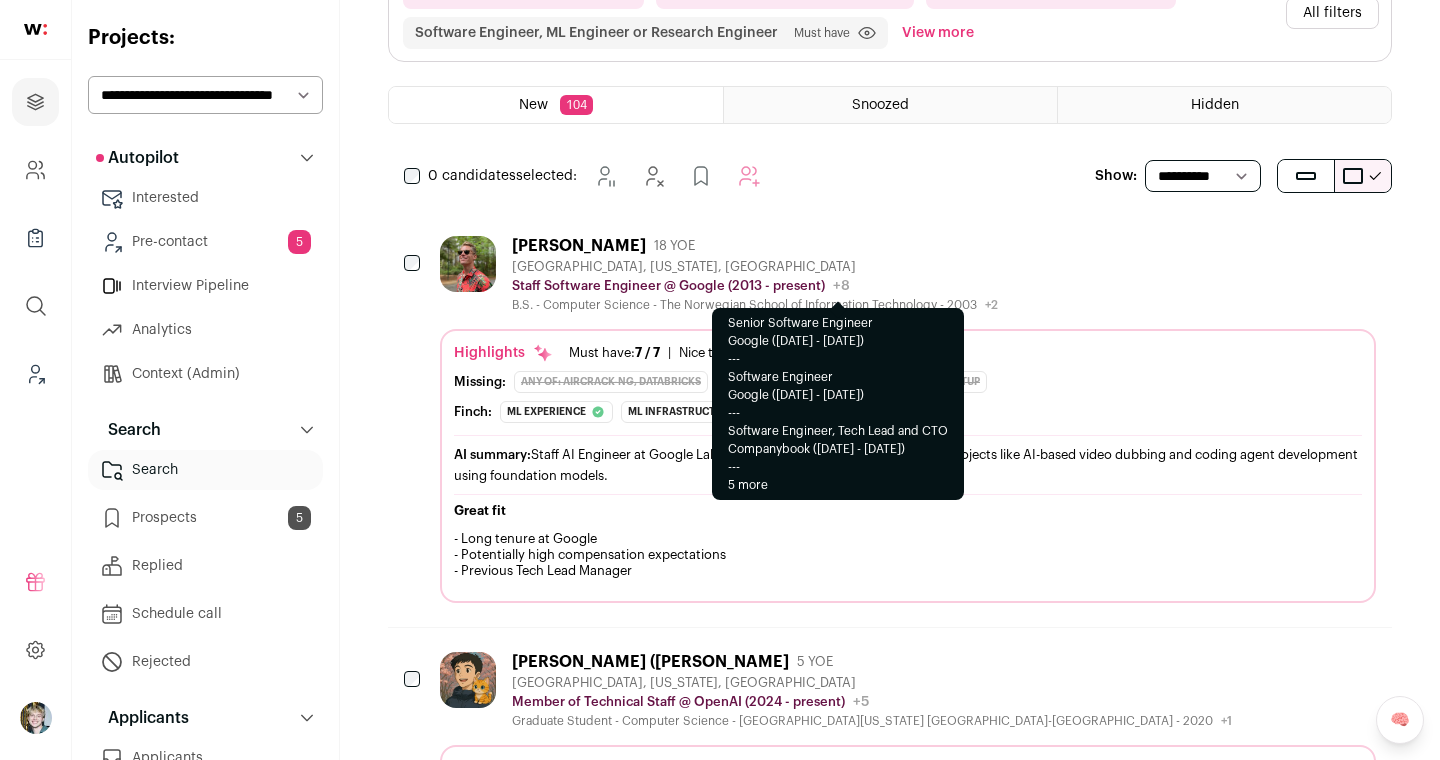 click on "+8" at bounding box center (837, 286) 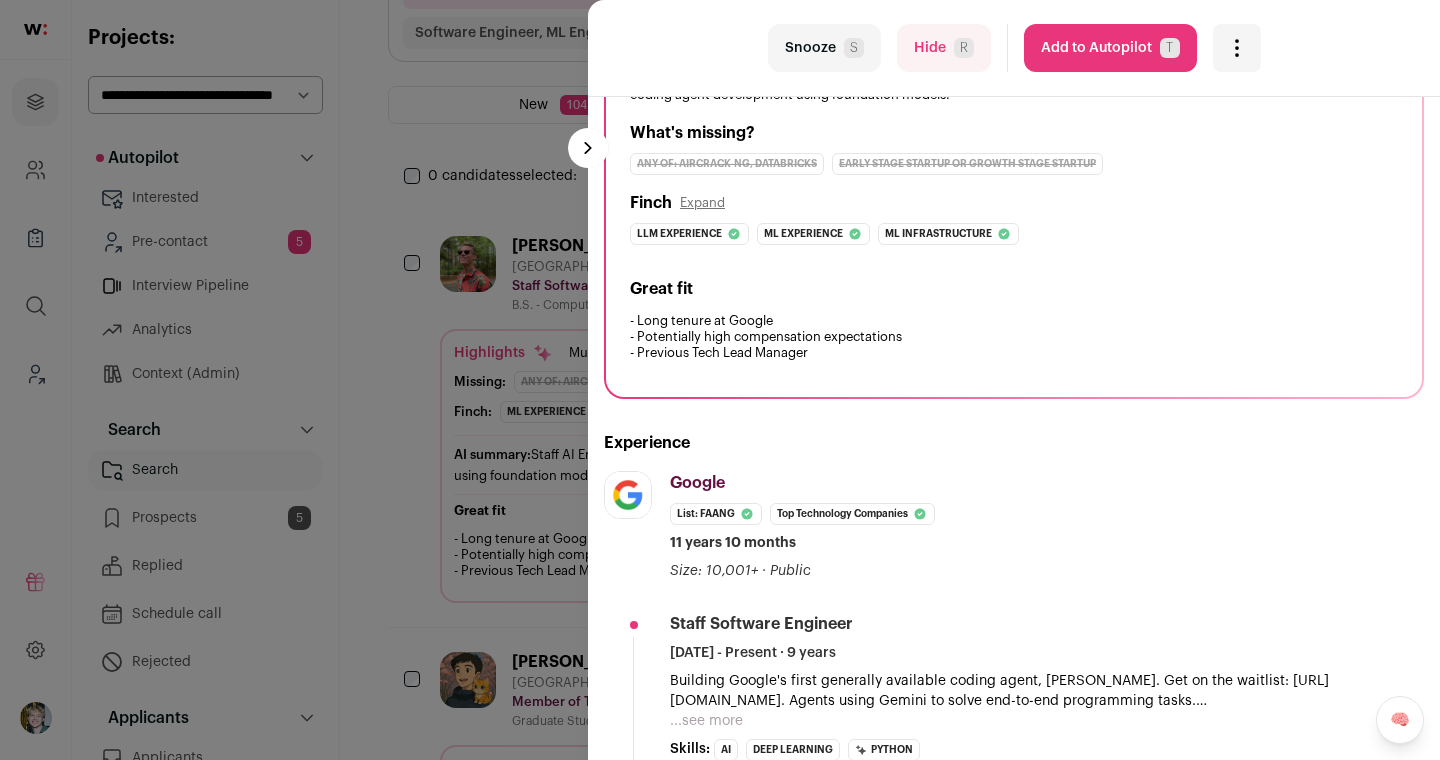 scroll, scrollTop: 0, scrollLeft: 0, axis: both 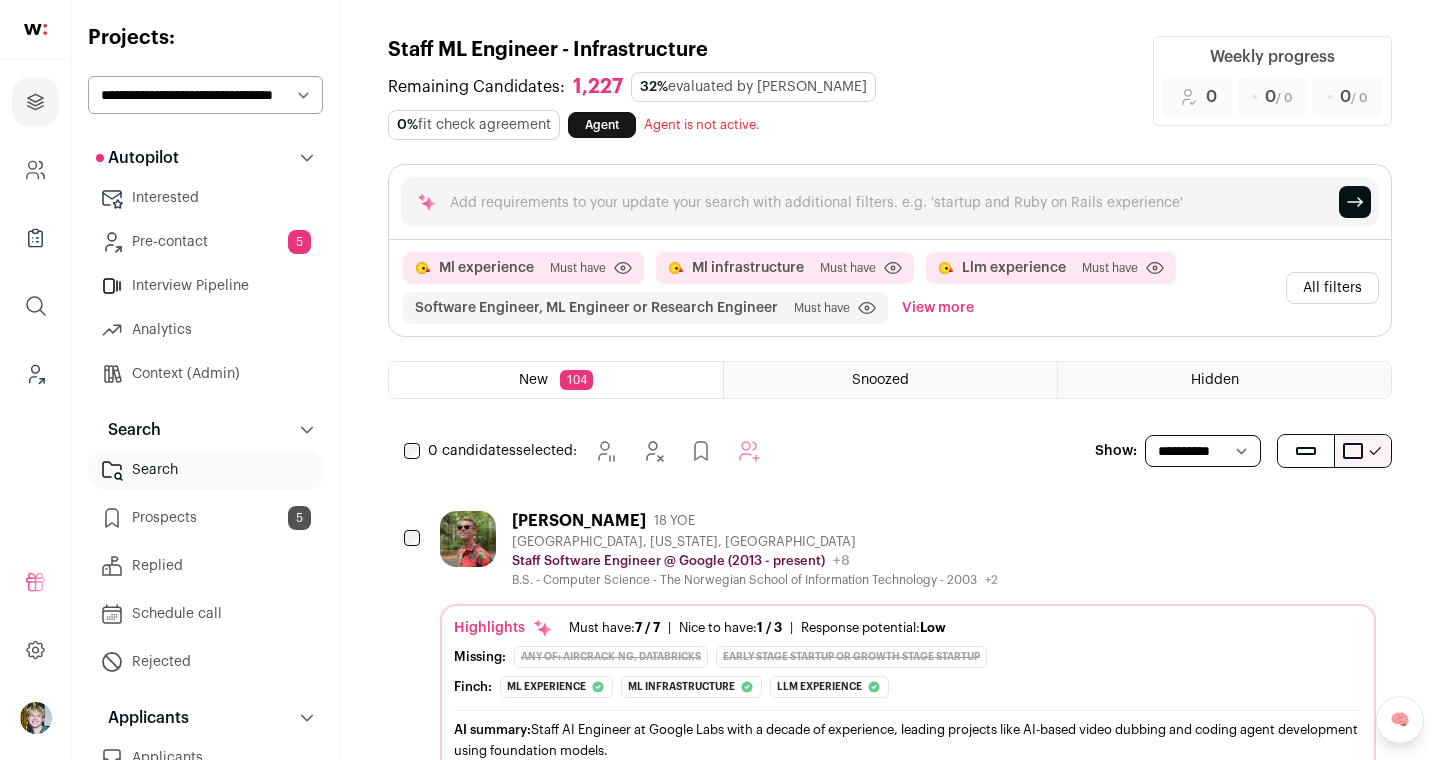 click on "View more" at bounding box center (938, 308) 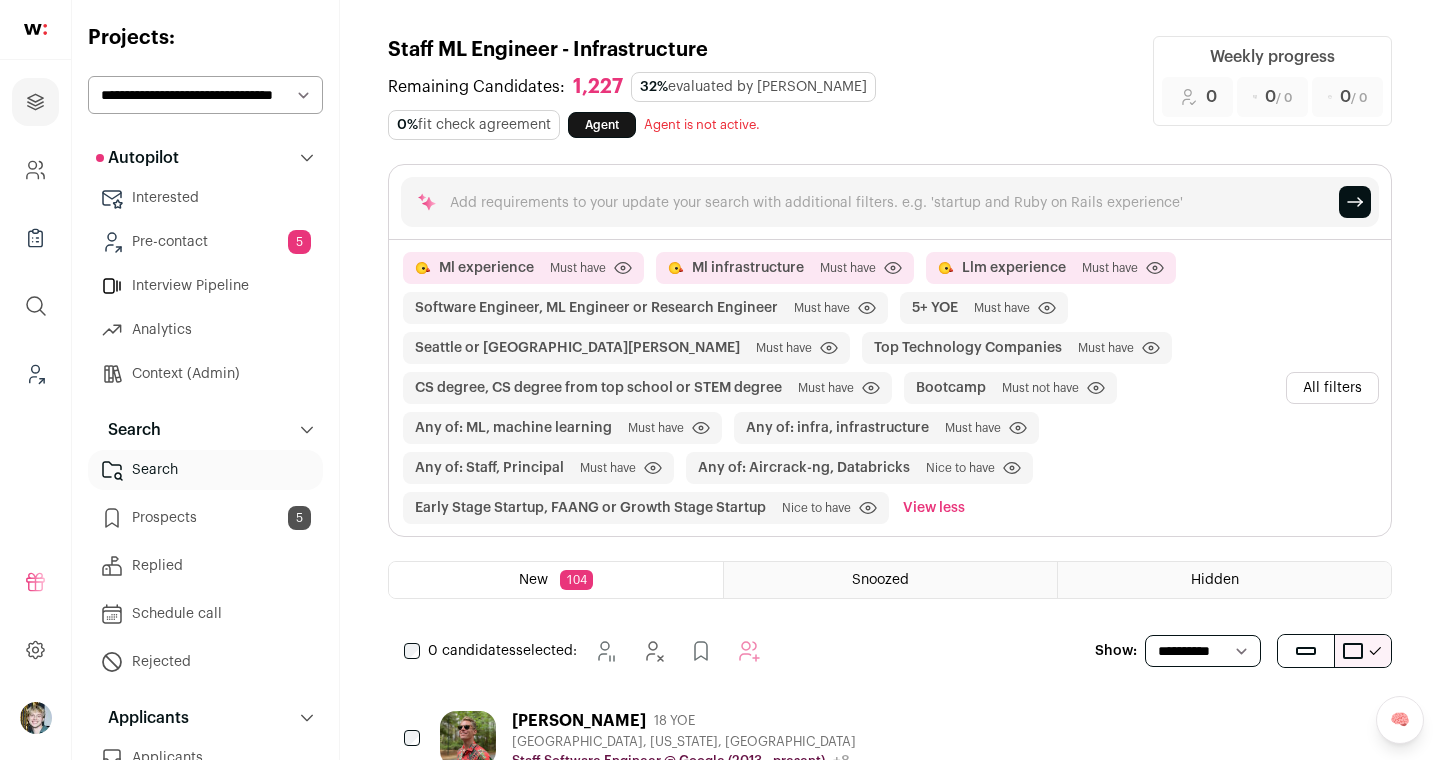 click on "View less" at bounding box center (934, 508) 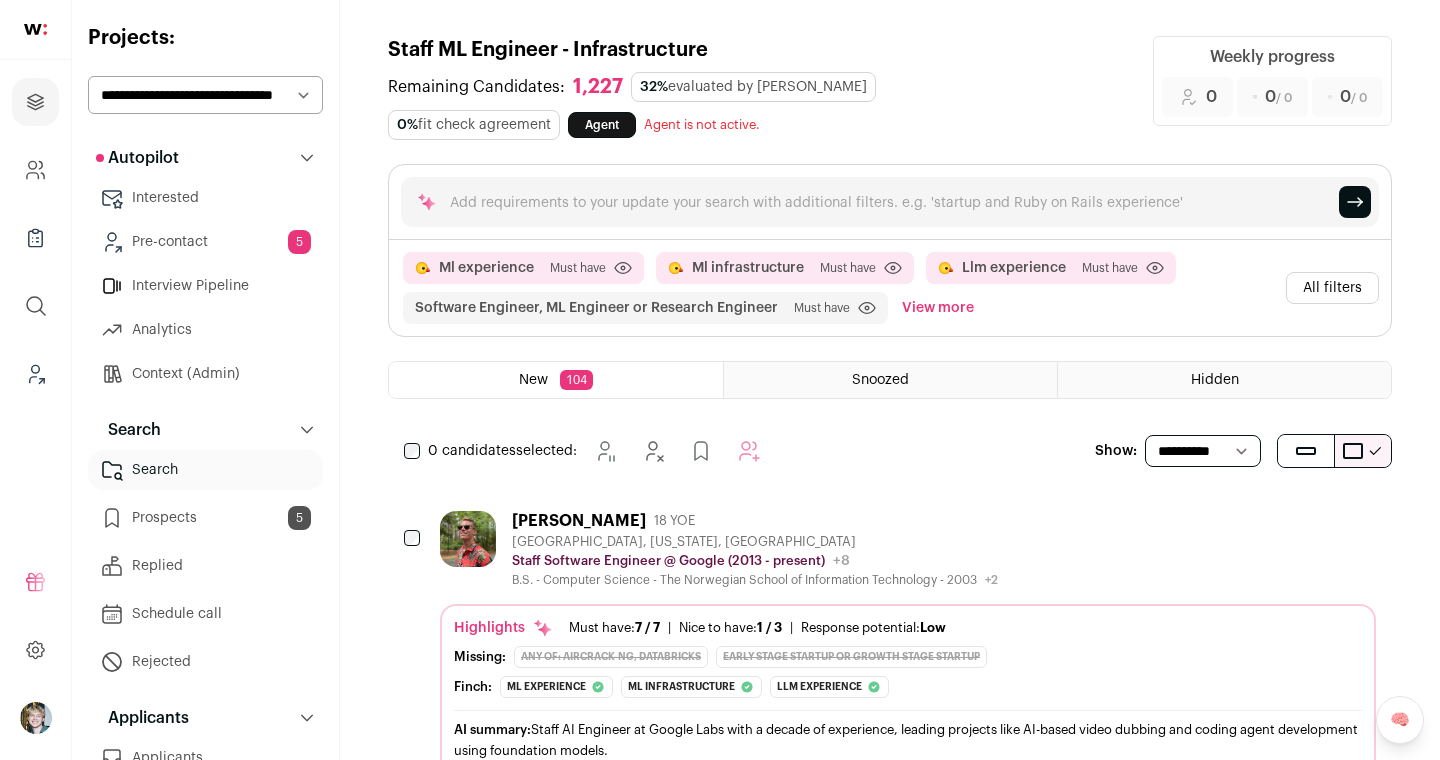 click on "All filters" at bounding box center [1332, 288] 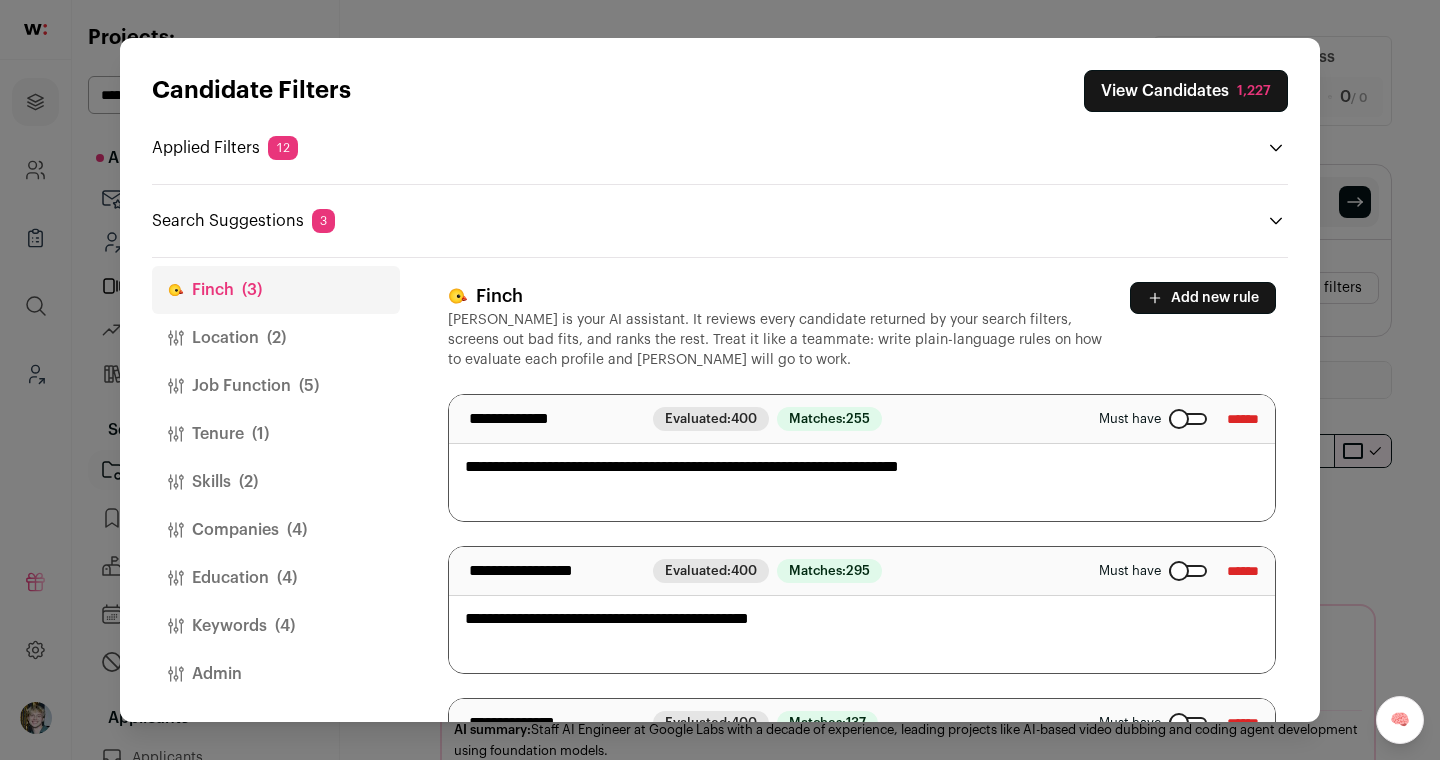 click on "Admin" at bounding box center (276, 674) 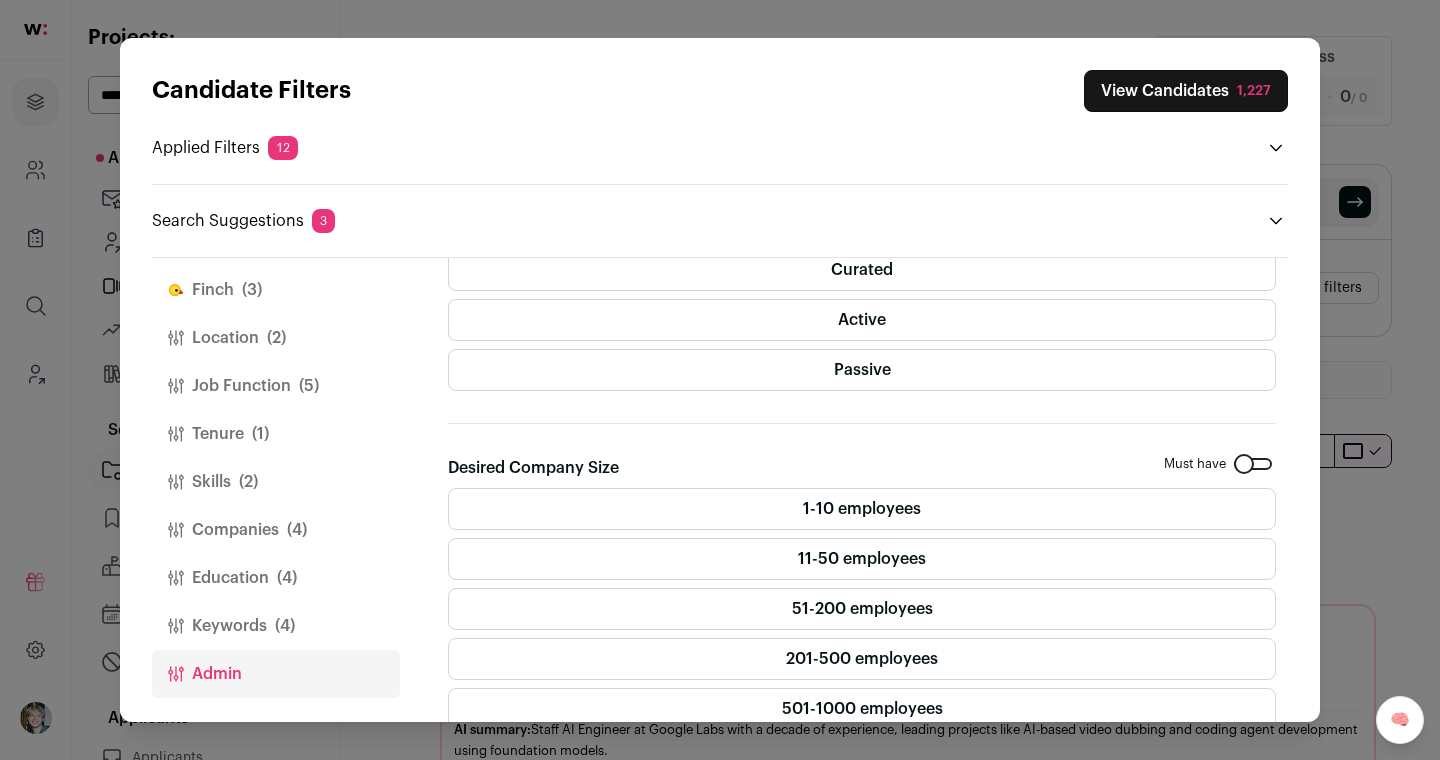 scroll, scrollTop: 575, scrollLeft: 0, axis: vertical 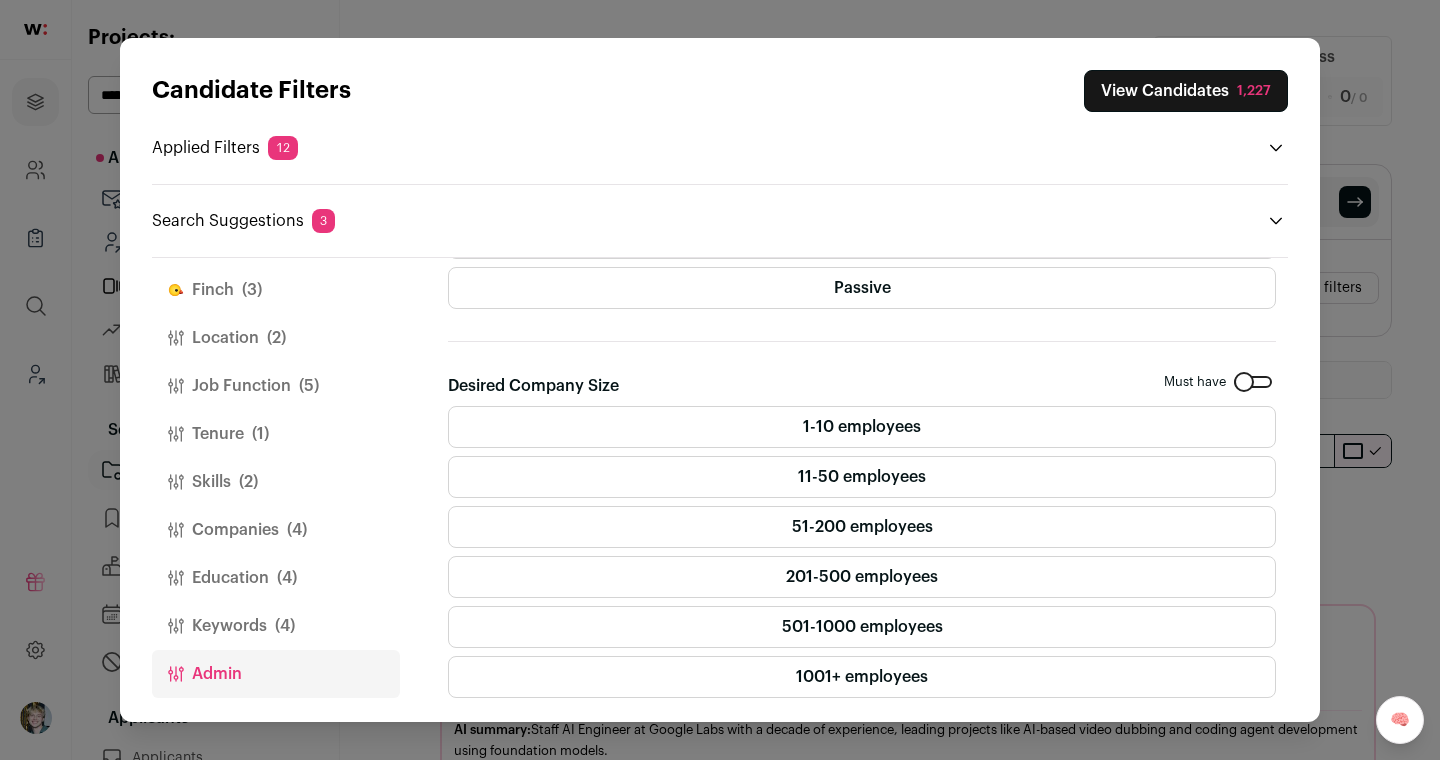 click on "Keywords
(4)" at bounding box center (276, 626) 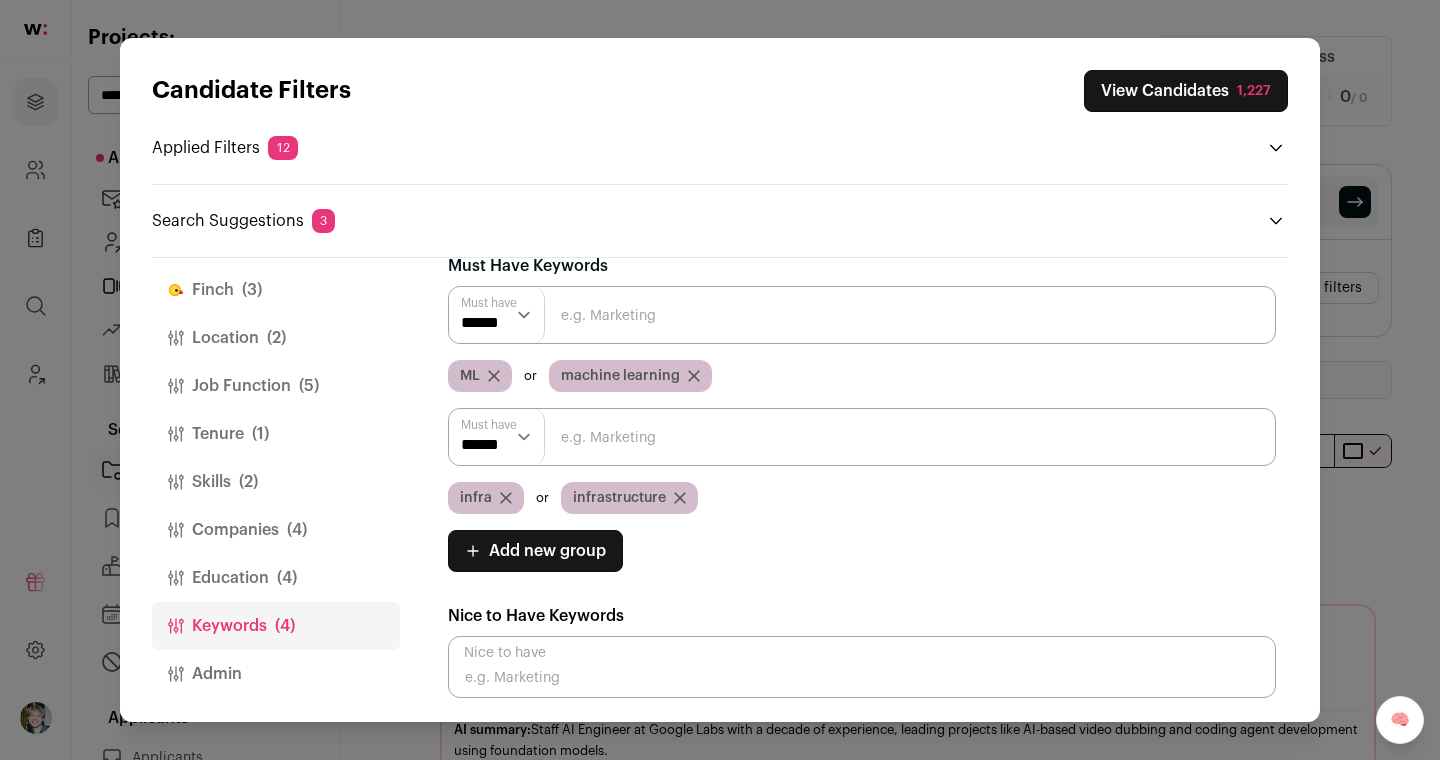 scroll, scrollTop: 28, scrollLeft: 0, axis: vertical 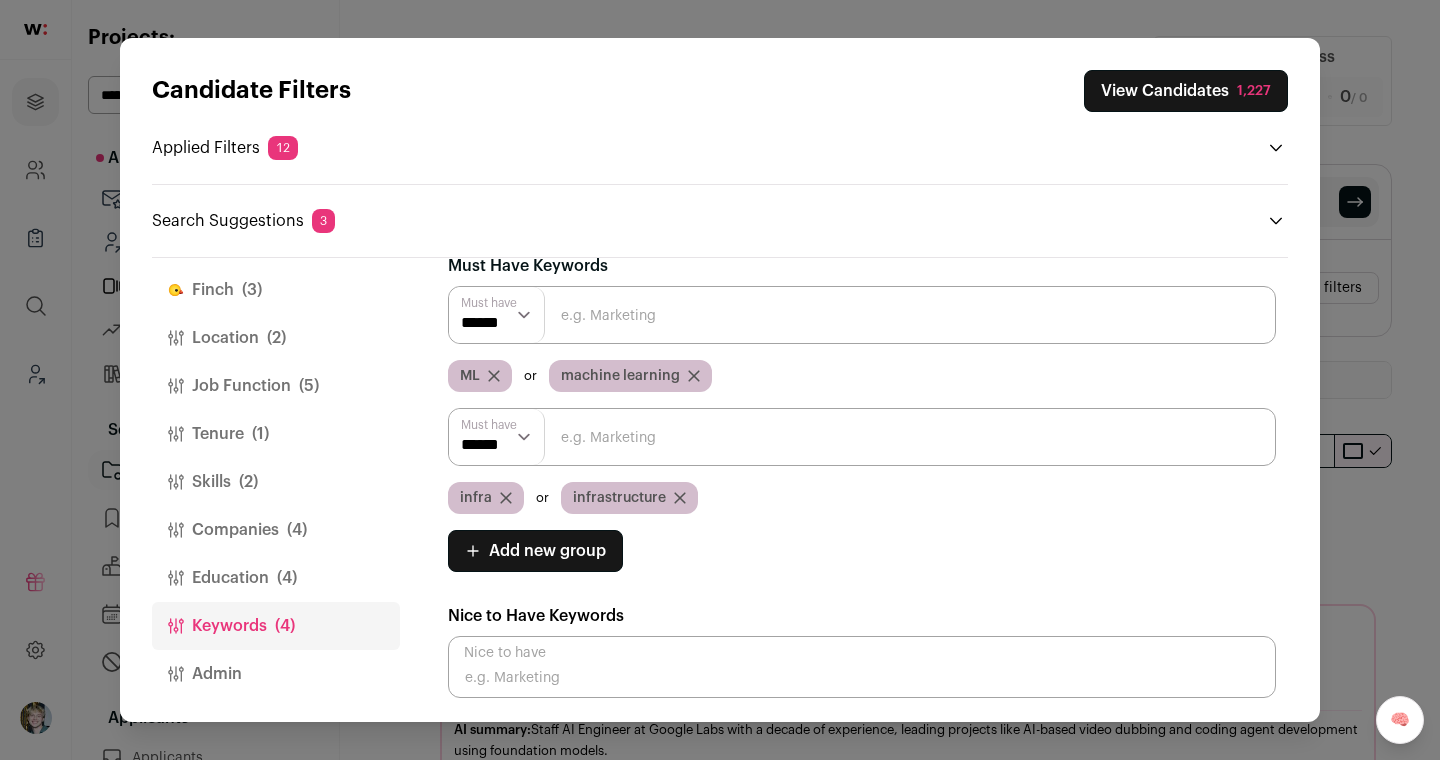 click on "Education
(4)" at bounding box center (276, 578) 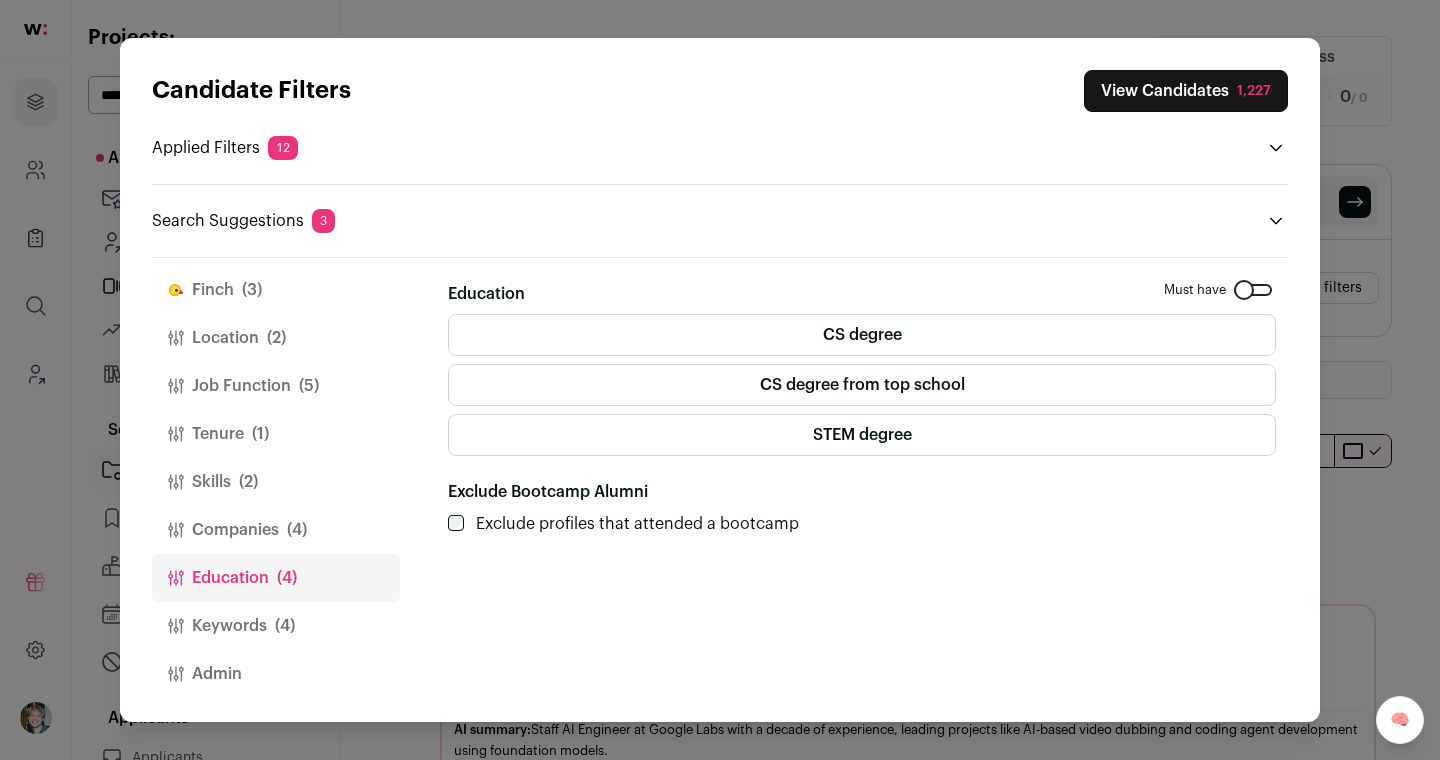 scroll, scrollTop: 0, scrollLeft: 0, axis: both 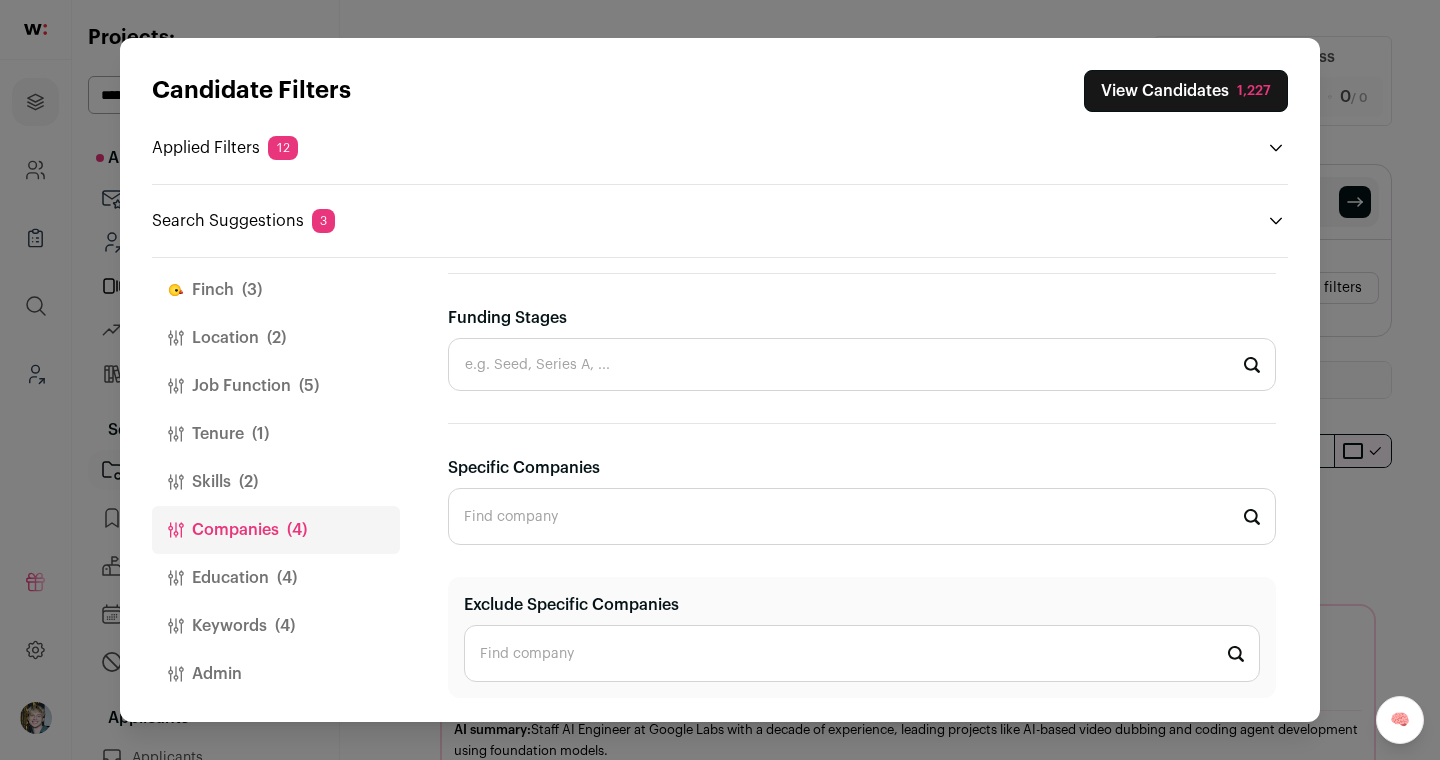 click on "Specific Companies" at bounding box center [862, 516] 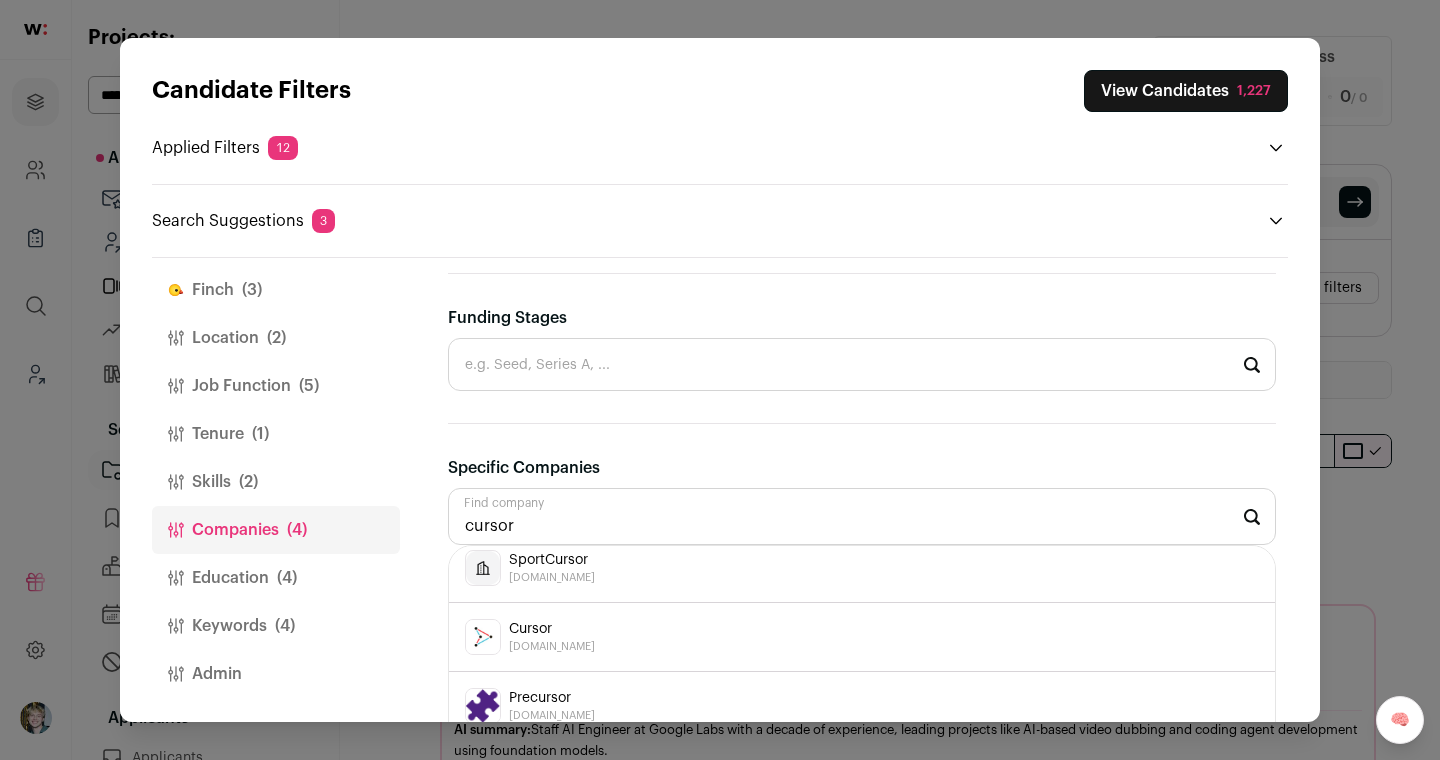 scroll, scrollTop: 0, scrollLeft: 0, axis: both 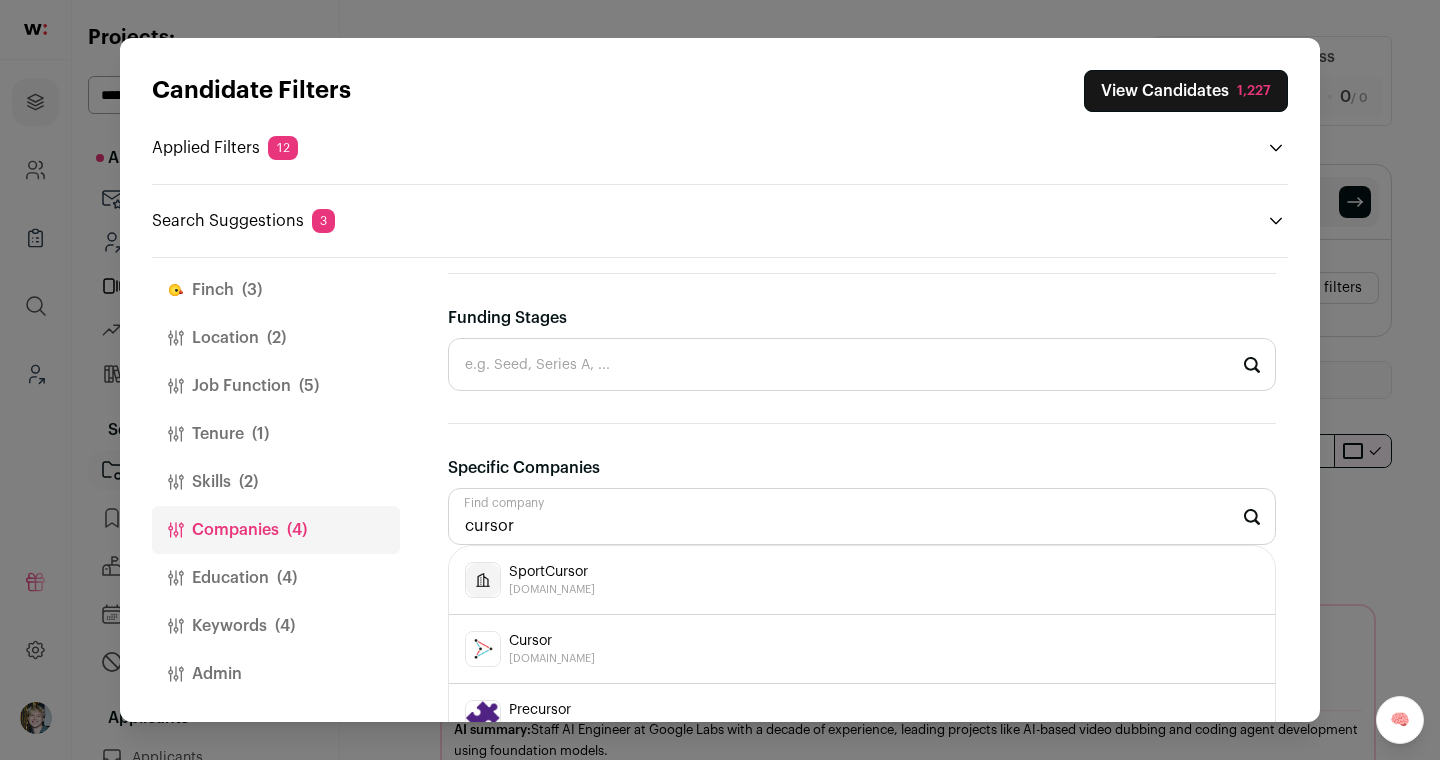 click on "Cursor
cursor.co" at bounding box center [862, 649] 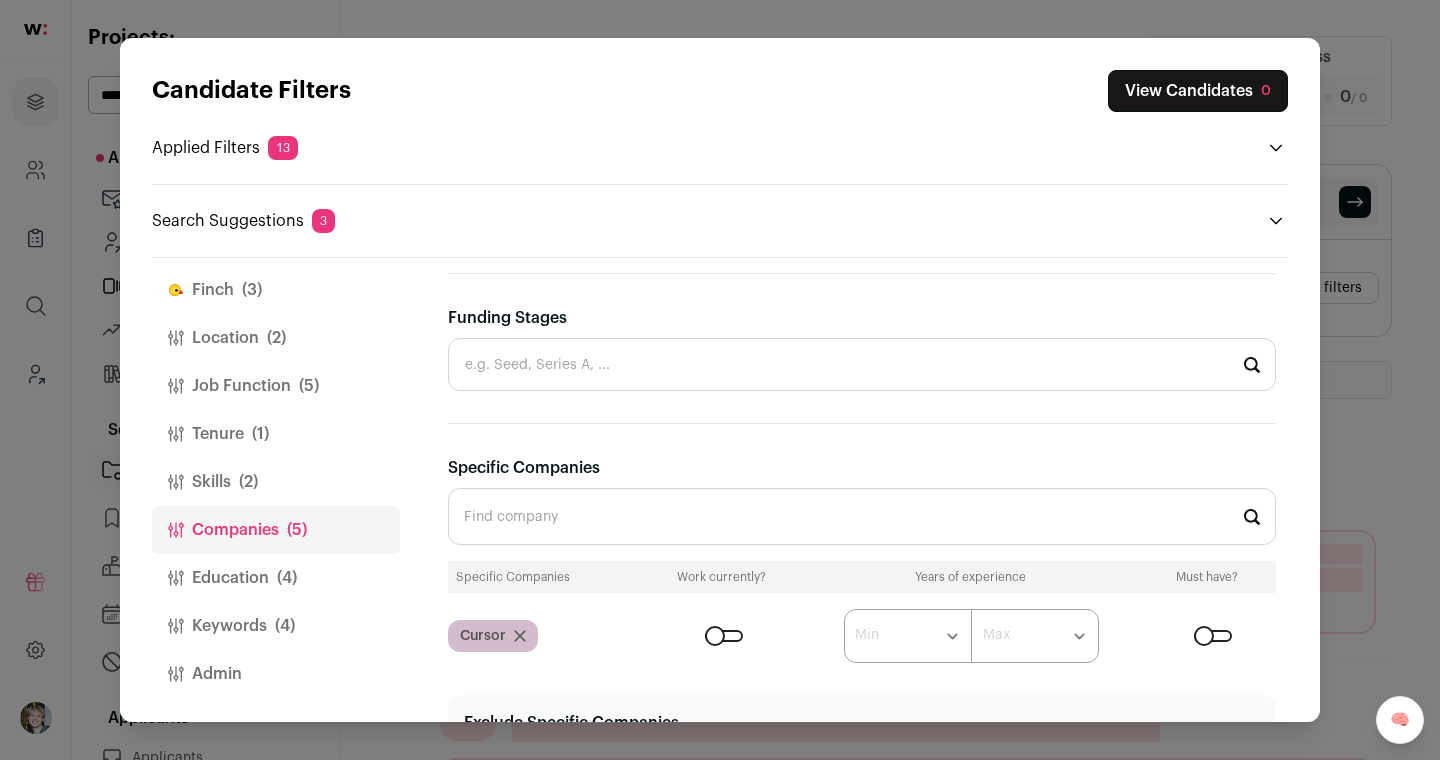 click on "Specific Companies" at bounding box center [862, 516] 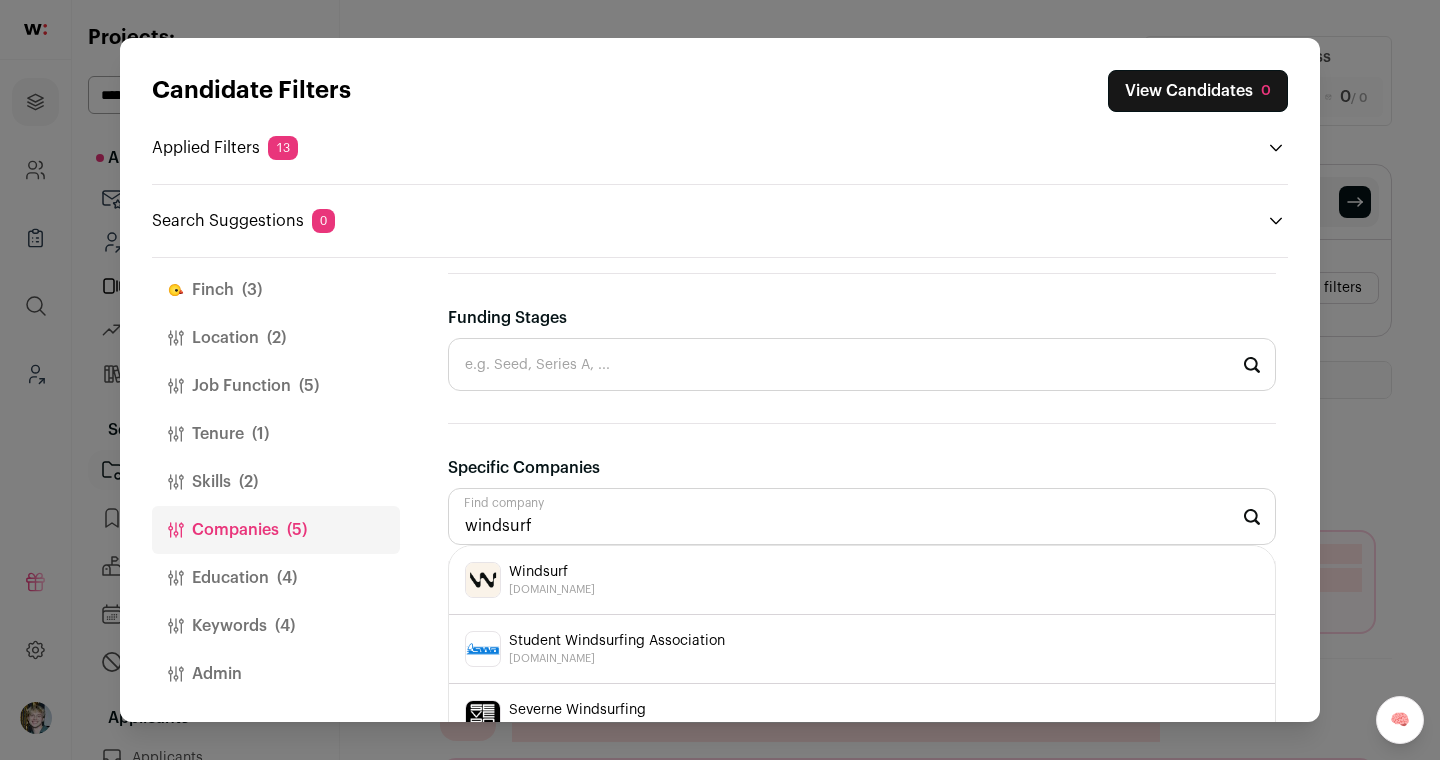 click on "Windsurf
windsurf.com" at bounding box center [862, 580] 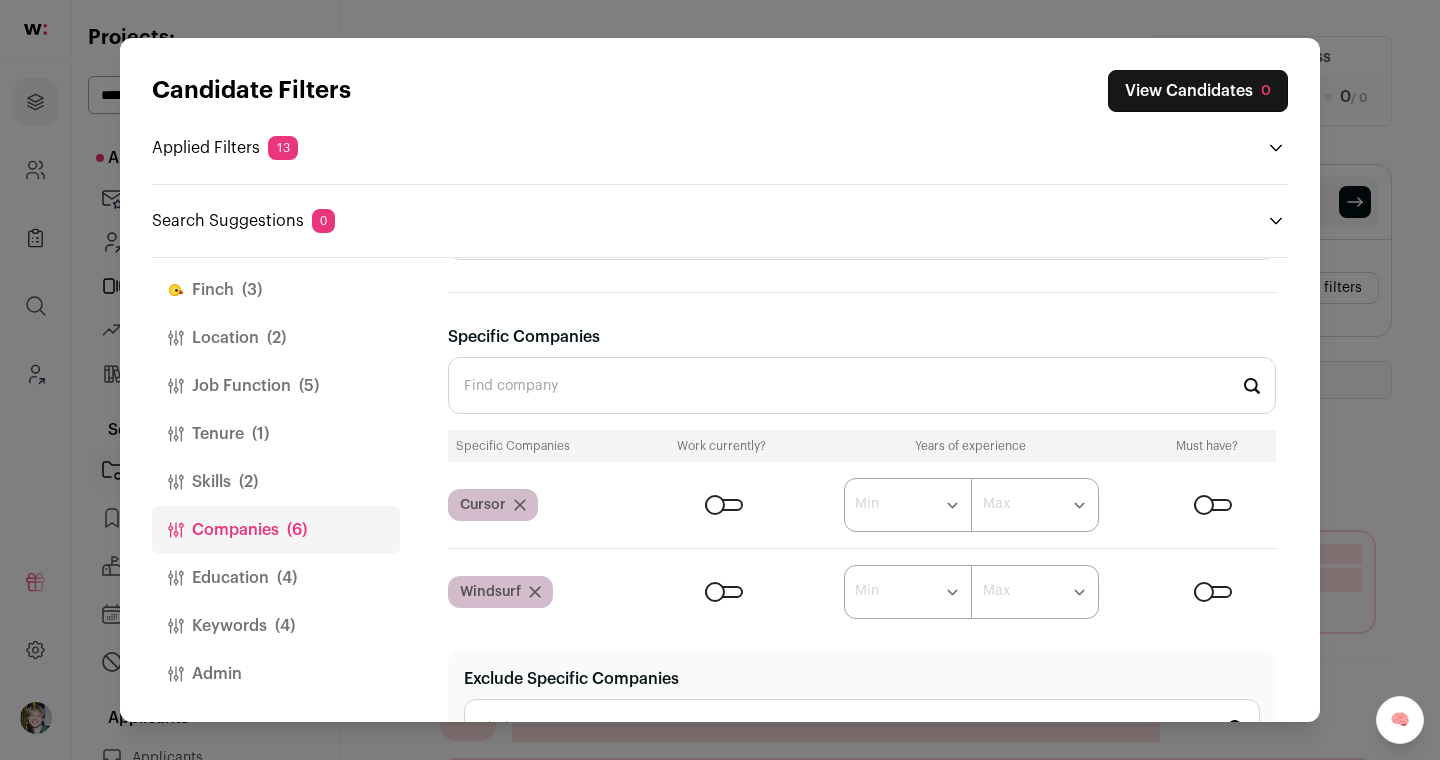 scroll, scrollTop: 1156, scrollLeft: 0, axis: vertical 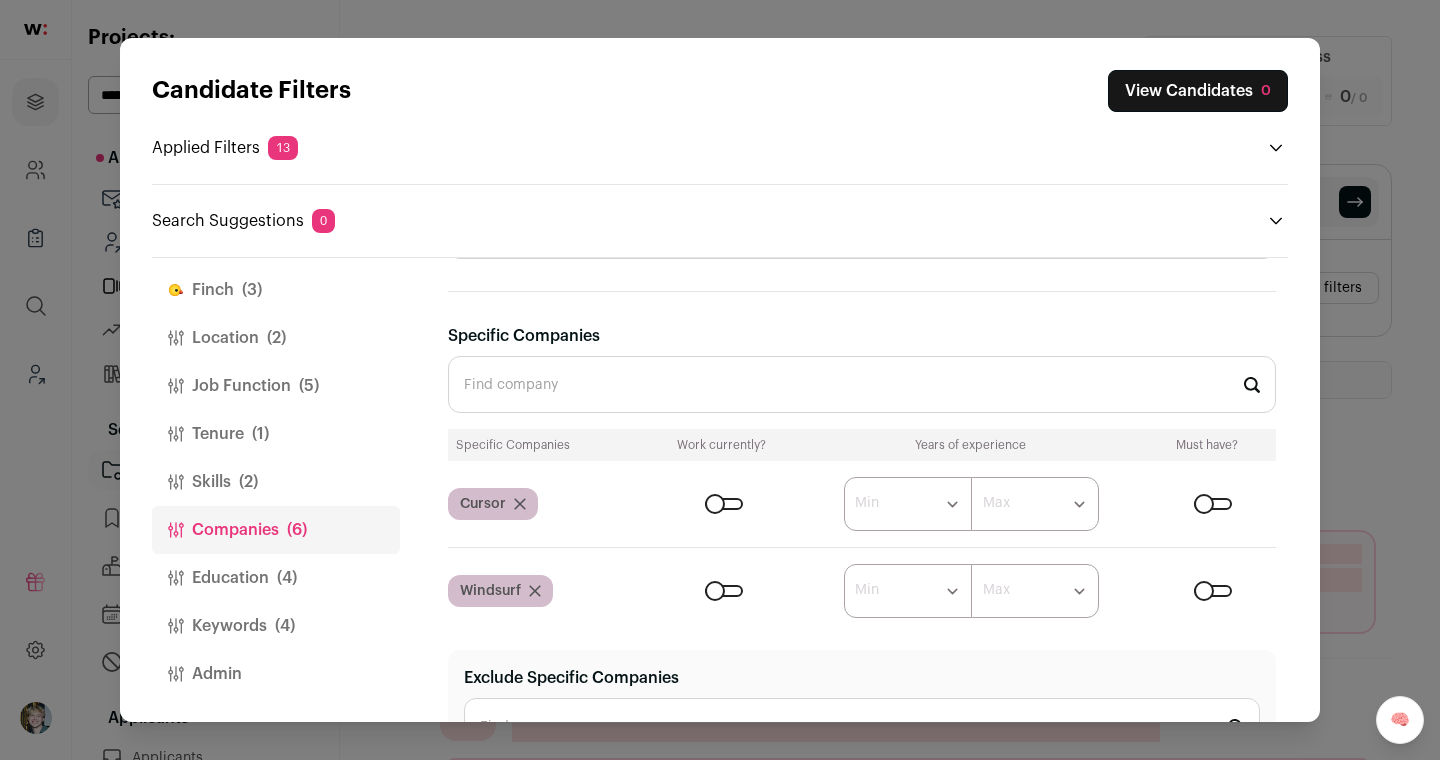 click at bounding box center (1213, 504) 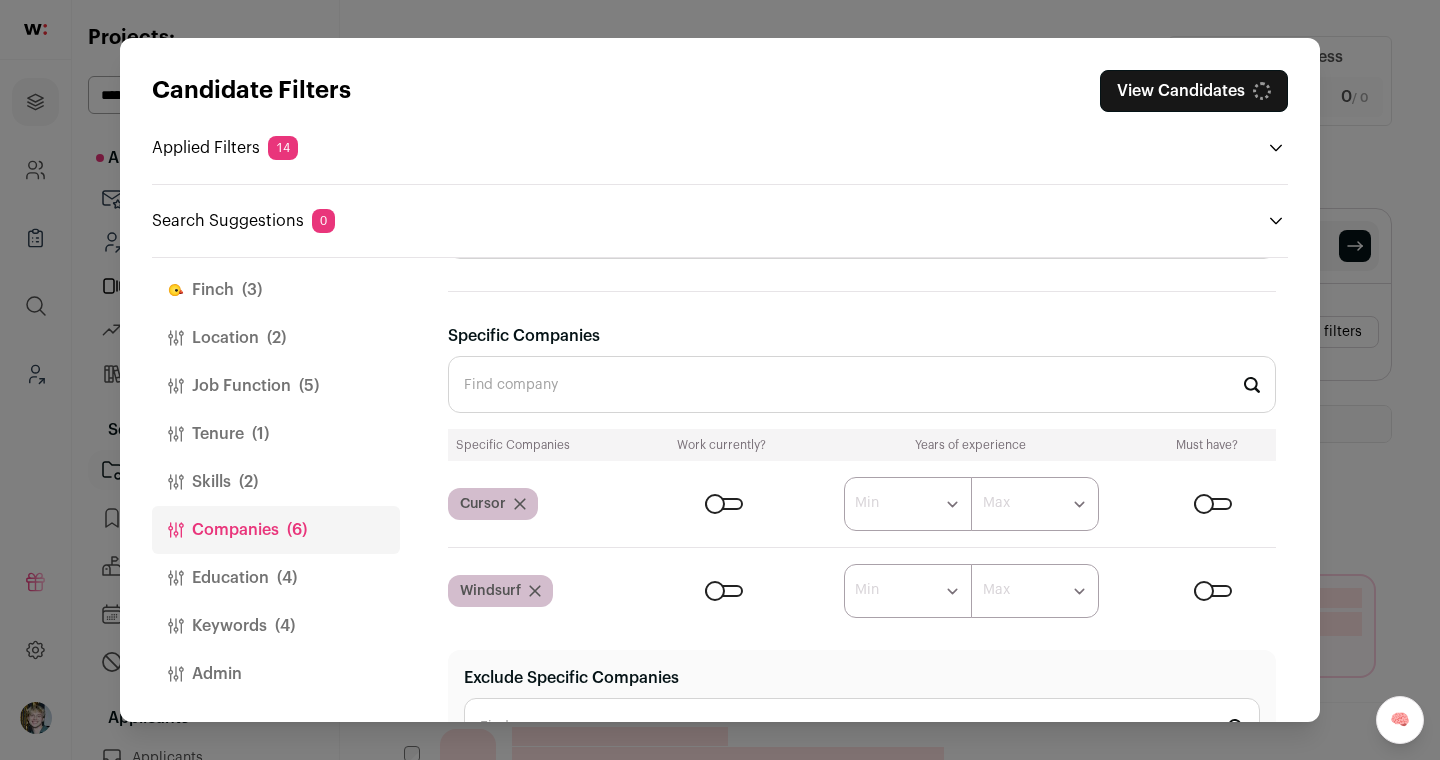 click at bounding box center (1213, 591) 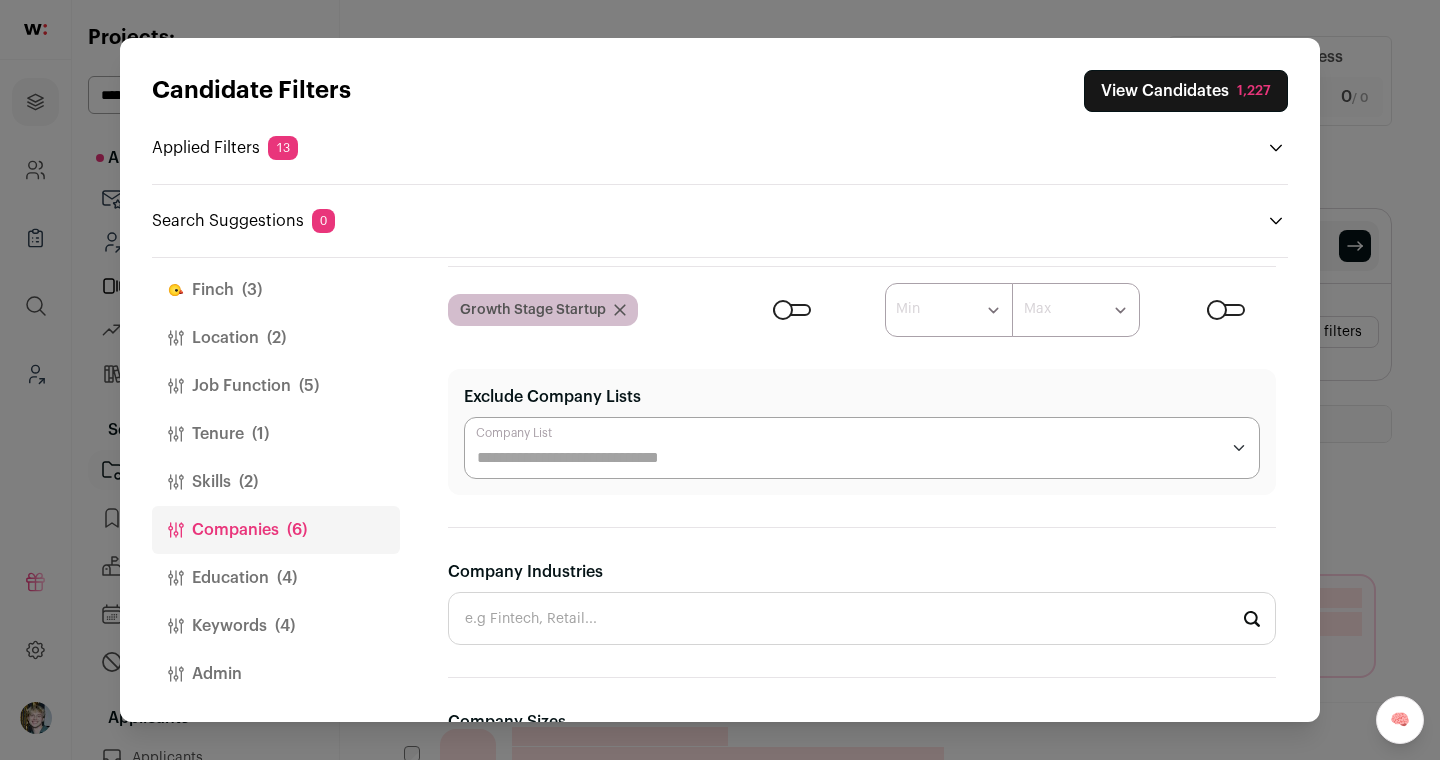 scroll, scrollTop: 400, scrollLeft: 0, axis: vertical 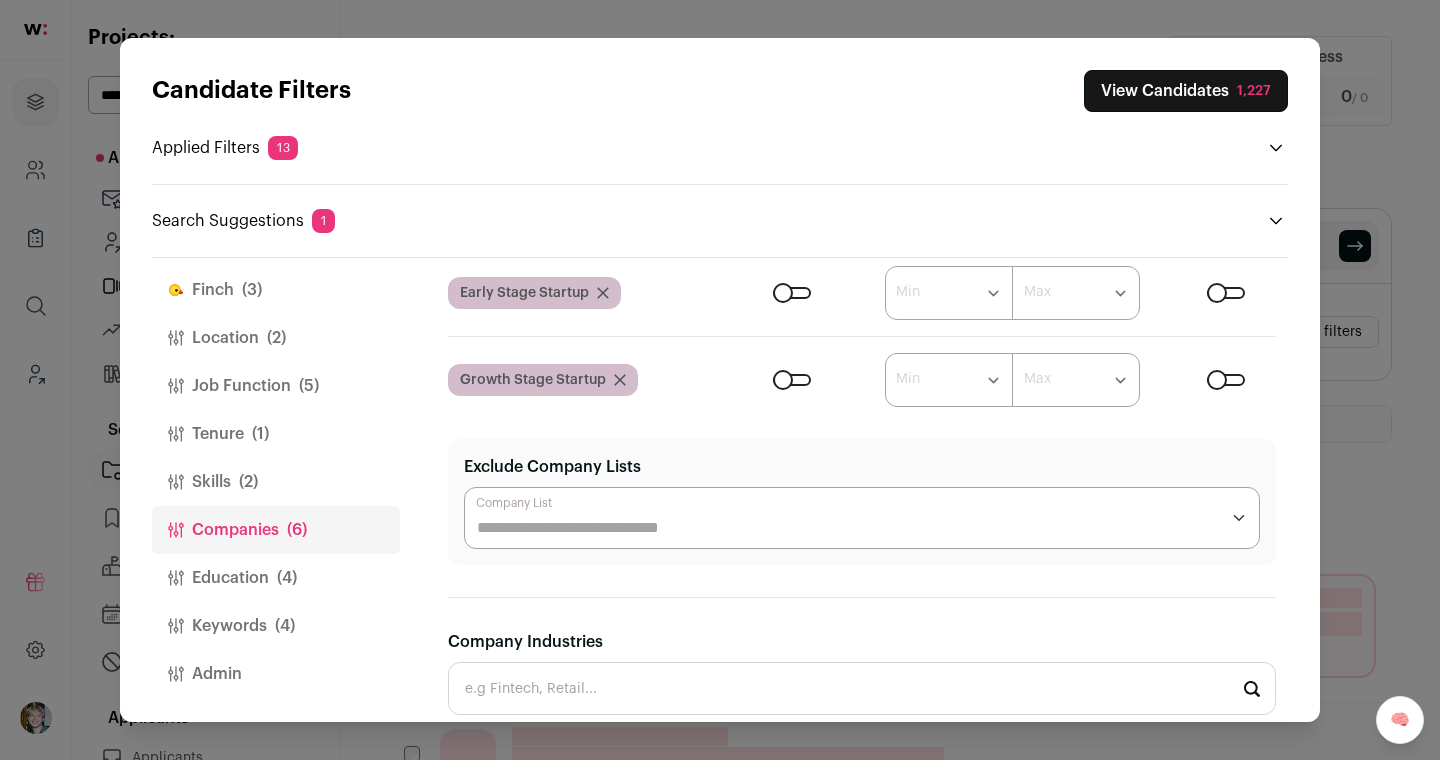 click on "Skills
(2)" at bounding box center [276, 482] 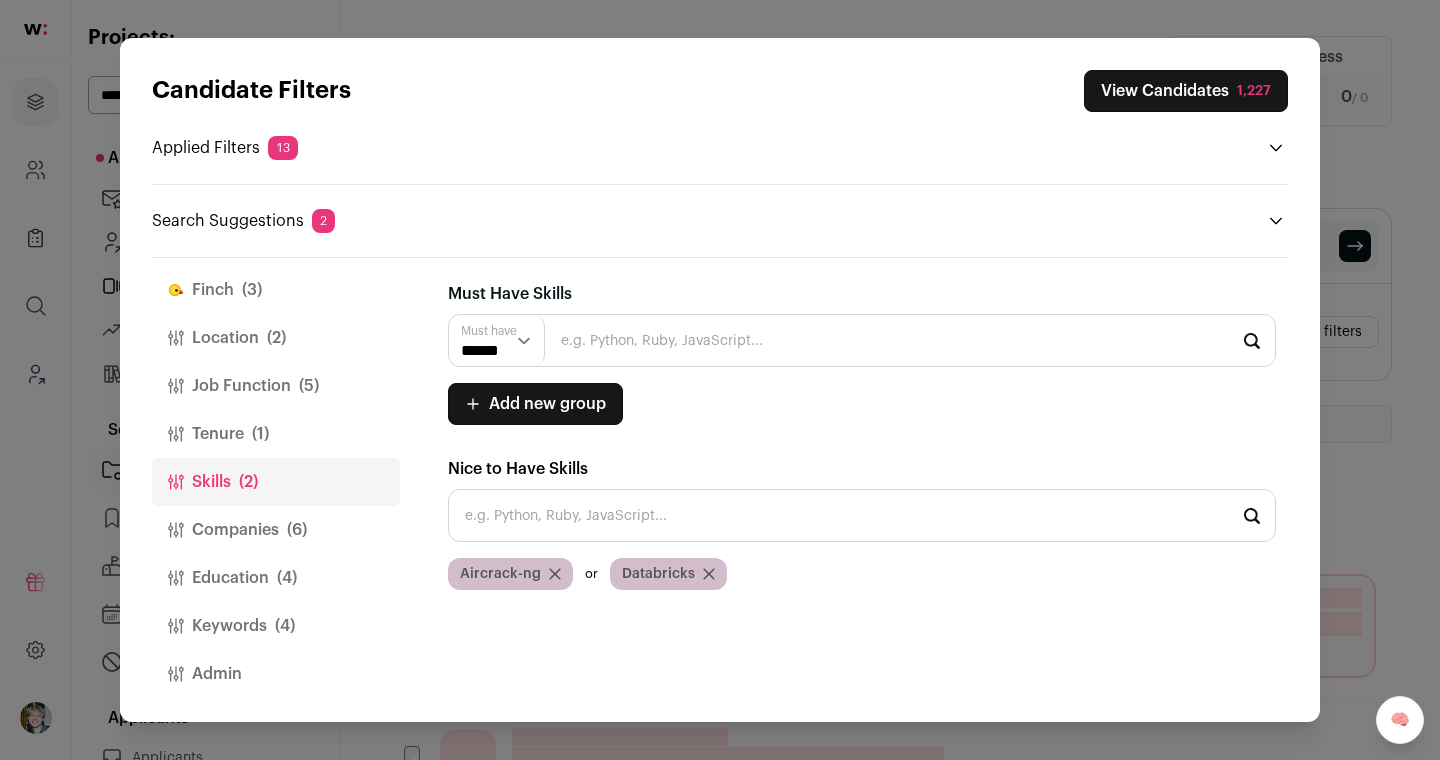 scroll, scrollTop: 0, scrollLeft: 0, axis: both 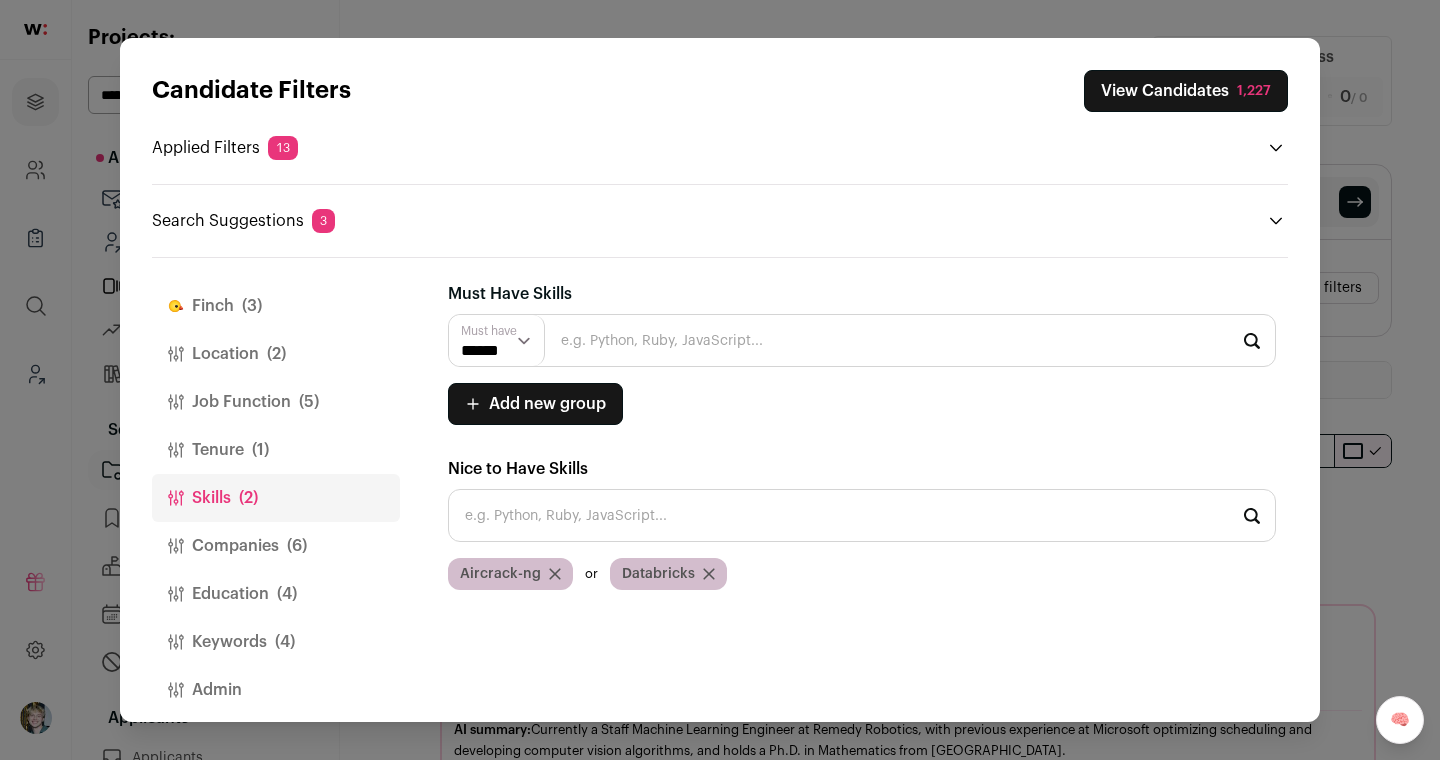 click on "(1)" at bounding box center [260, 450] 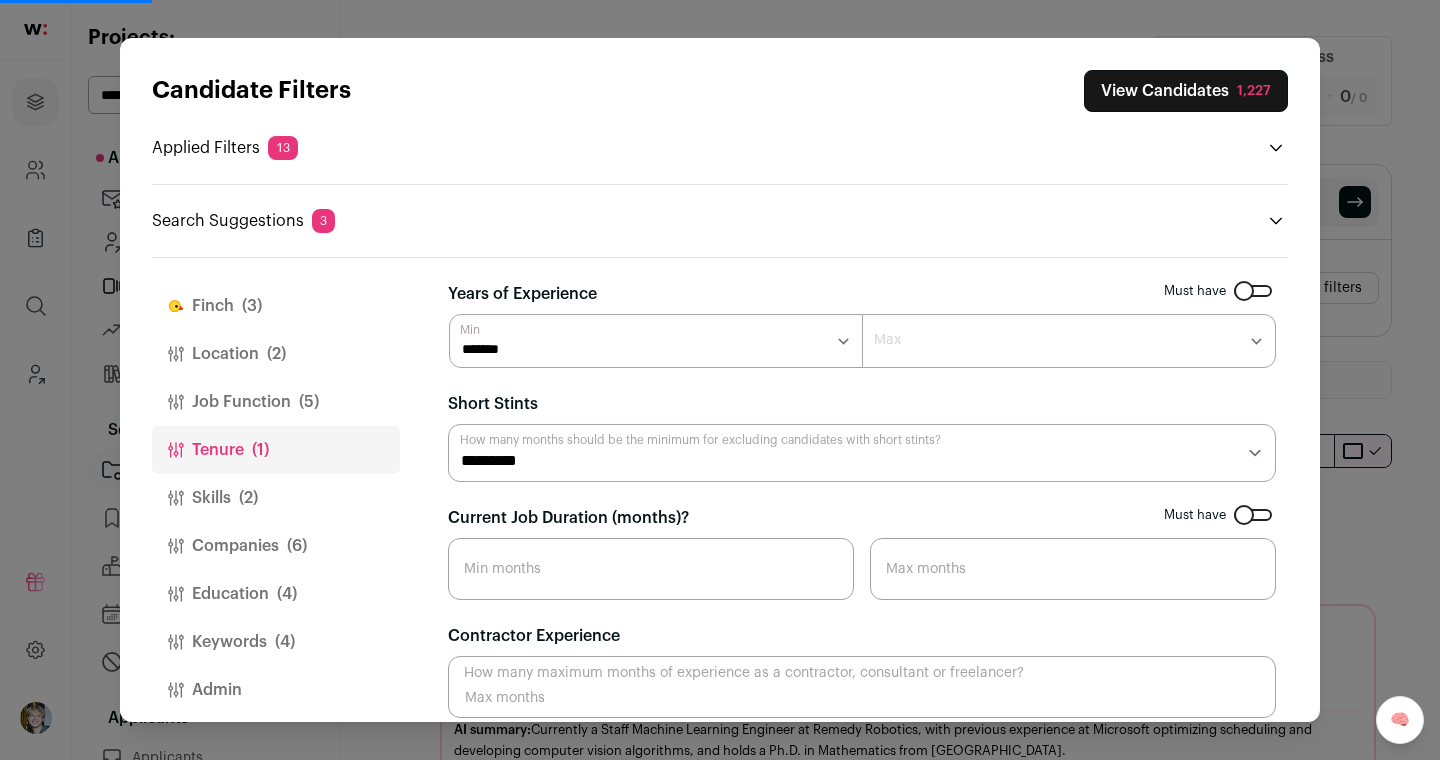 click on "Job Function
(5)" at bounding box center [276, 402] 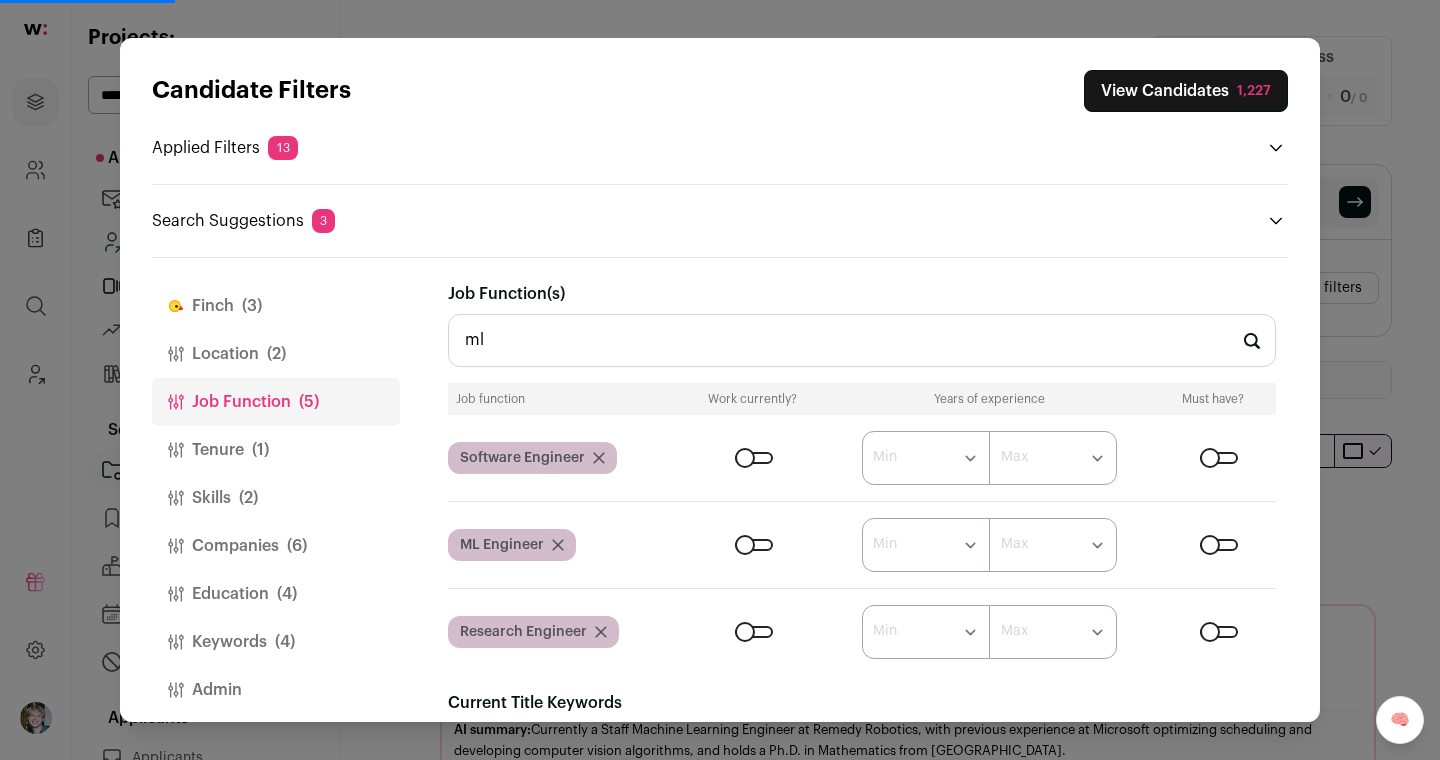 click on "Finch
(3)" at bounding box center (276, 306) 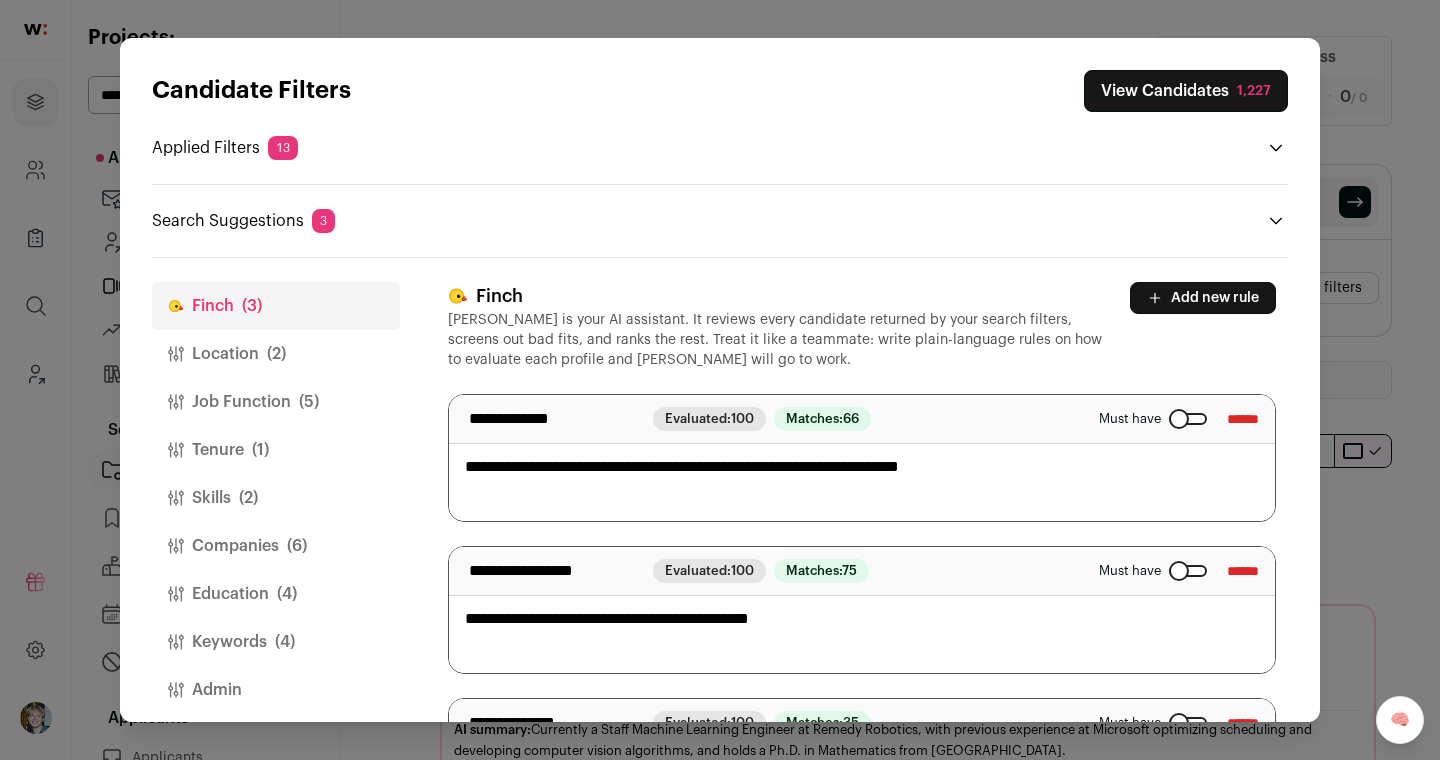 click on "Projects
Company and ATS Settings
Company Lists (Experimental)
Global Search
Leads (Backoffice)
Refer and earn $
User Settings" at bounding box center (720, 1982) 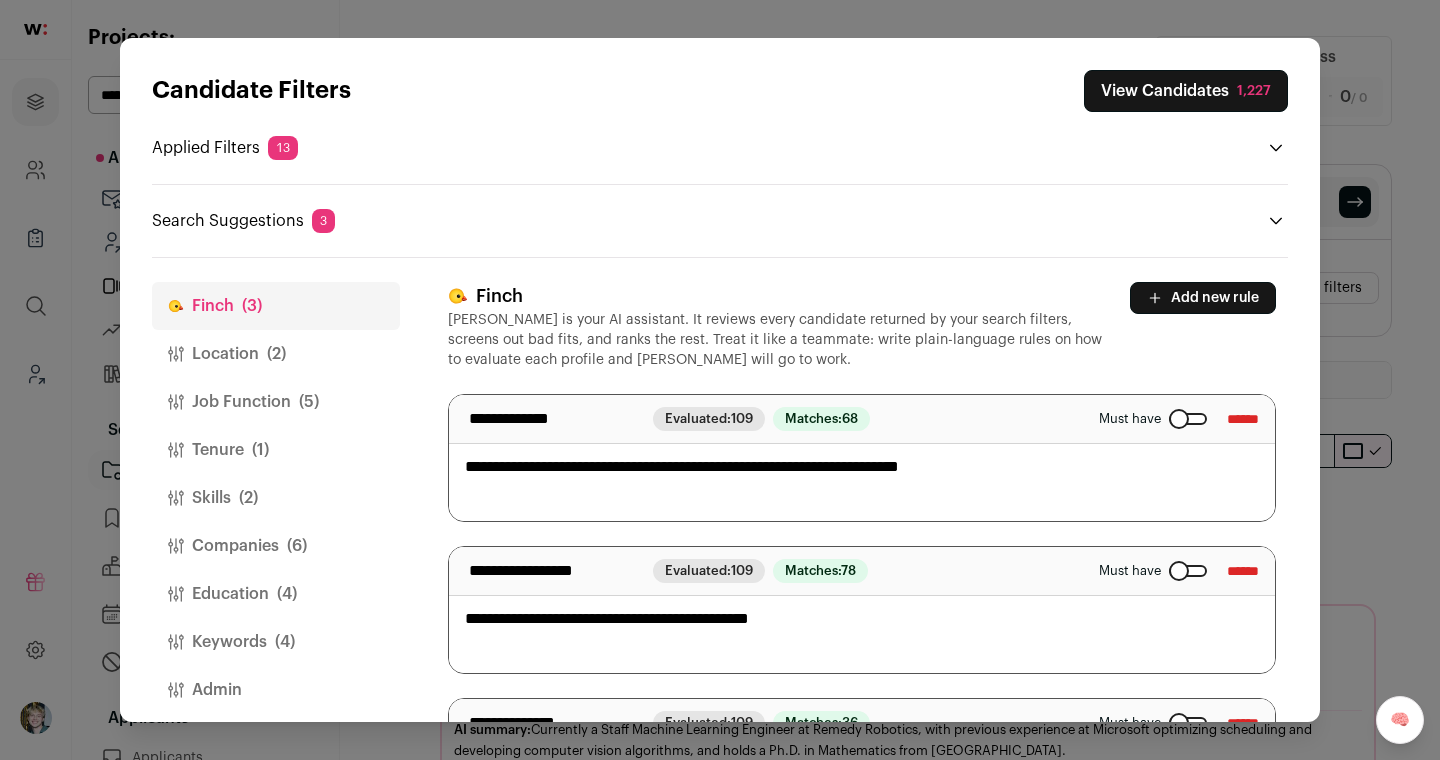 click on "Candidate Filters
View Candidates
1,227
Applied Filters
13
Ml experience, Ml infrastructure or Llm experience
Must have
Software Engineer, ML Engineer or Research Engineer
Must have
Seattle or San Jose" at bounding box center (720, 380) 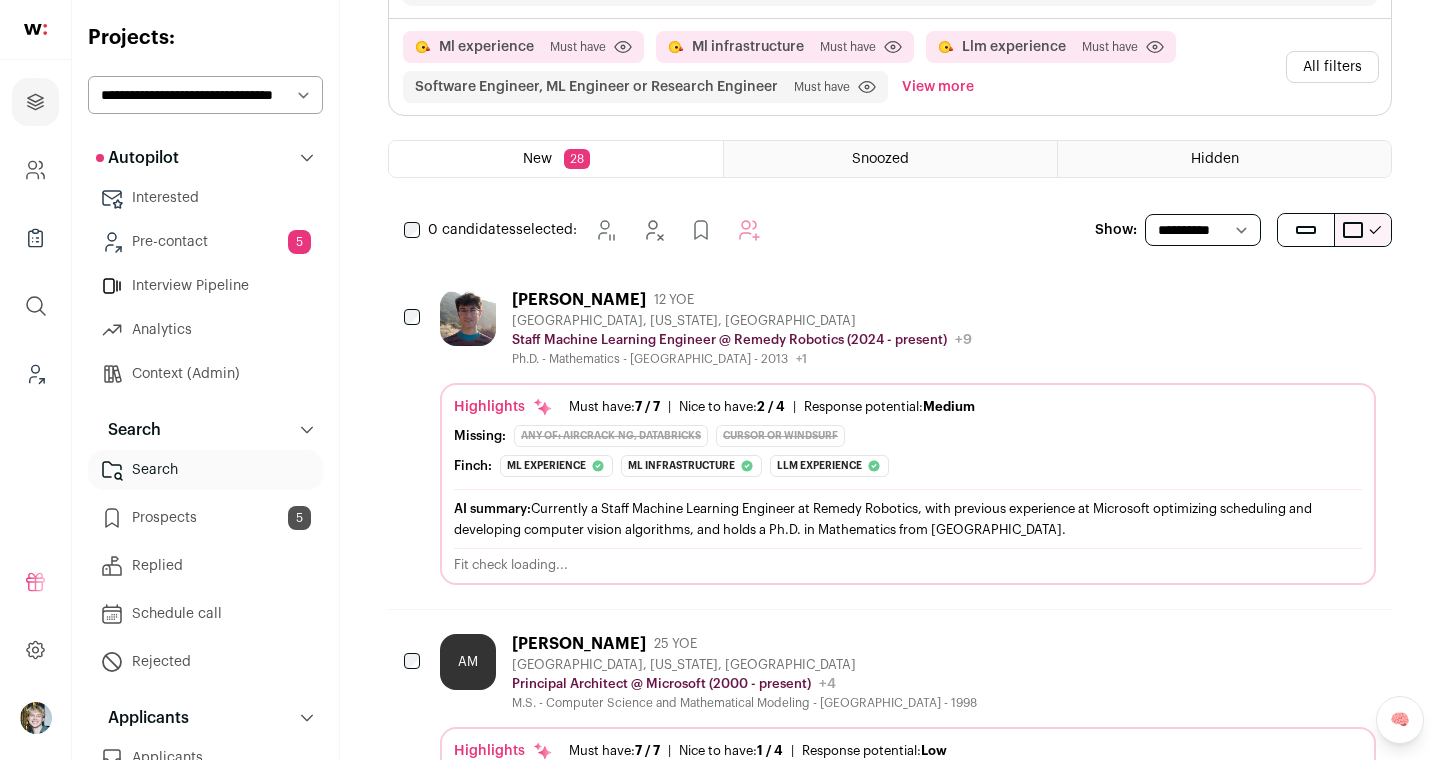 scroll, scrollTop: 0, scrollLeft: 0, axis: both 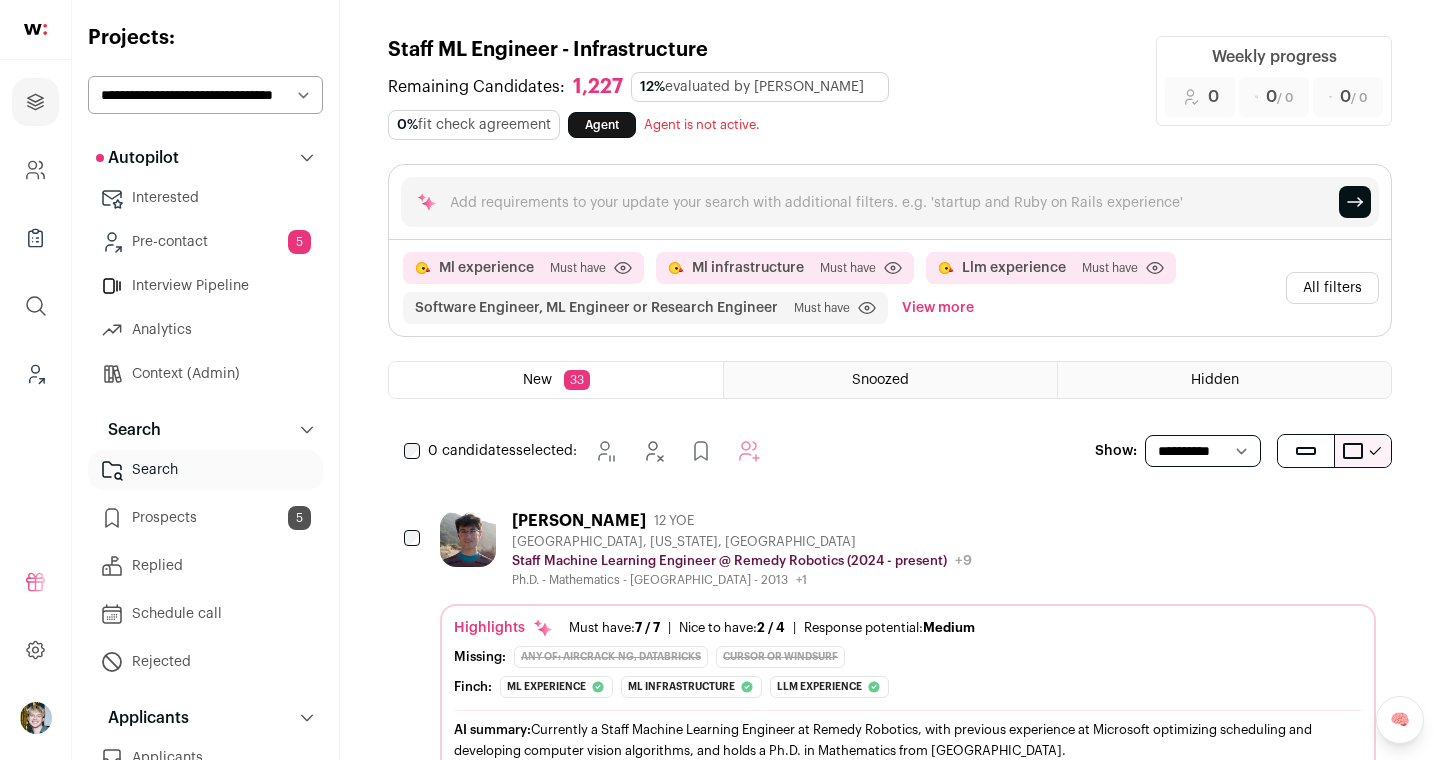 click on "Highlights
Must have:
7 / 7
How many must haves have been fulfilled?
|
Nice to have:
2 / 4
How many nice to haves have been fulfilled?
|
Response potential:
Medium
The rating combines email reliability, platform activity, and job tenure to predict a candidate's openness to outreach, independent of the company making contact.
Missing:" at bounding box center [908, 705] 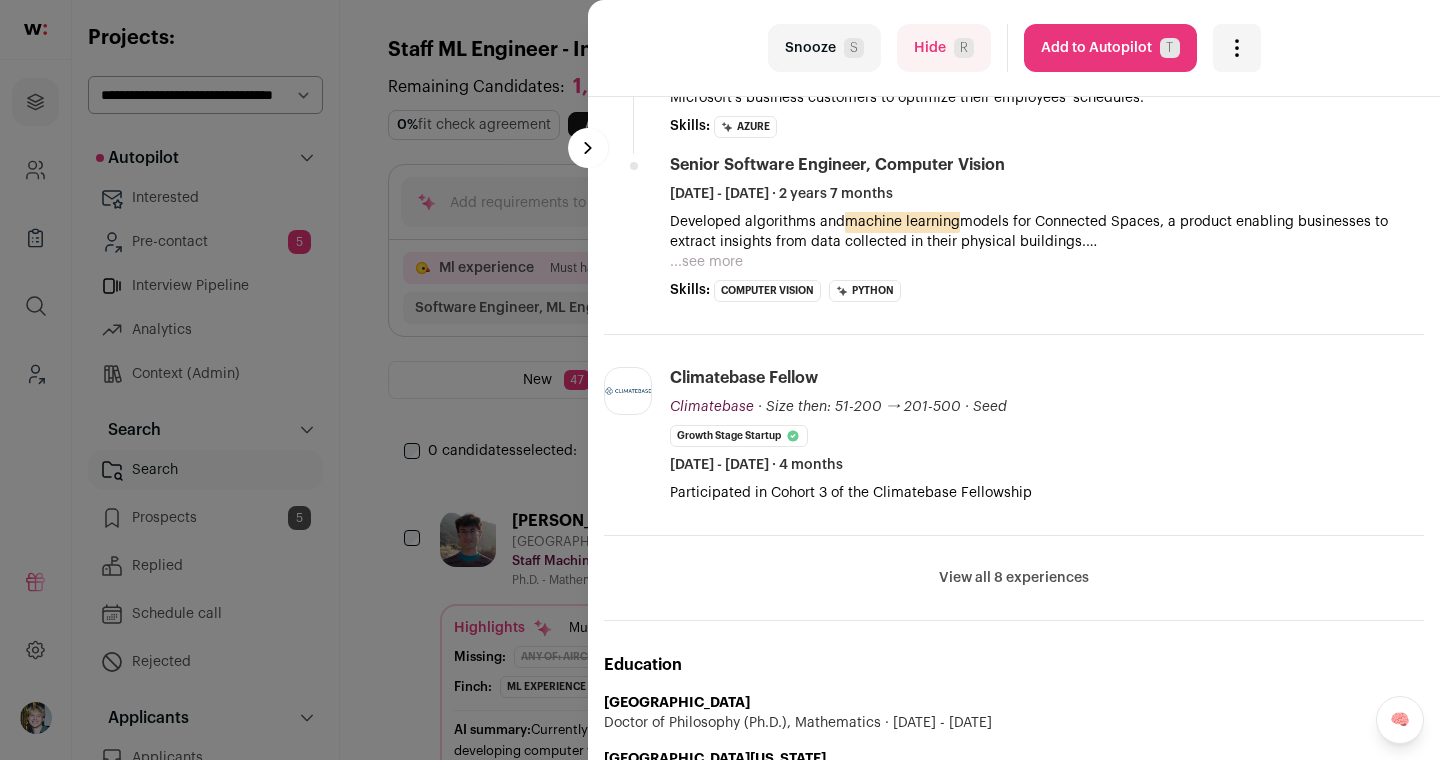 scroll, scrollTop: 1292, scrollLeft: 0, axis: vertical 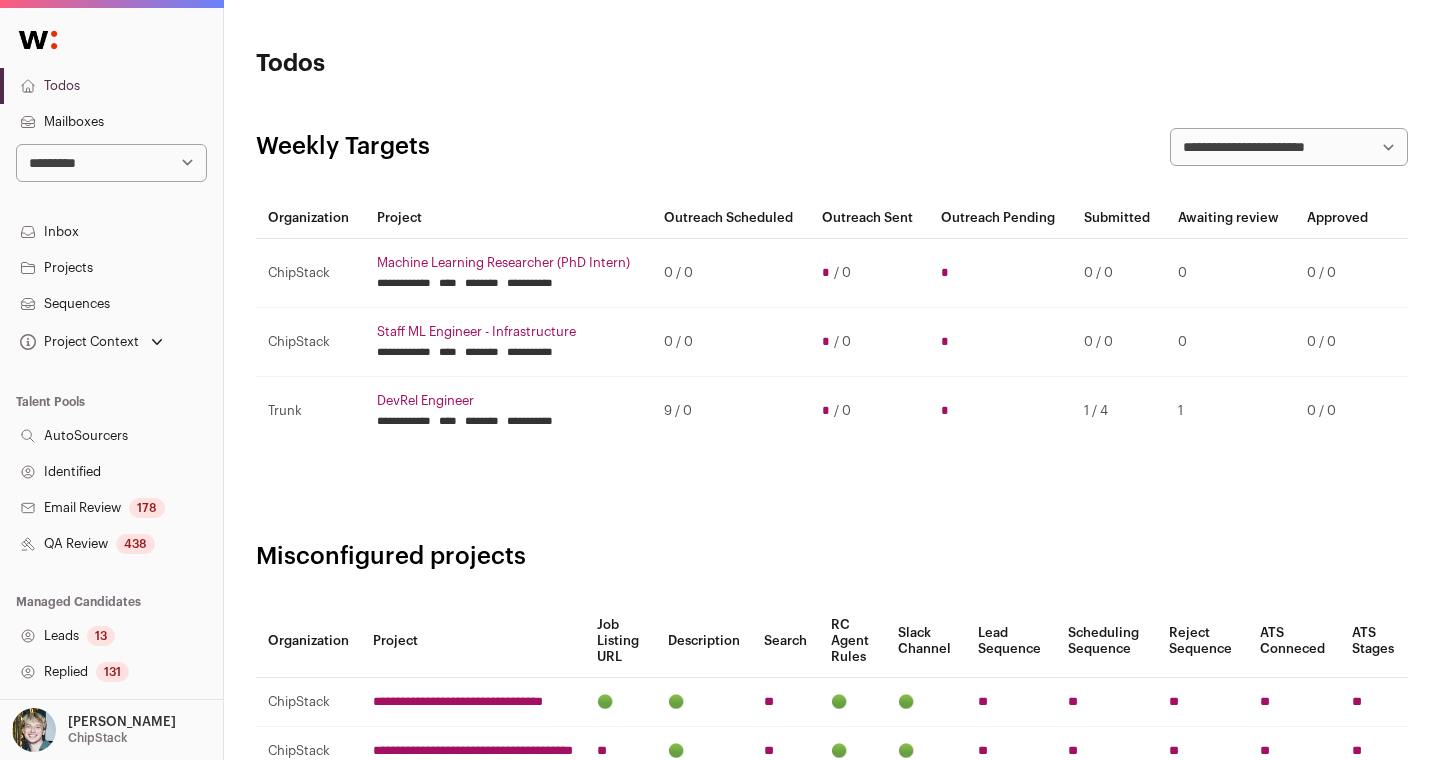 click on "**********" at bounding box center (111, 163) 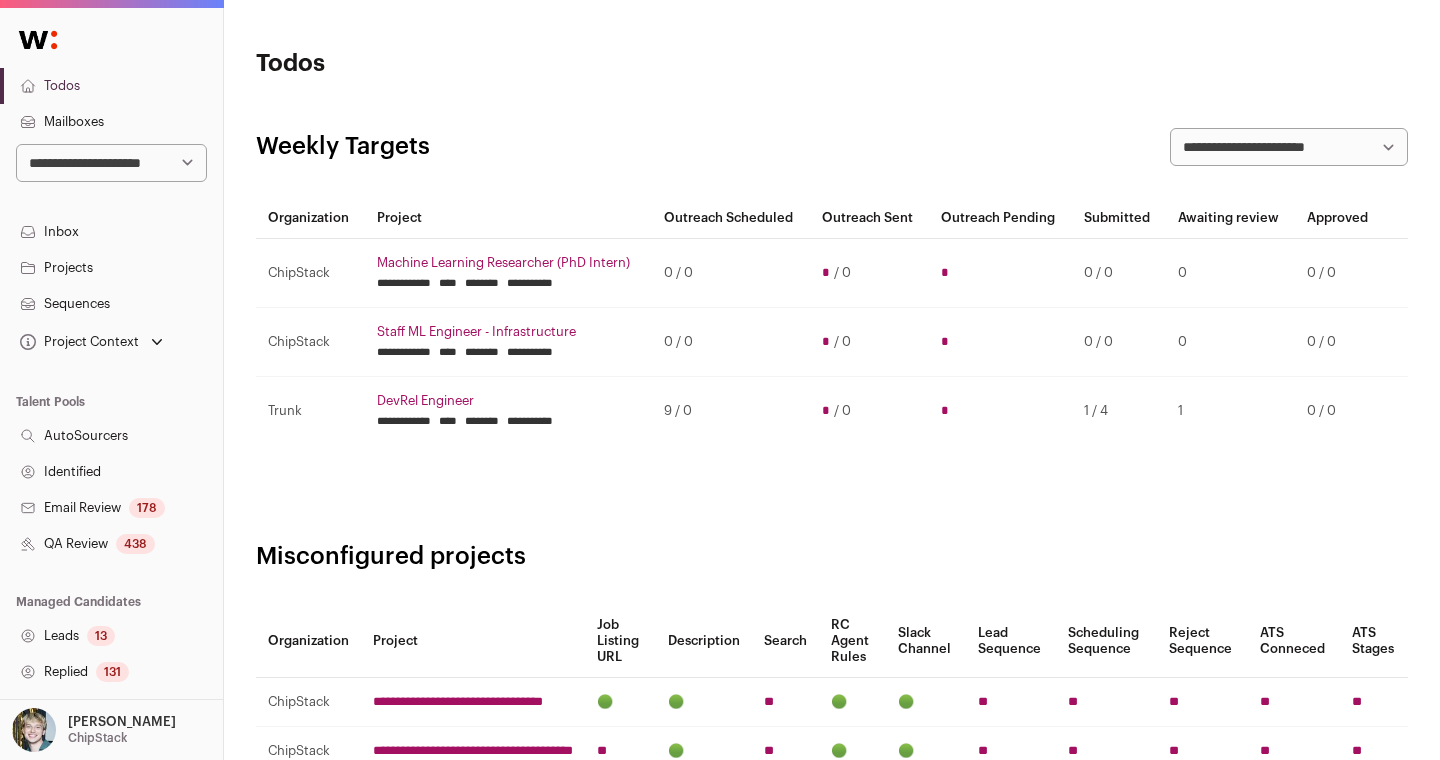 click on "[PERSON_NAME]
[GEOGRAPHIC_DATA]" at bounding box center [122, 730] 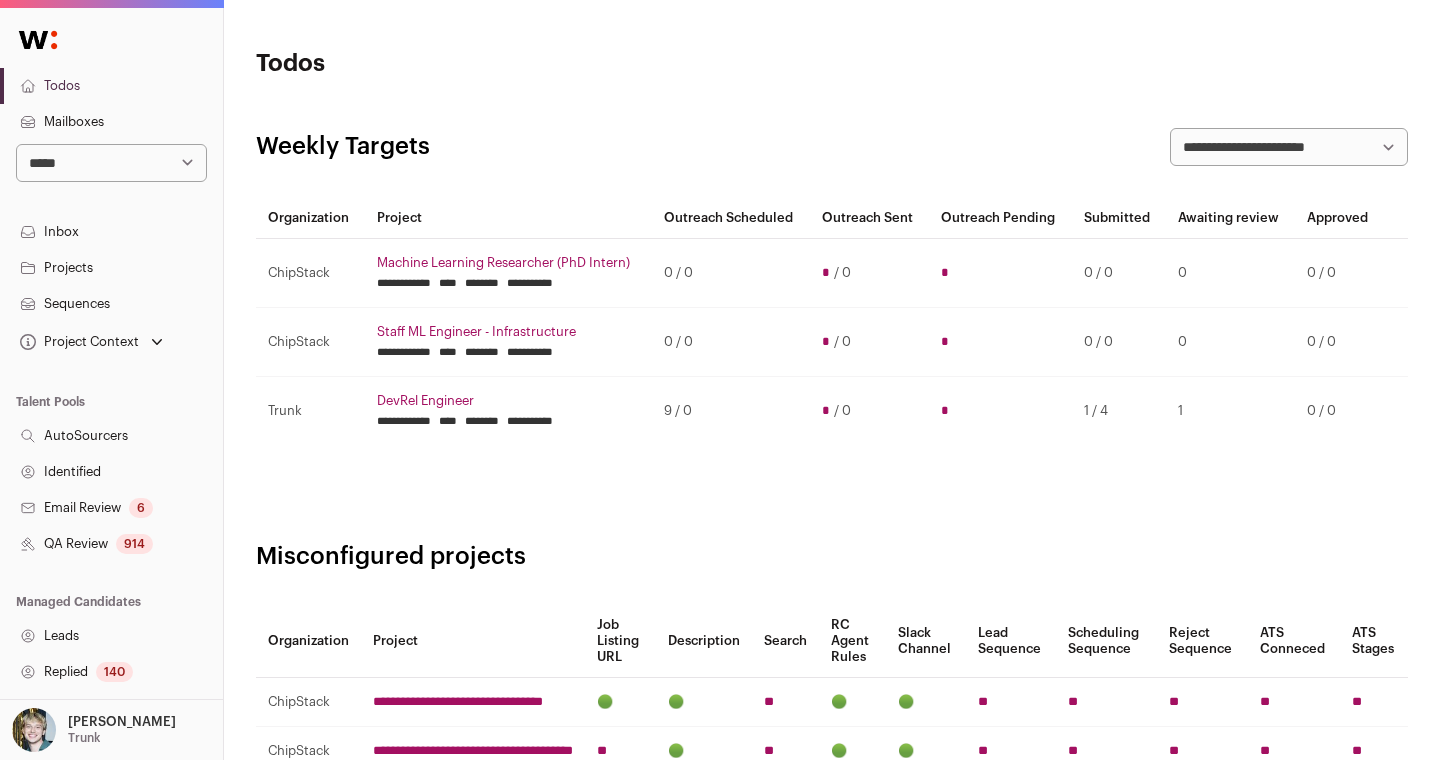 scroll, scrollTop: 0, scrollLeft: 0, axis: both 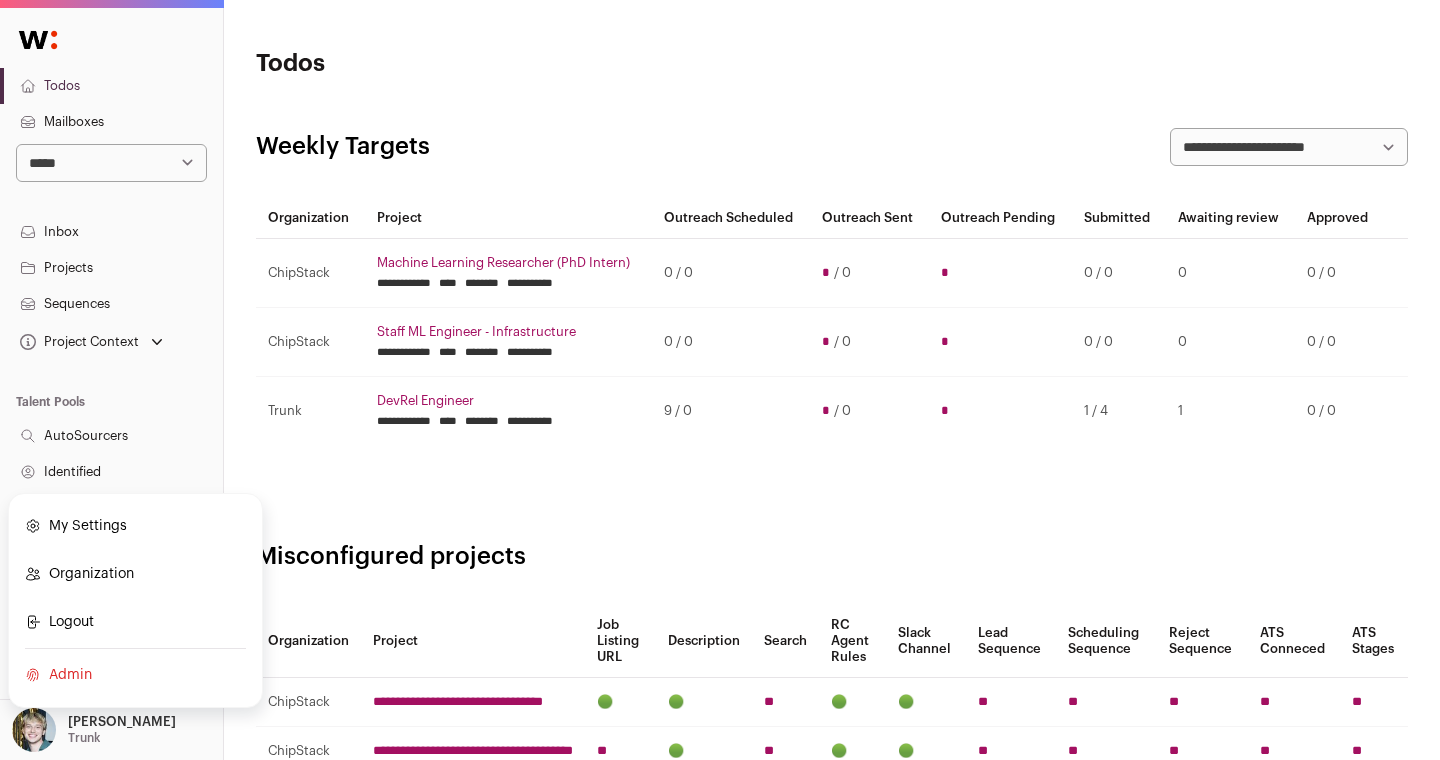 click on "**********" at bounding box center (832, 468) 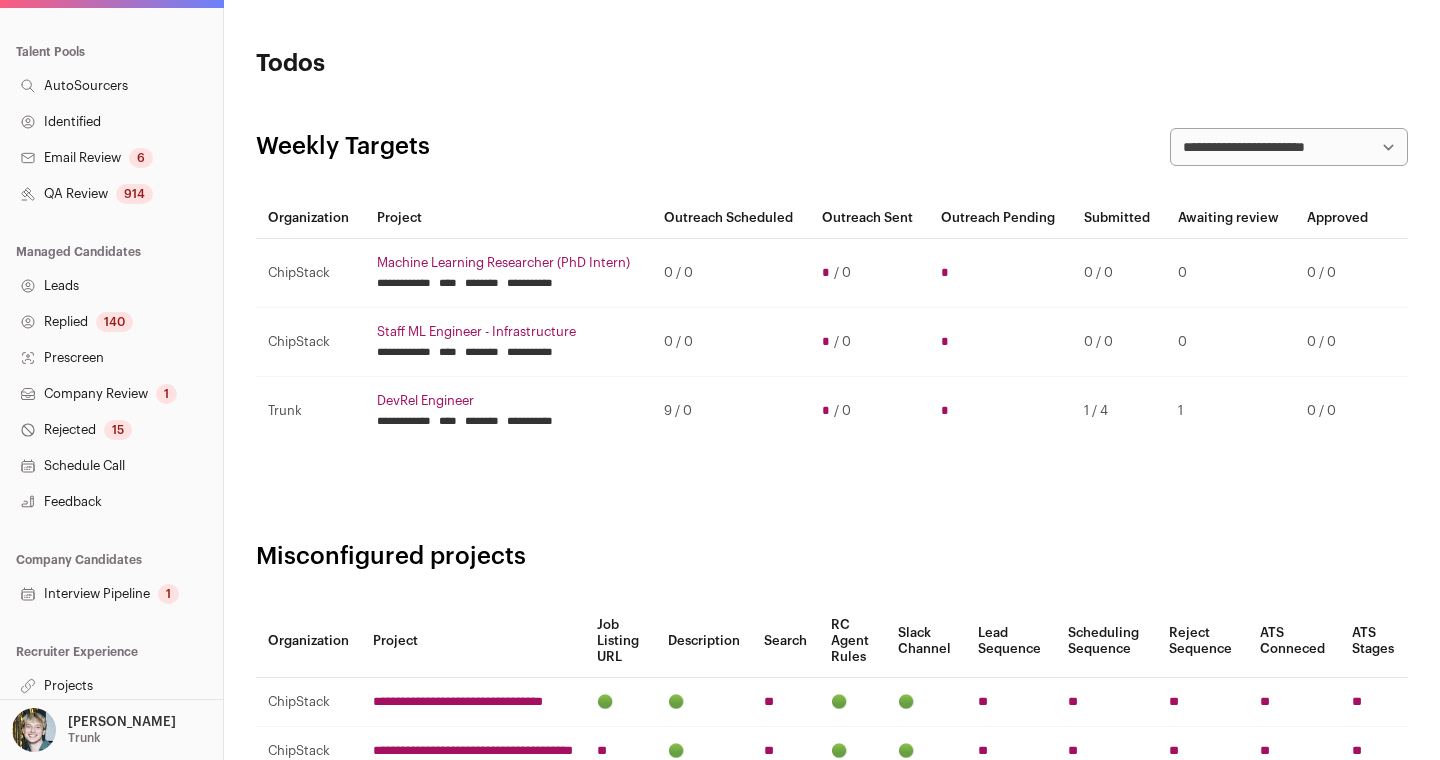 scroll, scrollTop: 355, scrollLeft: 0, axis: vertical 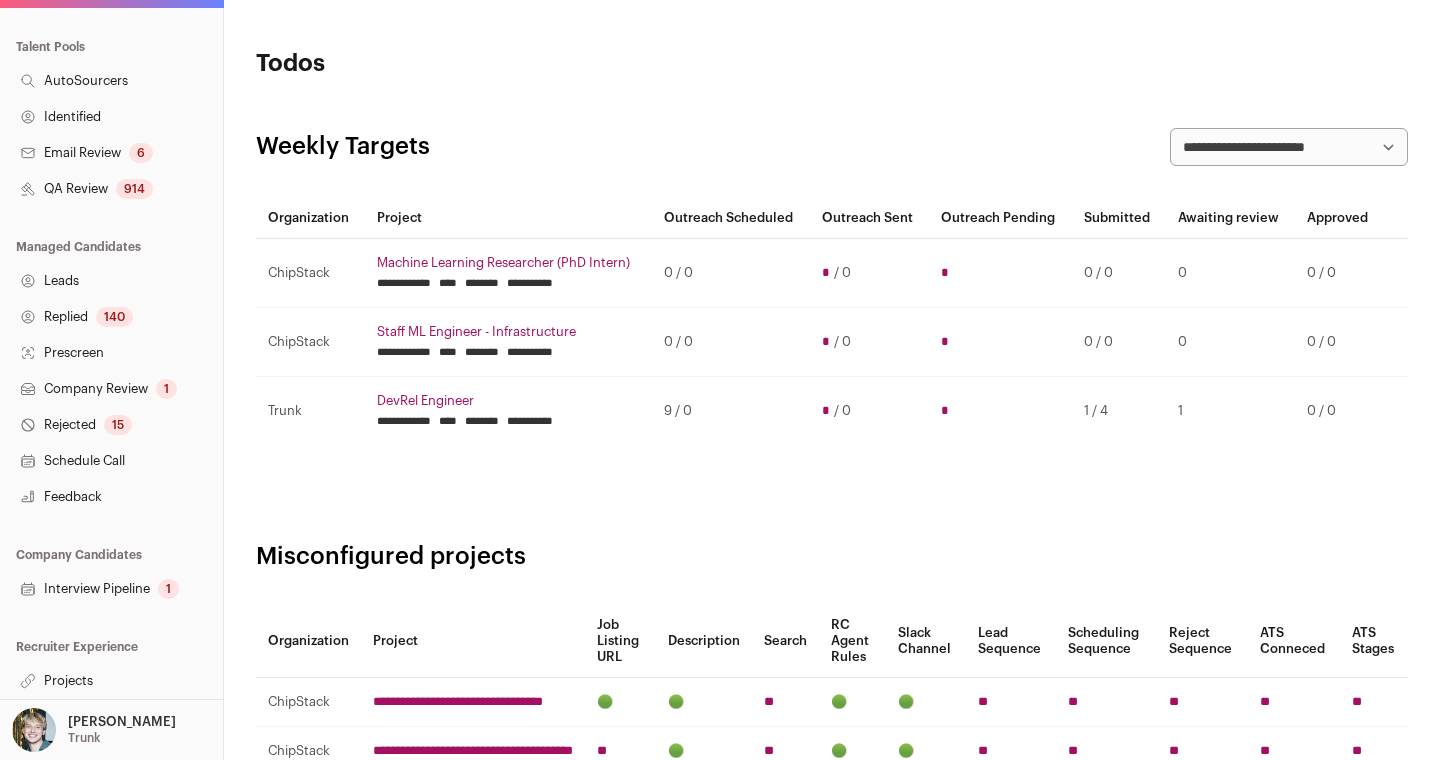 click on "Projects" at bounding box center (111, 681) 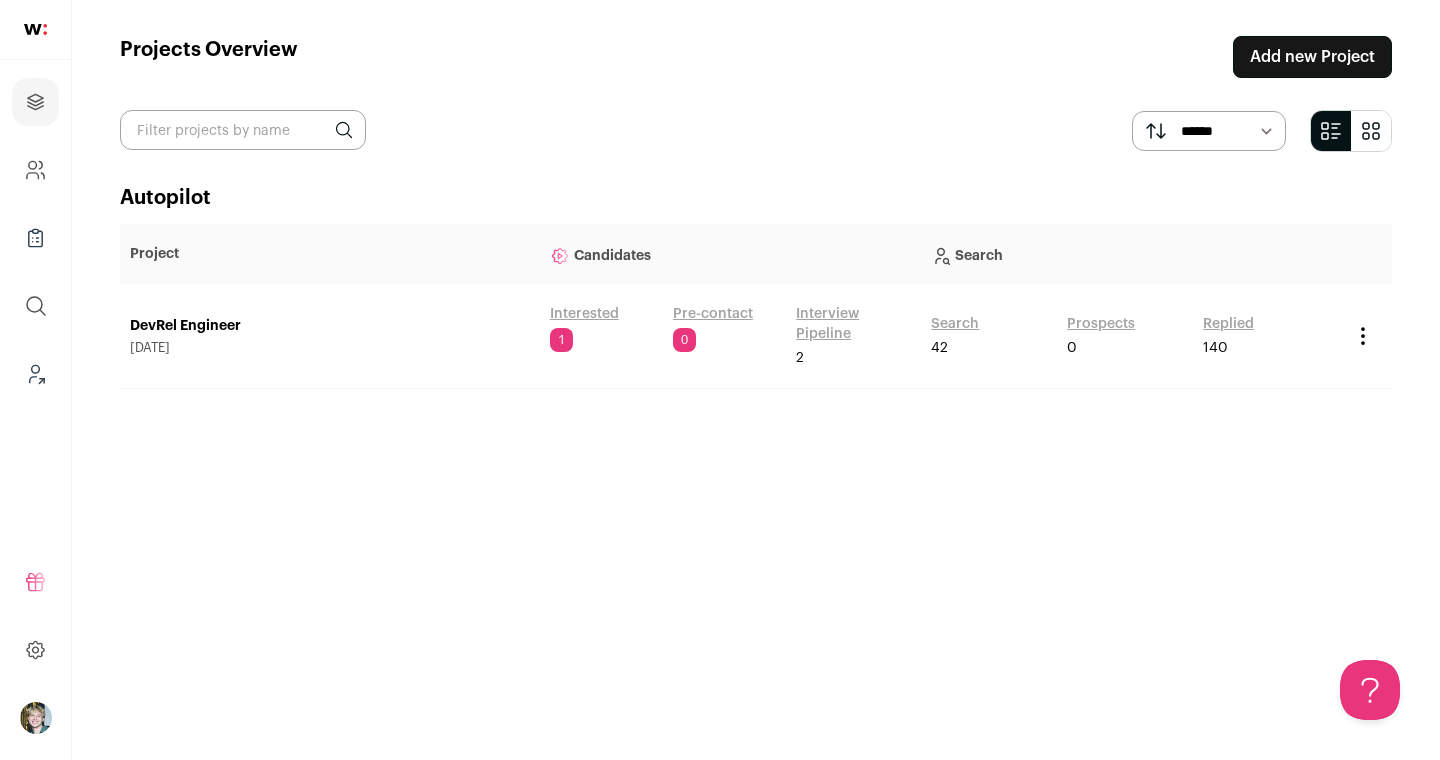 scroll, scrollTop: 0, scrollLeft: 0, axis: both 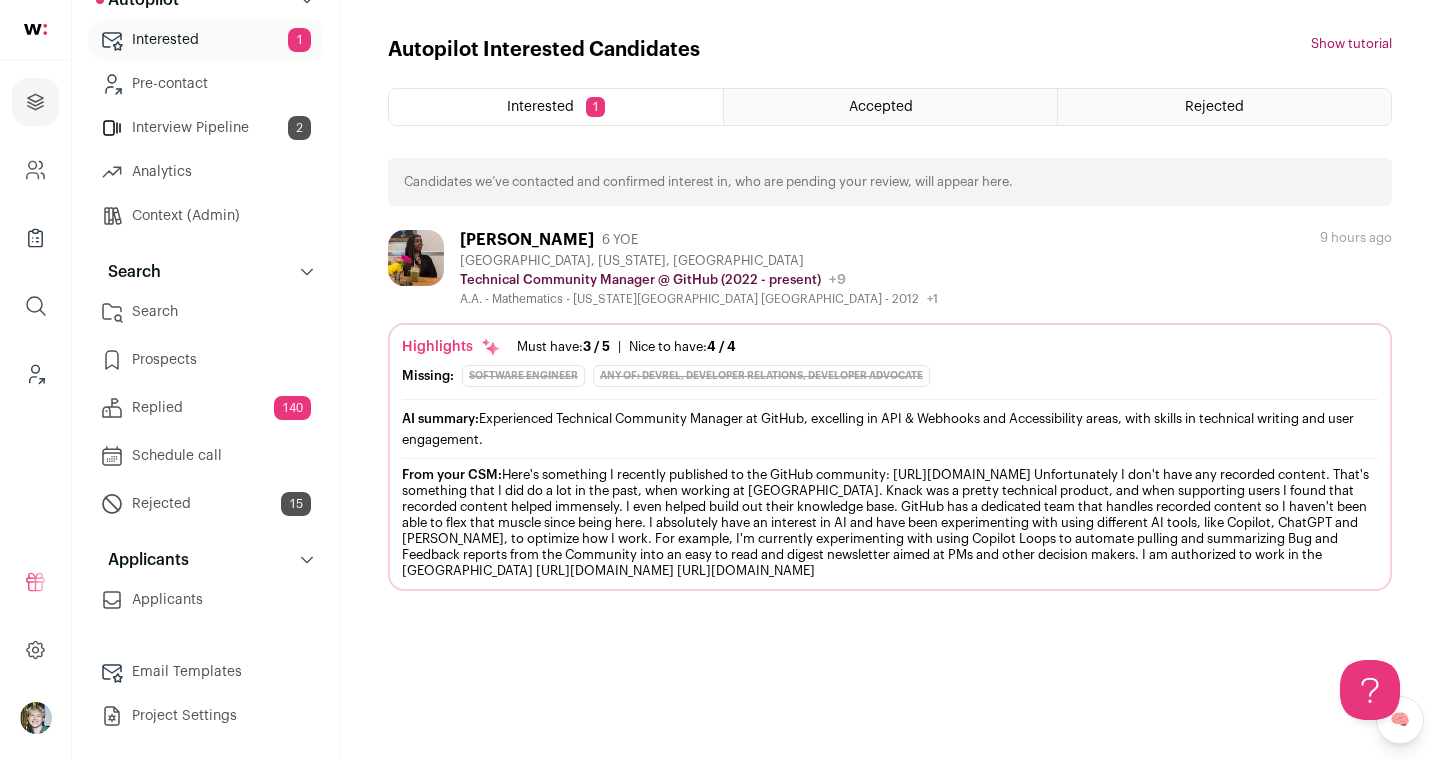 click on "Replied
140" at bounding box center (205, 408) 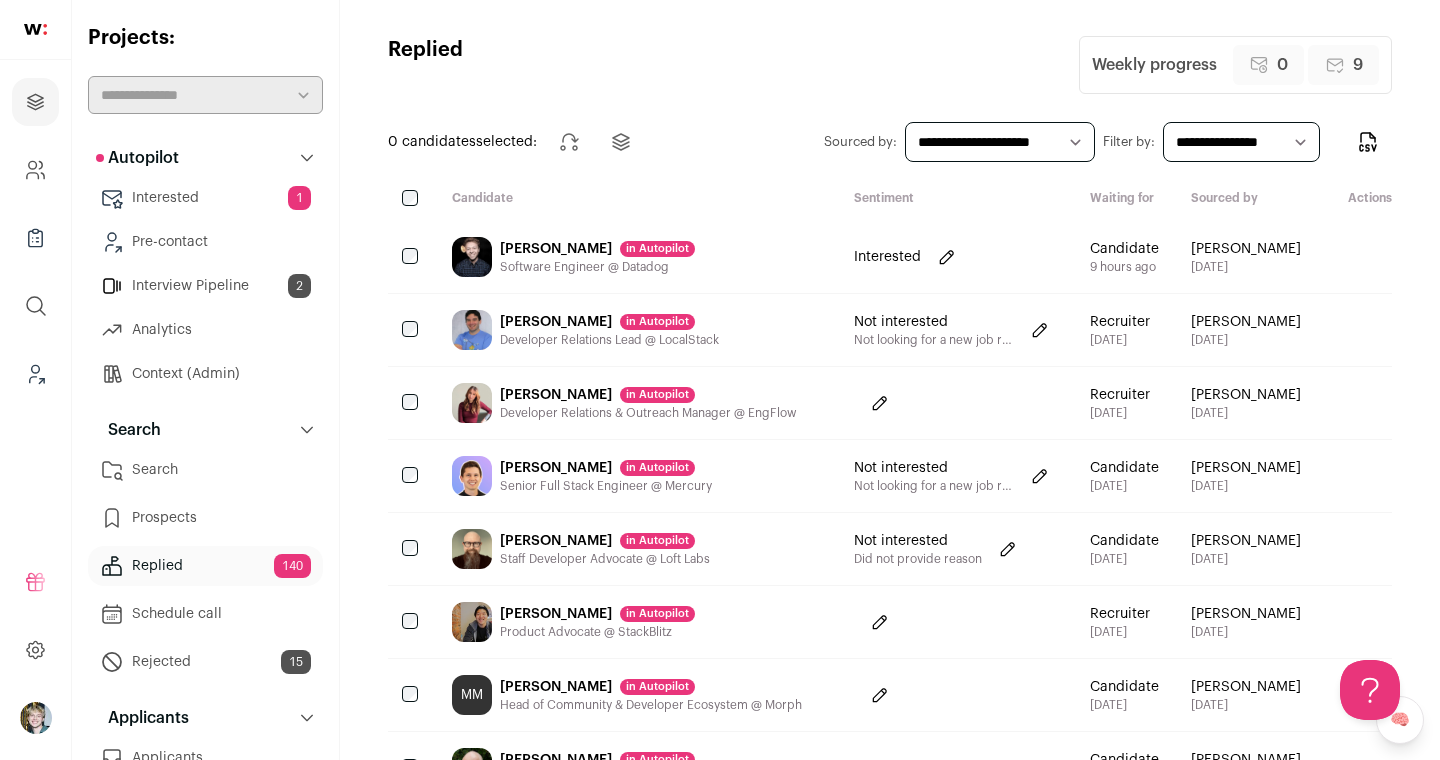 scroll, scrollTop: 0, scrollLeft: 0, axis: both 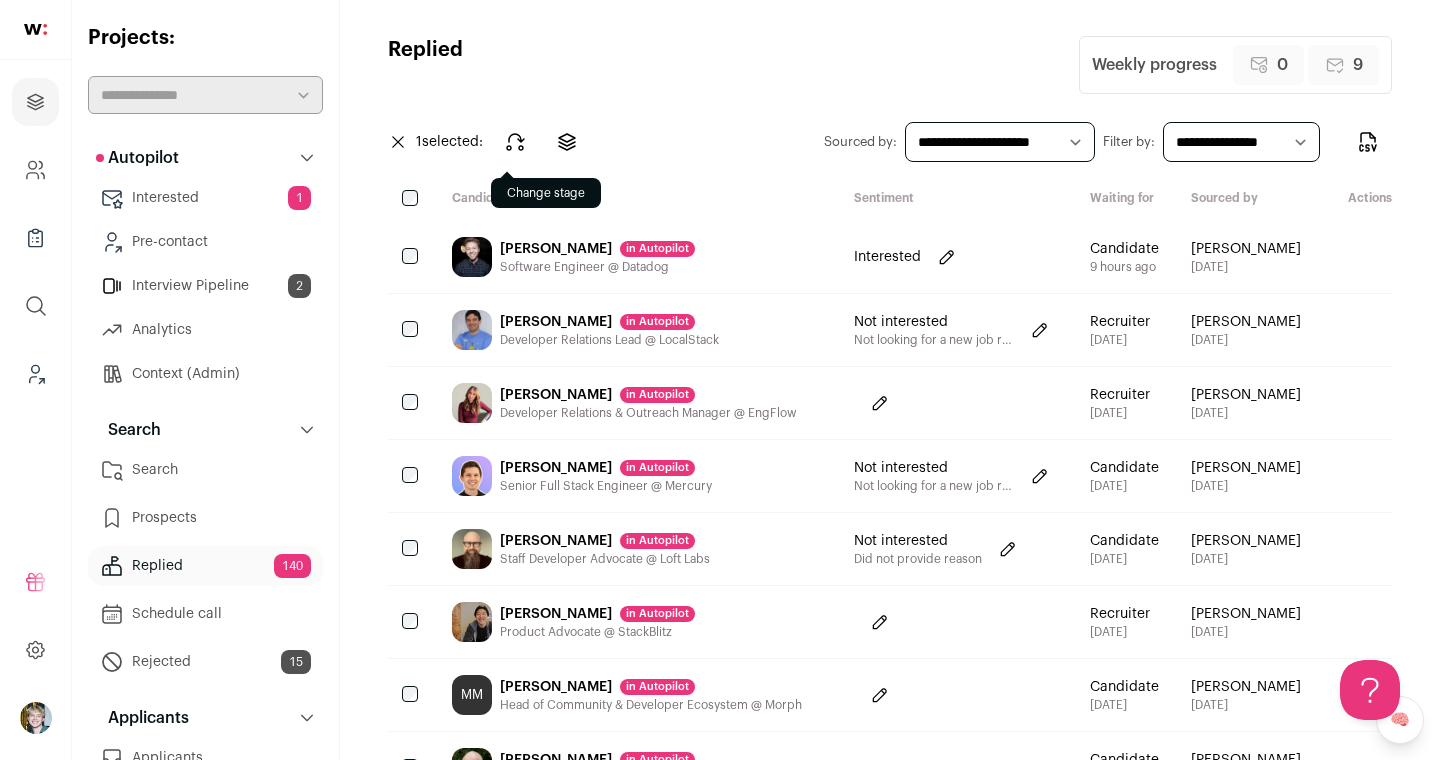click 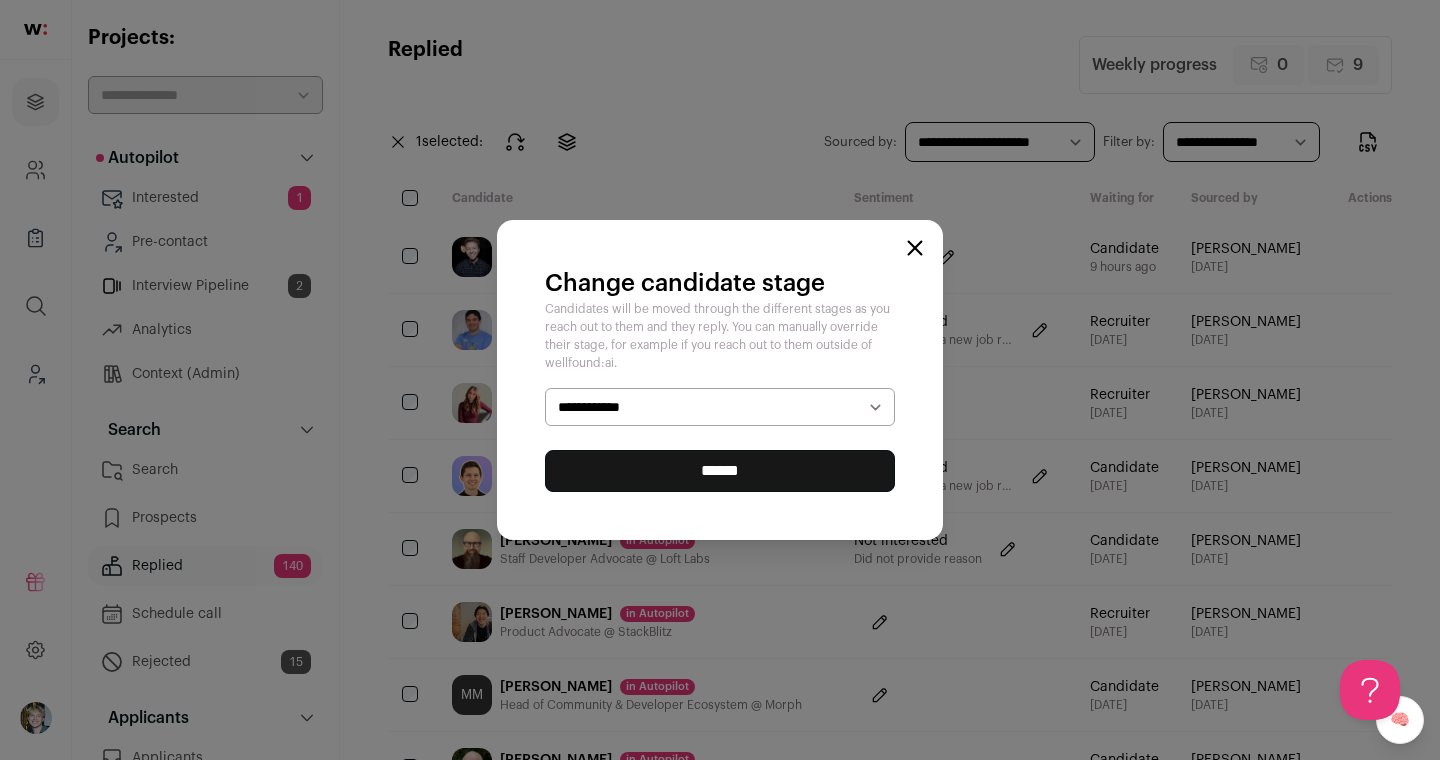 click on "**********" at bounding box center [720, 407] 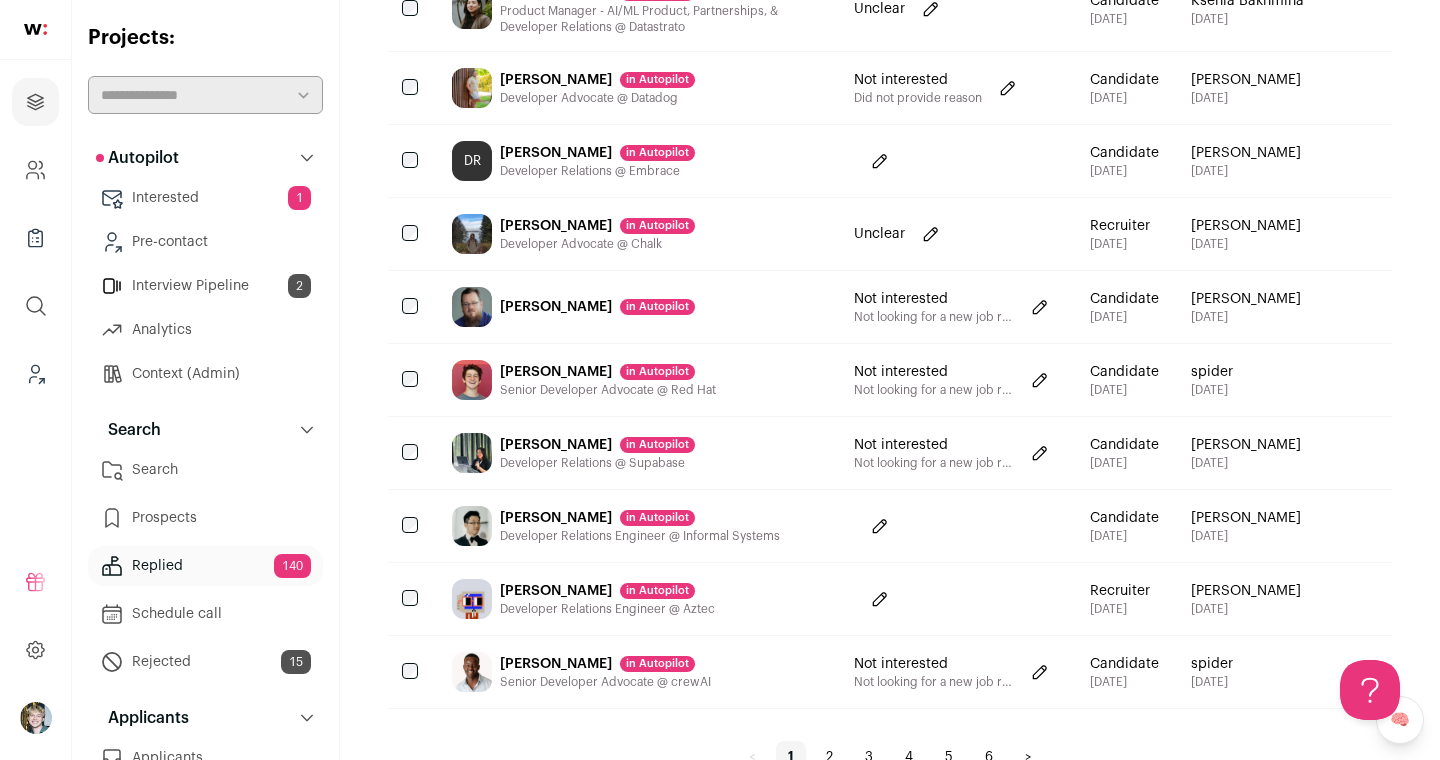 scroll, scrollTop: 1398, scrollLeft: 0, axis: vertical 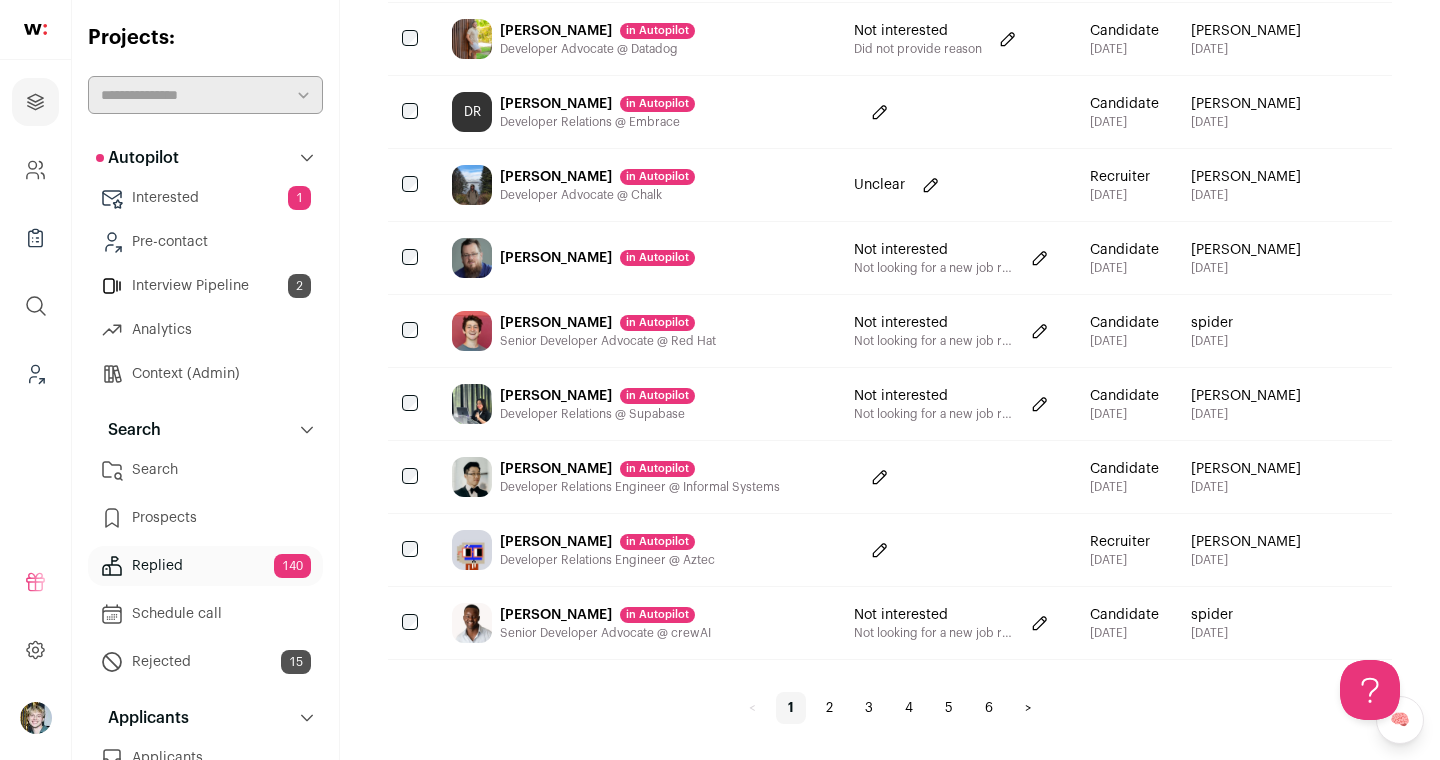 click on "3" at bounding box center [869, 708] 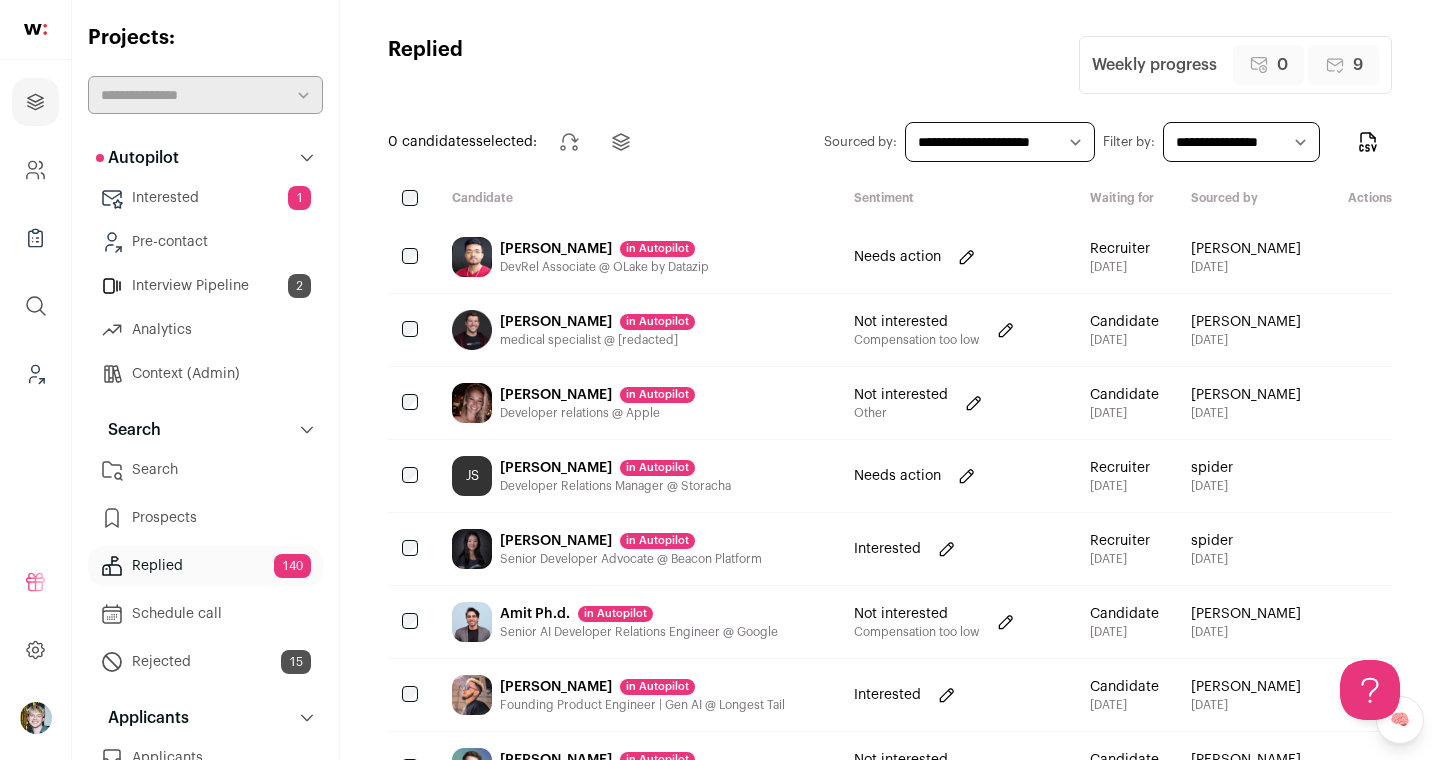 scroll, scrollTop: 0, scrollLeft: 0, axis: both 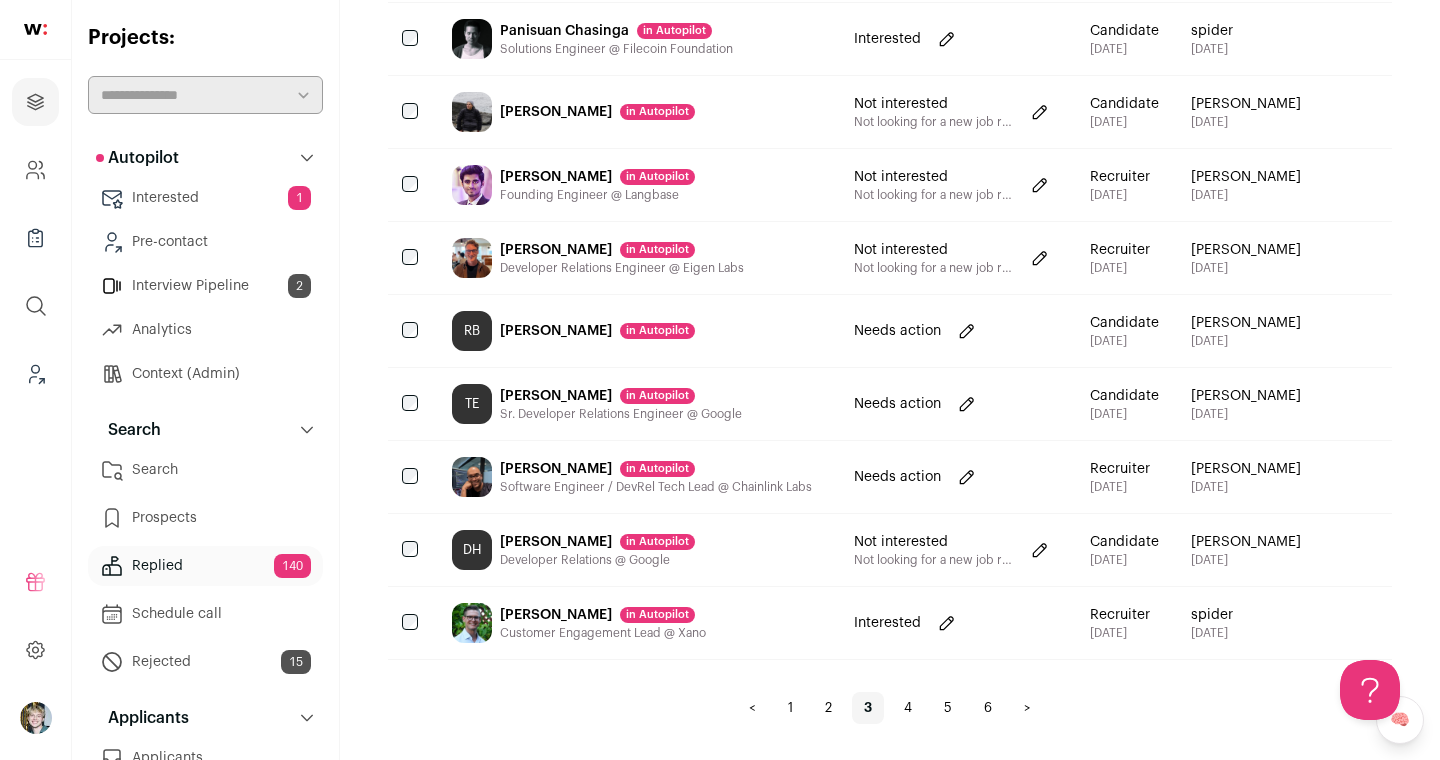 click on "6" at bounding box center (988, 708) 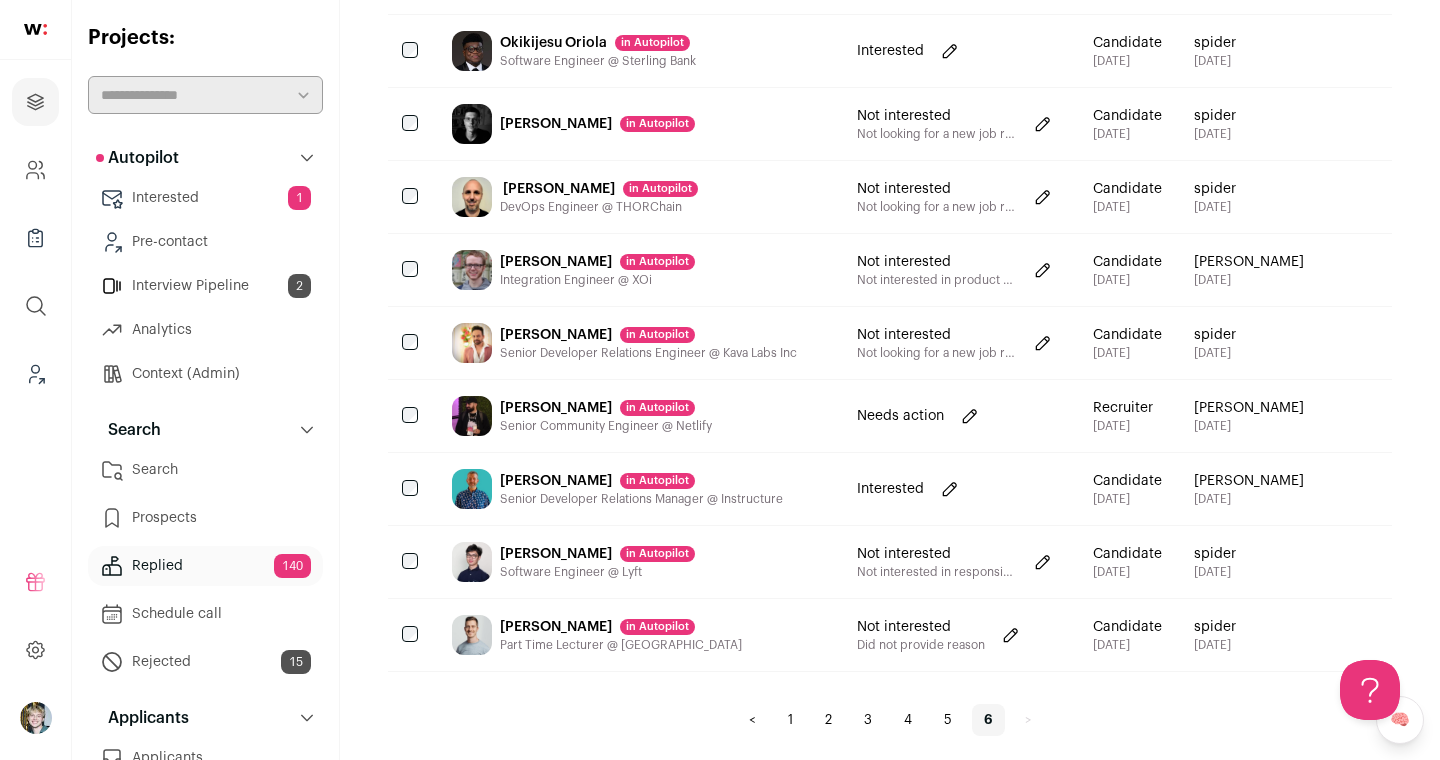 scroll, scrollTop: 0, scrollLeft: 0, axis: both 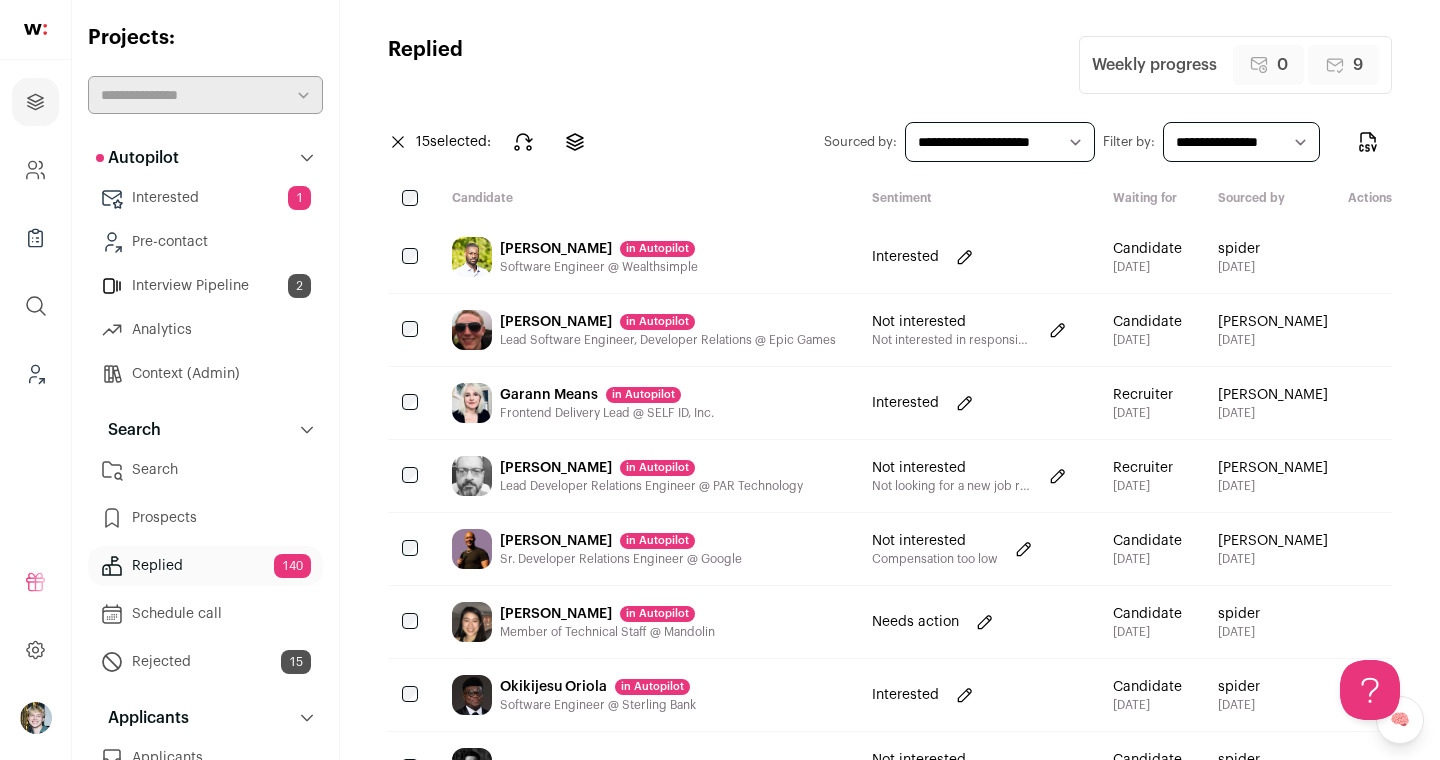 click on "[PERSON_NAME]
in [GEOGRAPHIC_DATA]
Software Engineer @ Wealthsimple" at bounding box center (646, 257) 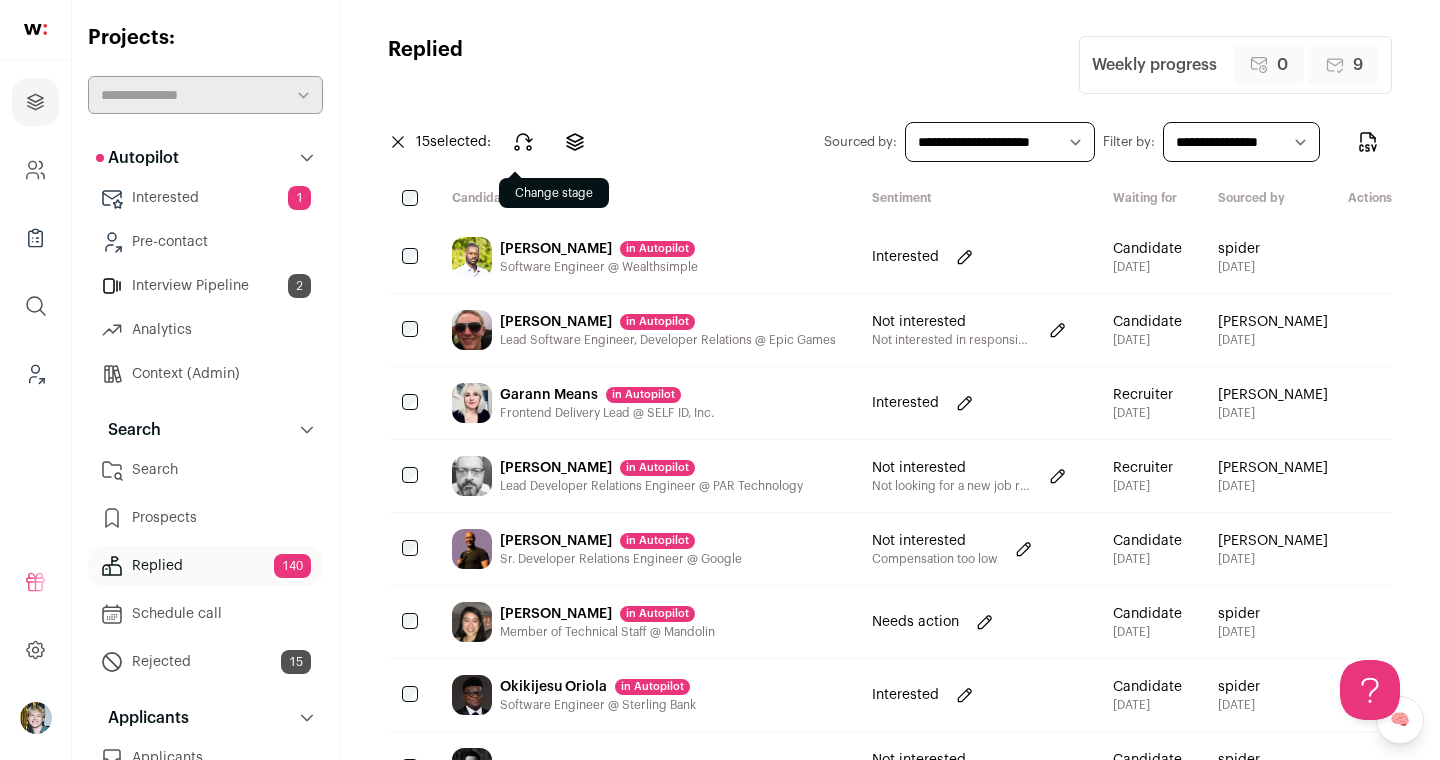 click 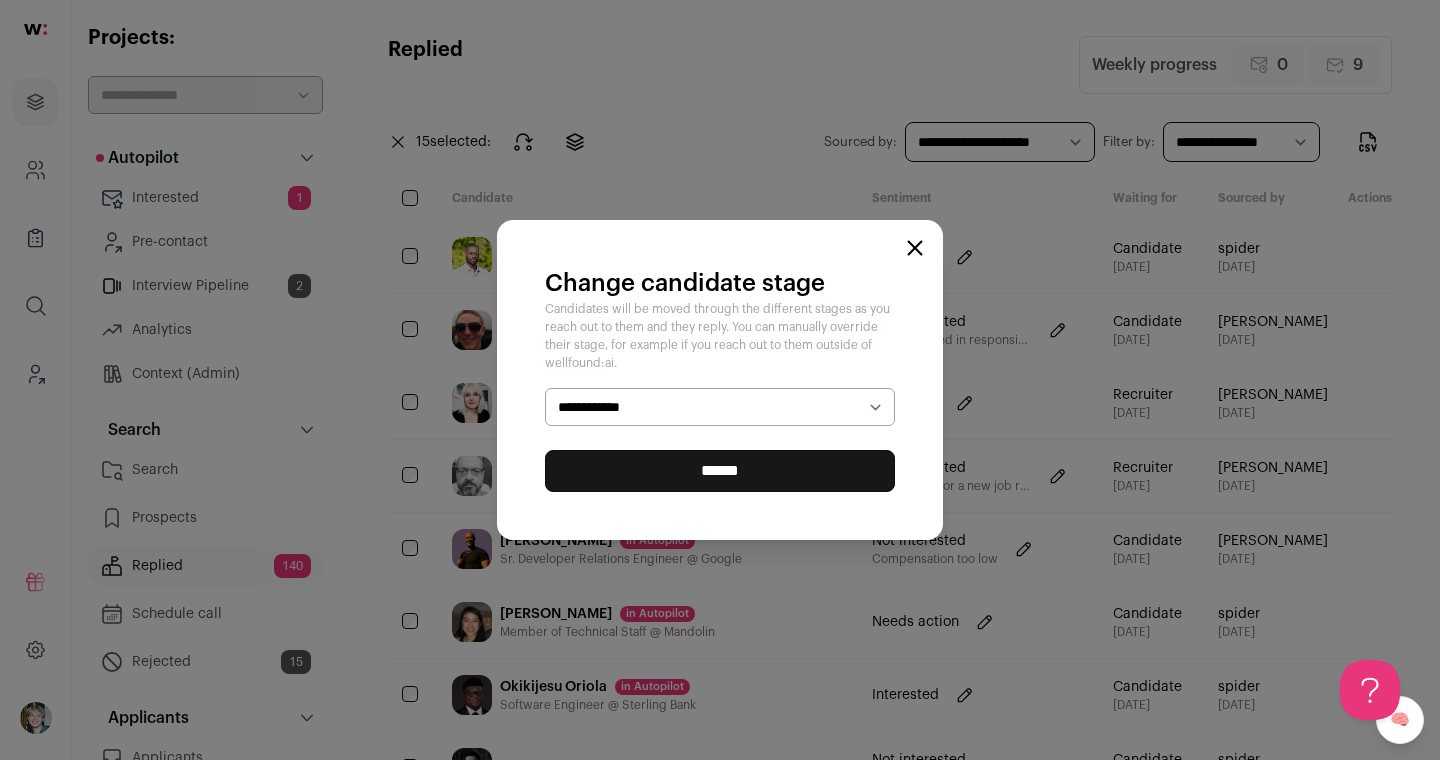 click on "**********" at bounding box center (720, 407) 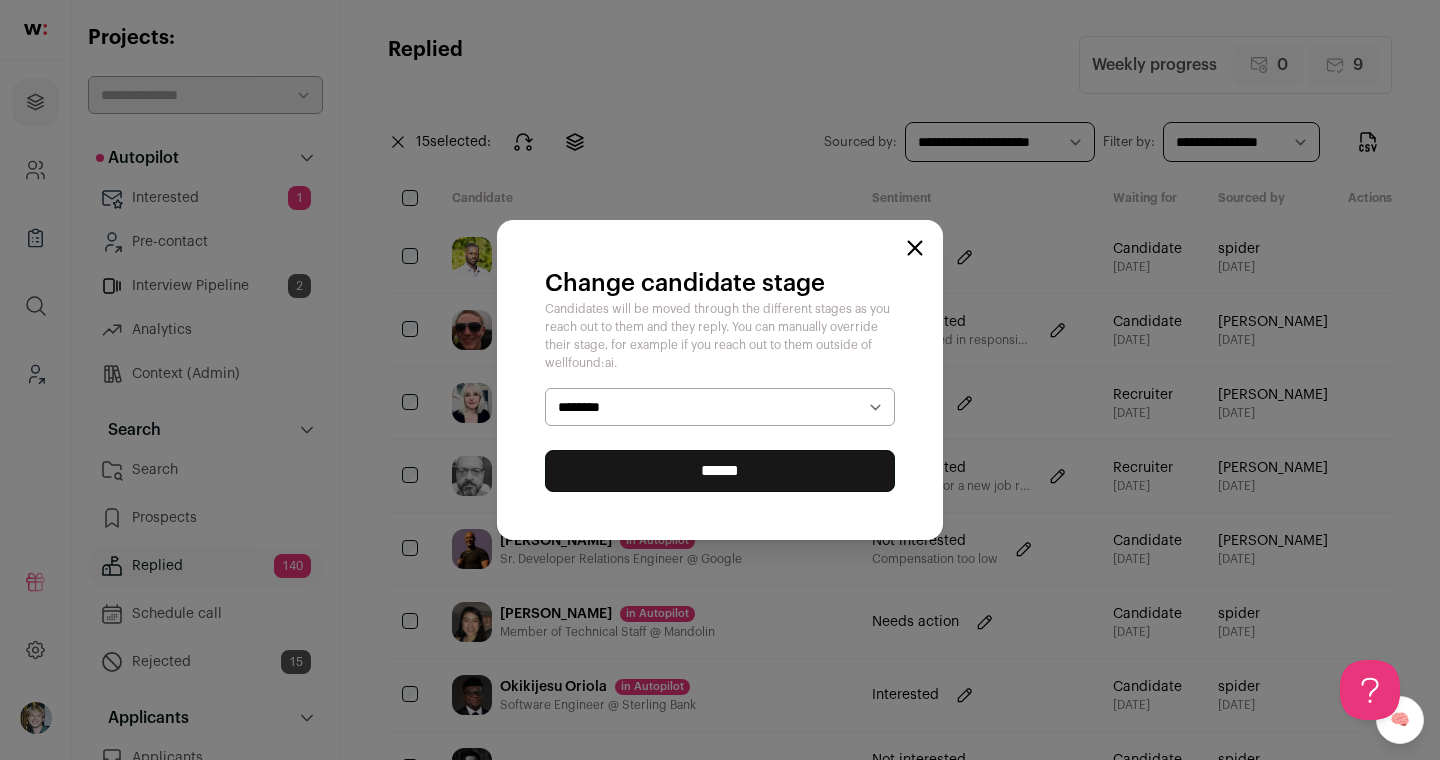 click on "******" at bounding box center (720, 471) 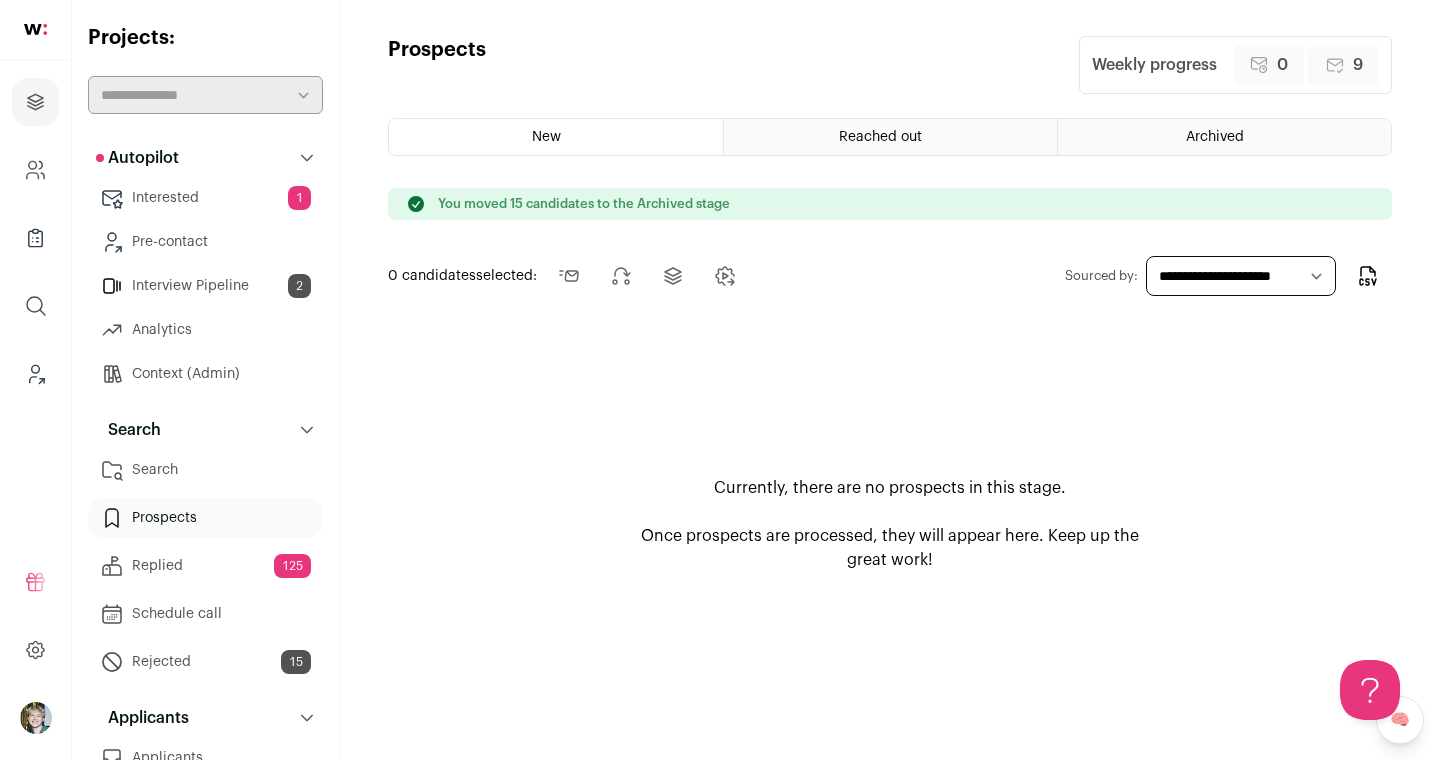 scroll, scrollTop: 0, scrollLeft: 0, axis: both 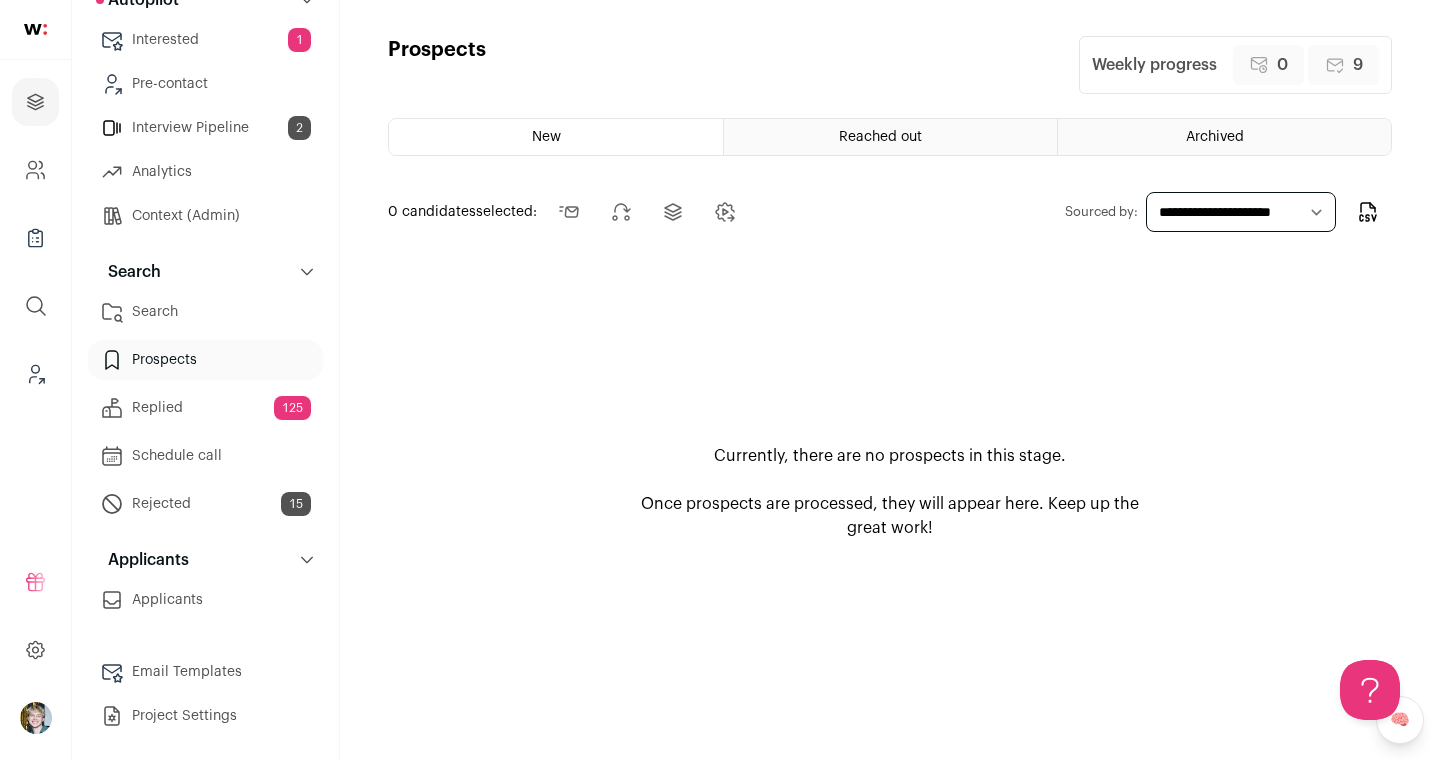 click on "Replied
125" at bounding box center [205, 408] 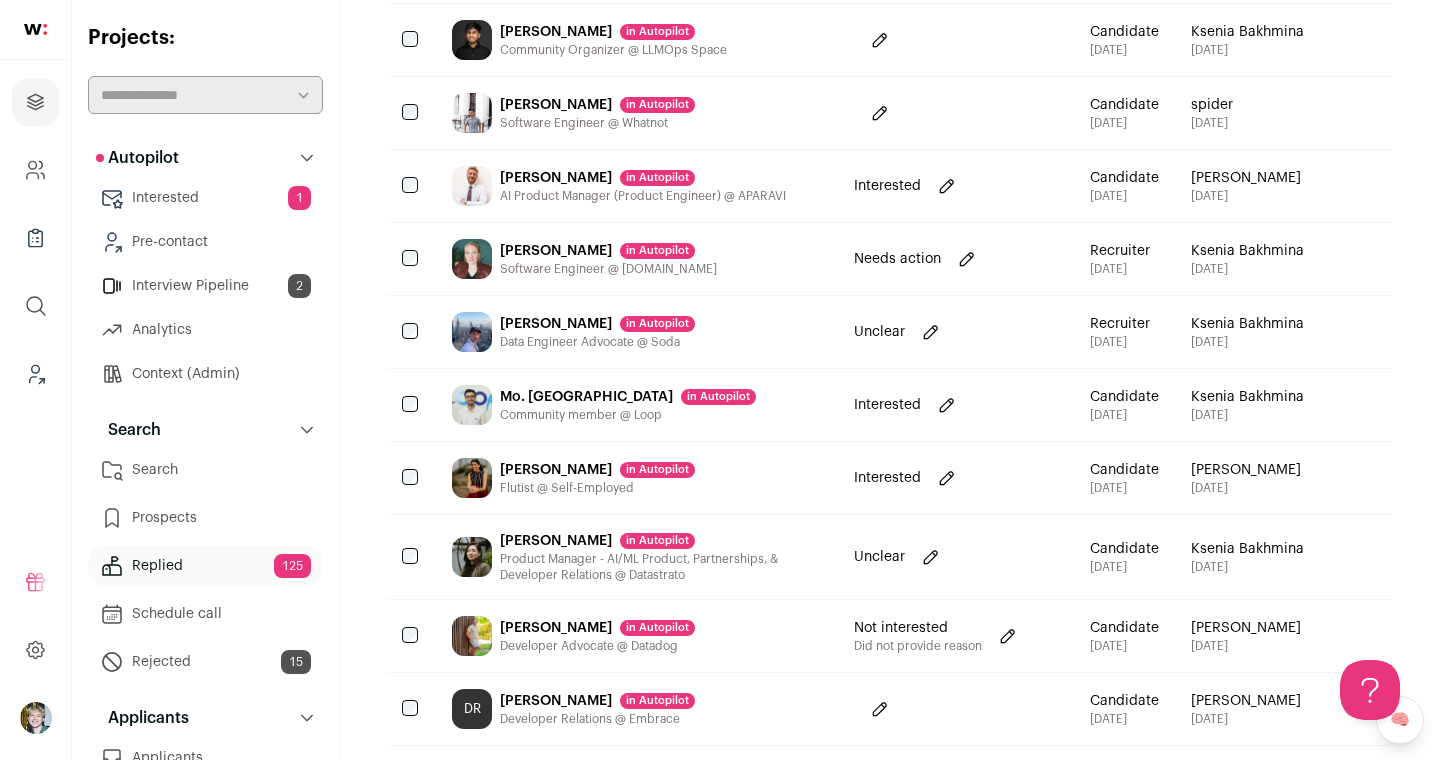 scroll, scrollTop: 1398, scrollLeft: 0, axis: vertical 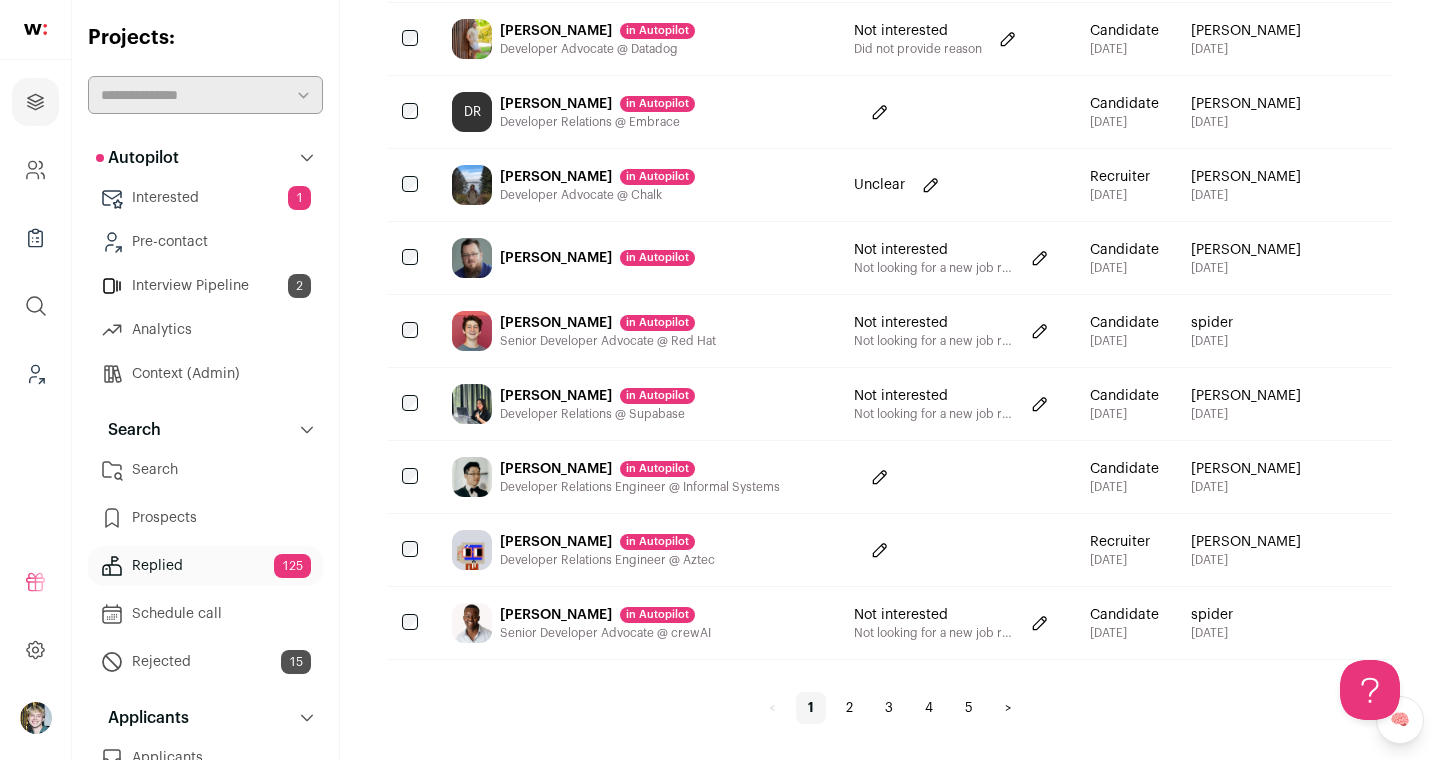 click on "5" at bounding box center [969, 708] 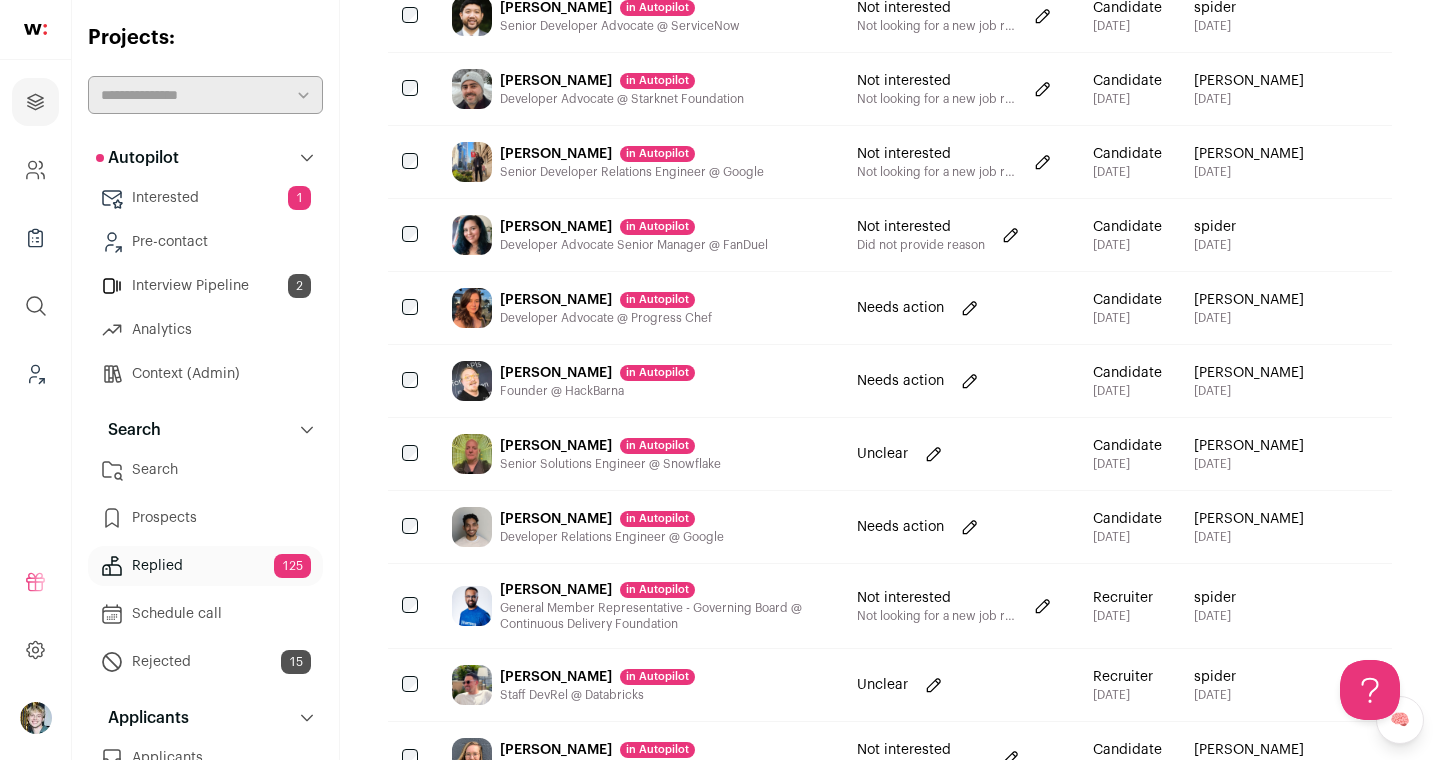 scroll, scrollTop: 0, scrollLeft: 0, axis: both 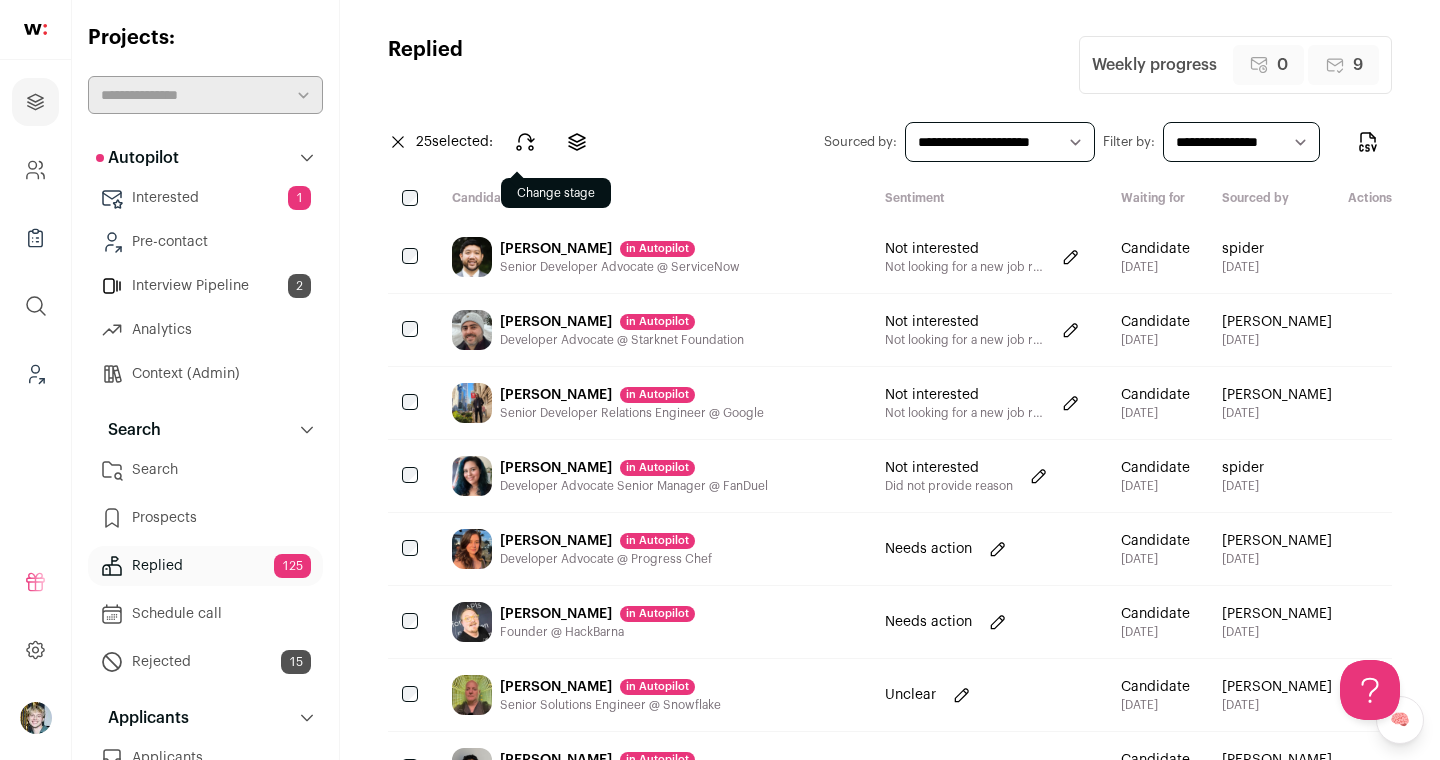 click 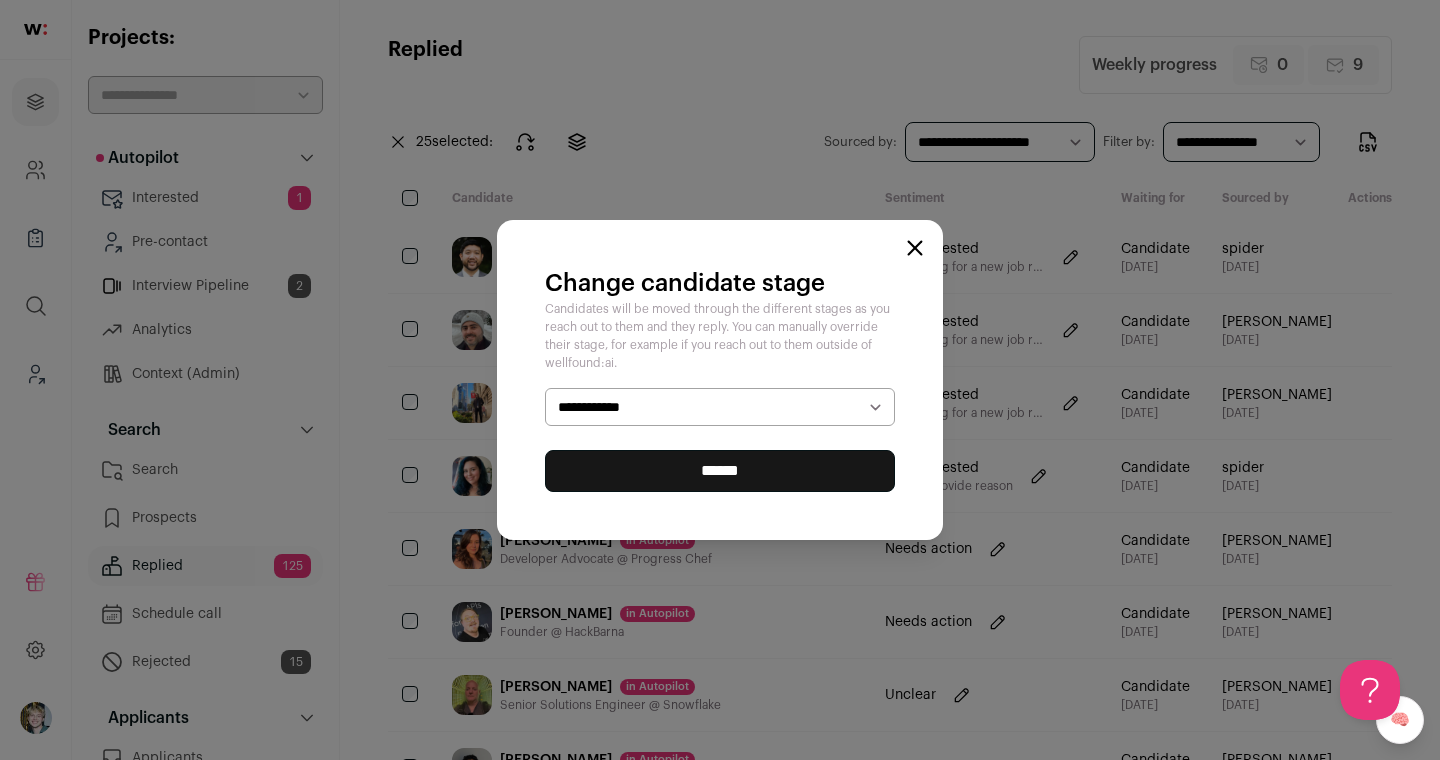 click on "**********" at bounding box center (720, 407) 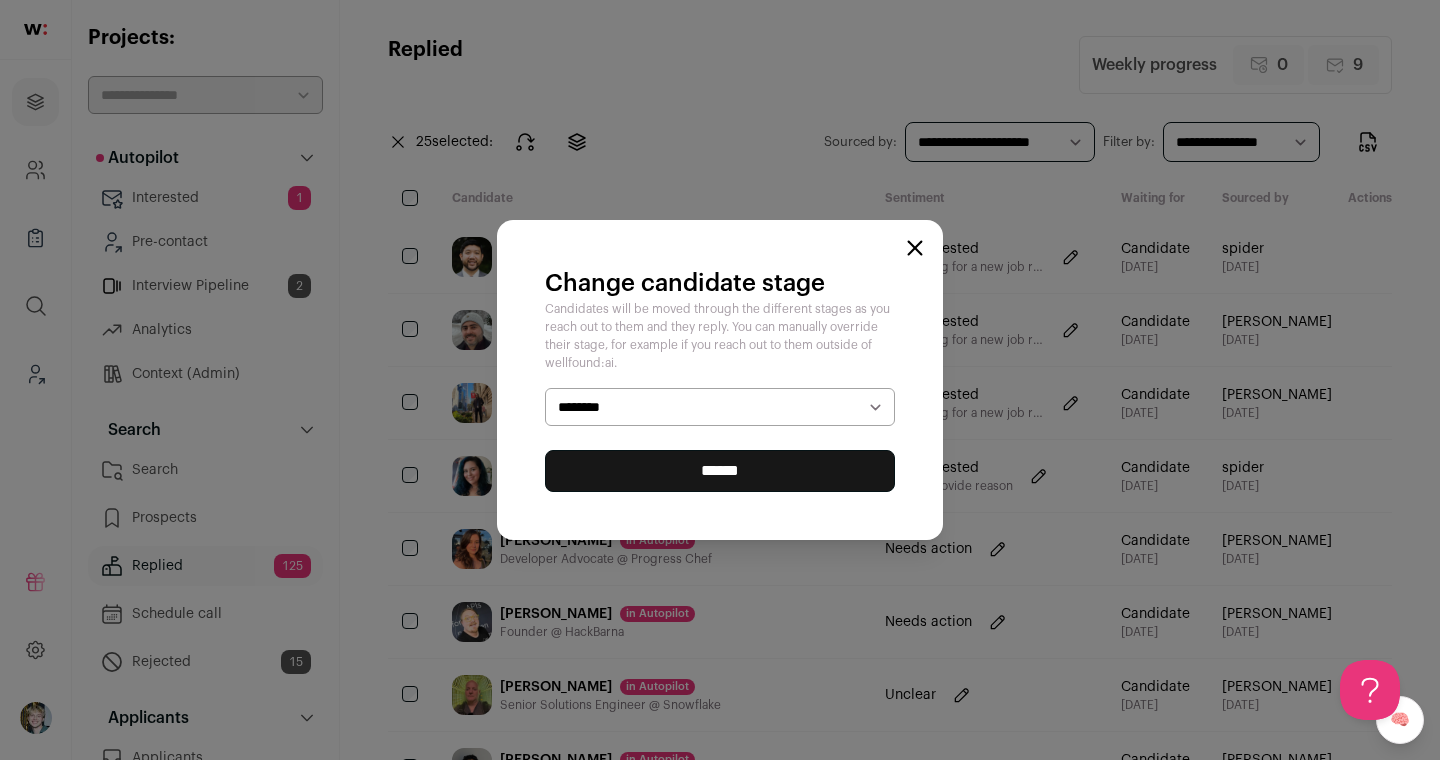 click on "******" at bounding box center [720, 471] 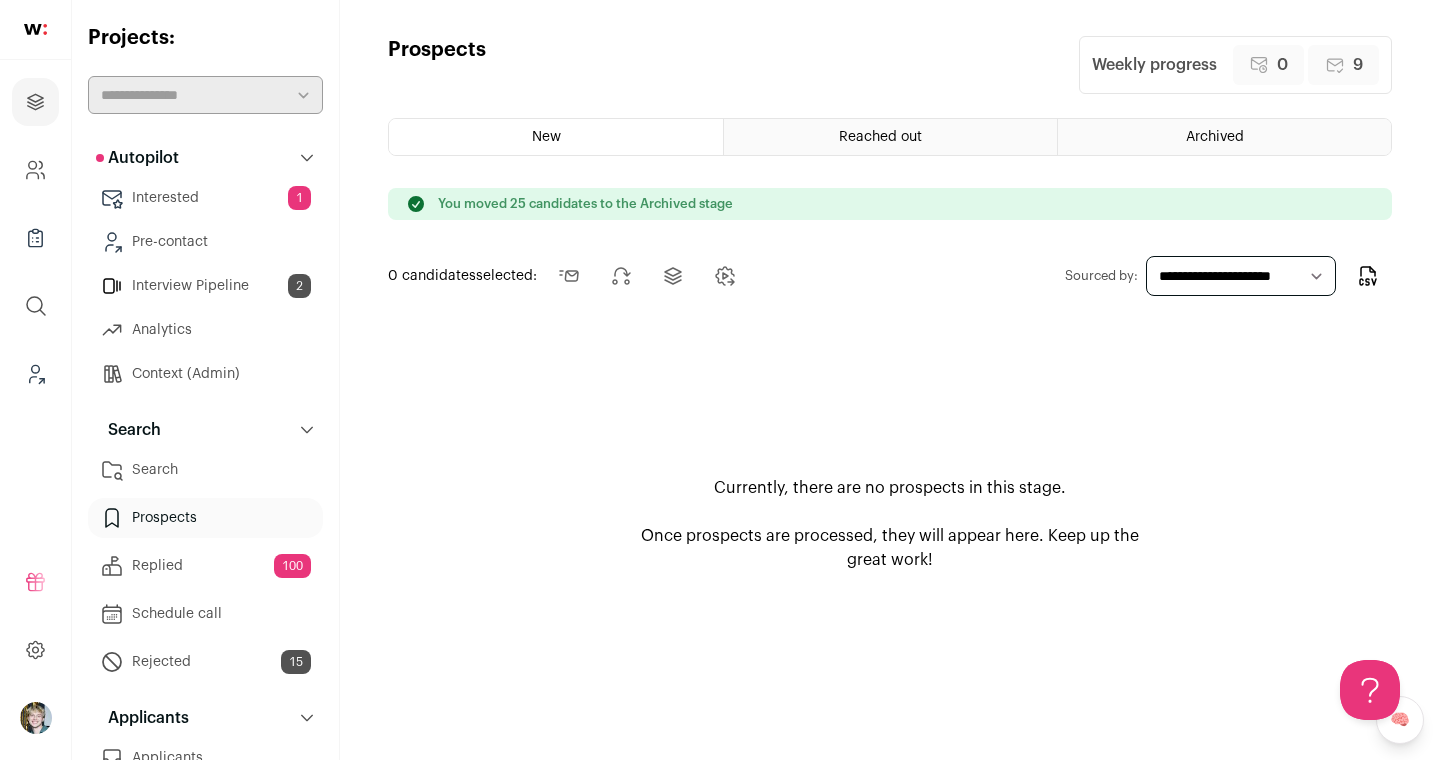 scroll, scrollTop: 0, scrollLeft: 0, axis: both 